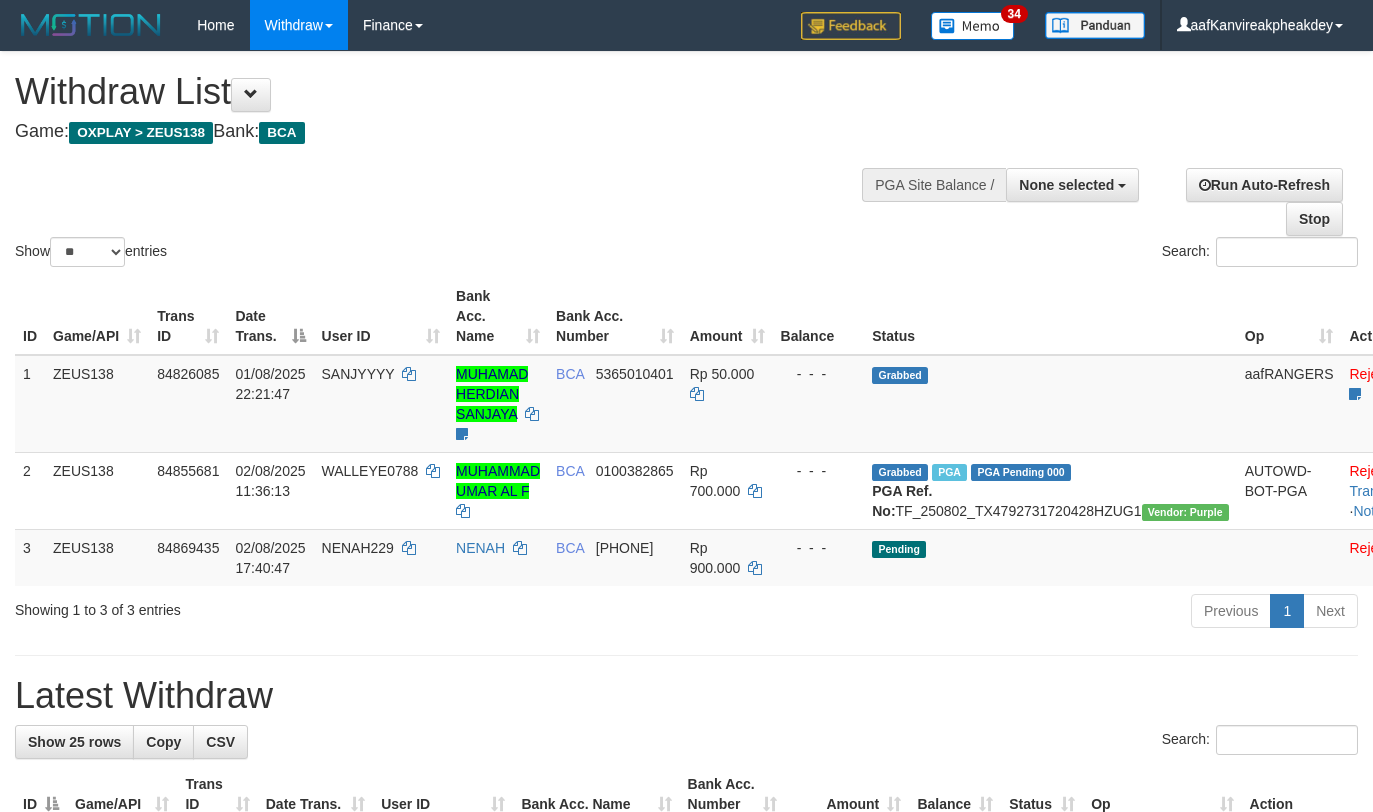 select 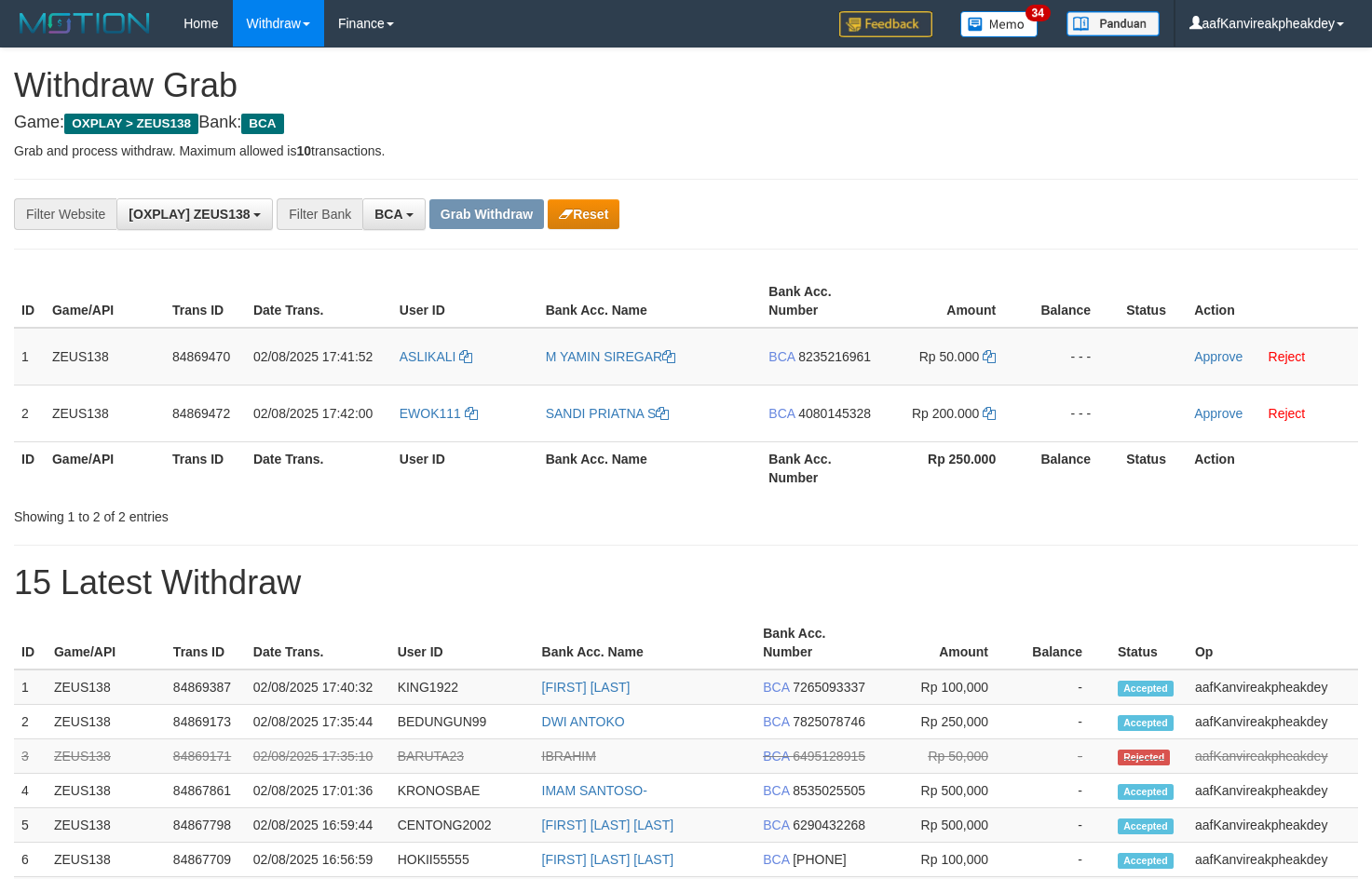 scroll, scrollTop: 0, scrollLeft: 0, axis: both 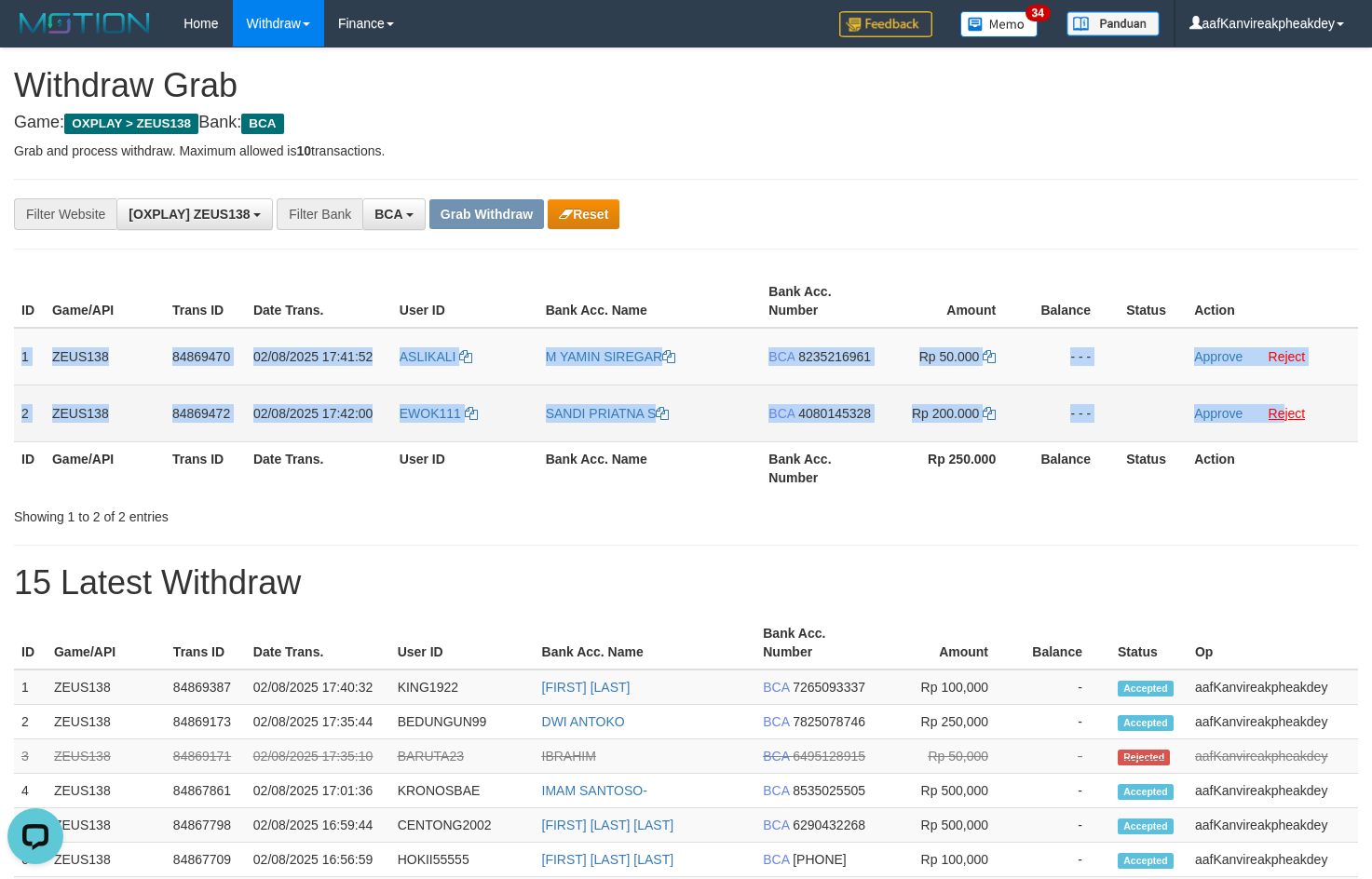 copy on "1
ZEUS138
84869470
02/08/2025 17:41:52
ASLIKALI
M YAMIN SIREGAR
BCA
8235216961
Rp 50.000
- - -
Approve
Reject
2
ZEUS138
84869472
02/08/2025 17:42:00
EWOK111
SANDI PRIATNA S
BCA
4080145328
Rp 200.000
- - -
Approve
Re" 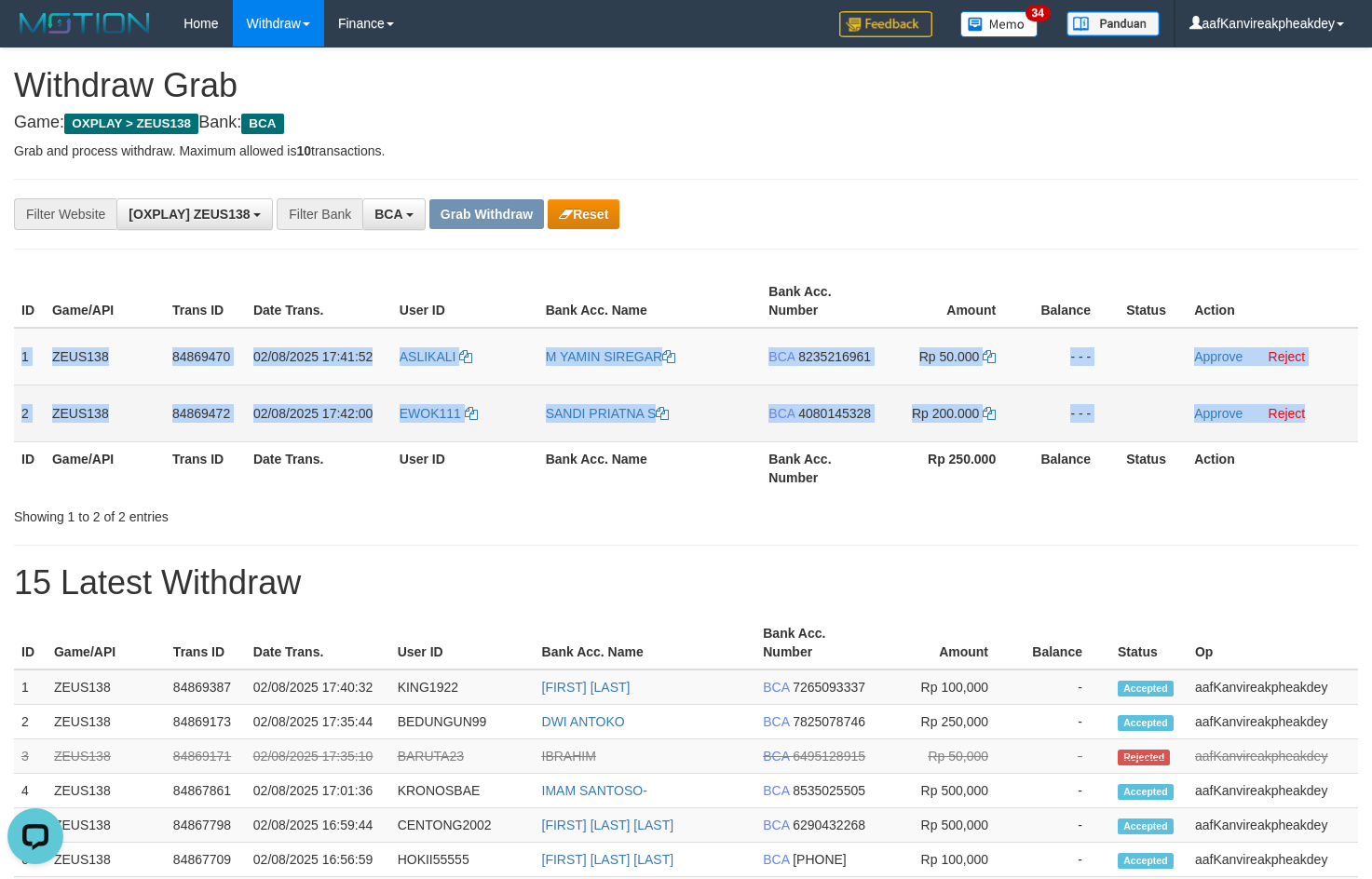 copy on "1
ZEUS138
84869470
02/08/2025 17:41:52
ASLIKALI
M YAMIN SIREGAR
BCA
8235216961
Rp 50.000
- - -
Approve
Reject
2
ZEUS138
84869472
02/08/2025 17:42:00
EWOK111
SANDI PRIATNA S
BCA
4080145328
Rp 200.000
- - -
Approve
Reject" 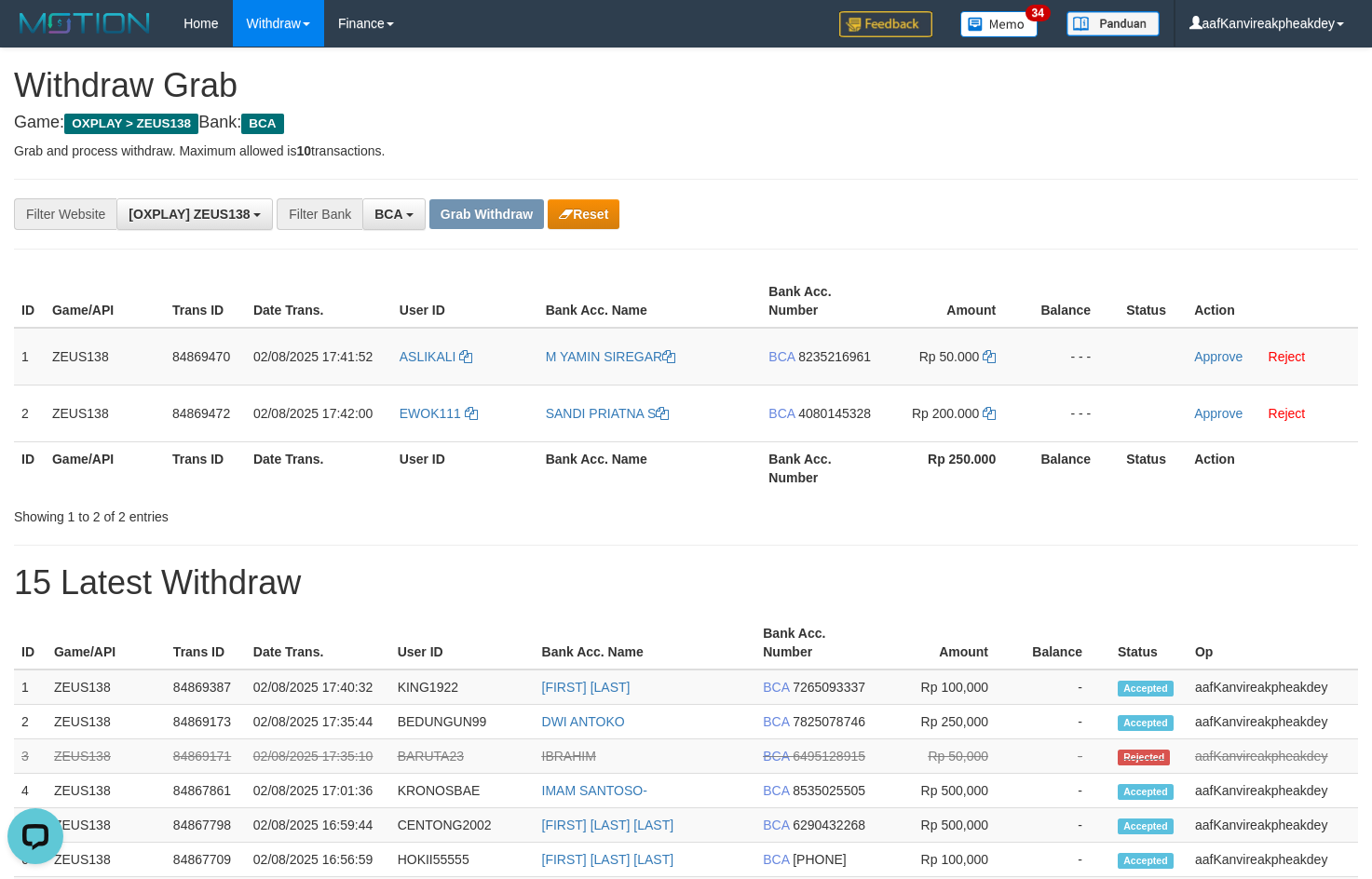 drag, startPoint x: 1308, startPoint y: 258, endPoint x: 1347, endPoint y: 247, distance: 40.5216 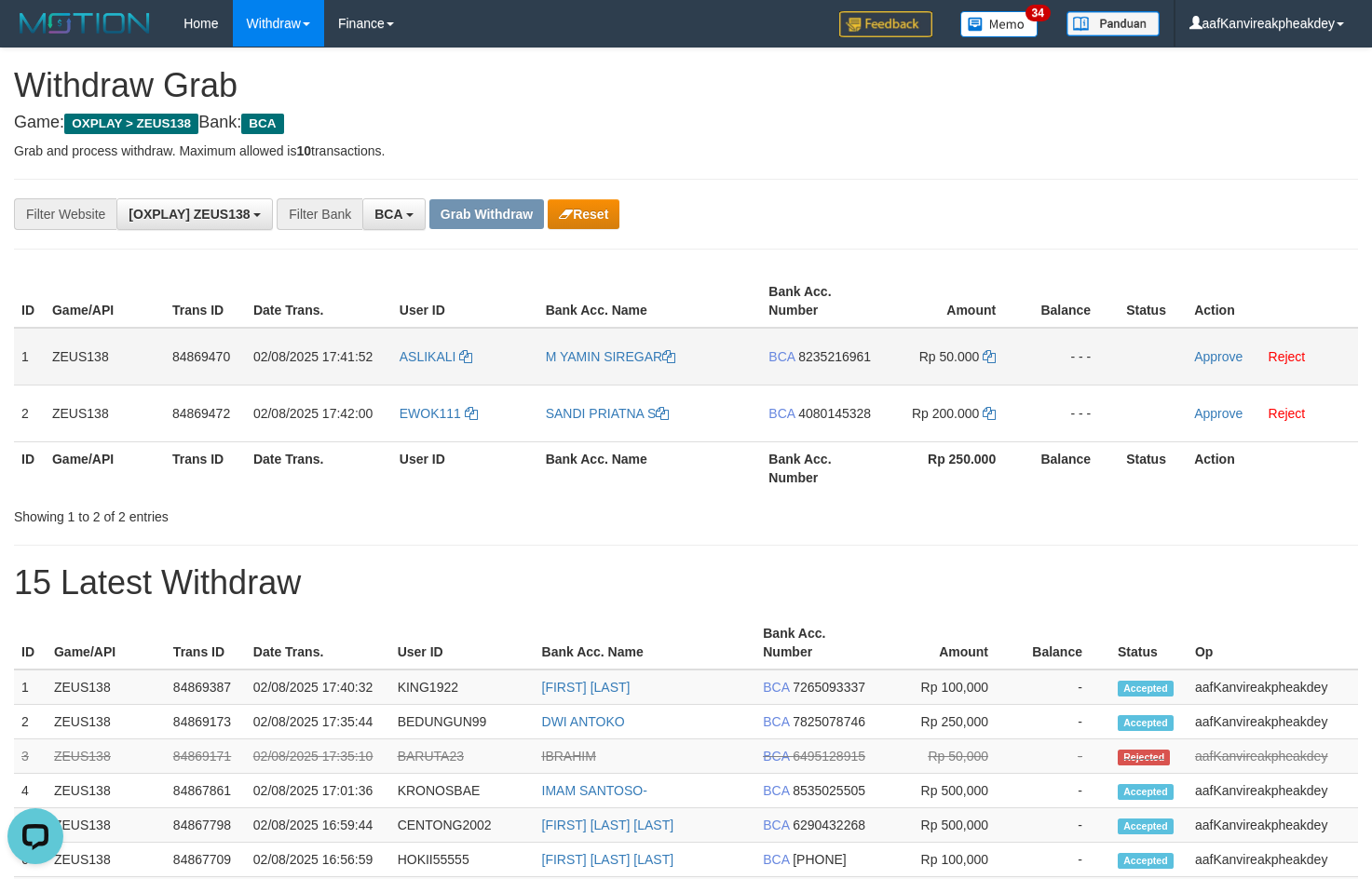 click on "8235216961" at bounding box center [835, 357] 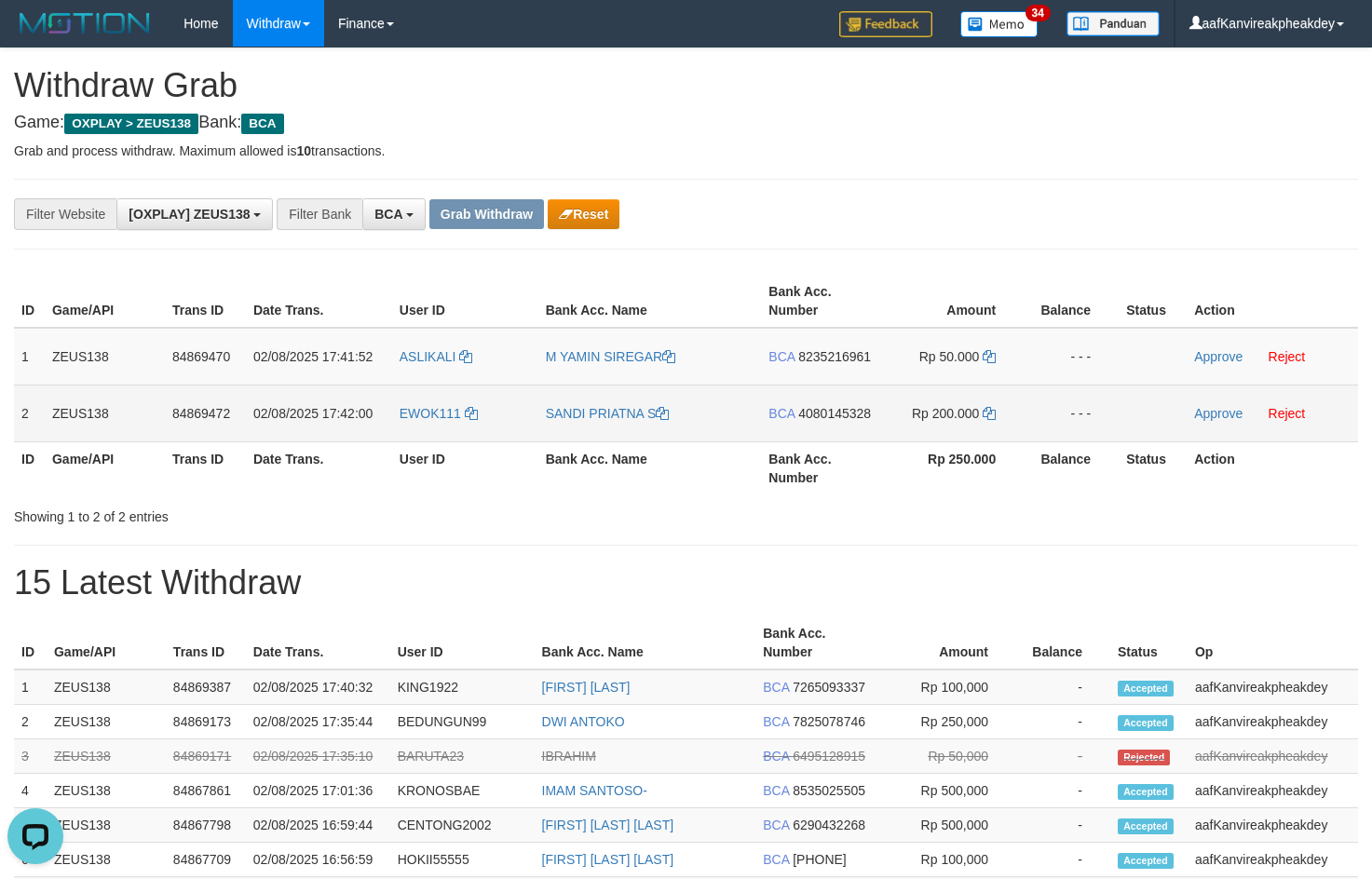 click on "4080145328" at bounding box center [835, 413] 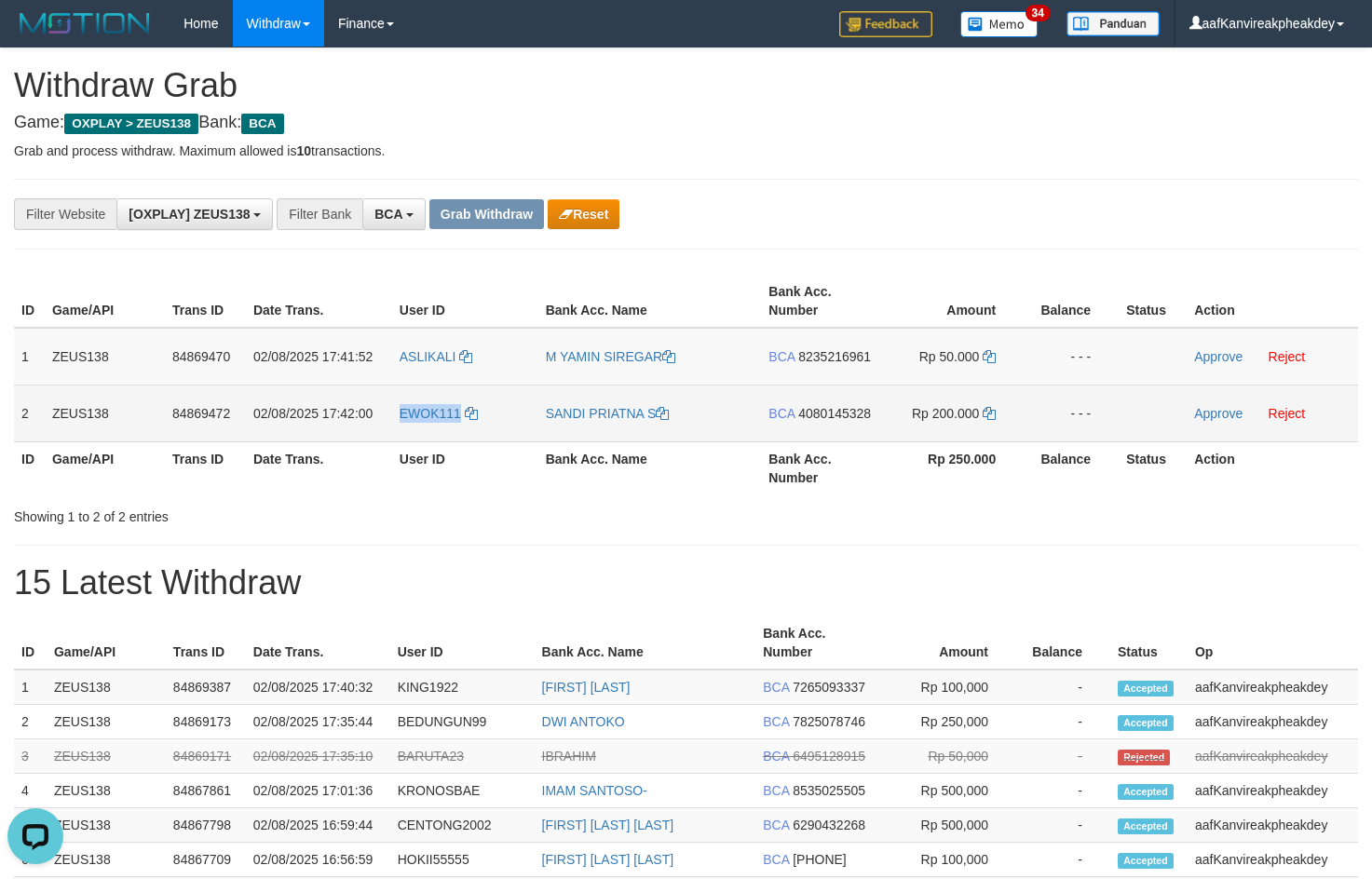 click on "EWOK111" at bounding box center (465, 412) 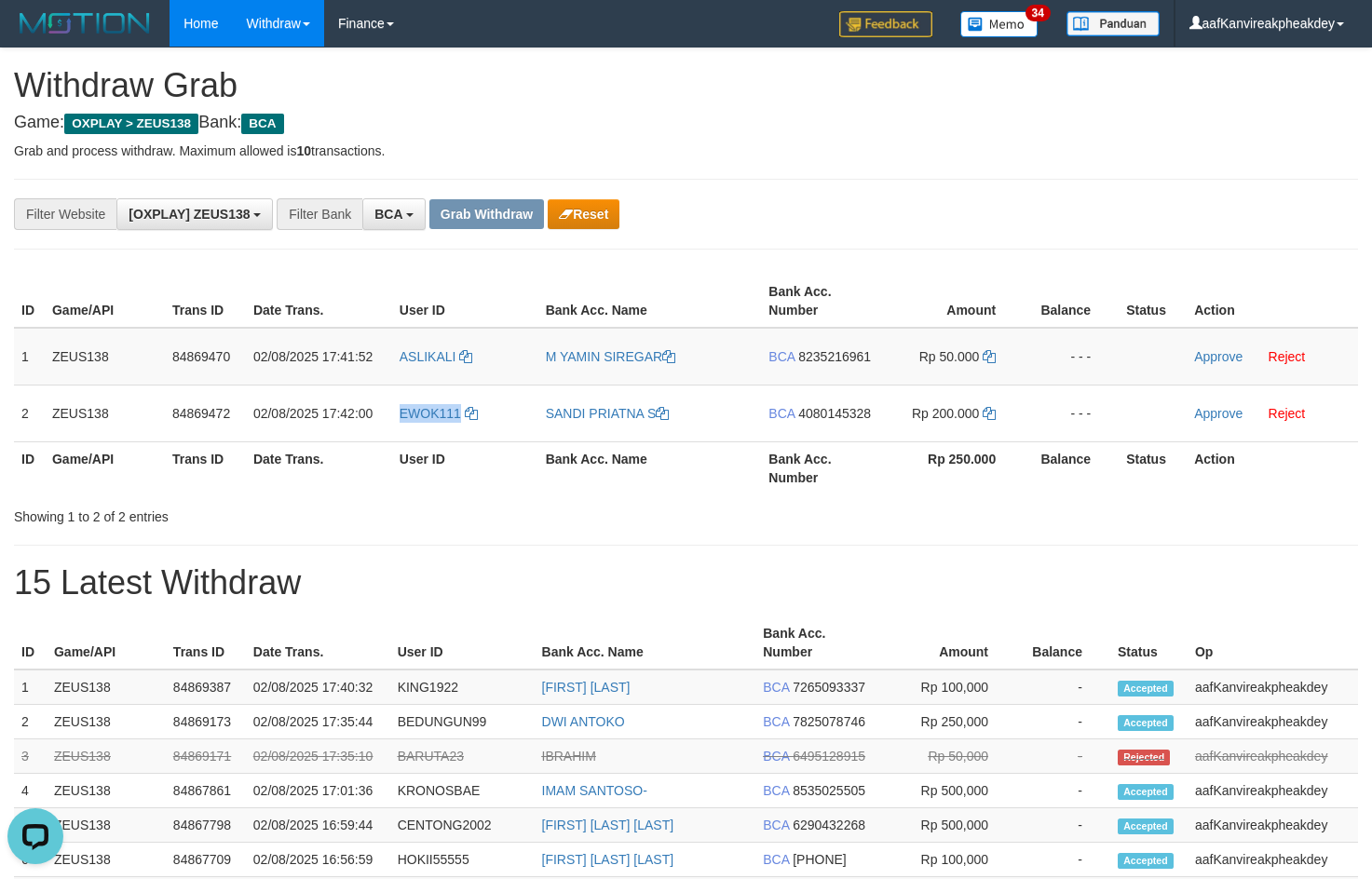 copy on "EWOK111" 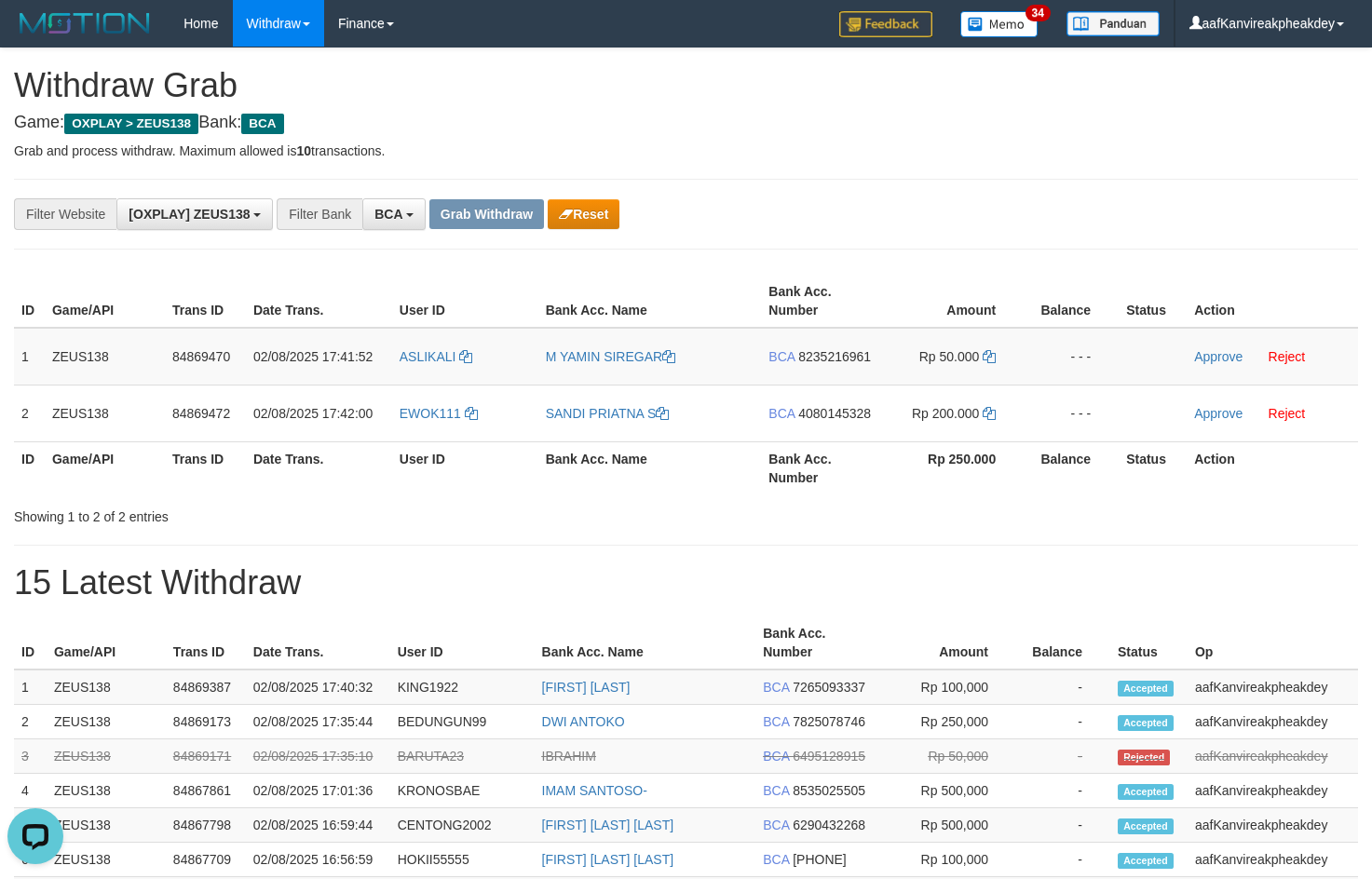 click on "**********" at bounding box center (686, 214) 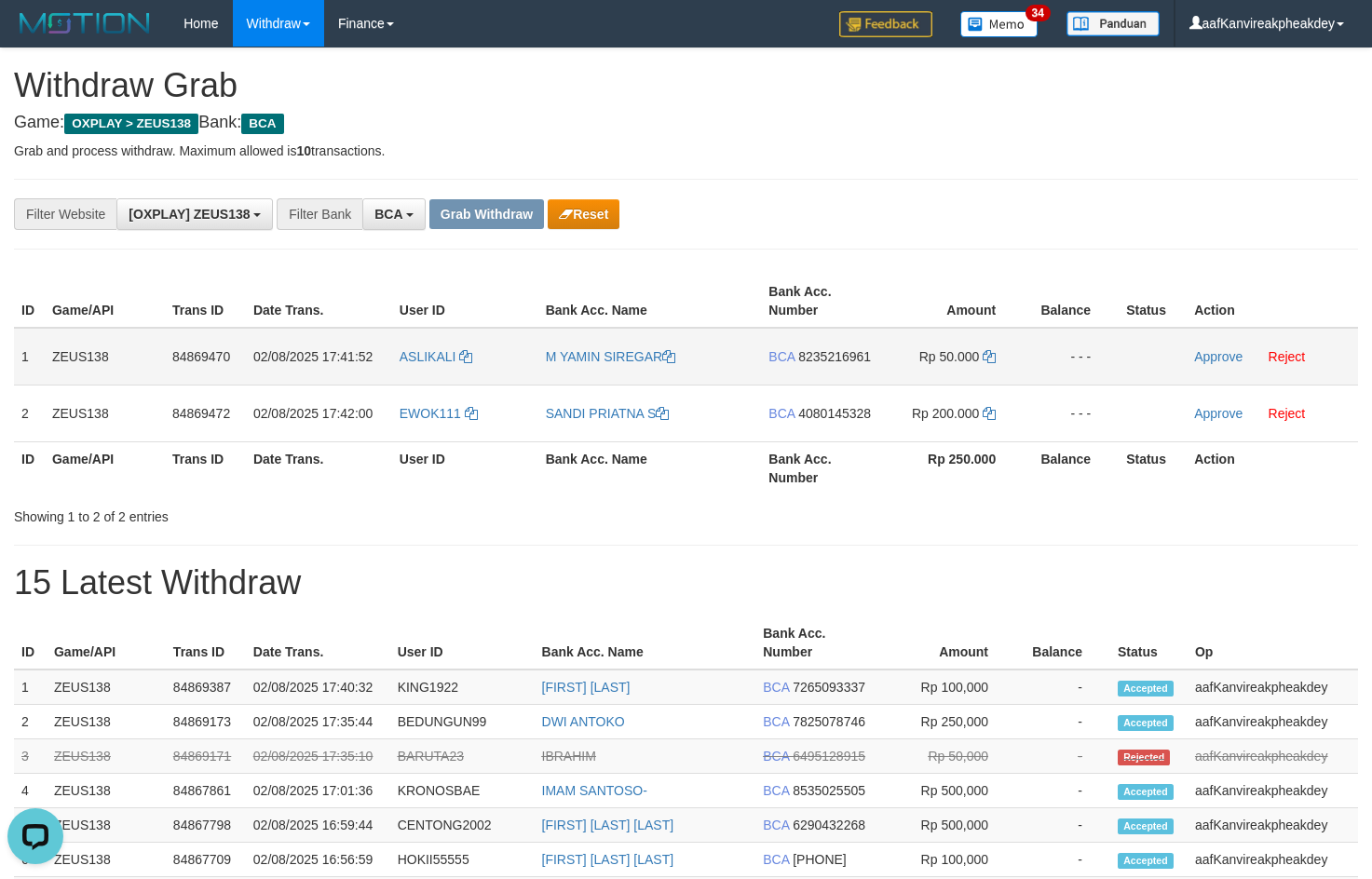 drag, startPoint x: 841, startPoint y: 352, endPoint x: 1009, endPoint y: 343, distance: 168.2409 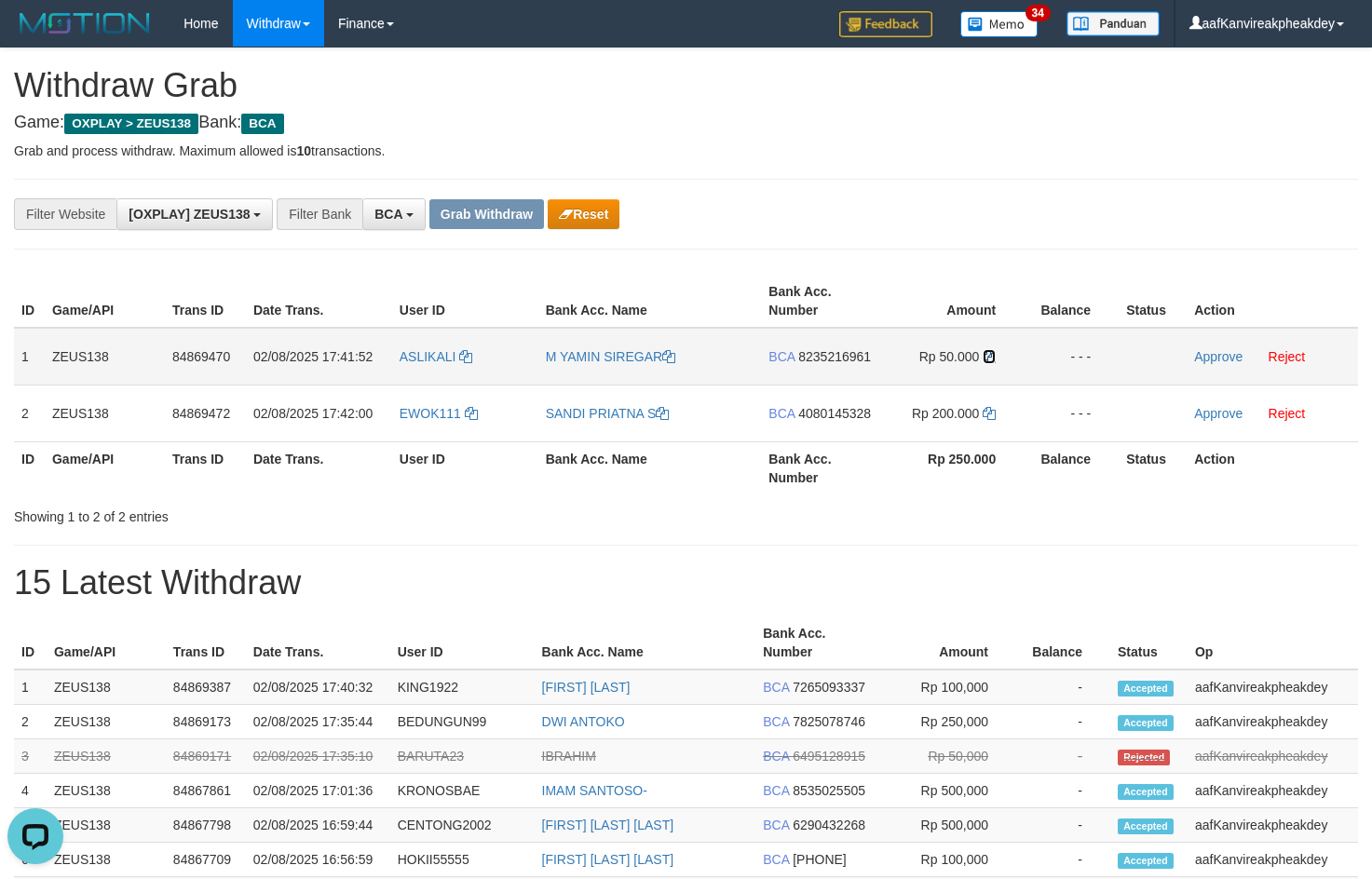 click at bounding box center (989, 357) 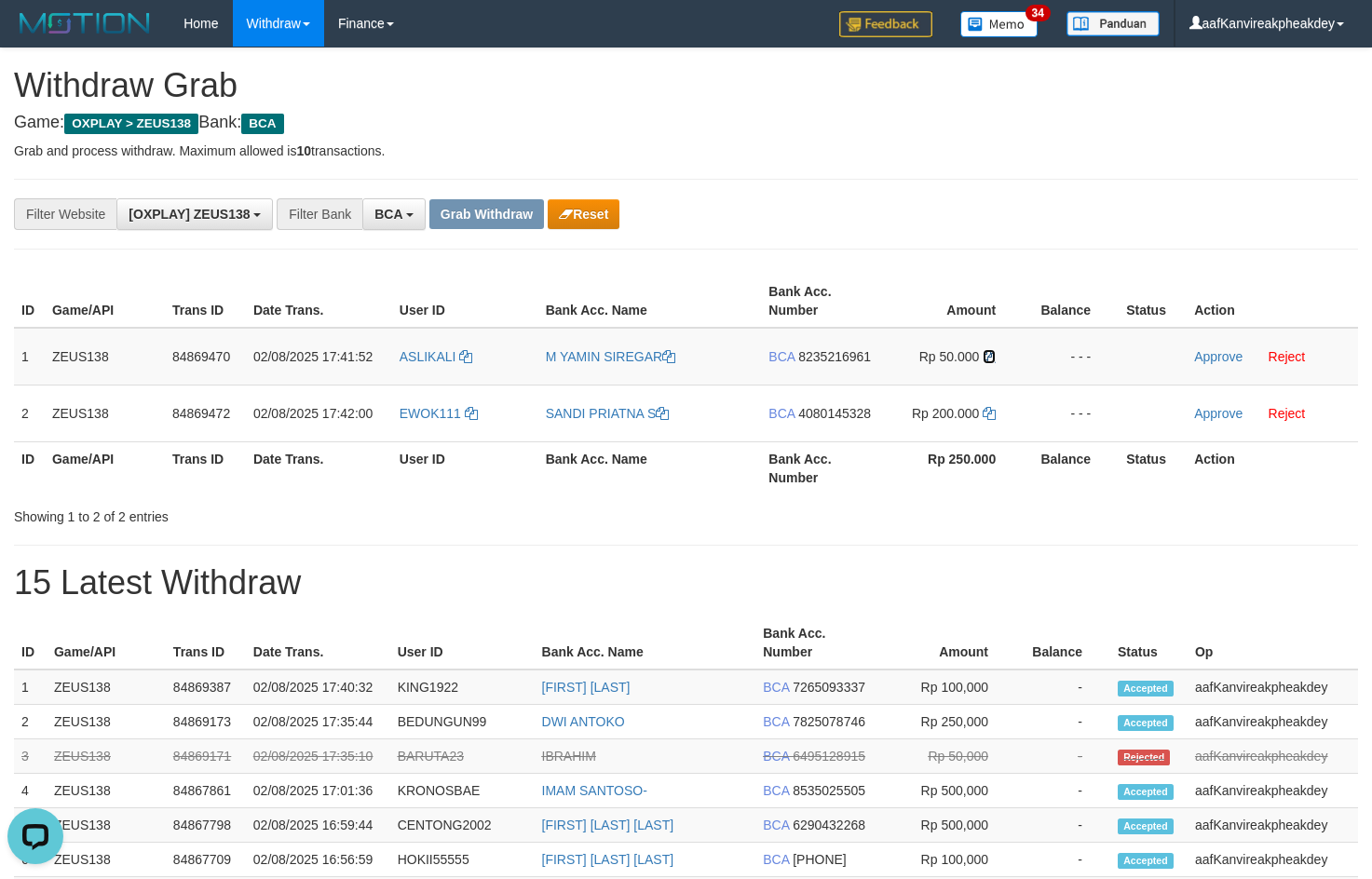 drag, startPoint x: 992, startPoint y: 355, endPoint x: 1375, endPoint y: 376, distance: 383.57529 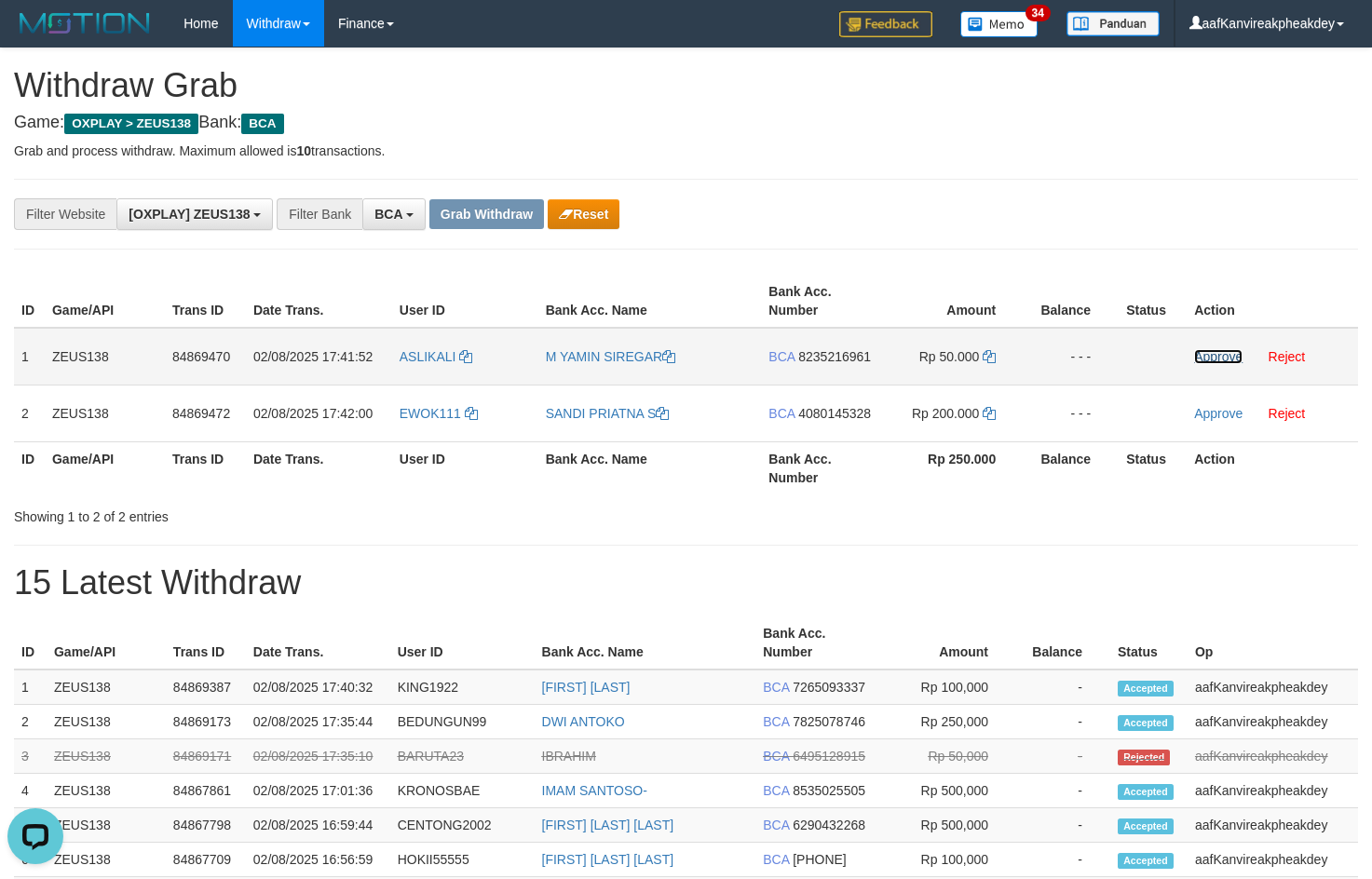 click on "Approve" at bounding box center [1218, 357] 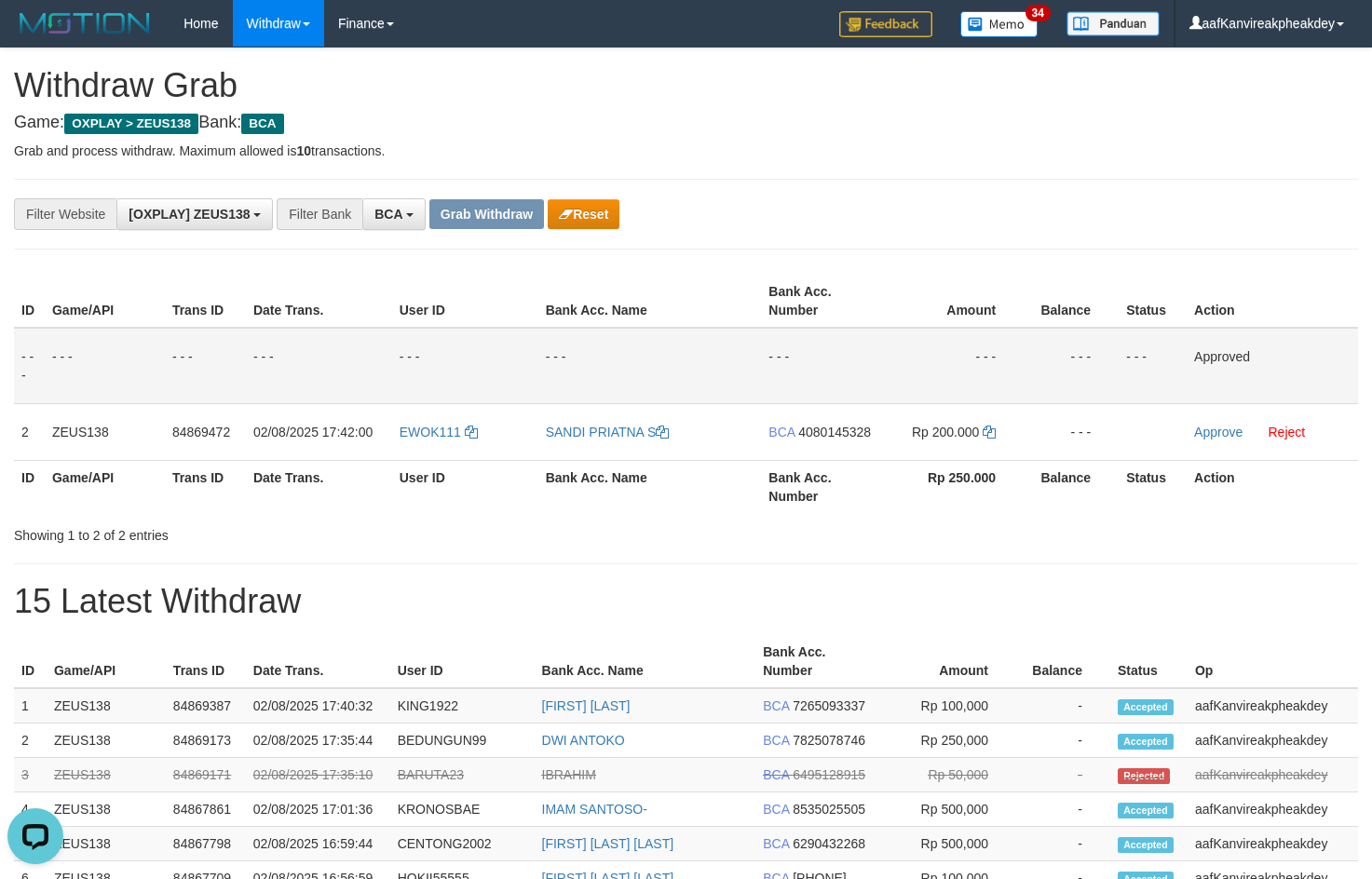 click on "**********" at bounding box center (686, 841) 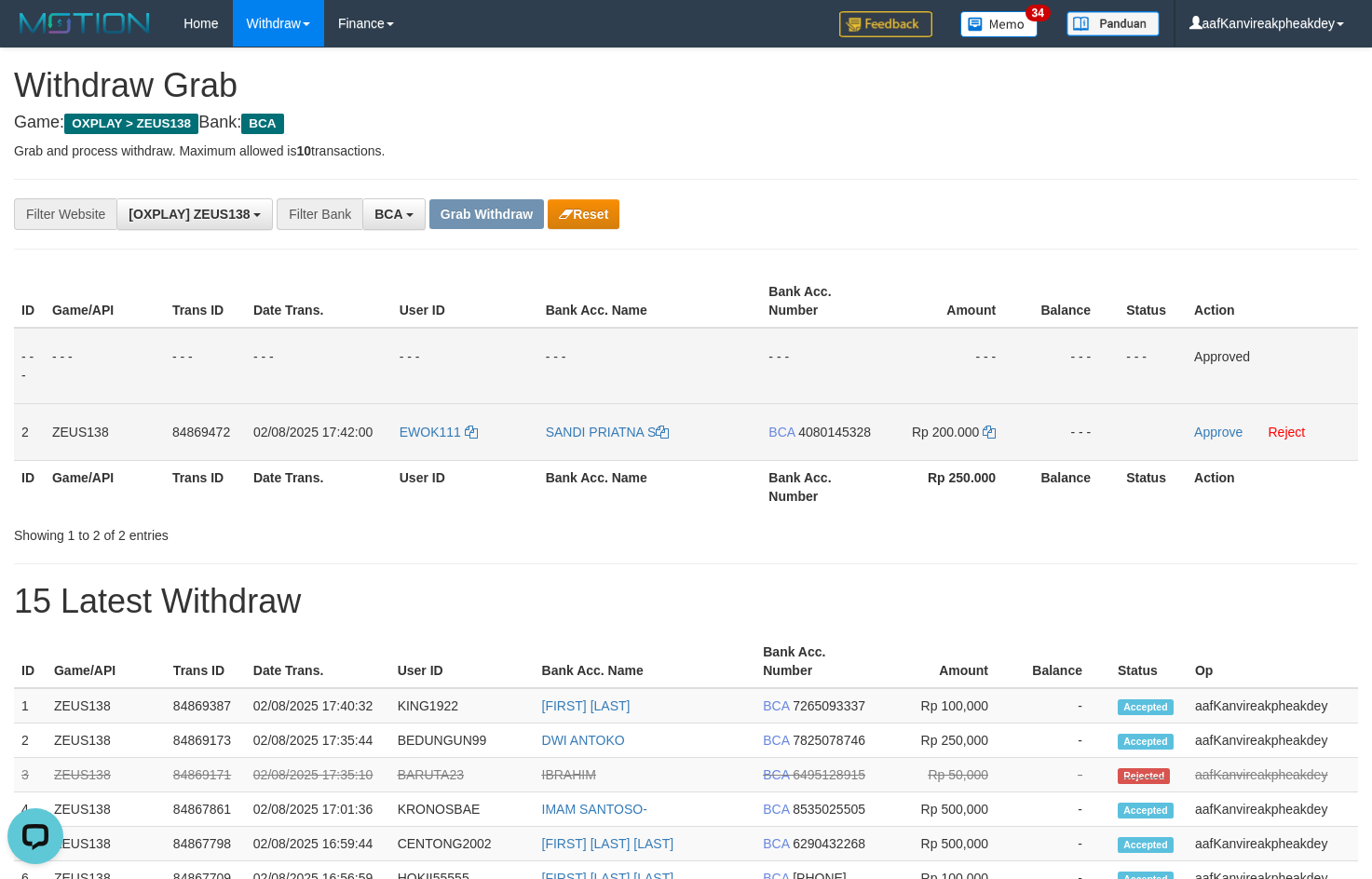 click on "4080145328" at bounding box center [835, 432] 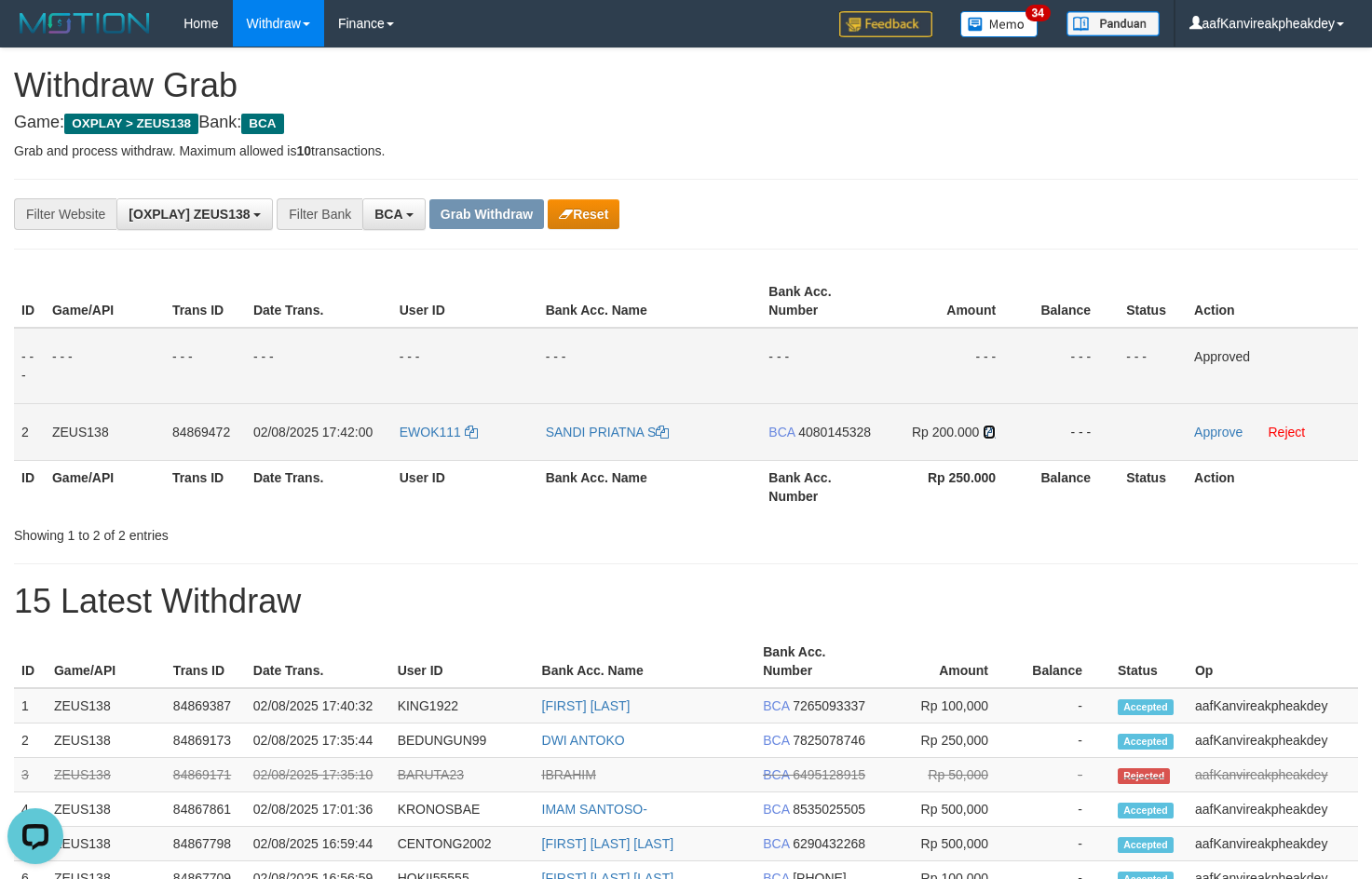 click at bounding box center [989, 432] 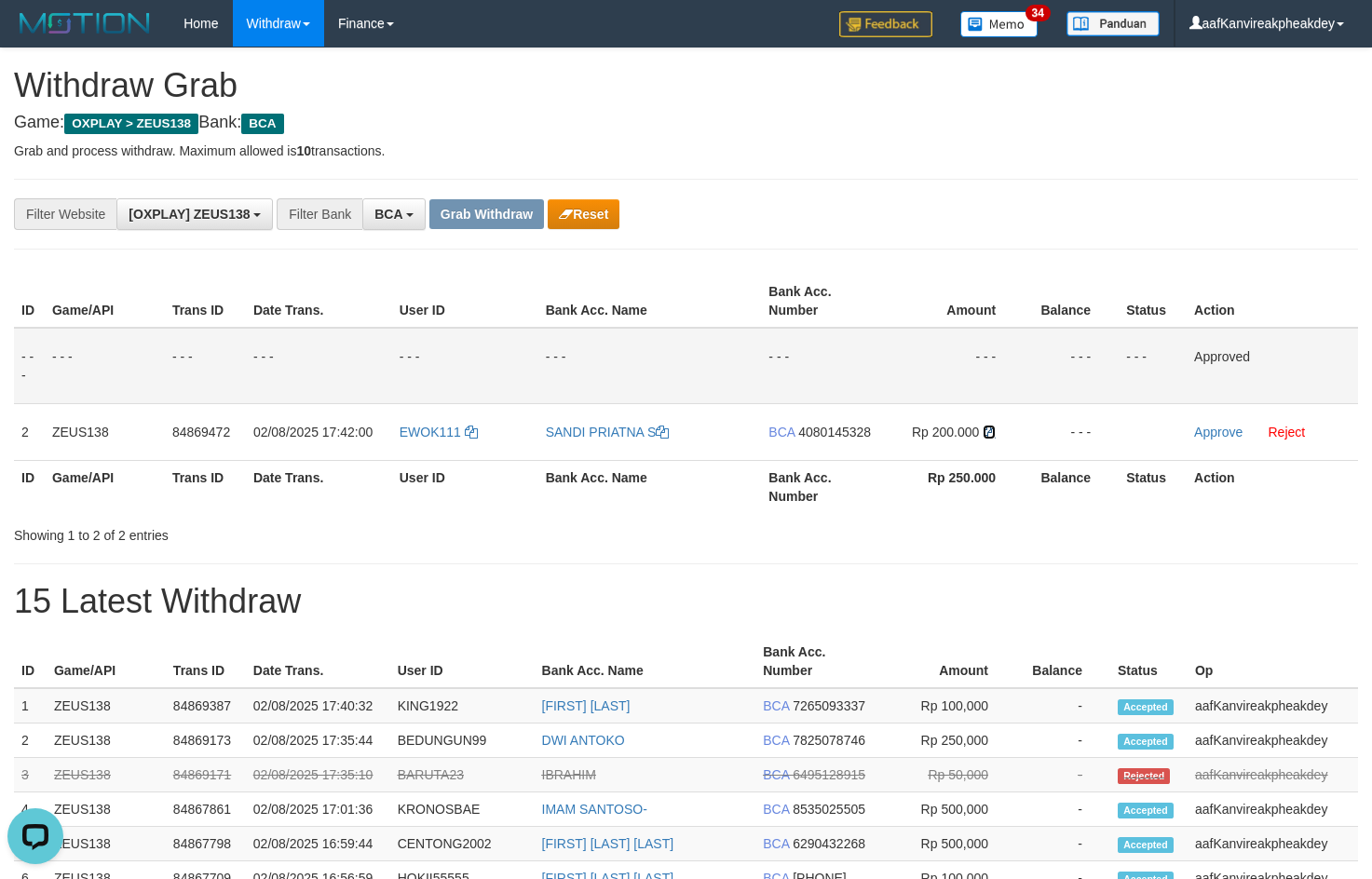 drag, startPoint x: 991, startPoint y: 430, endPoint x: 1382, endPoint y: 405, distance: 391.79842 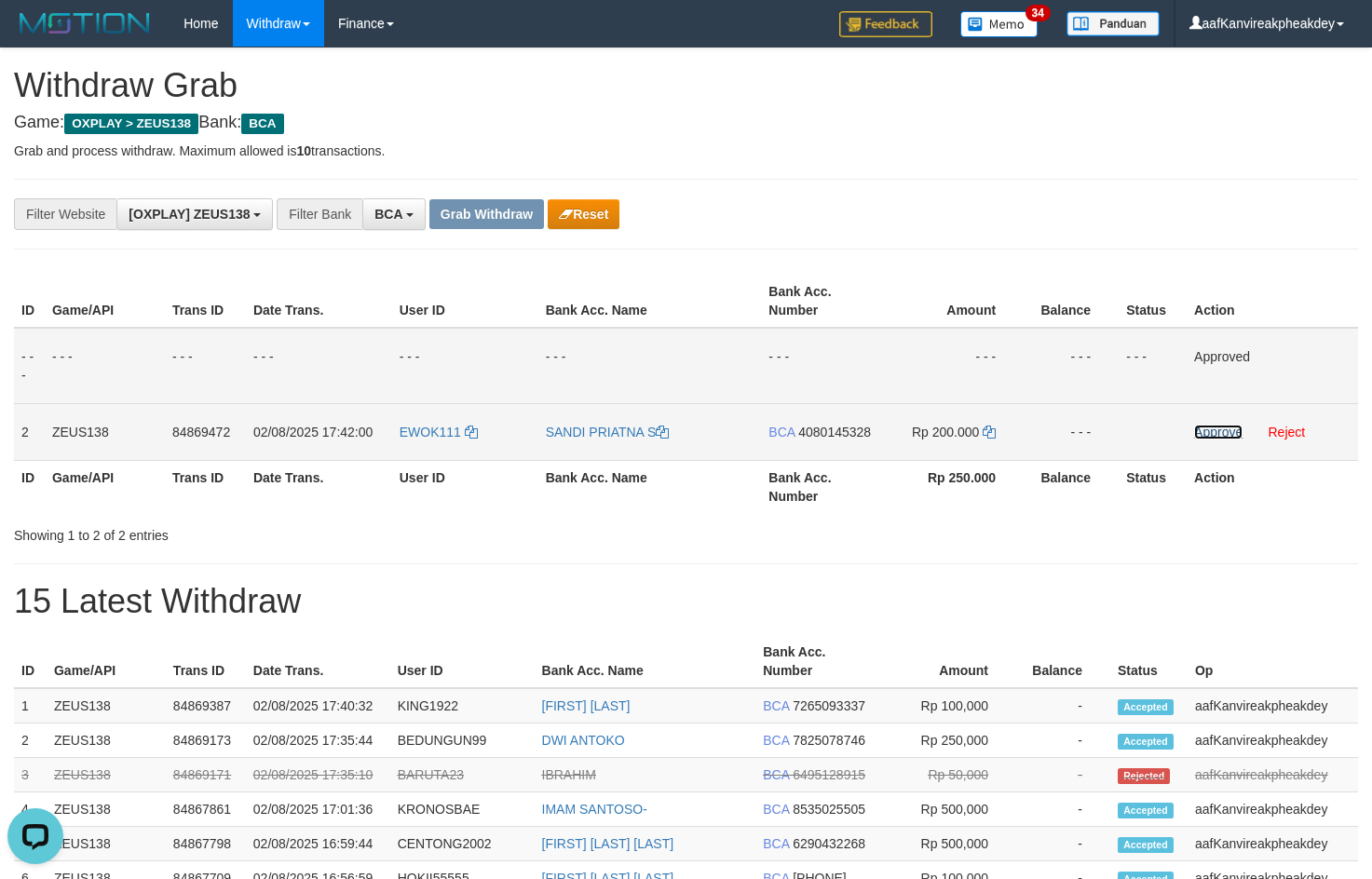 click on "Approve" at bounding box center (1218, 432) 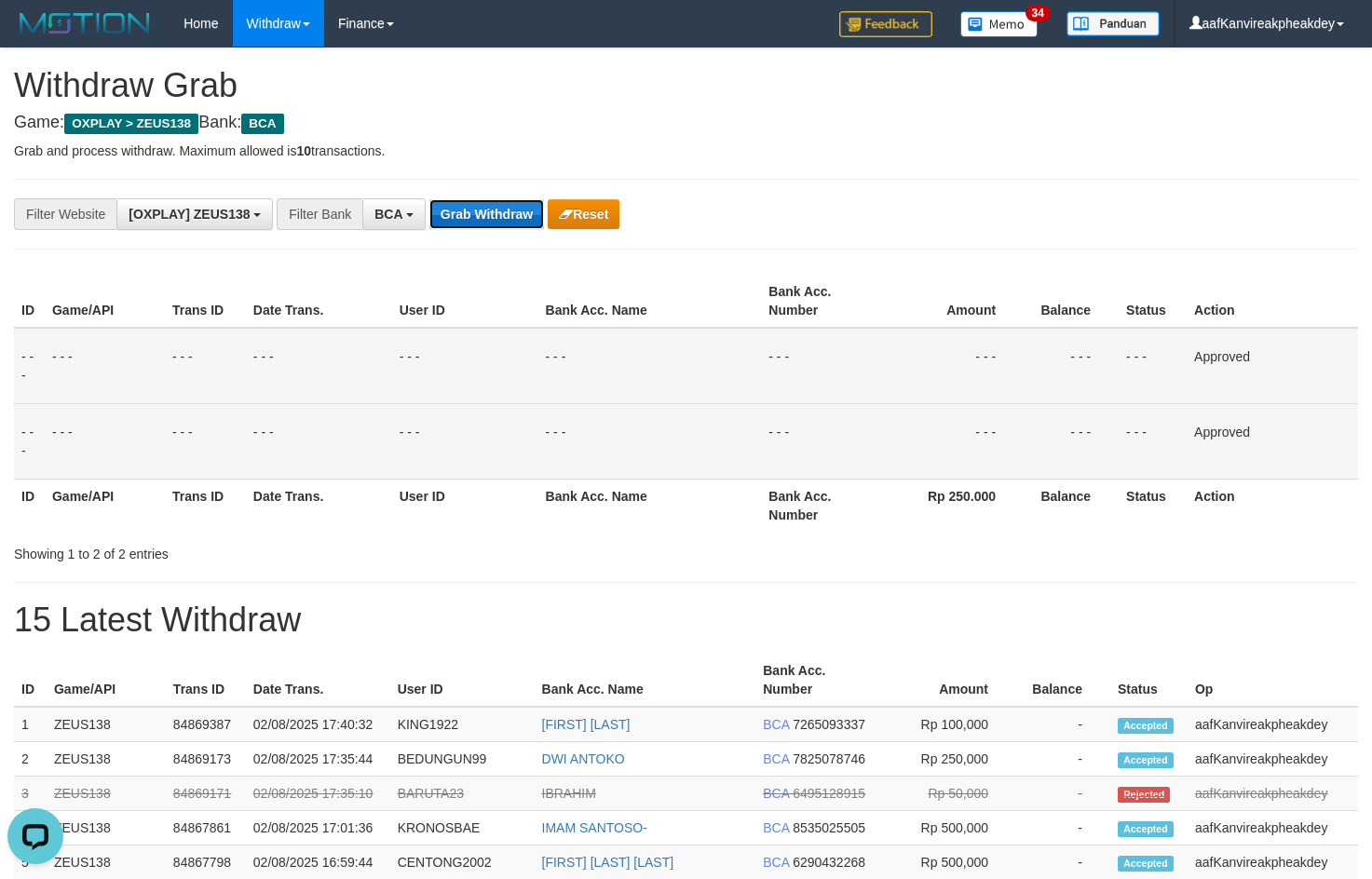 click on "Grab Withdraw" at bounding box center [486, 214] 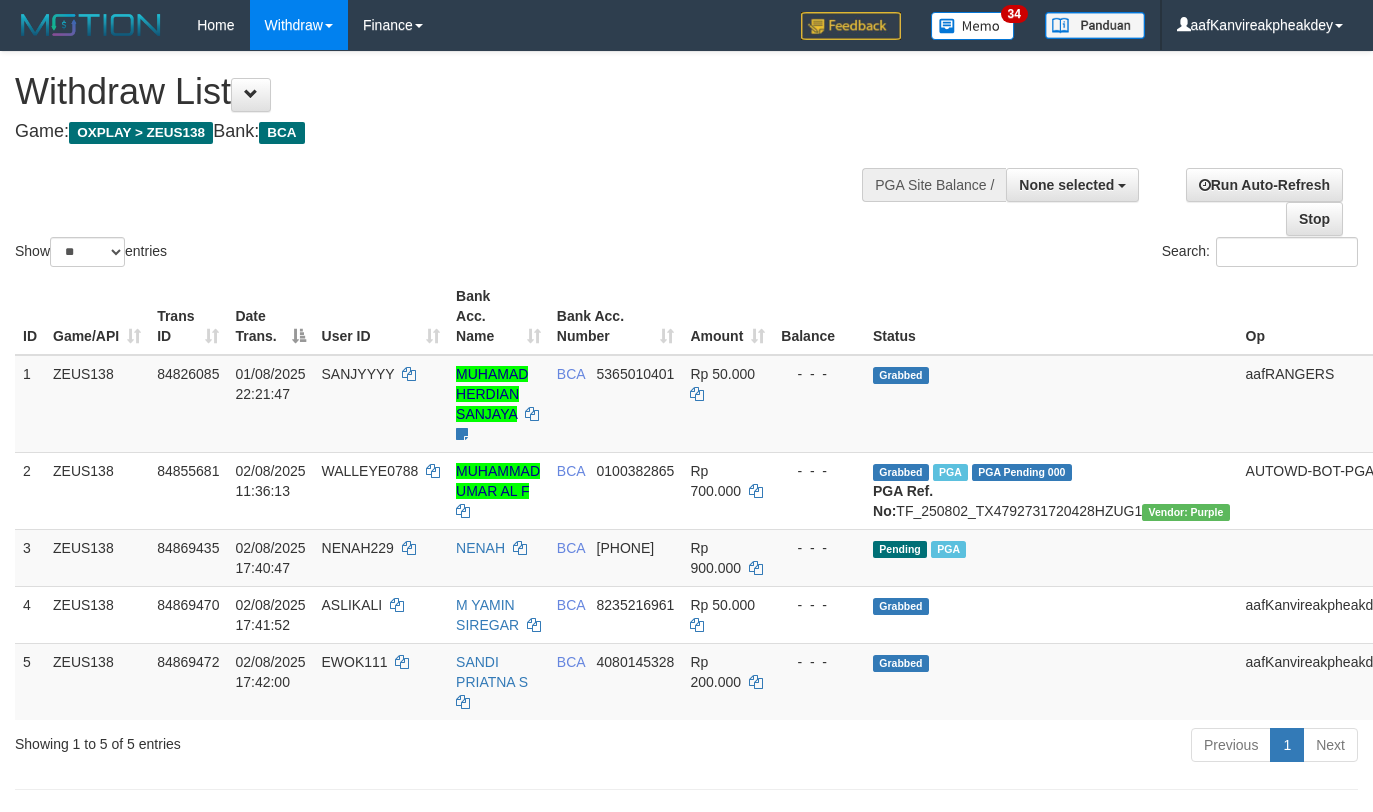 select 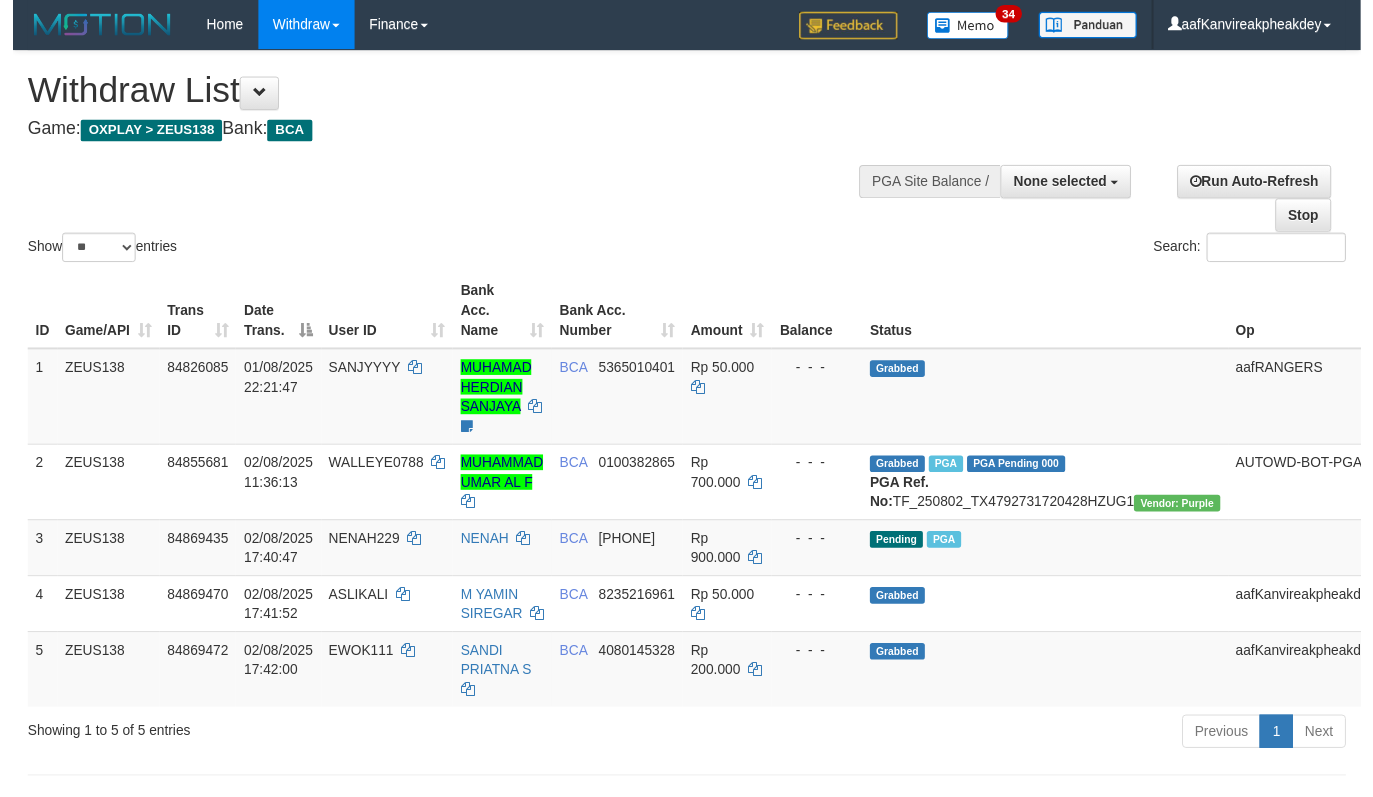 scroll, scrollTop: 0, scrollLeft: 0, axis: both 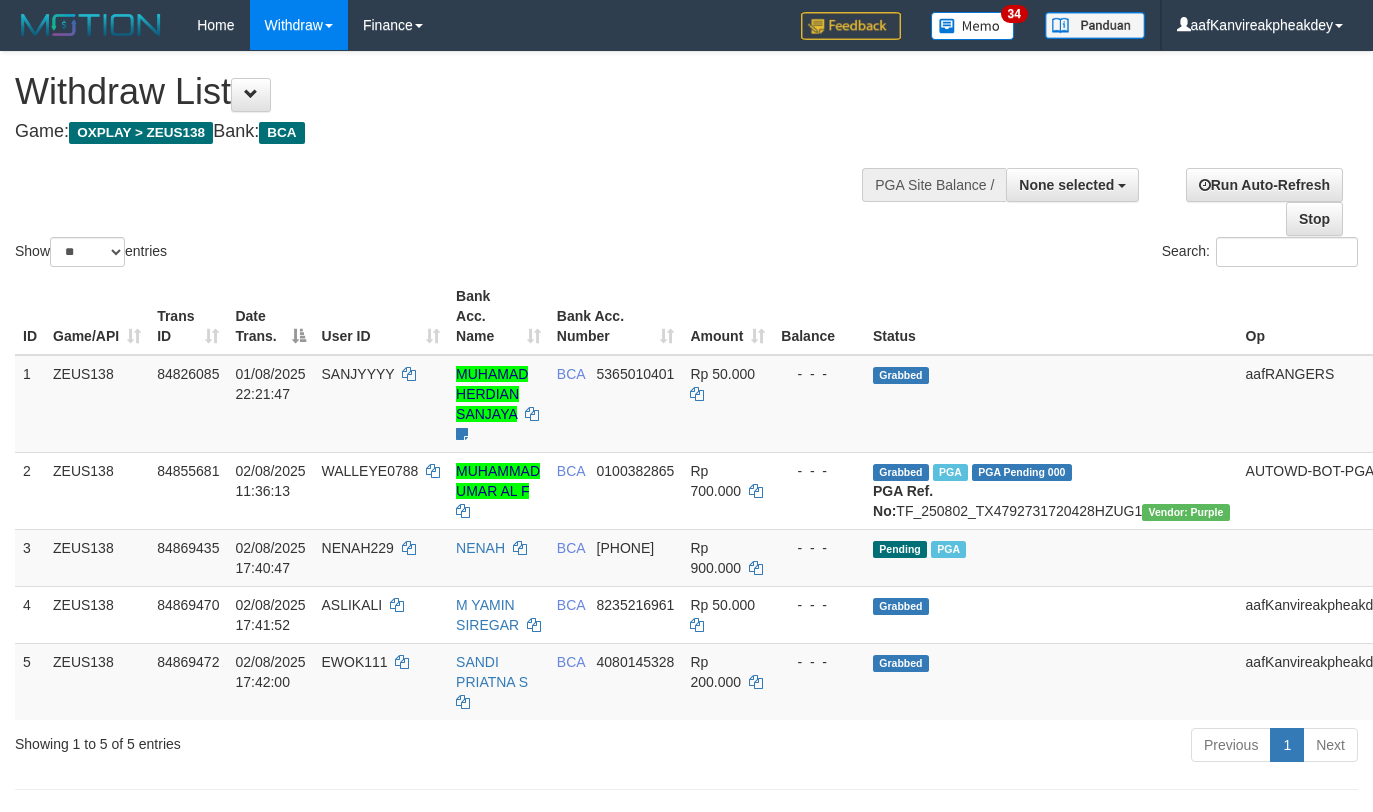 select 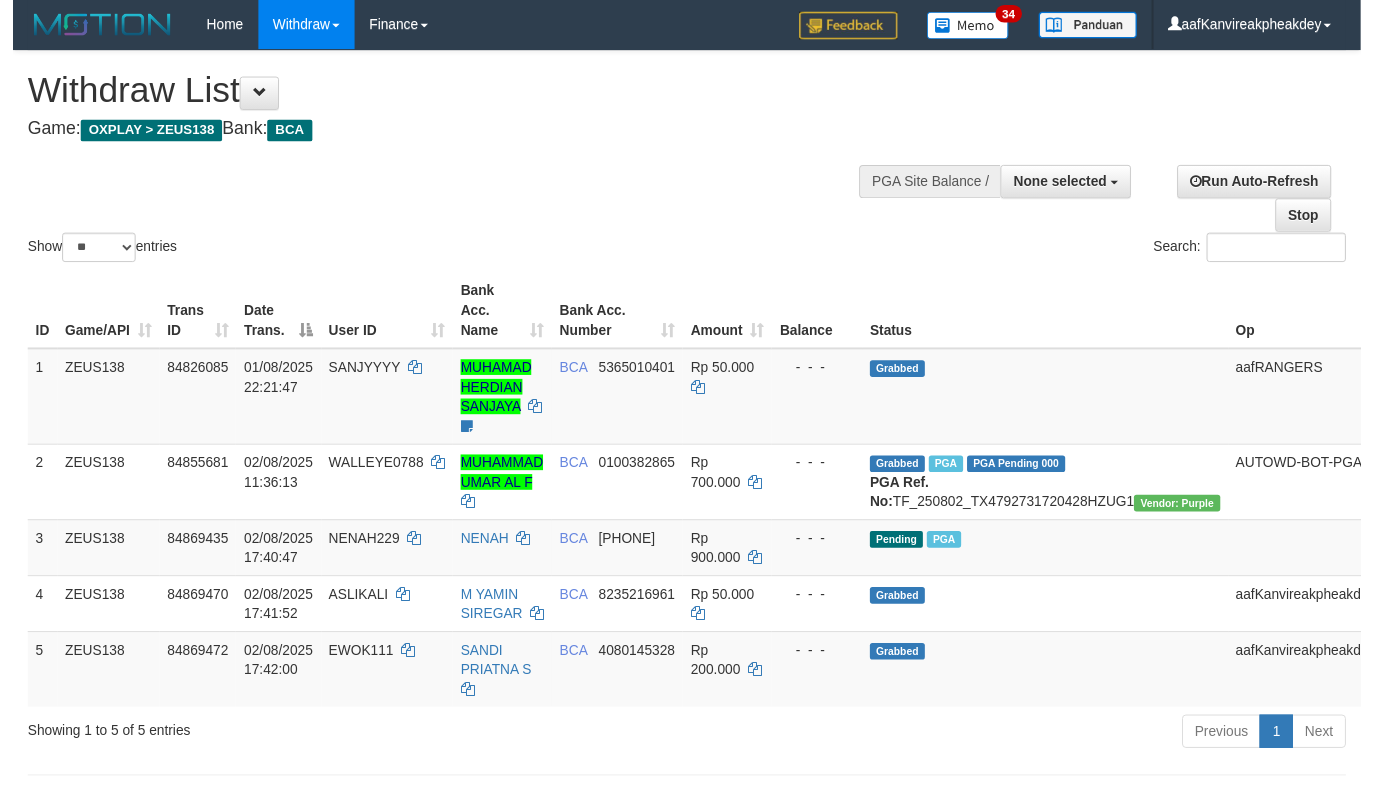 scroll, scrollTop: 0, scrollLeft: 0, axis: both 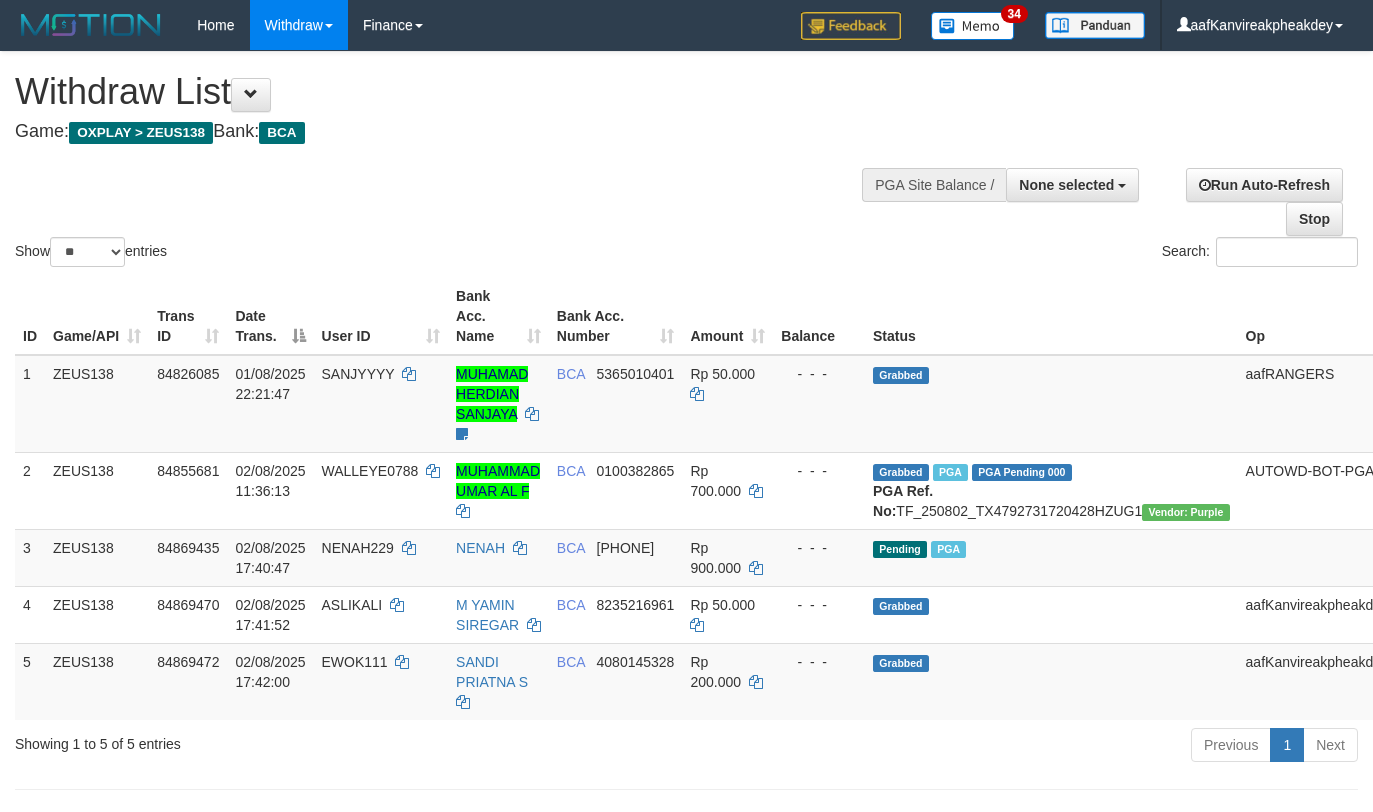 select 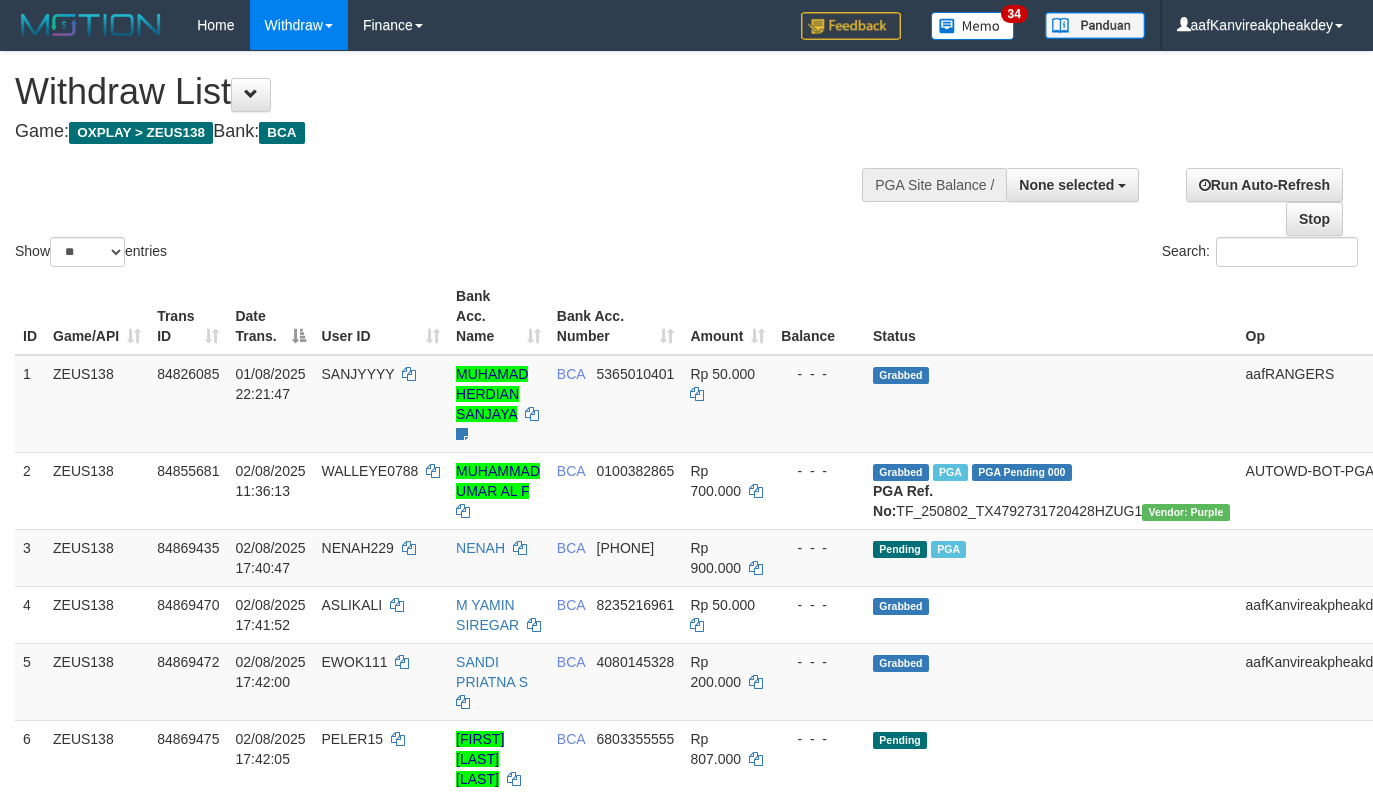 select 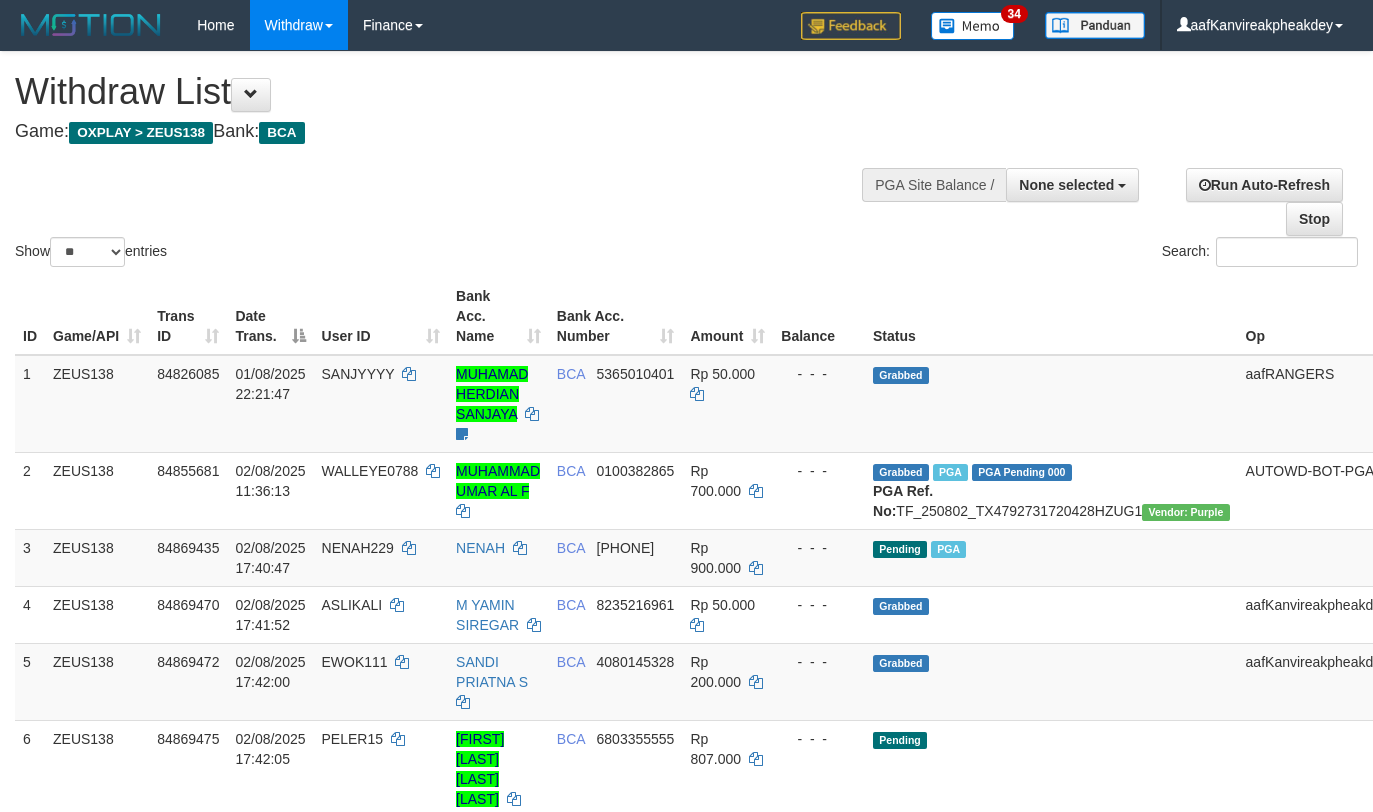 select 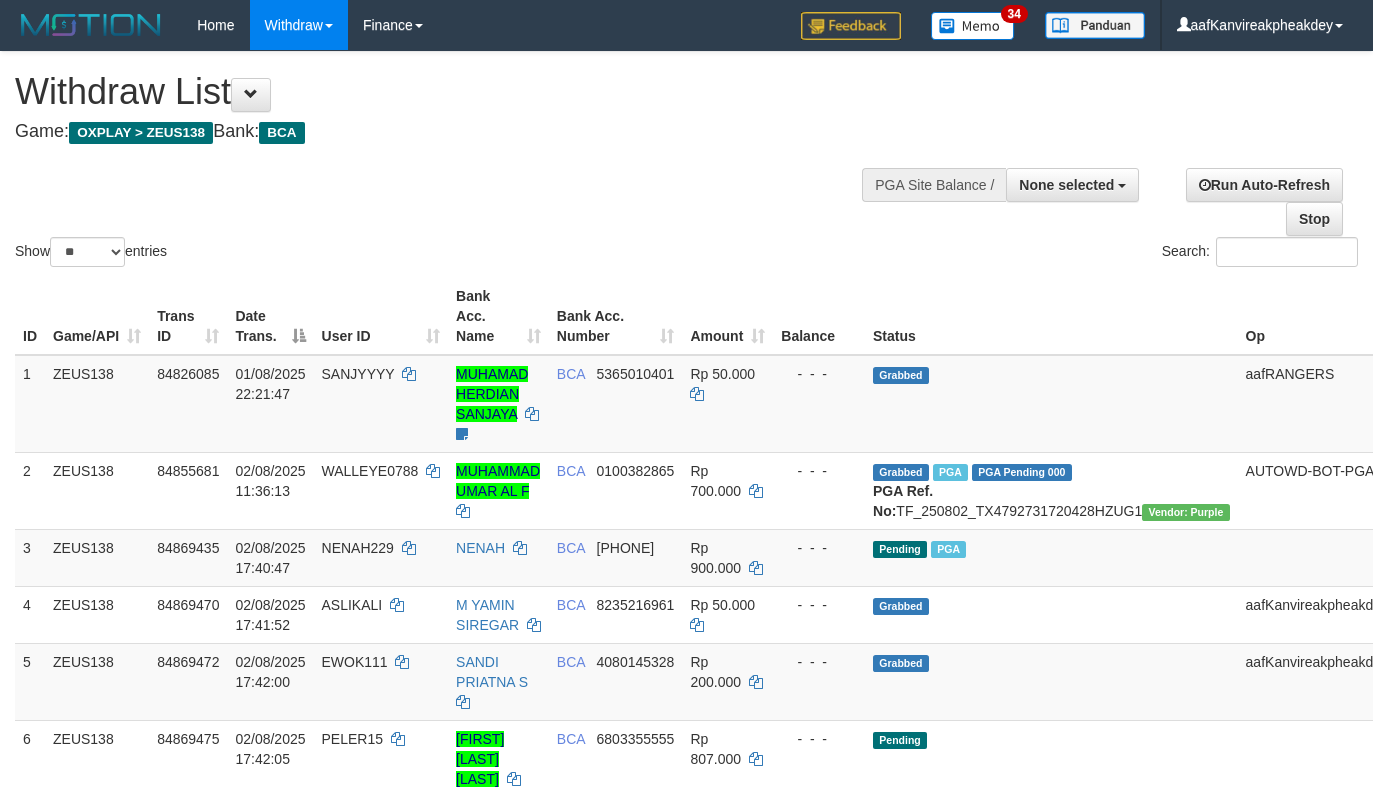 select 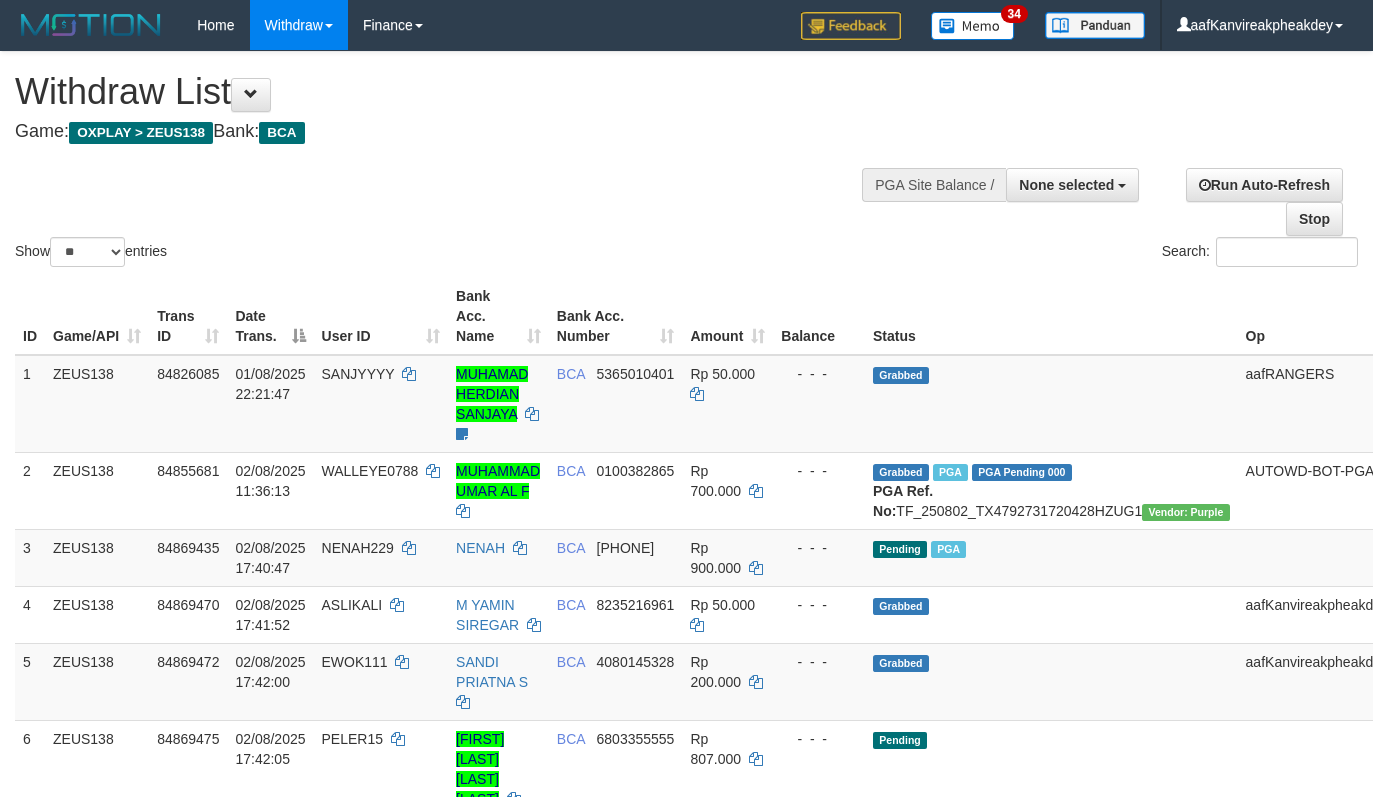 select 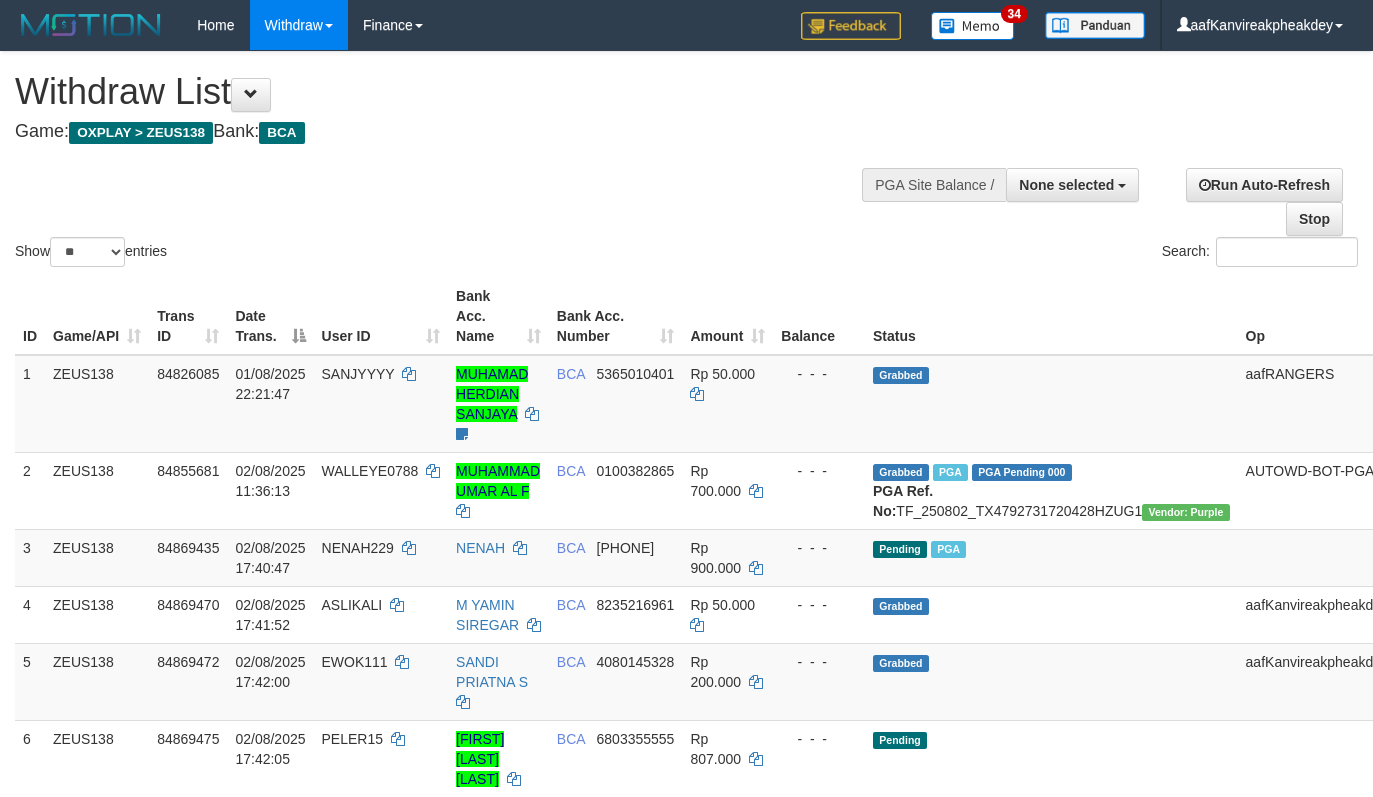 select 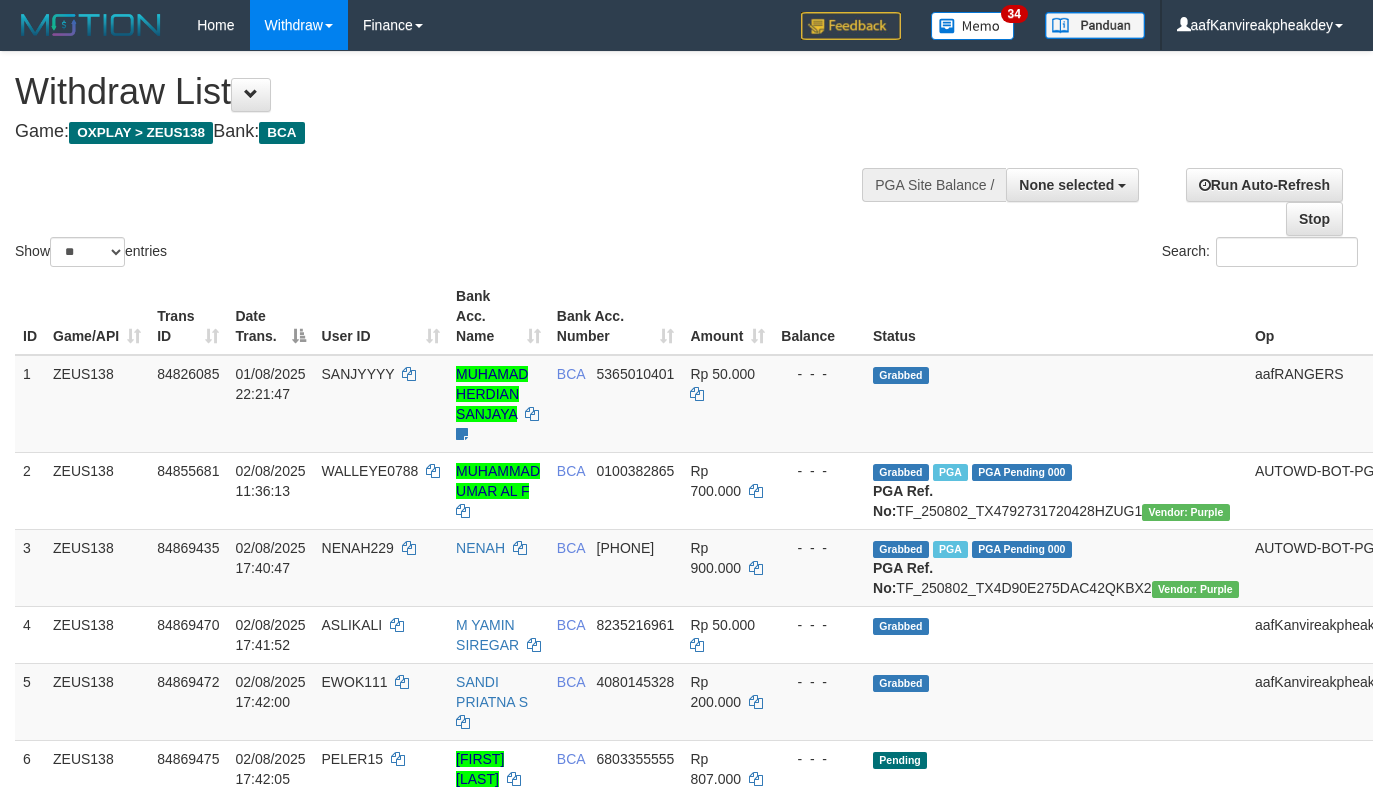 select 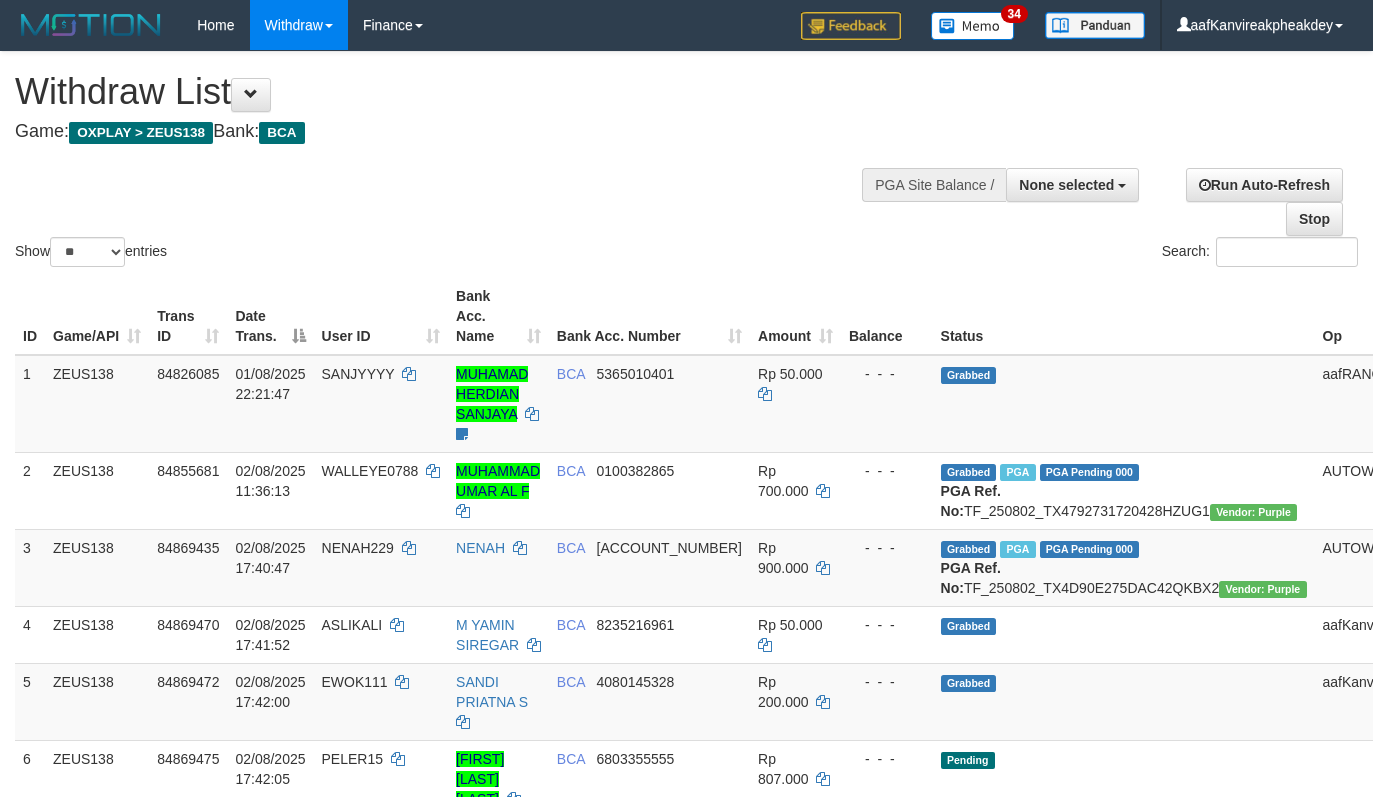 select 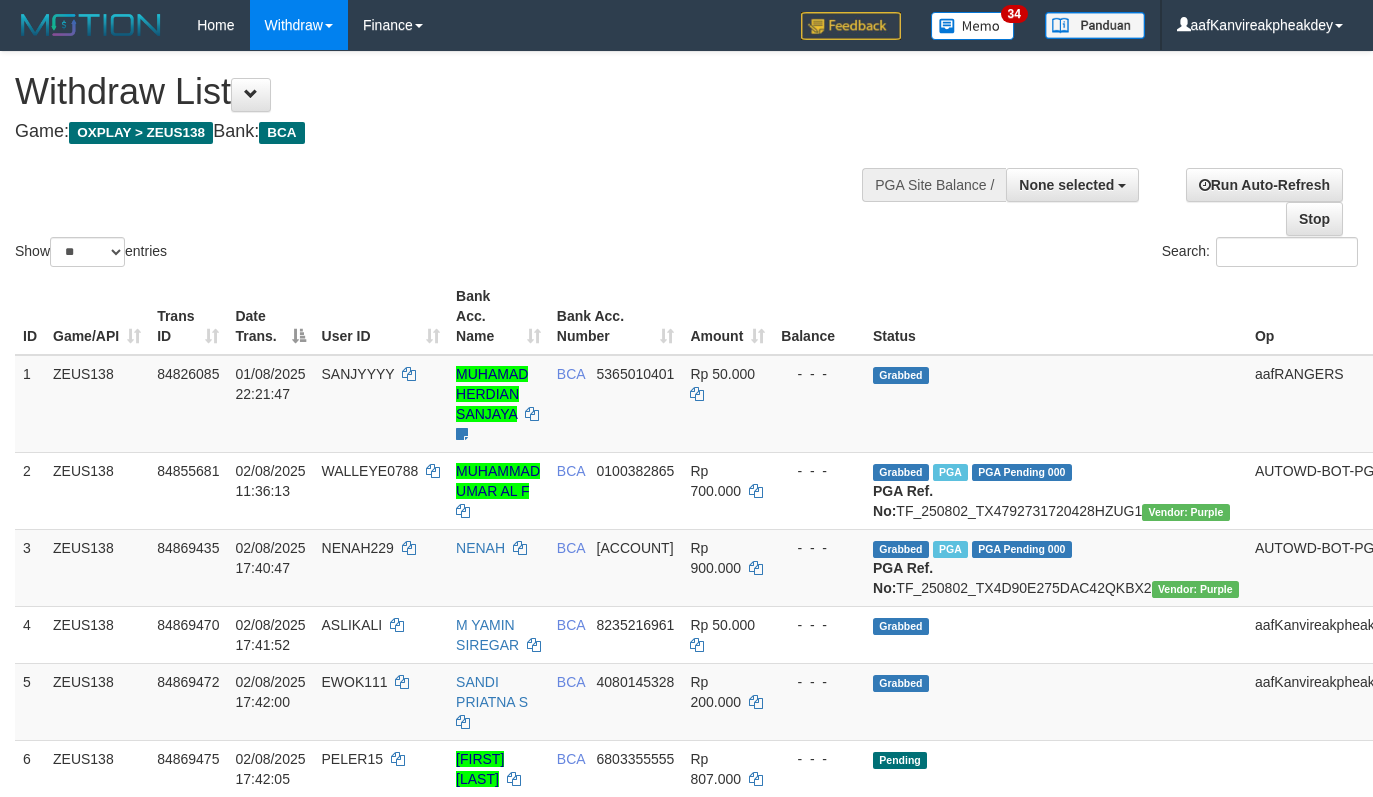 select 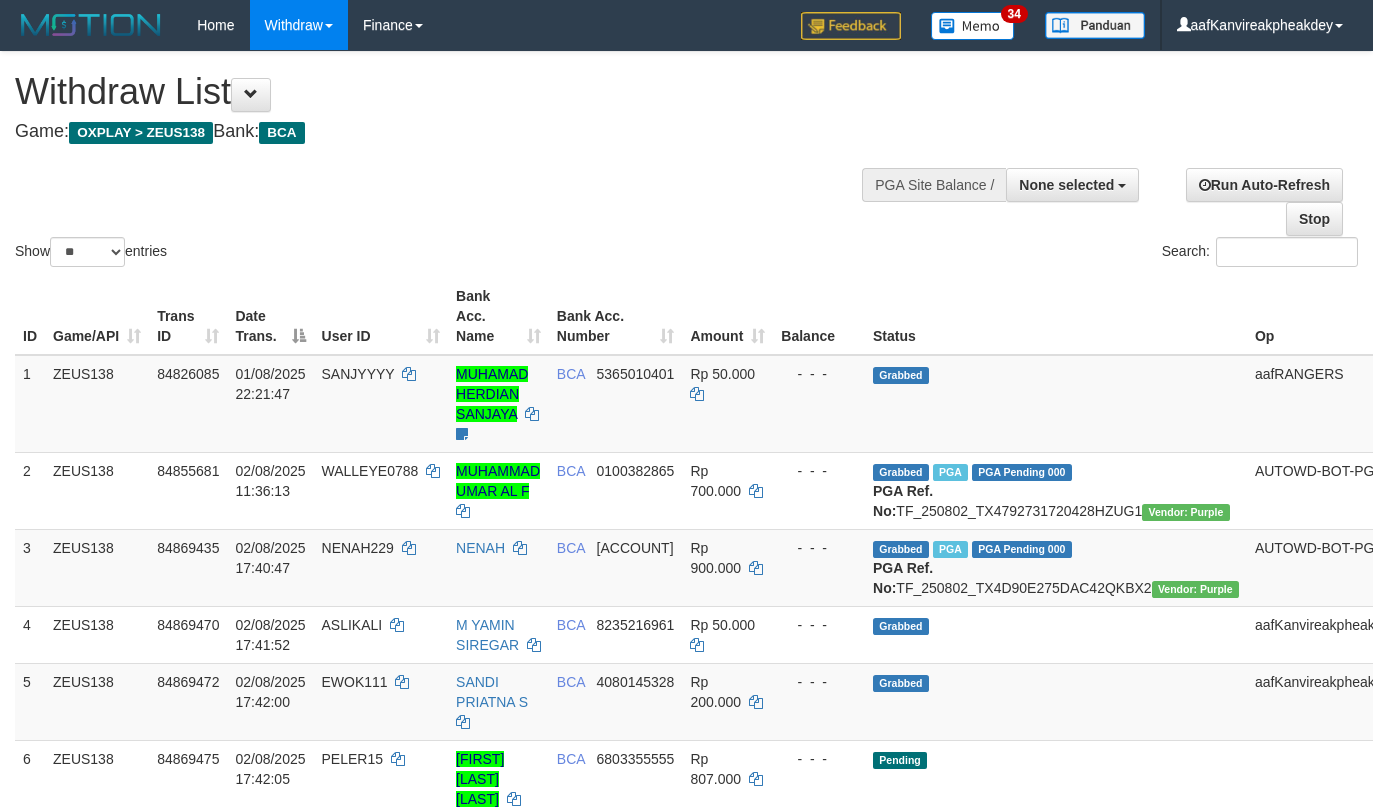 select 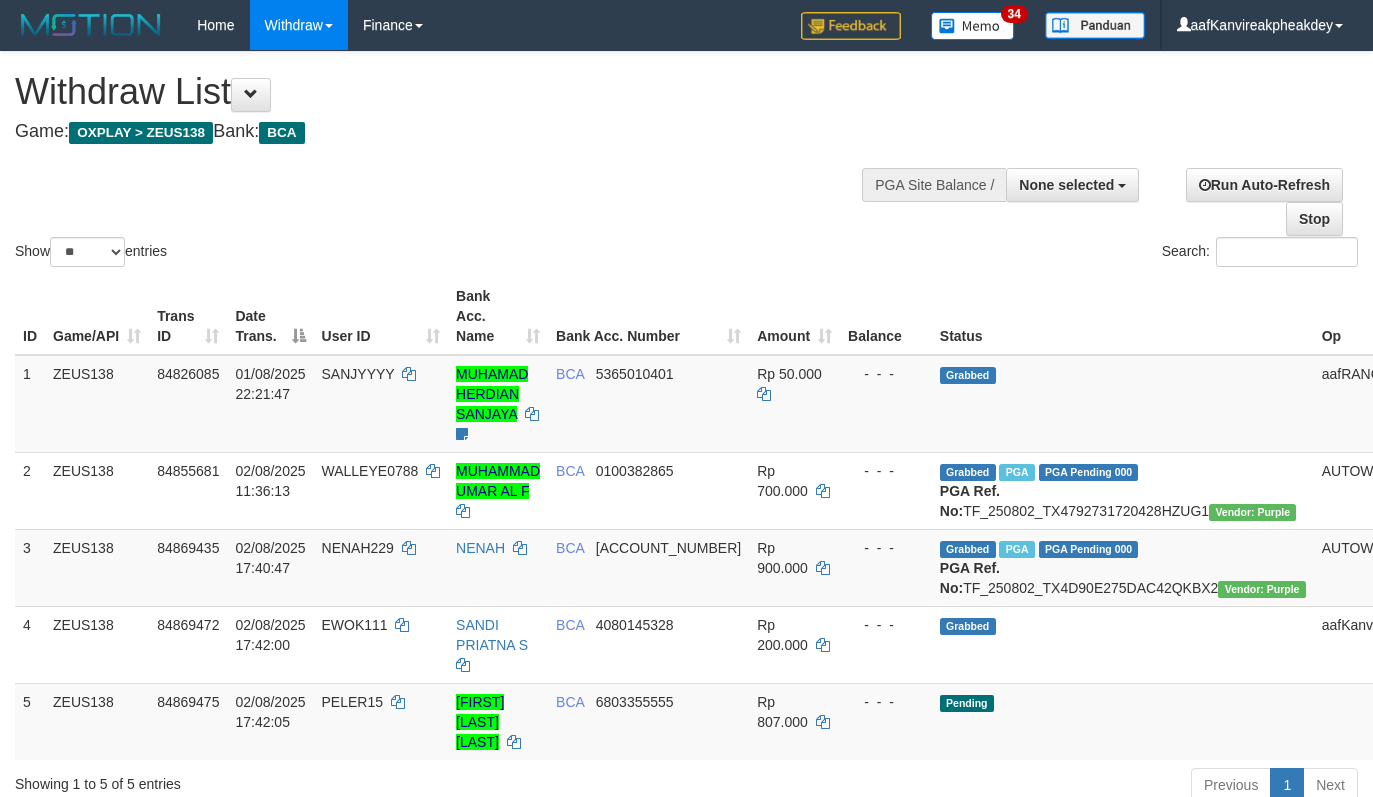 select 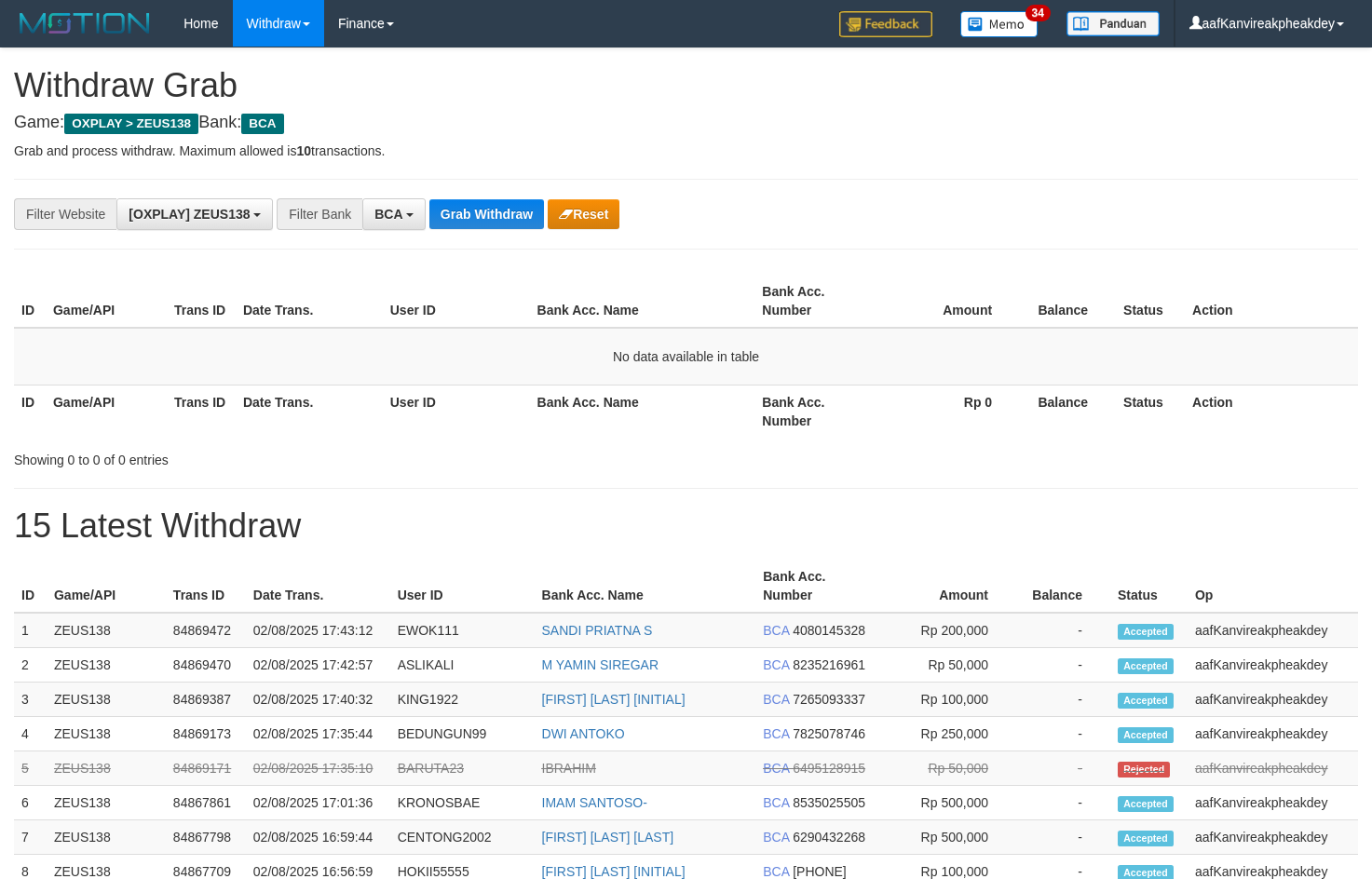 scroll, scrollTop: 0, scrollLeft: 0, axis: both 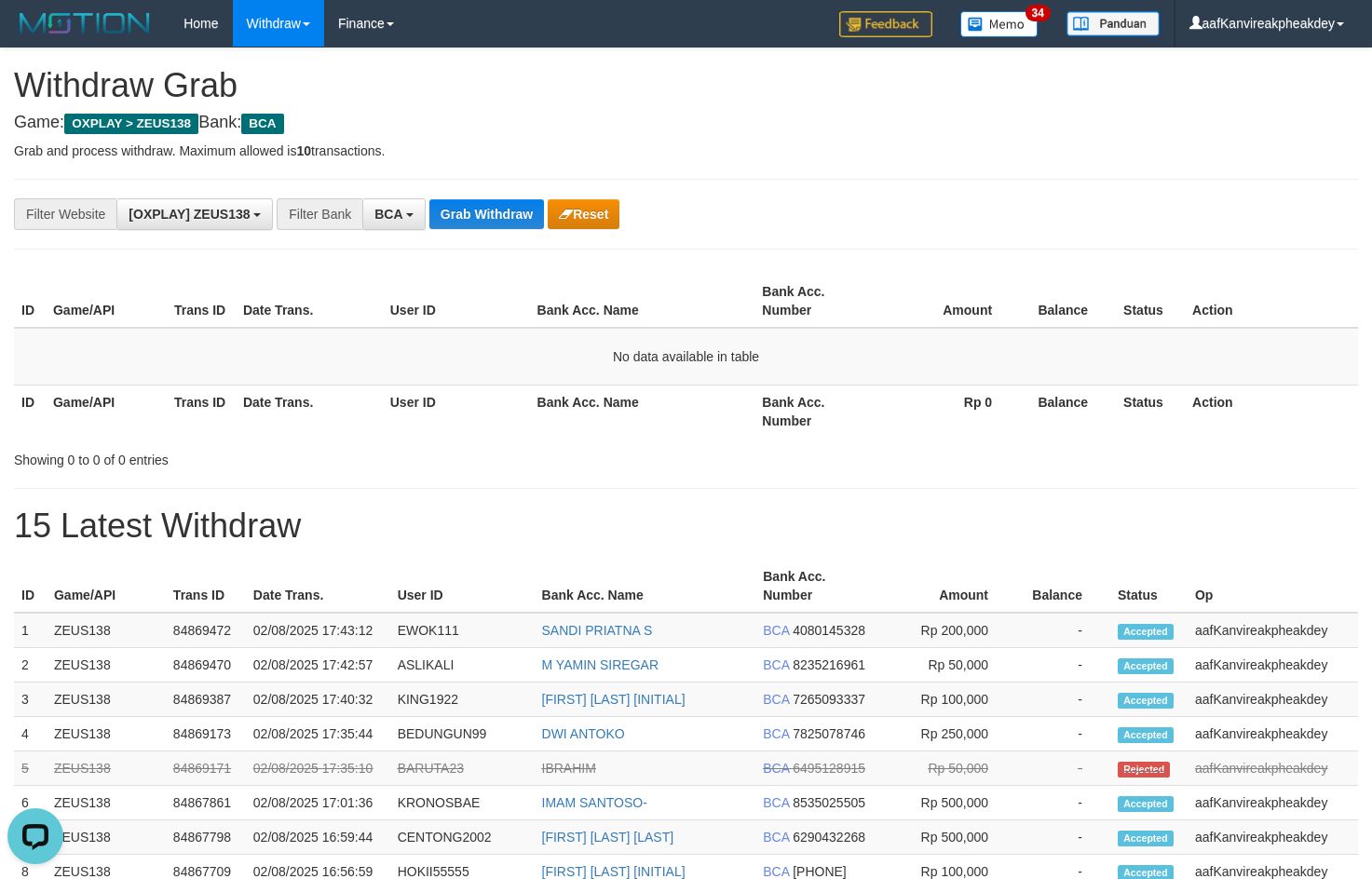 drag, startPoint x: 481, startPoint y: 183, endPoint x: 487, endPoint y: 196, distance: 14.317821 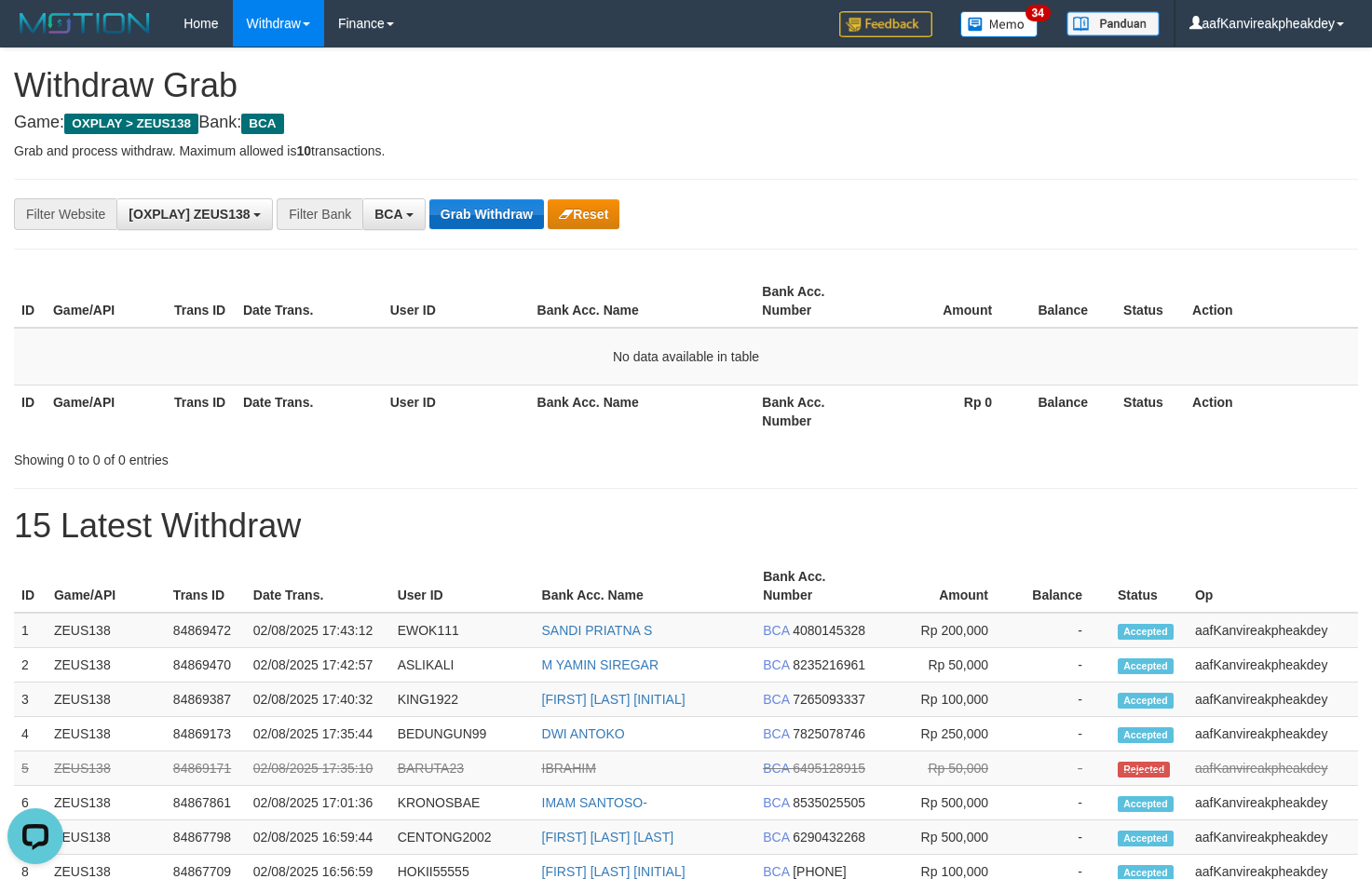 drag, startPoint x: 487, startPoint y: 196, endPoint x: 498, endPoint y: 227, distance: 32.89377 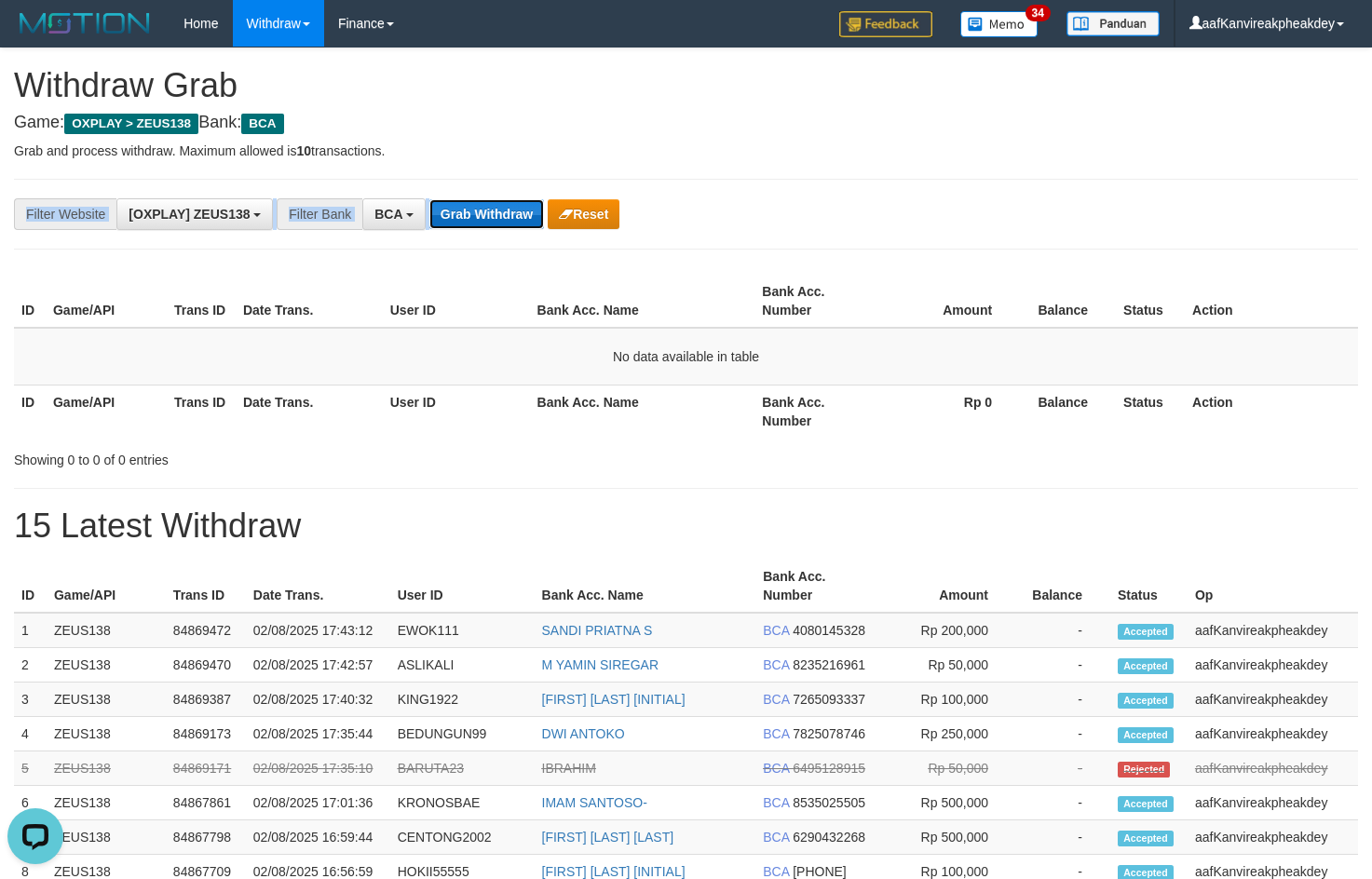 click on "Grab Withdraw" at bounding box center (486, 214) 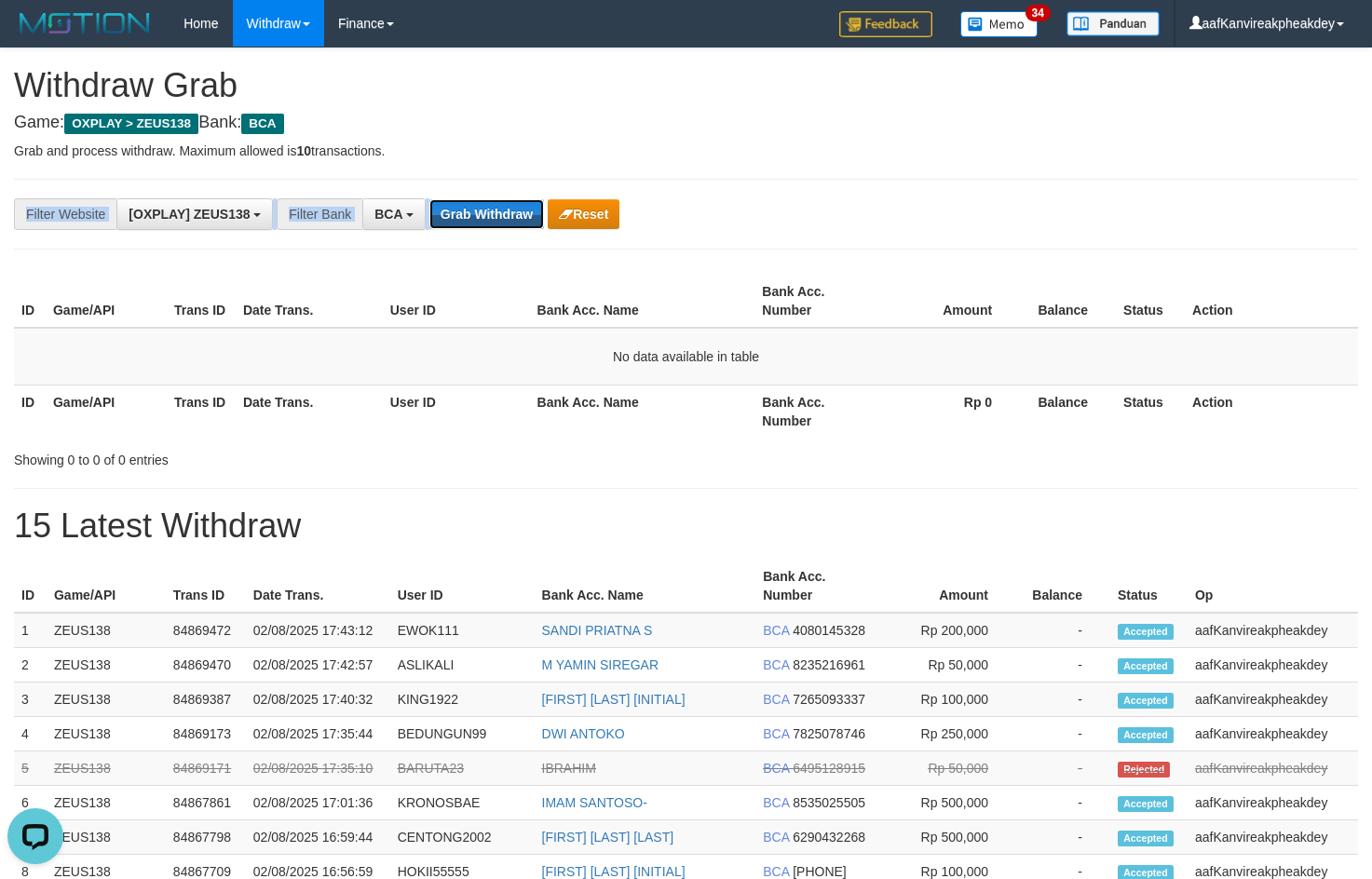 drag, startPoint x: 496, startPoint y: 217, endPoint x: 509, endPoint y: 233, distance: 20.615528 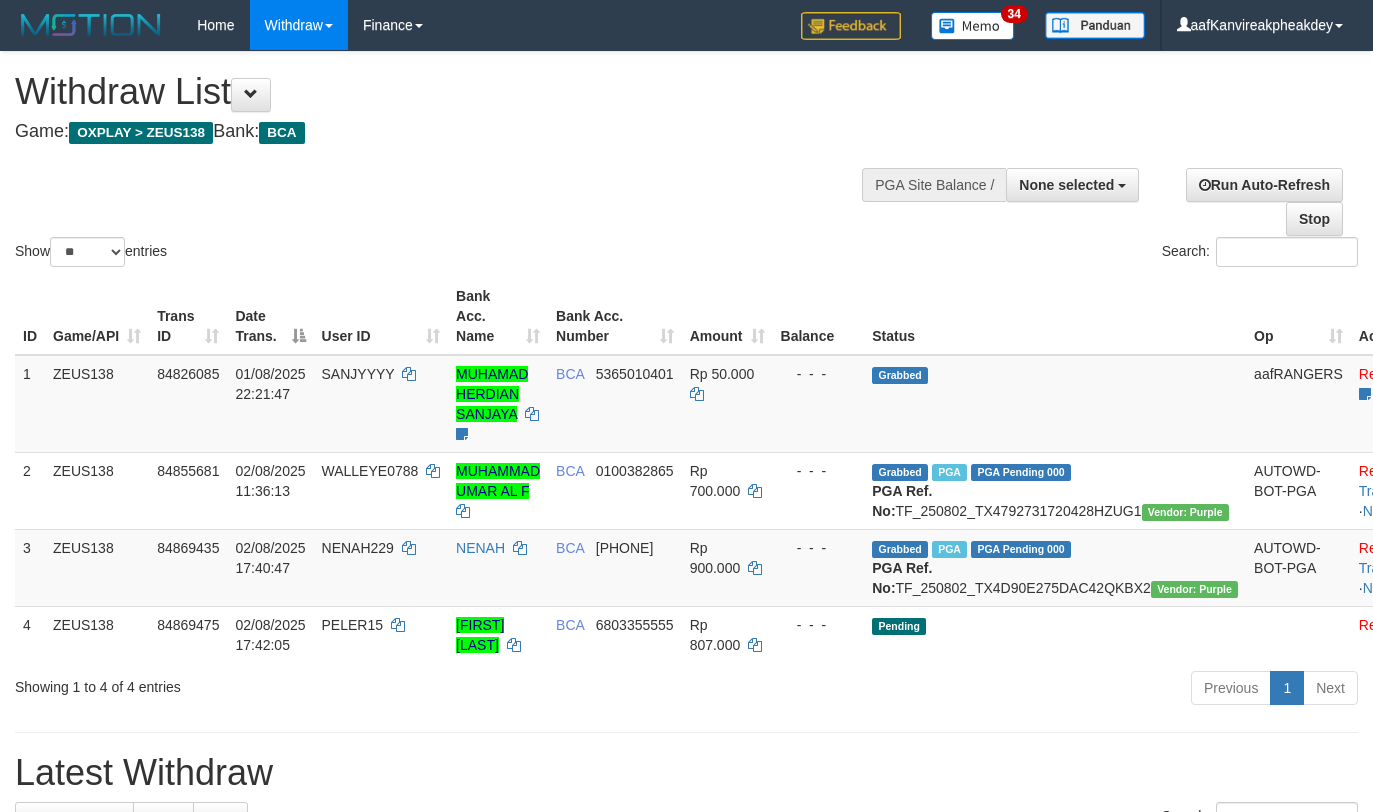select 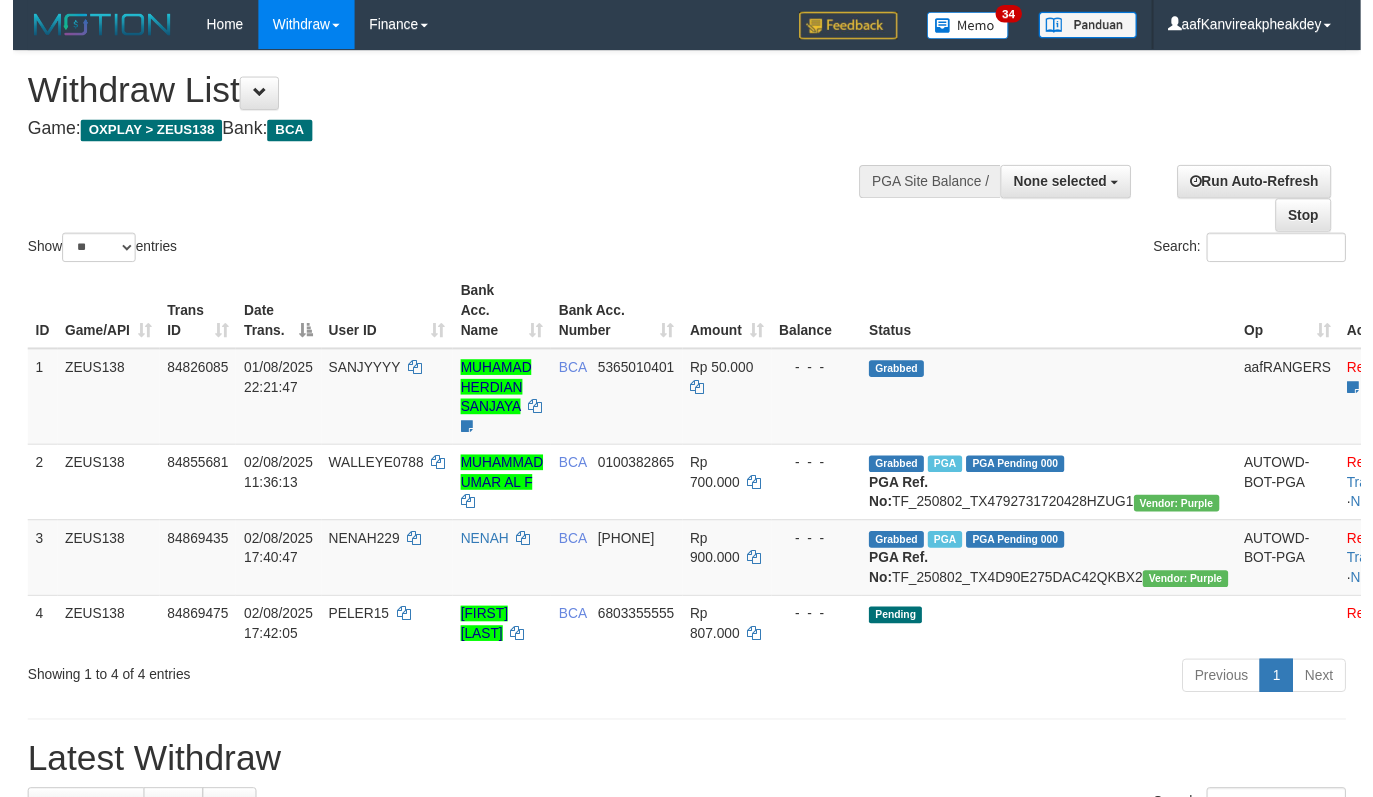 scroll, scrollTop: 0, scrollLeft: 0, axis: both 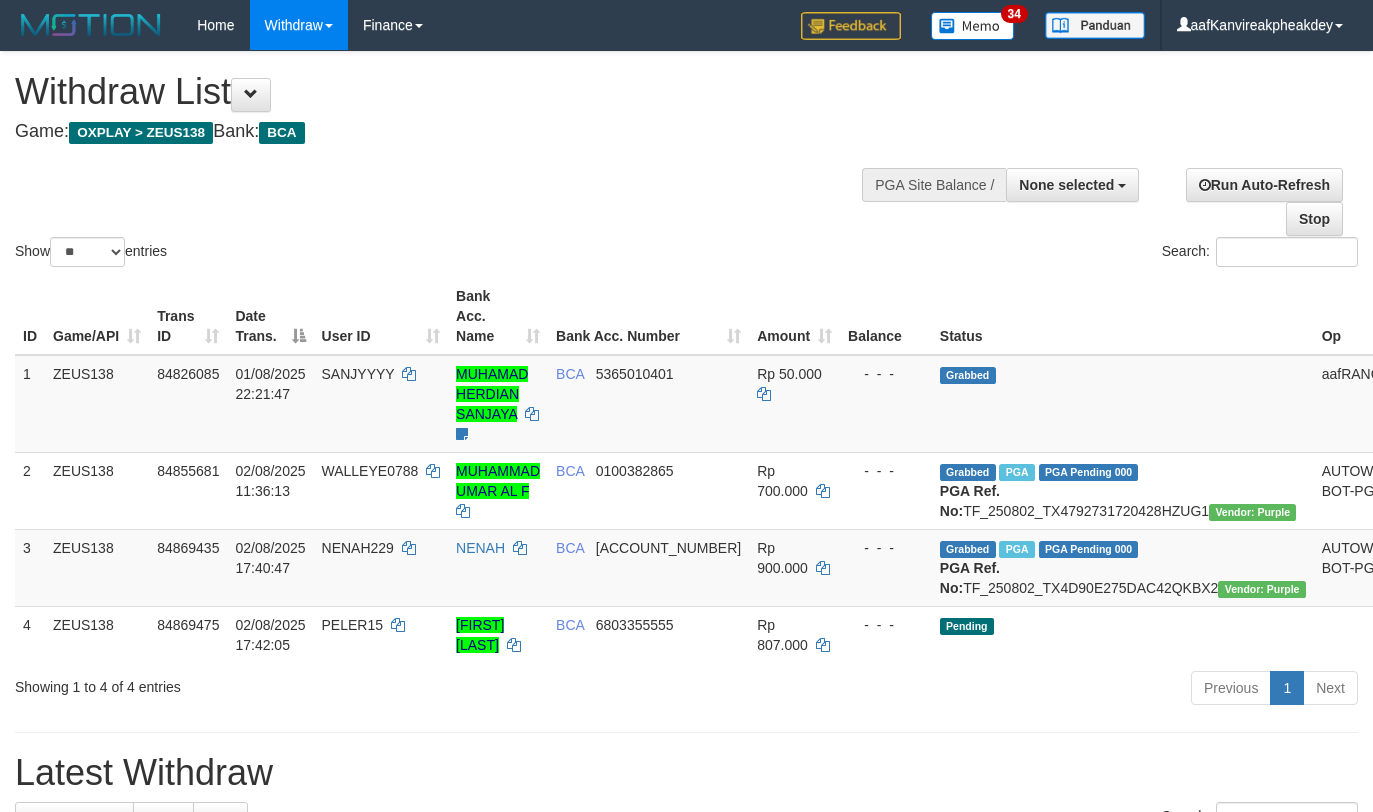 select 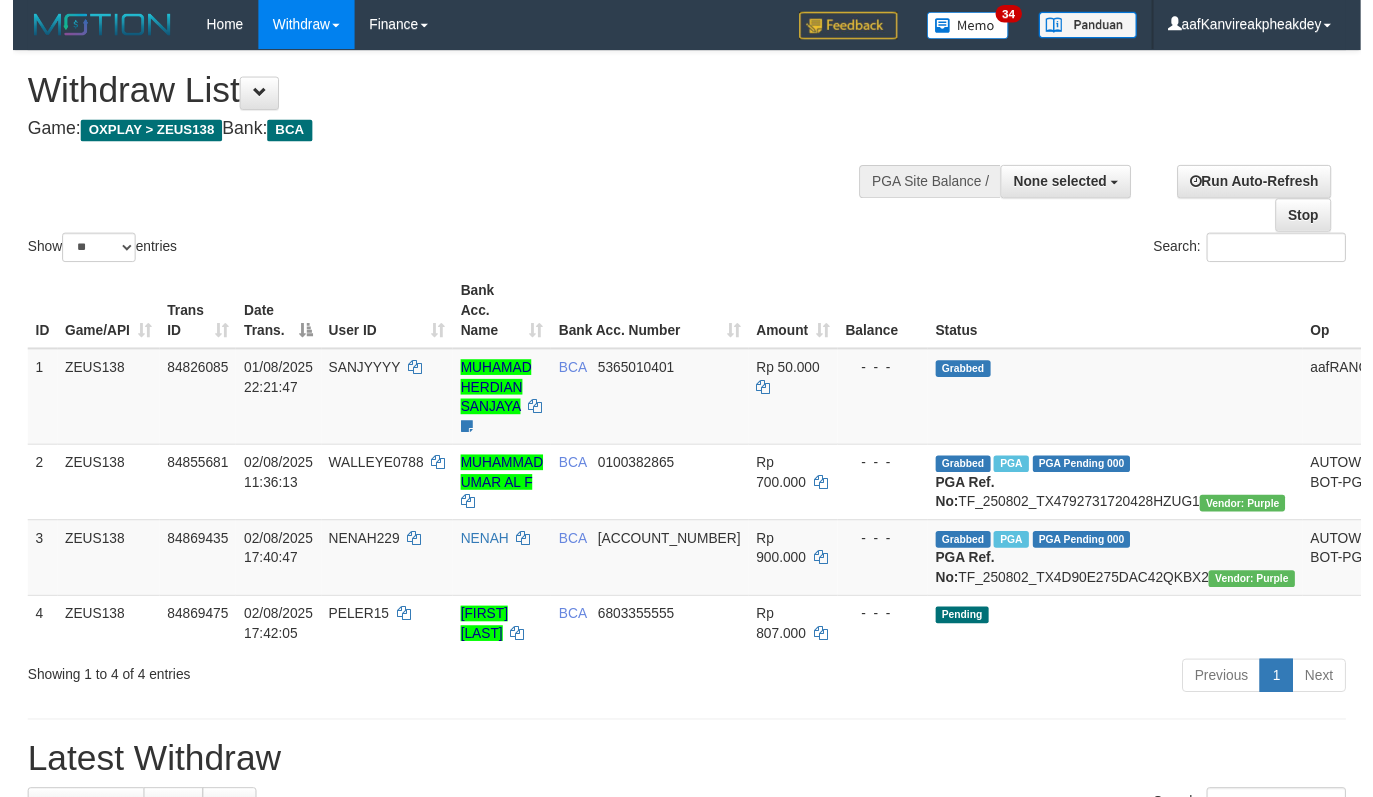 scroll, scrollTop: 0, scrollLeft: 0, axis: both 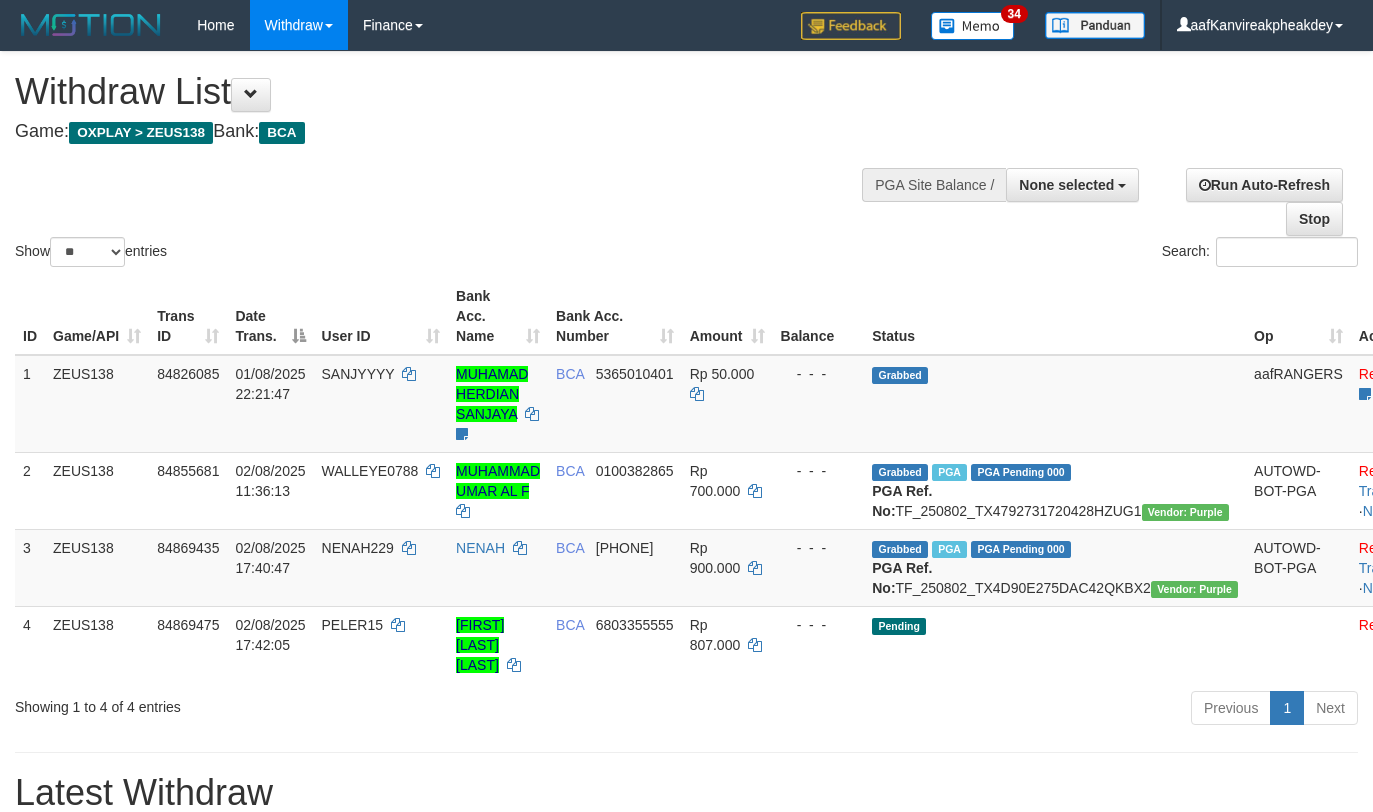select 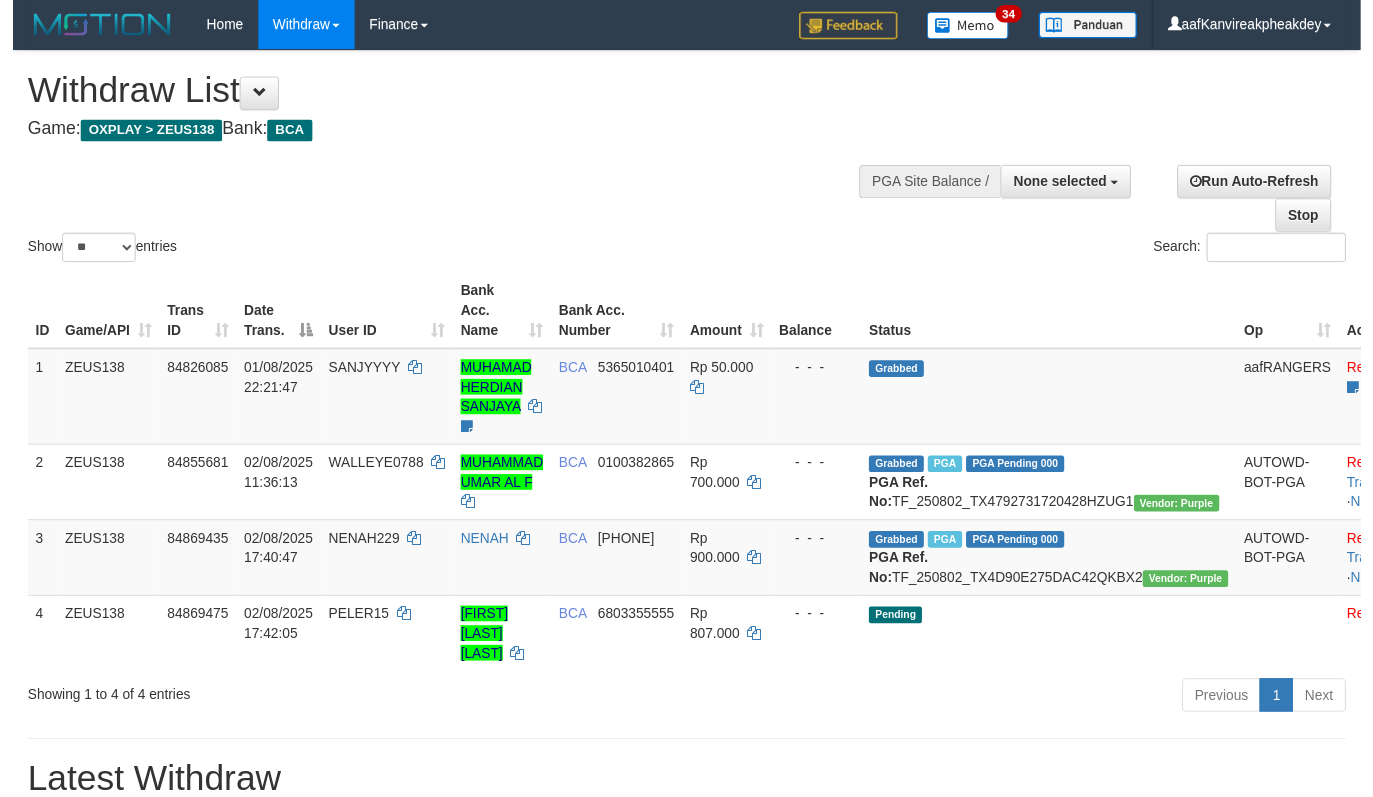 scroll, scrollTop: 0, scrollLeft: 0, axis: both 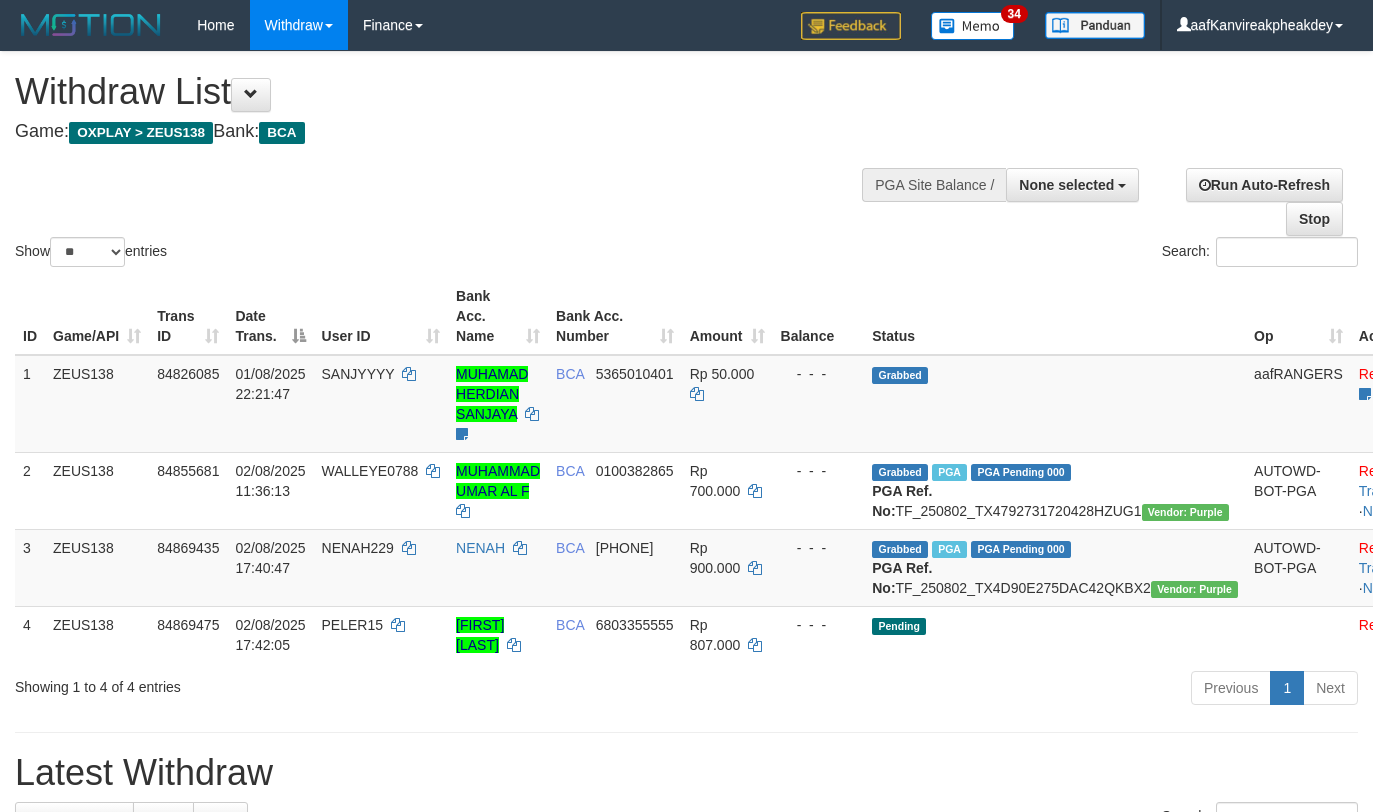 select 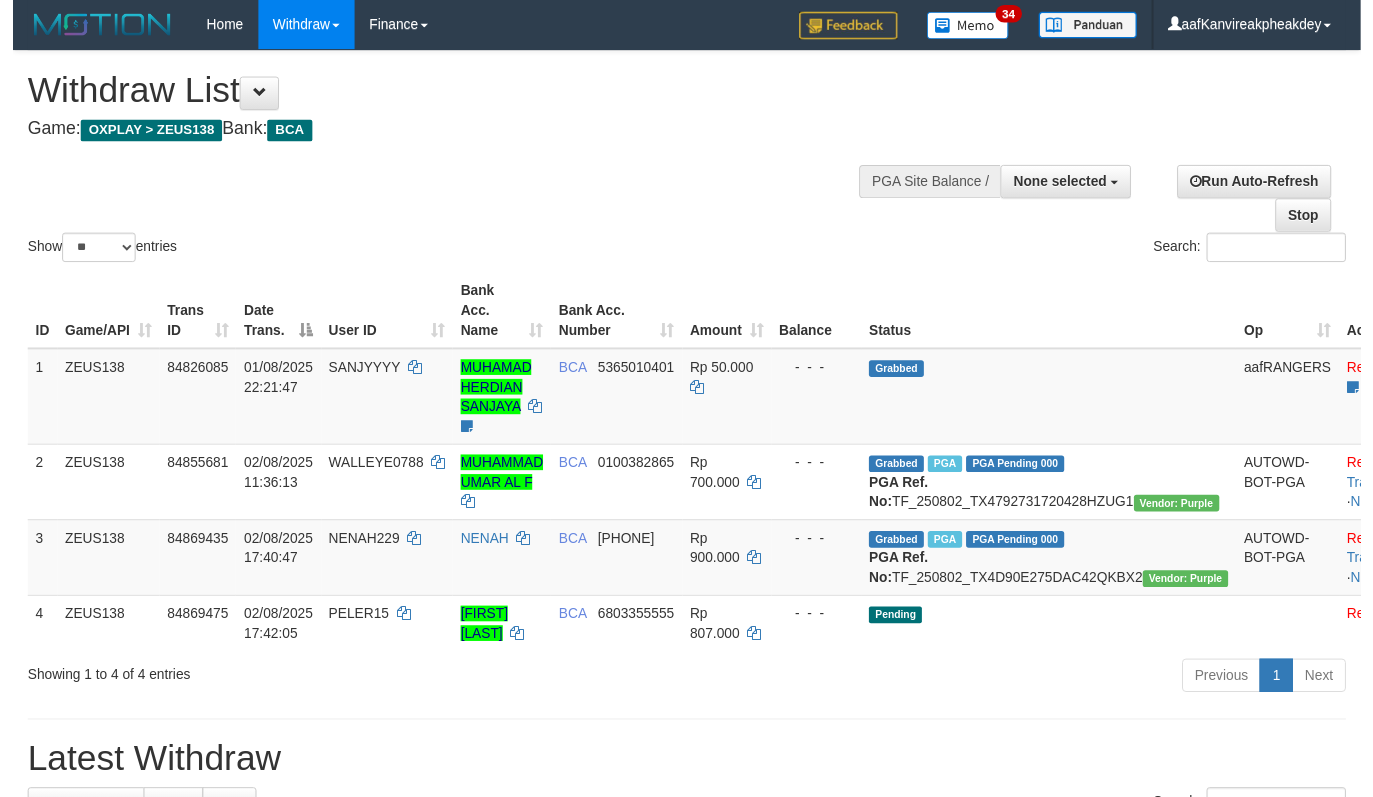 scroll, scrollTop: 0, scrollLeft: 0, axis: both 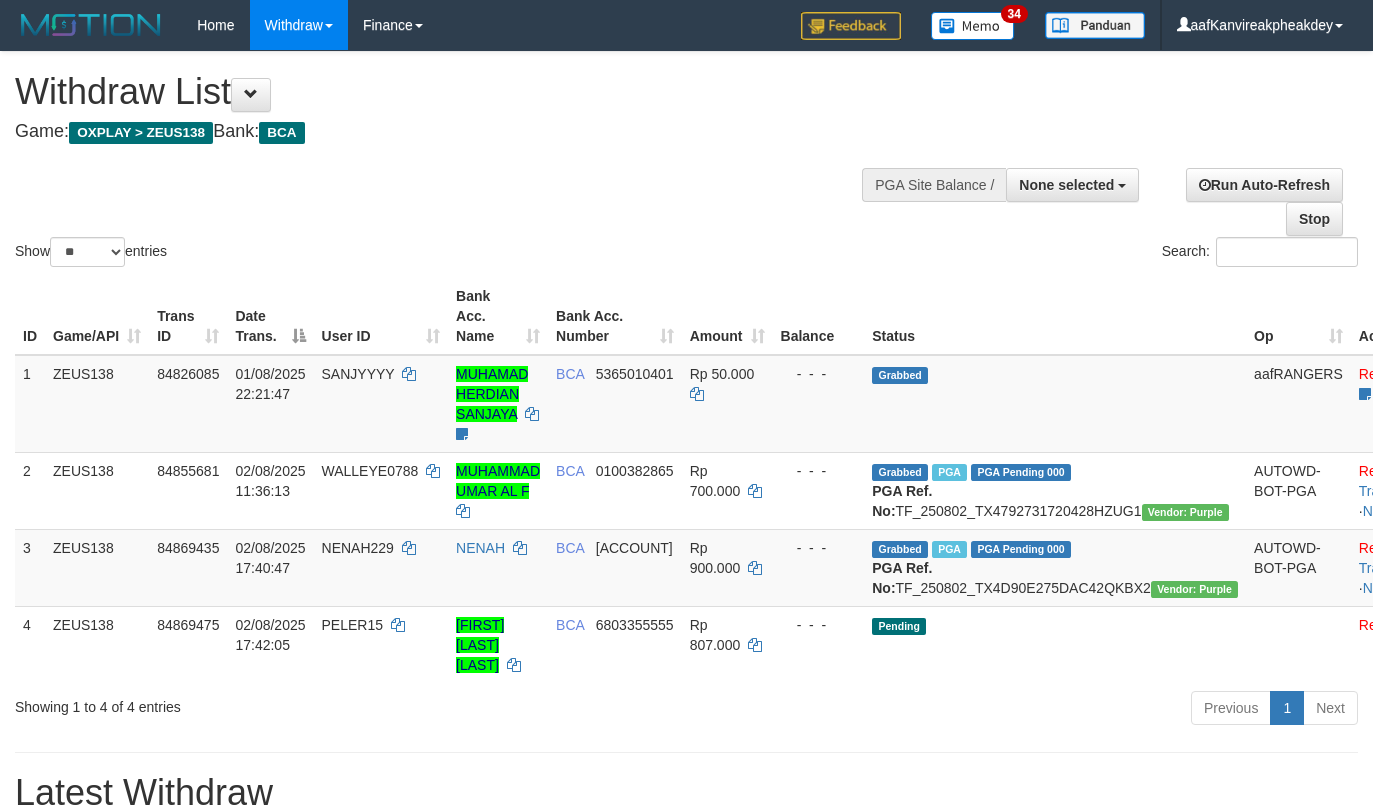 select 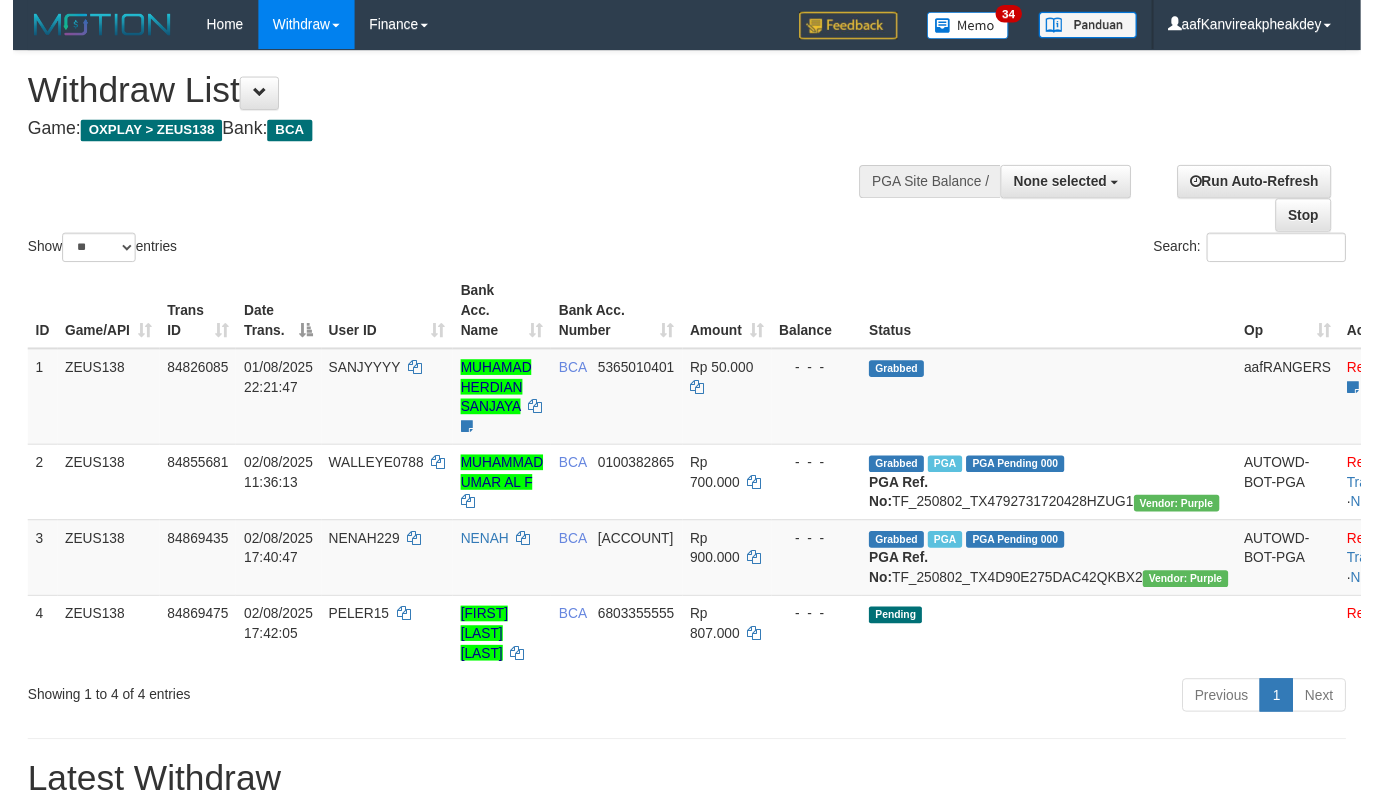 scroll, scrollTop: 0, scrollLeft: 0, axis: both 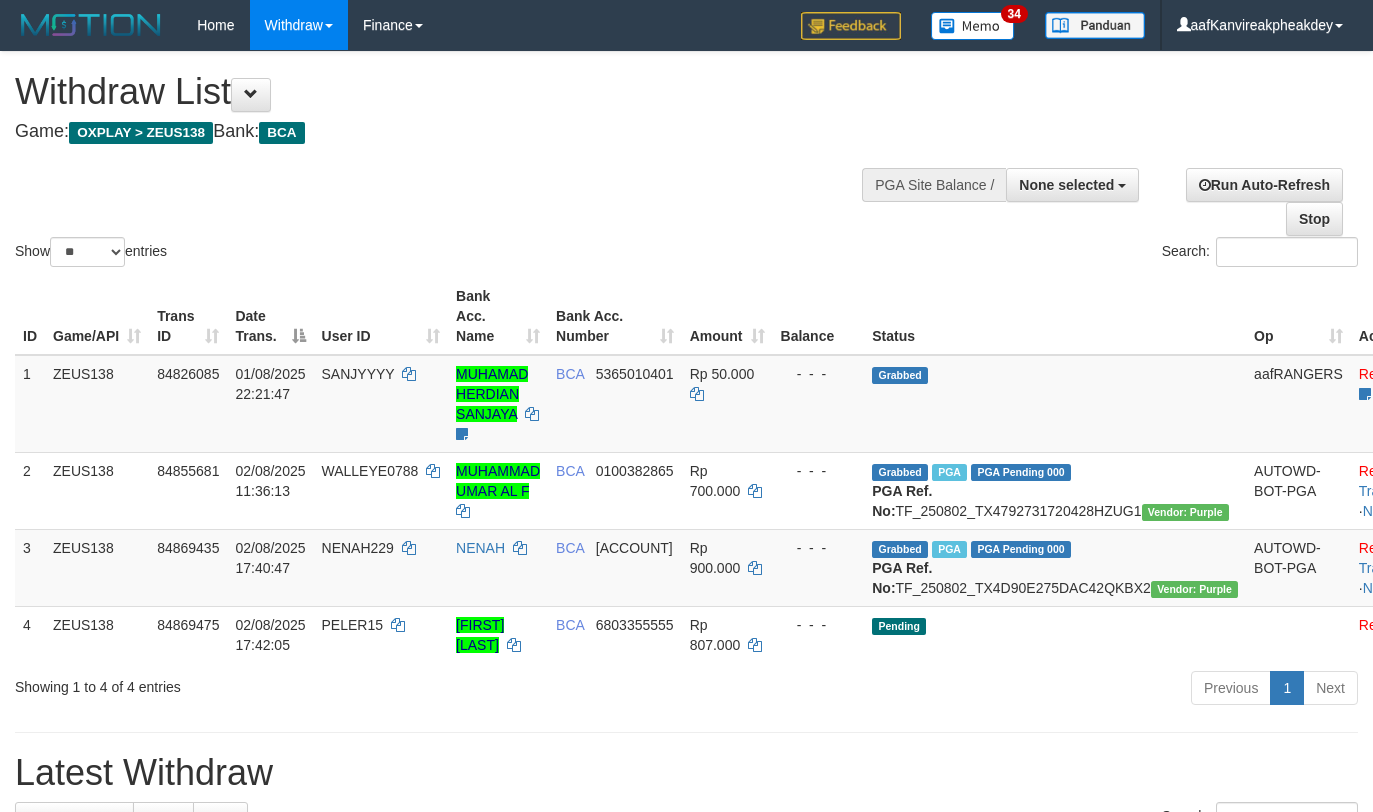 select 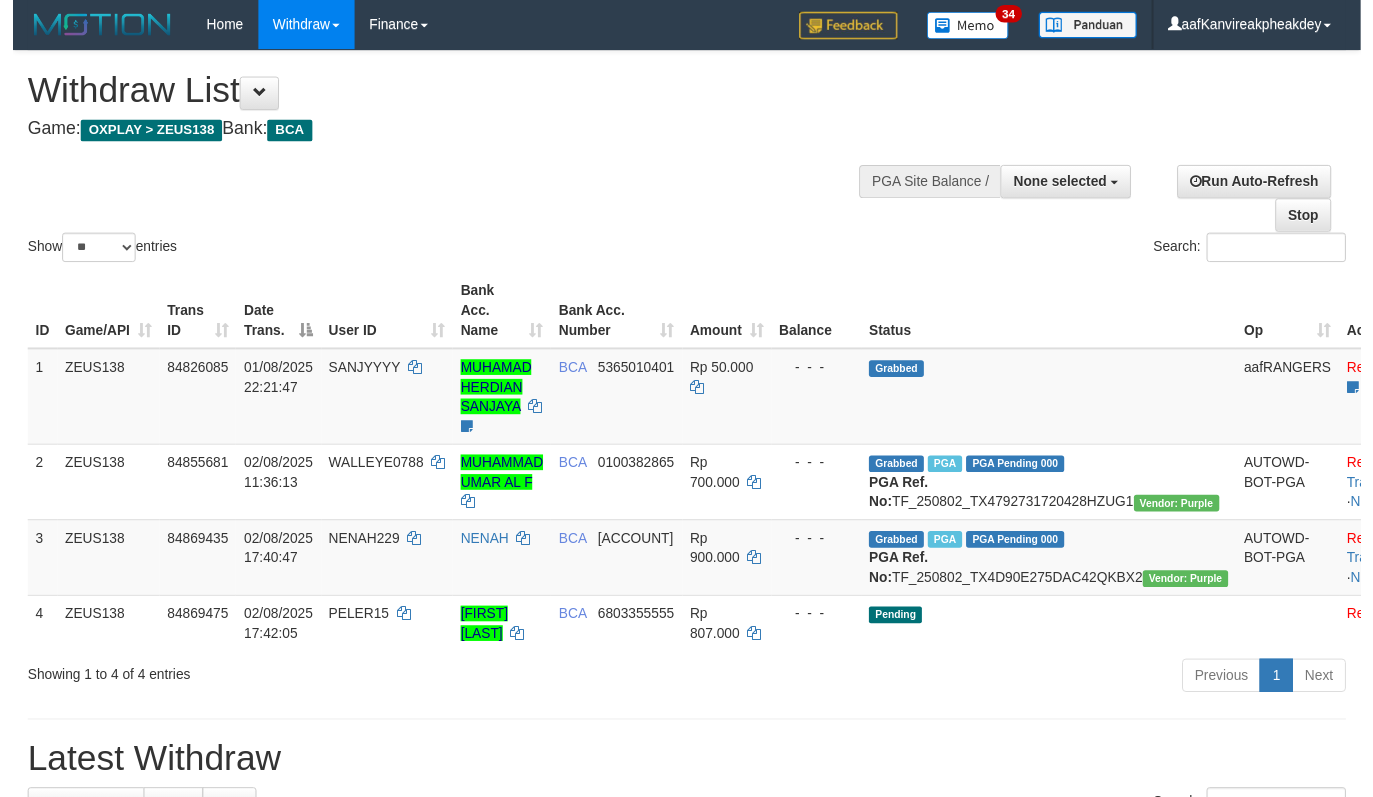 scroll, scrollTop: 0, scrollLeft: 0, axis: both 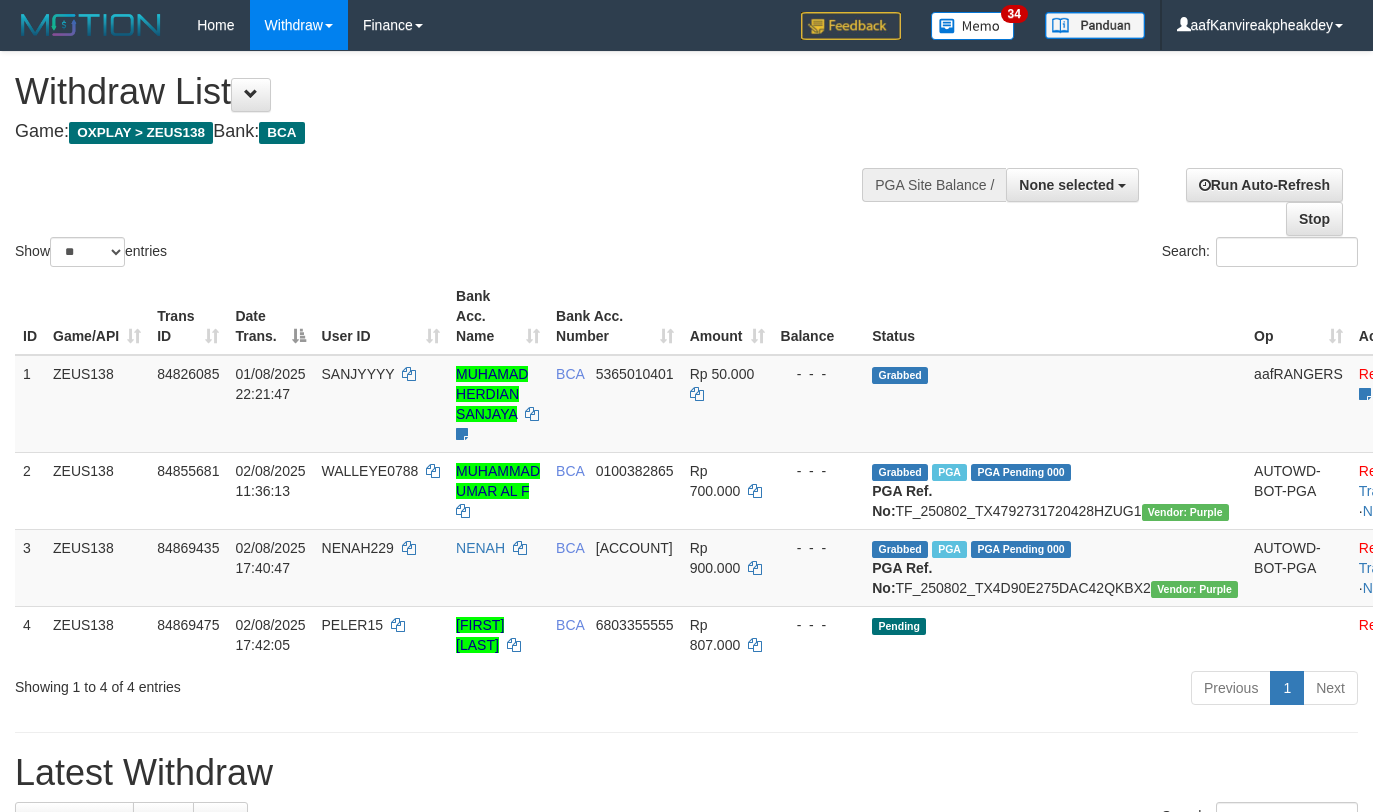 select 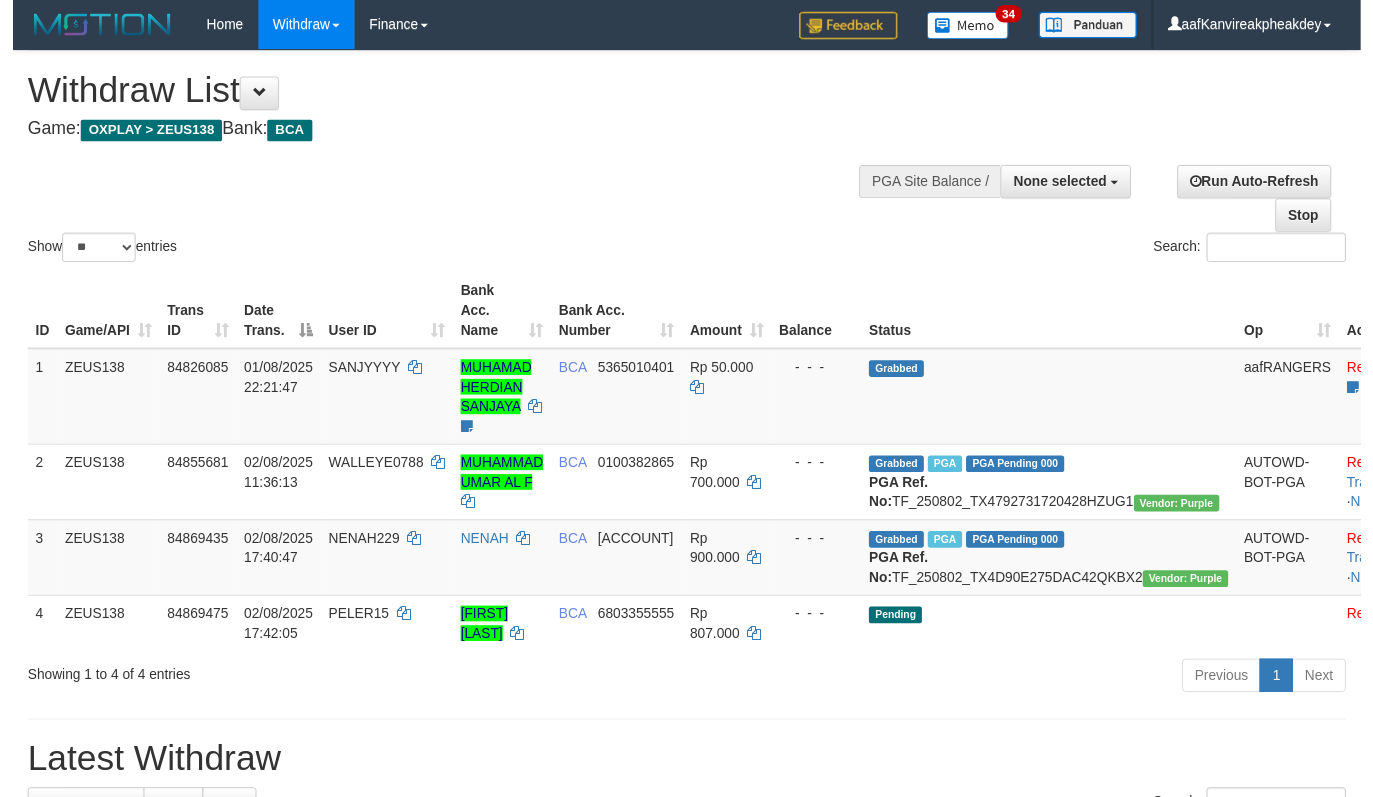 scroll, scrollTop: 0, scrollLeft: 0, axis: both 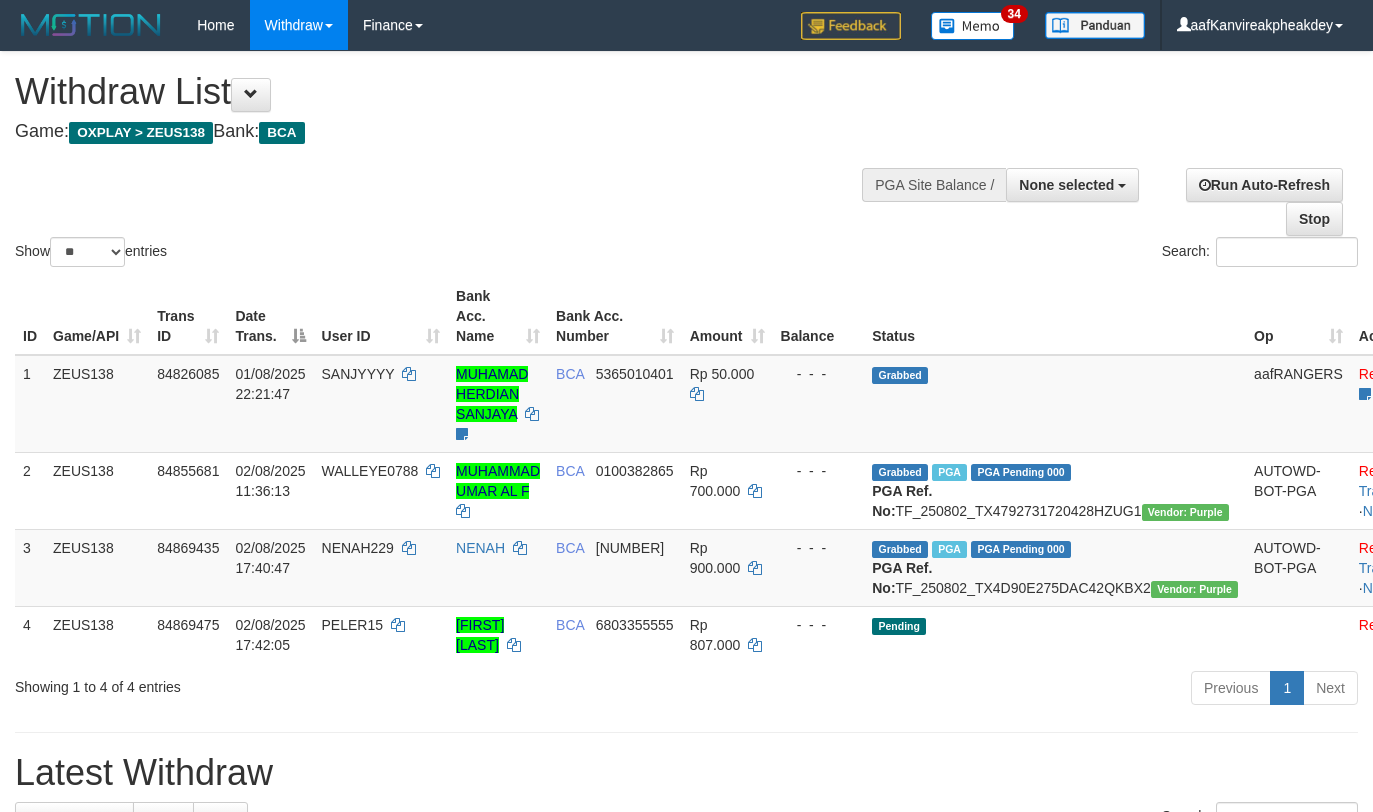 select 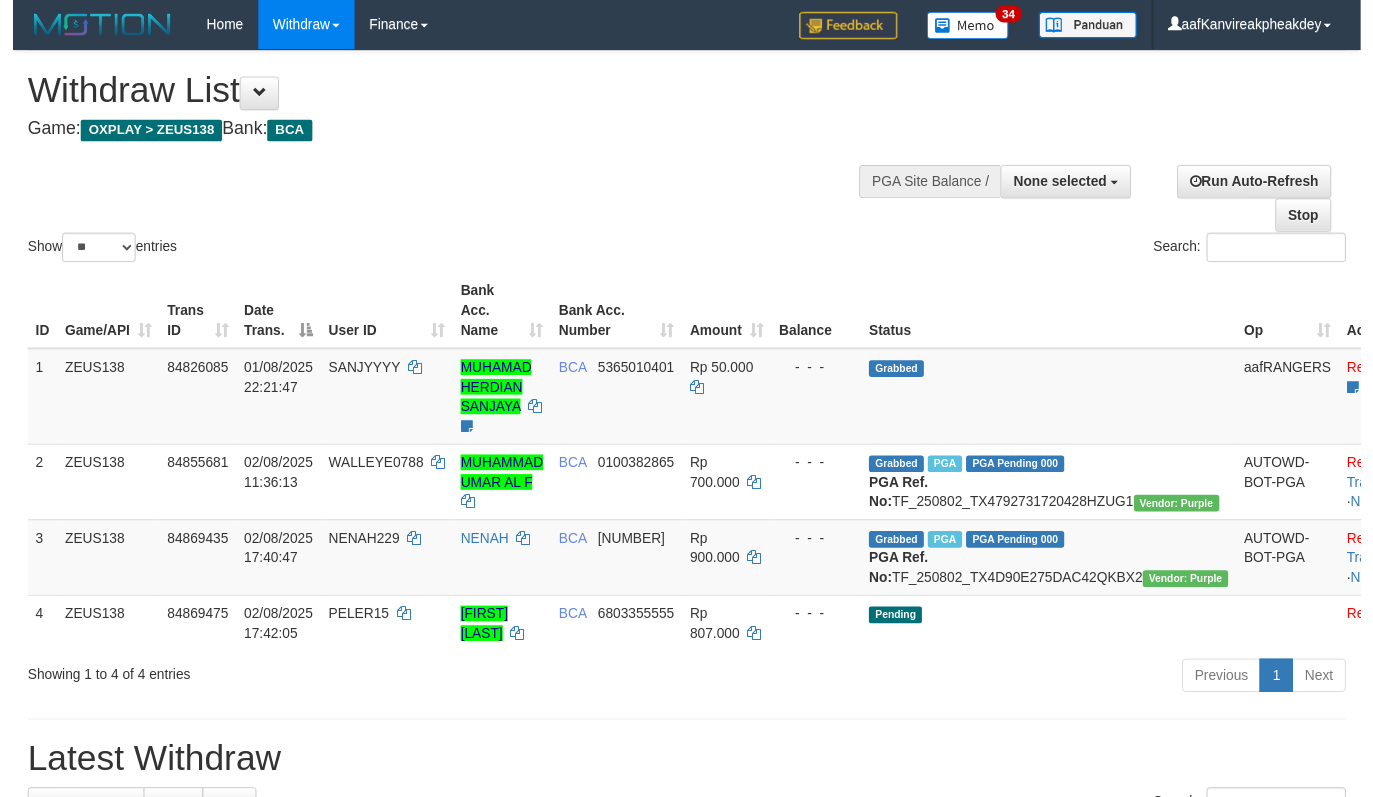 scroll, scrollTop: 0, scrollLeft: 0, axis: both 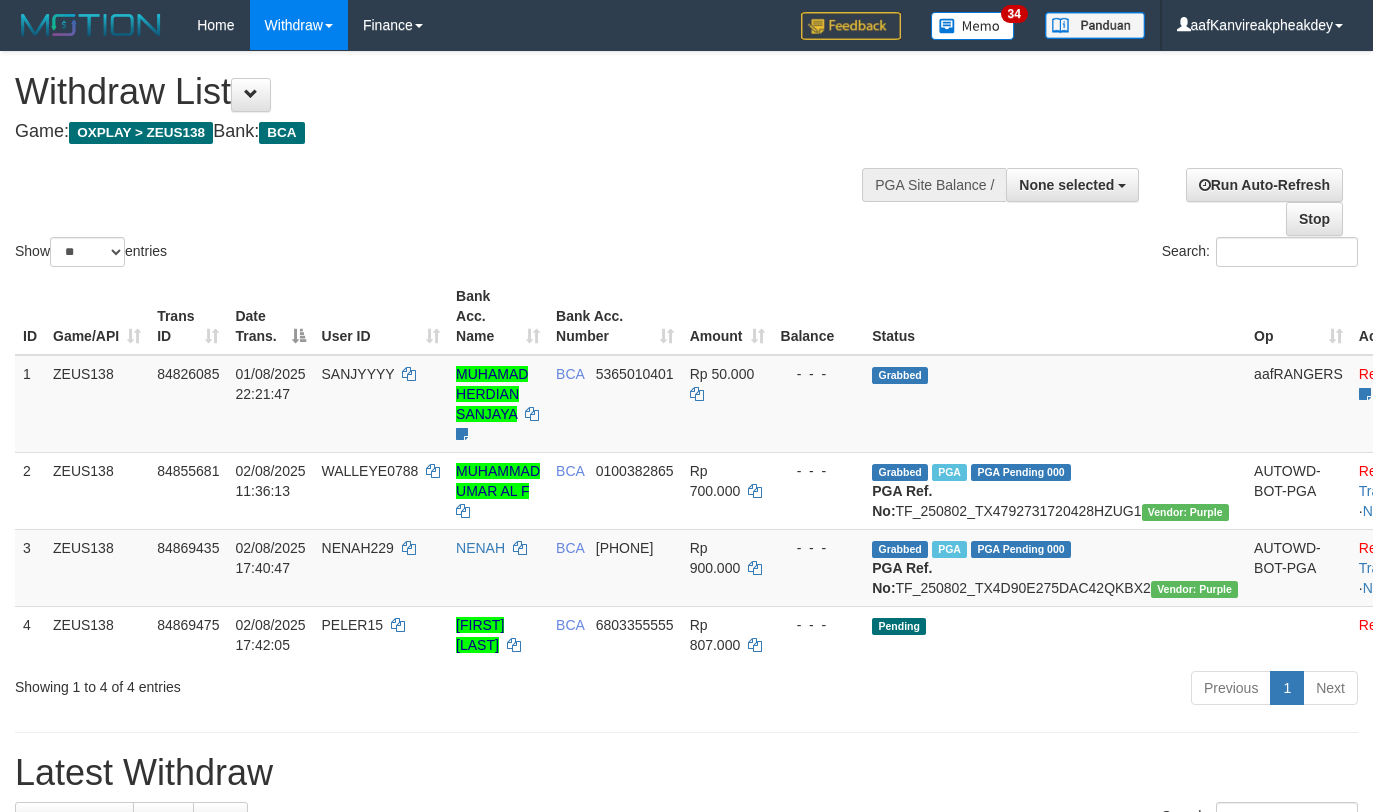 select 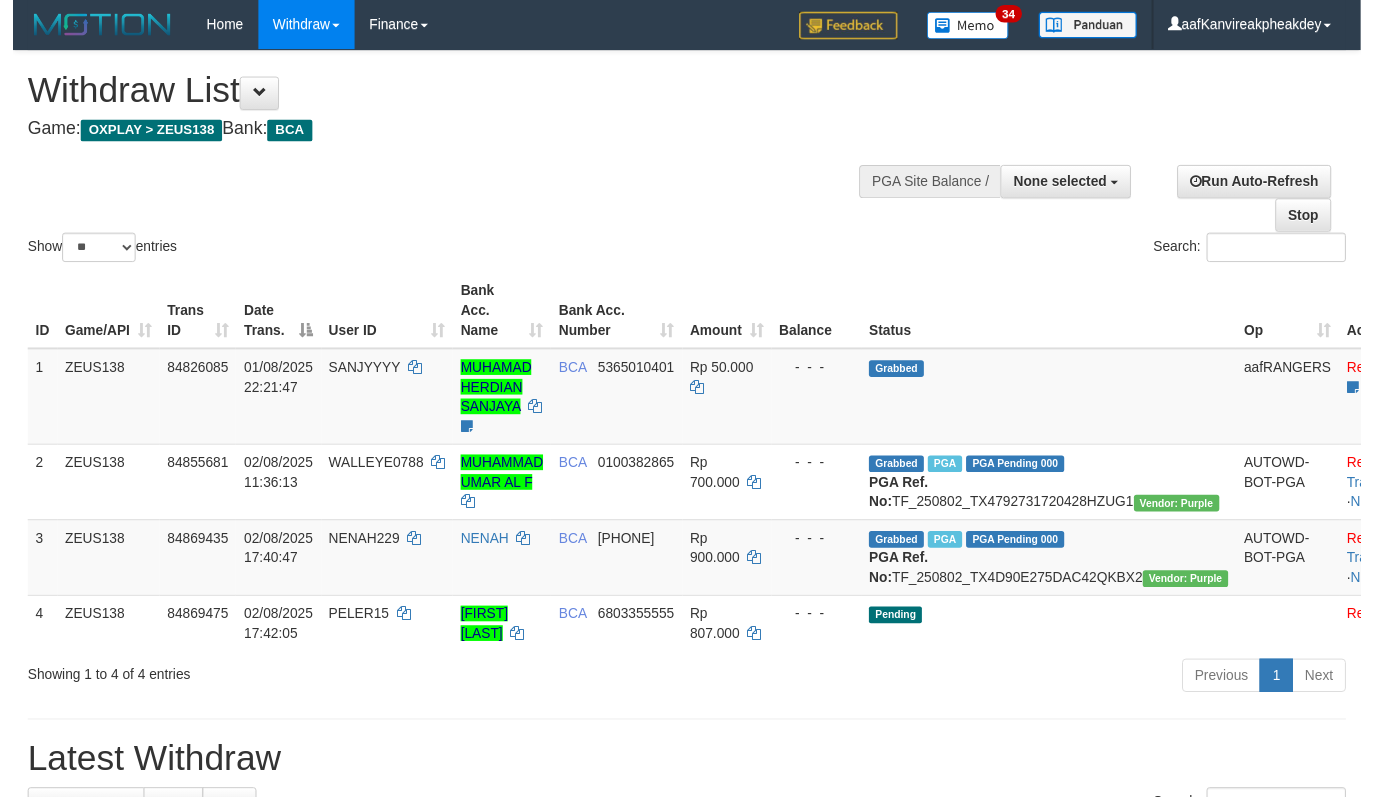 scroll, scrollTop: 0, scrollLeft: 0, axis: both 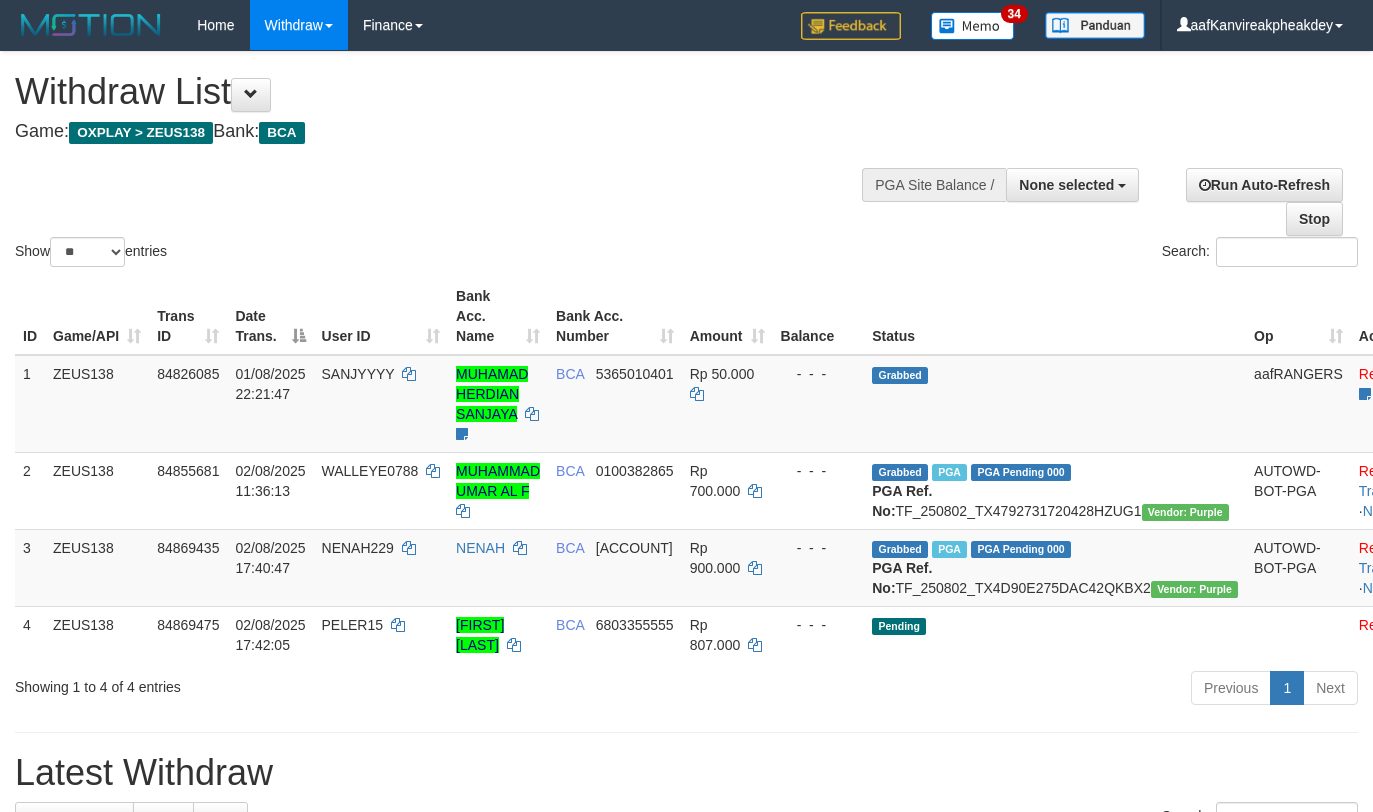 select 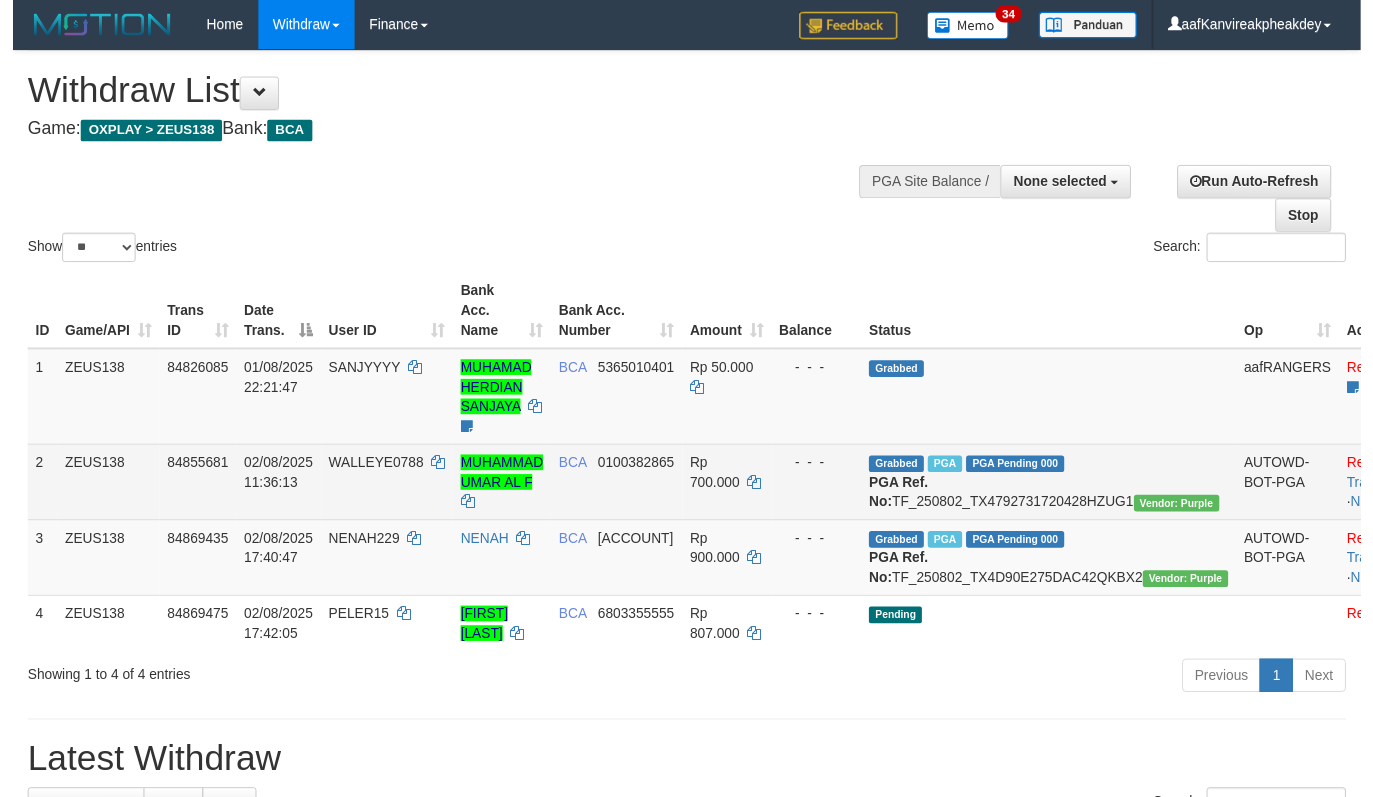 scroll, scrollTop: 0, scrollLeft: 0, axis: both 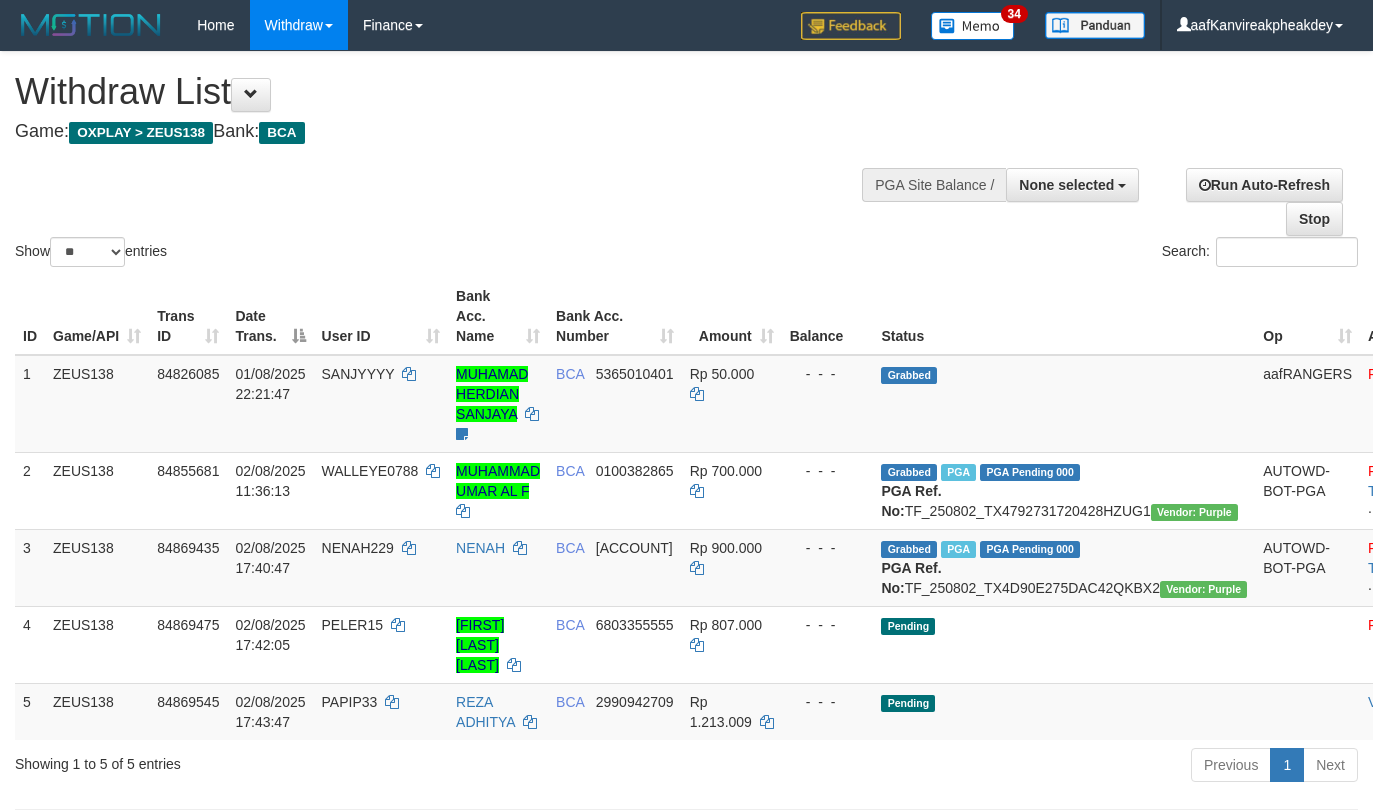 select 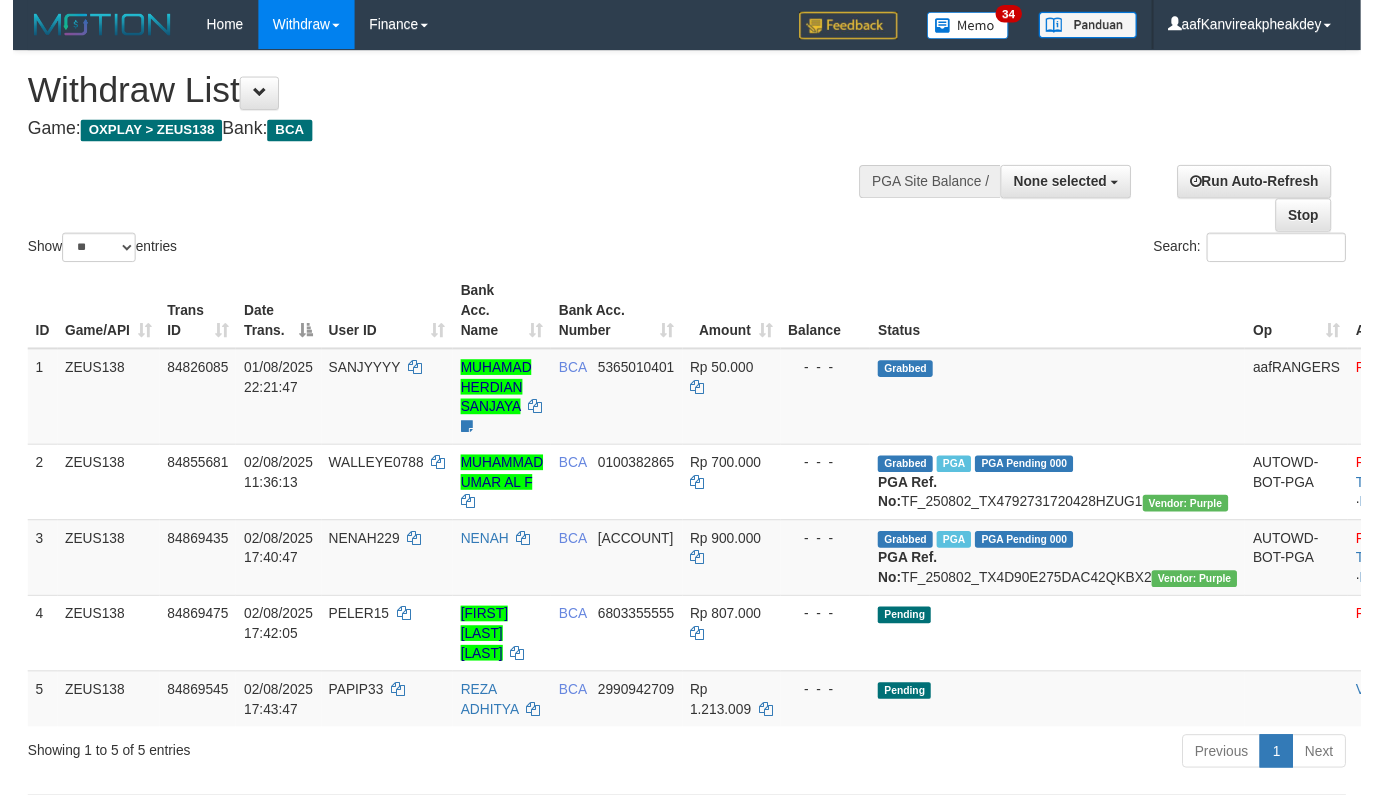 scroll, scrollTop: 0, scrollLeft: 0, axis: both 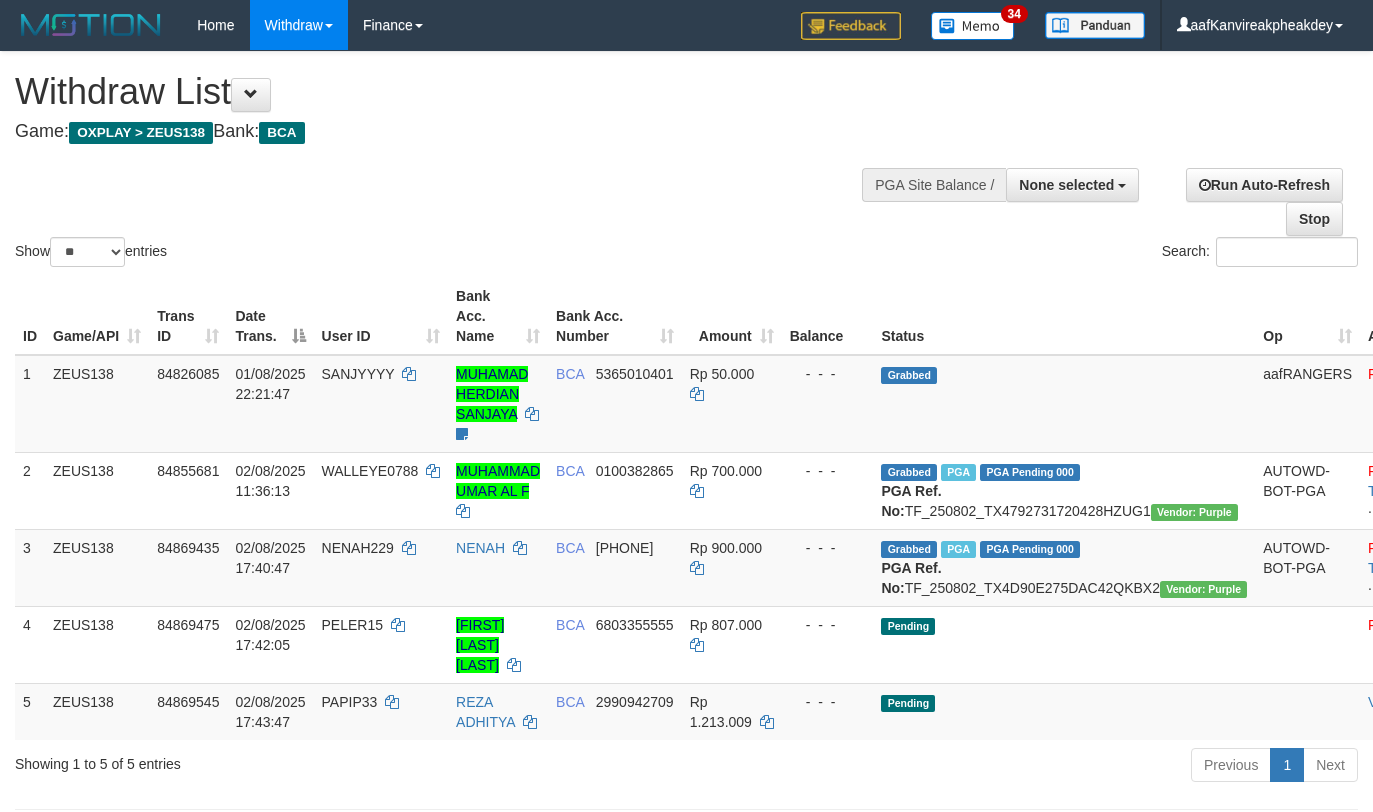 select 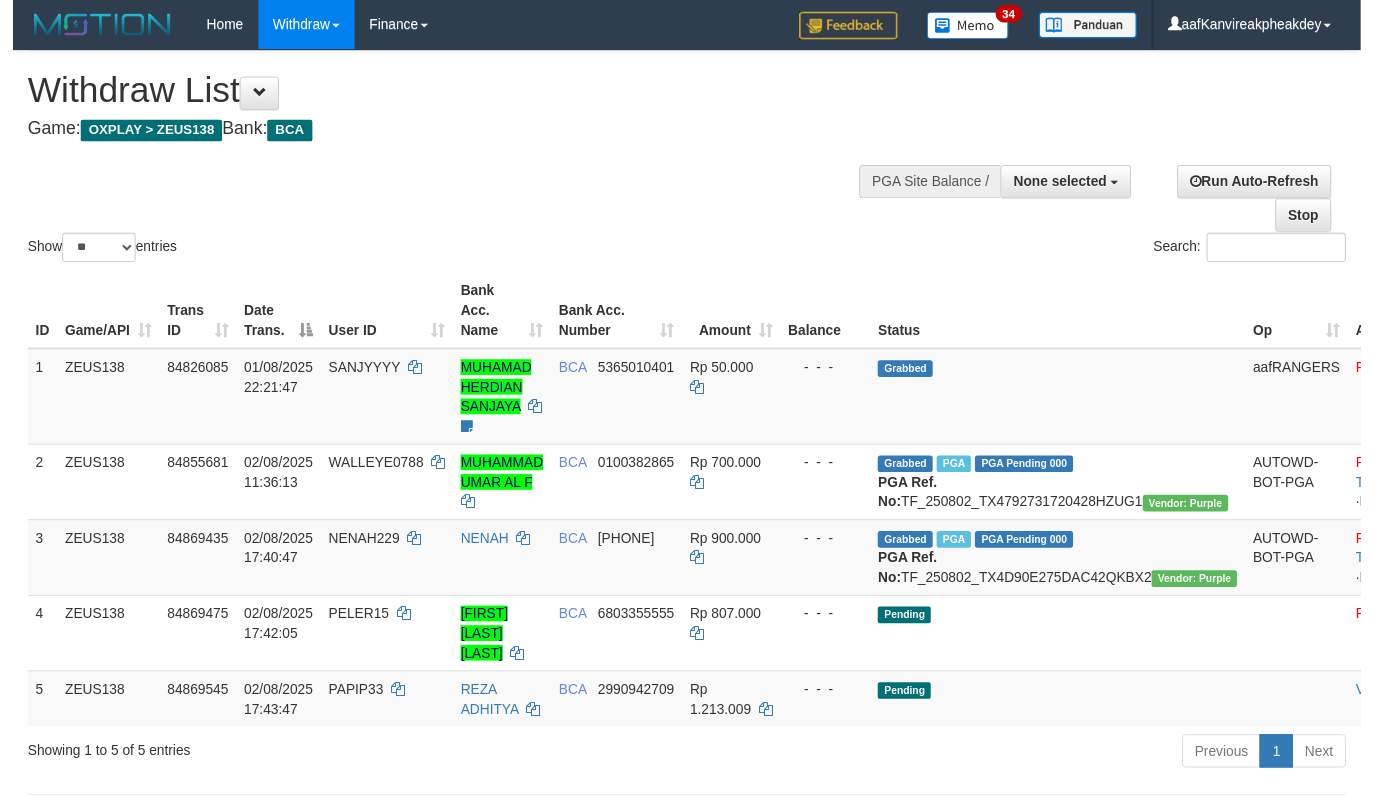 scroll, scrollTop: 0, scrollLeft: 0, axis: both 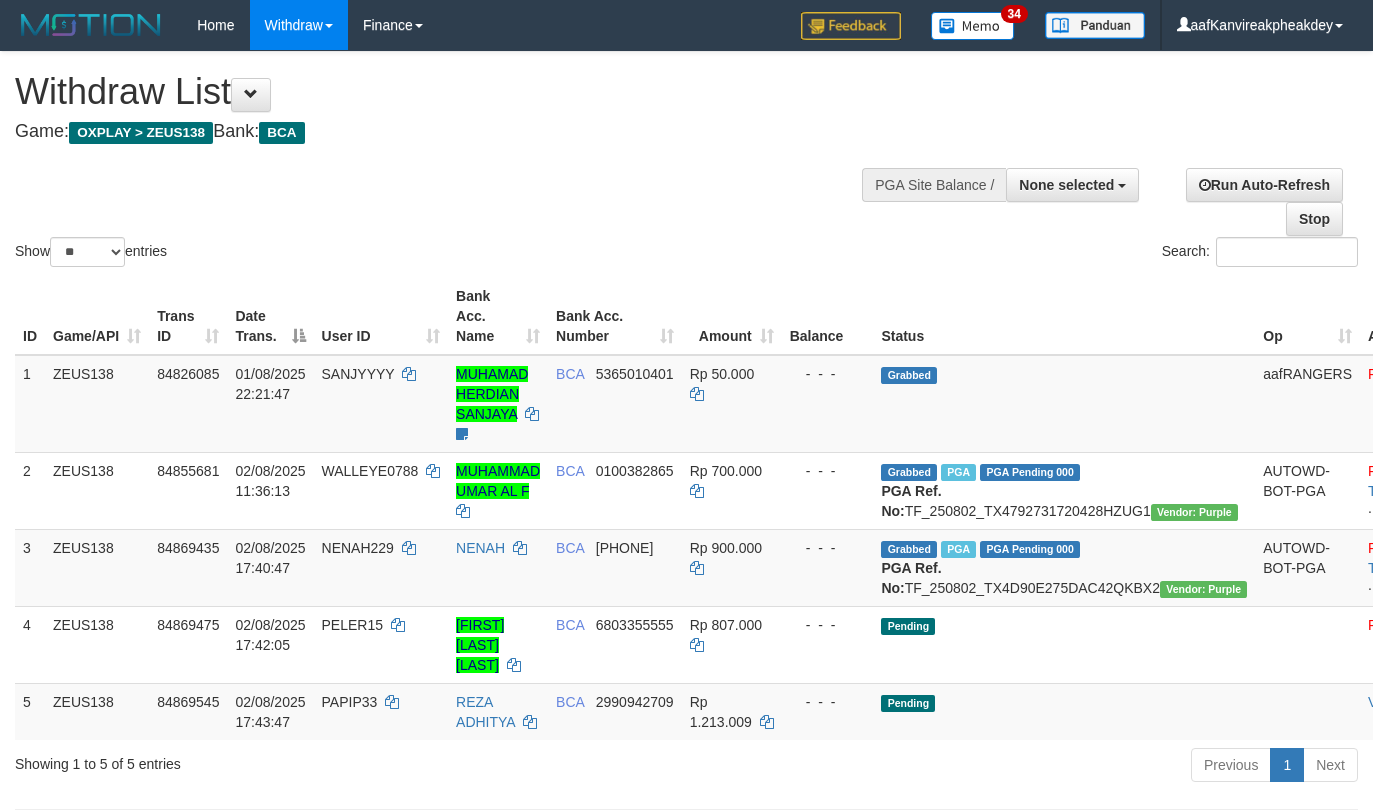 select 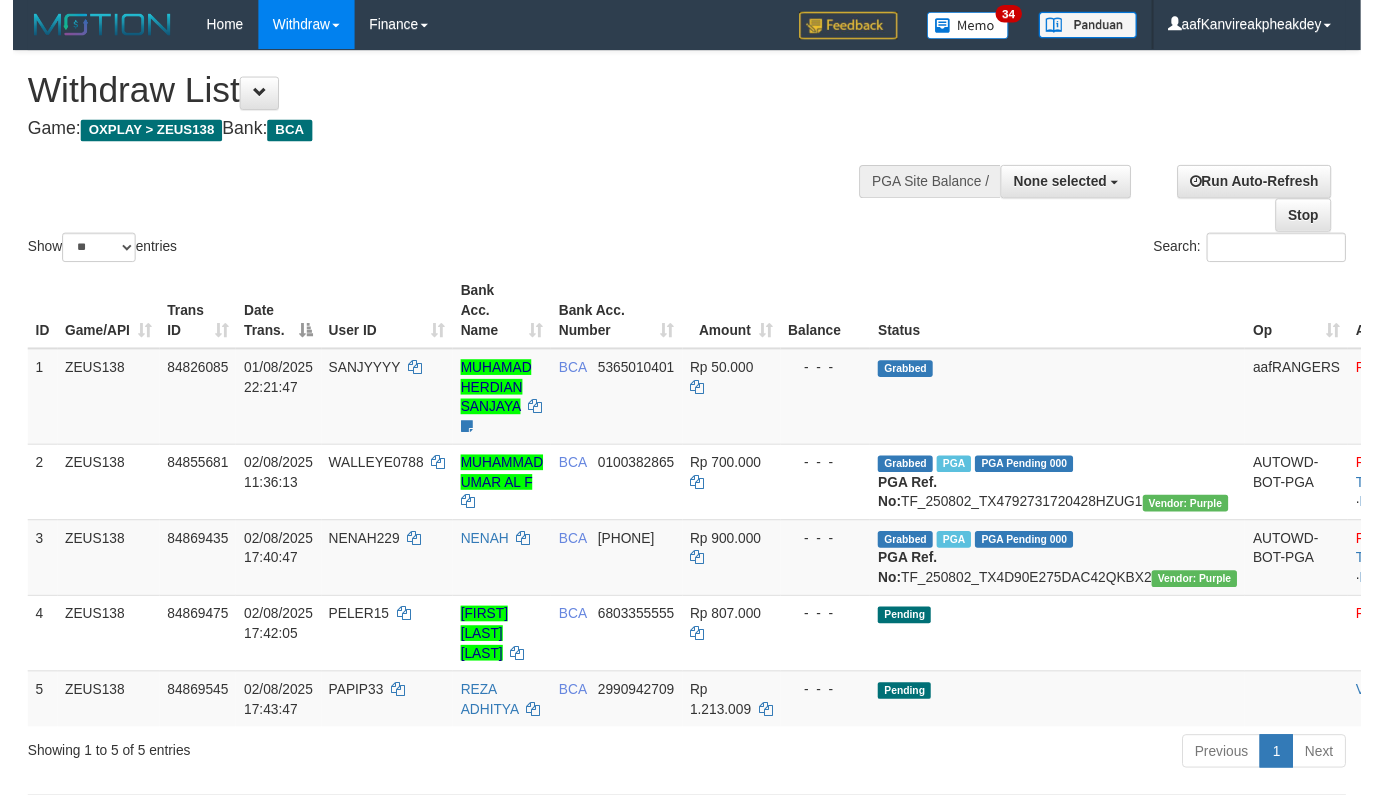 scroll, scrollTop: 0, scrollLeft: 0, axis: both 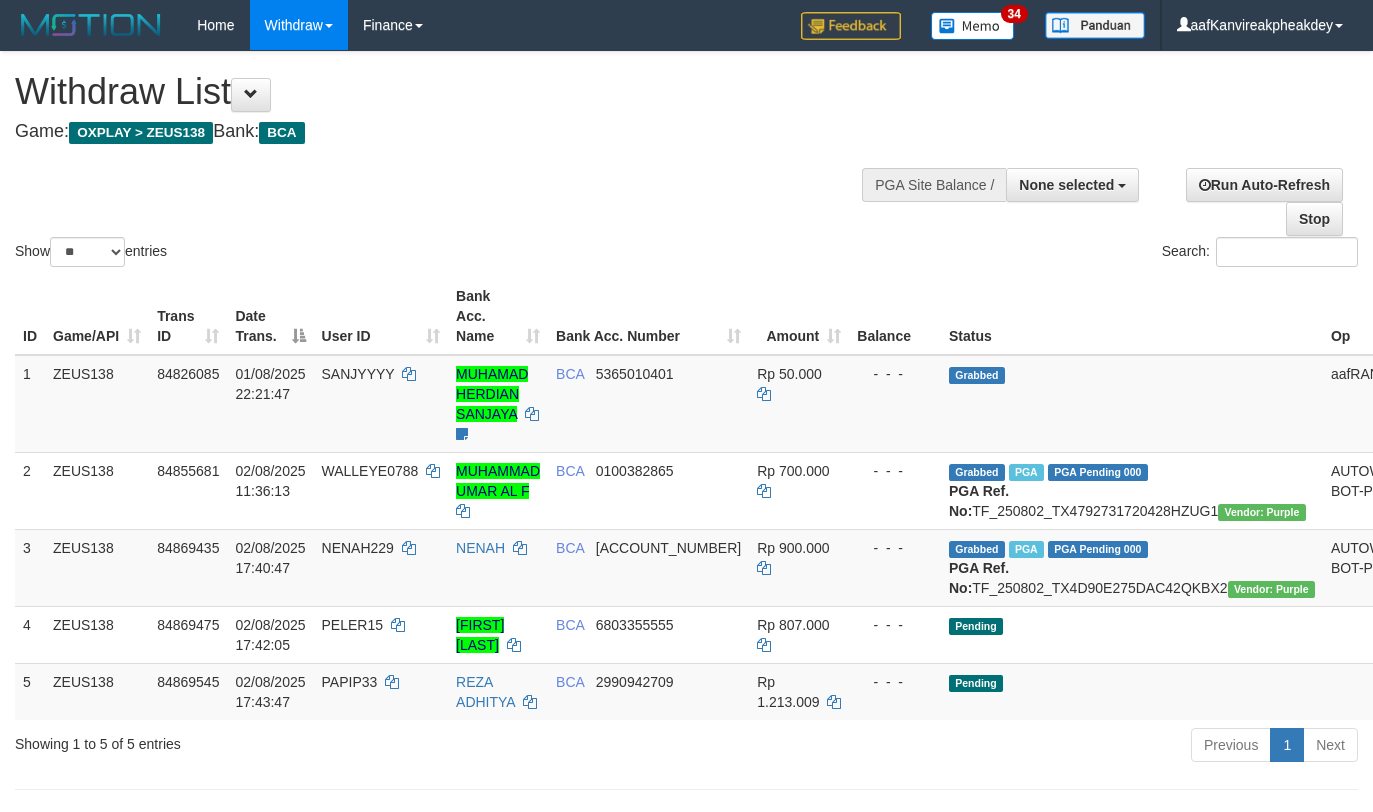 select 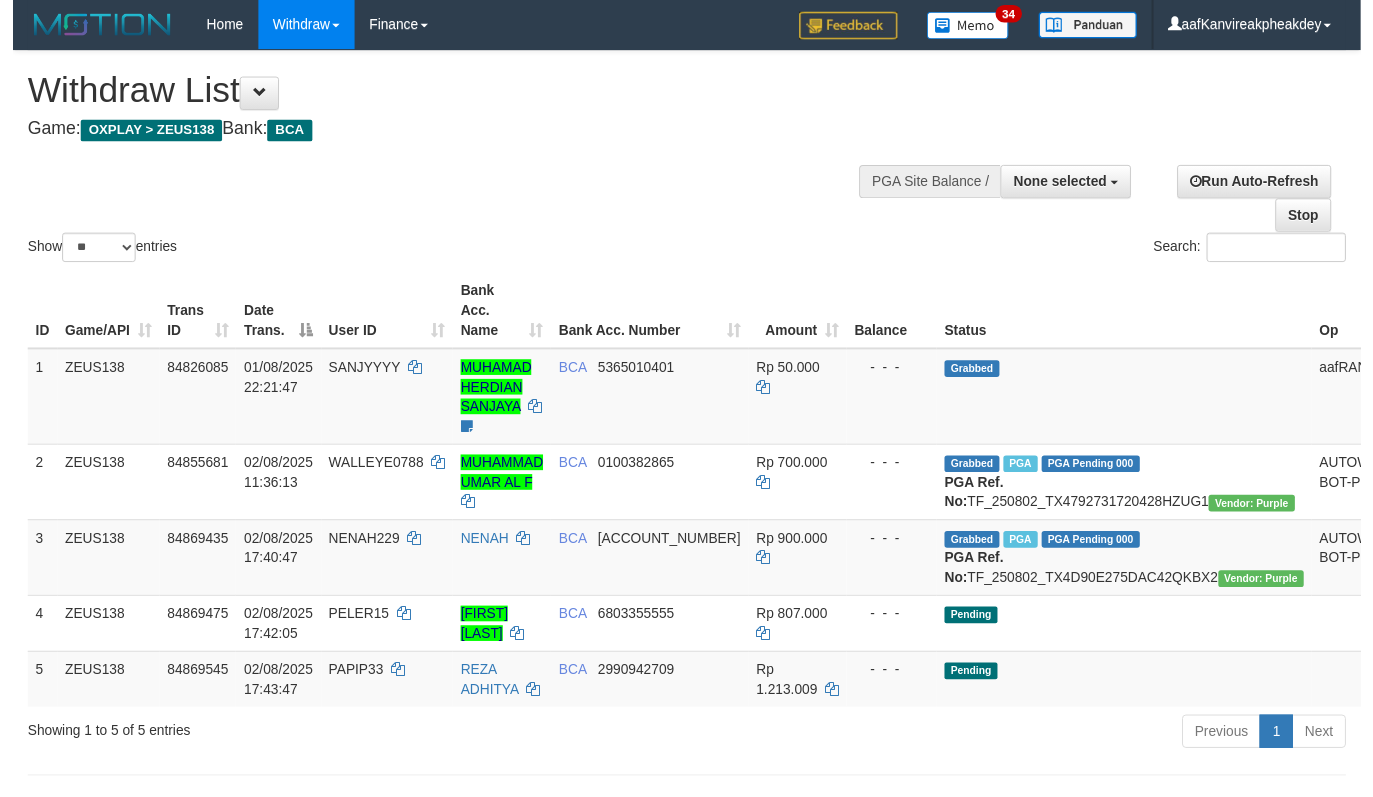scroll, scrollTop: 0, scrollLeft: 0, axis: both 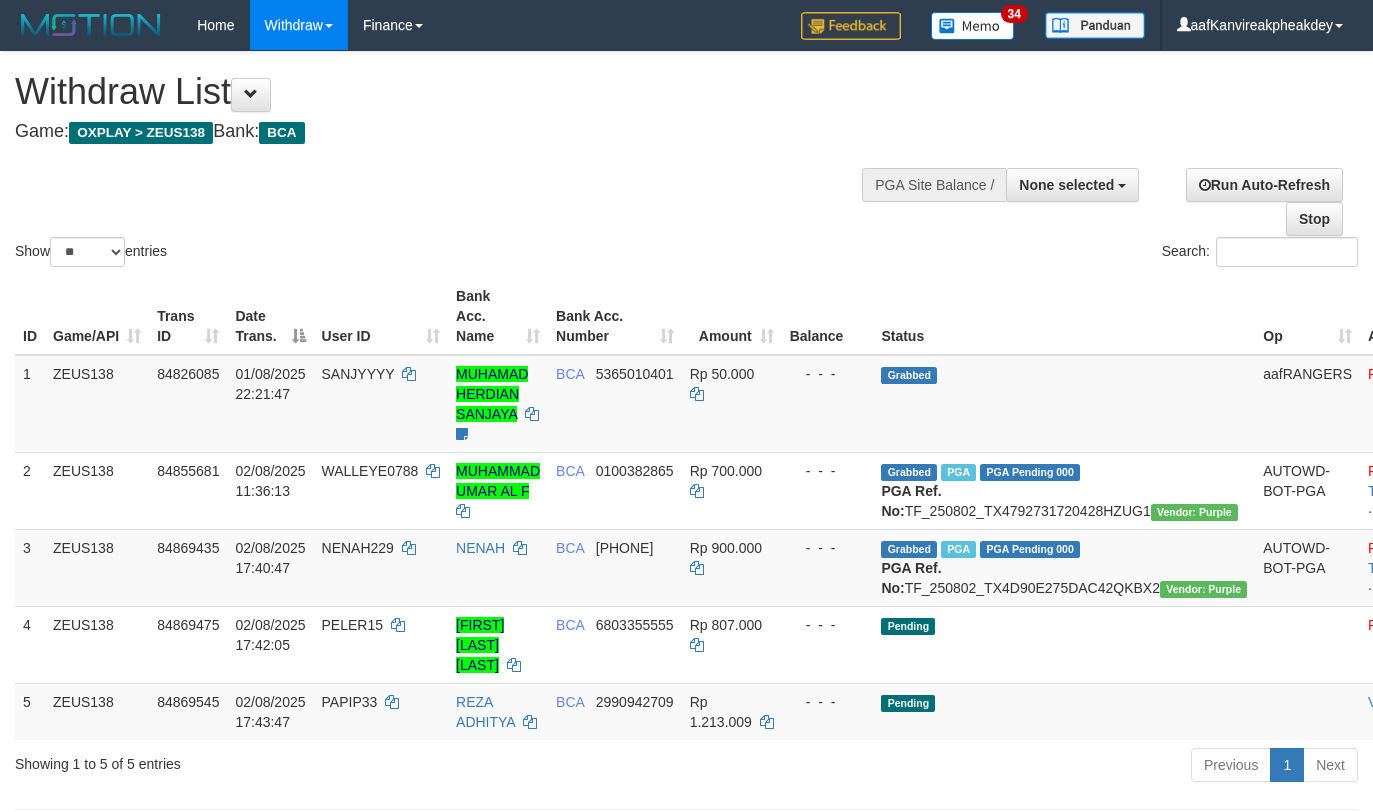 select 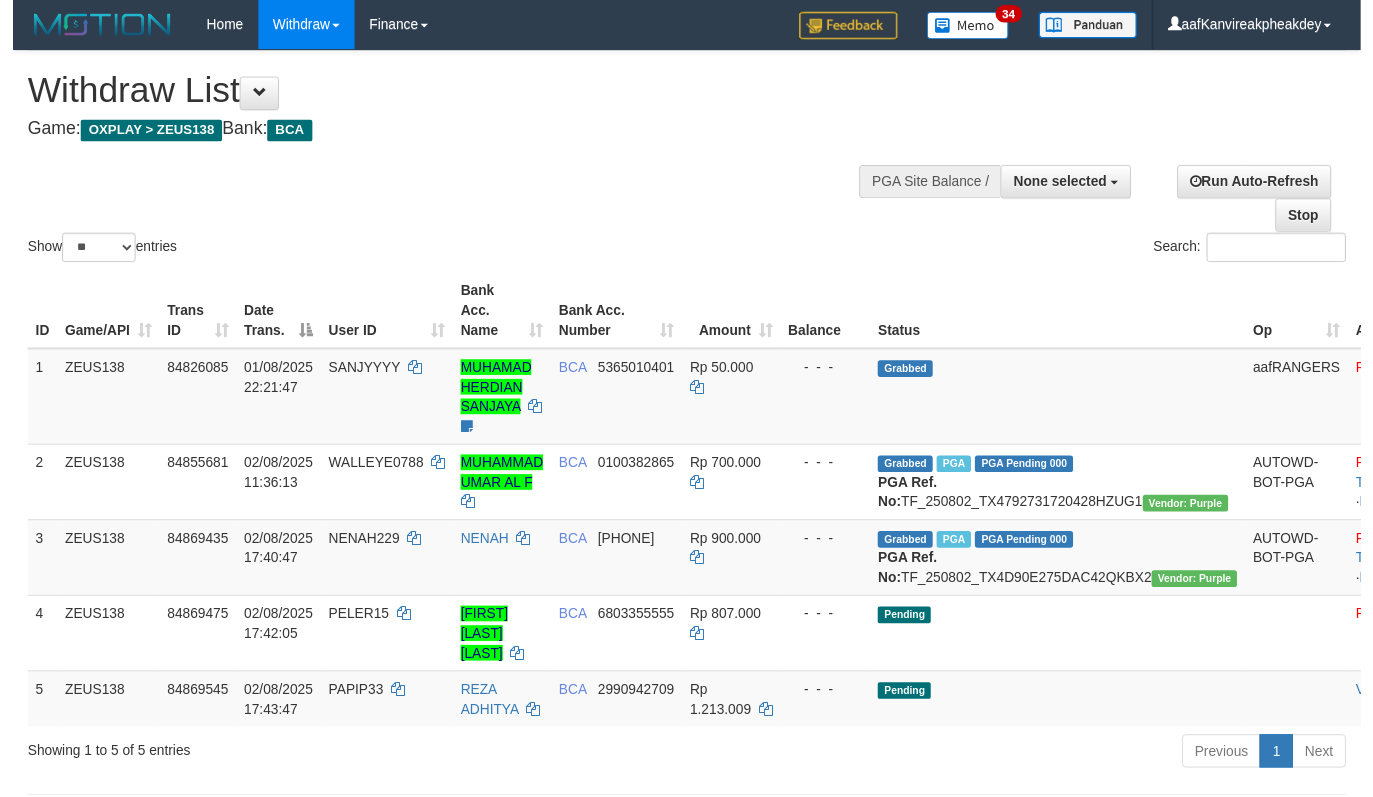 scroll, scrollTop: 0, scrollLeft: 0, axis: both 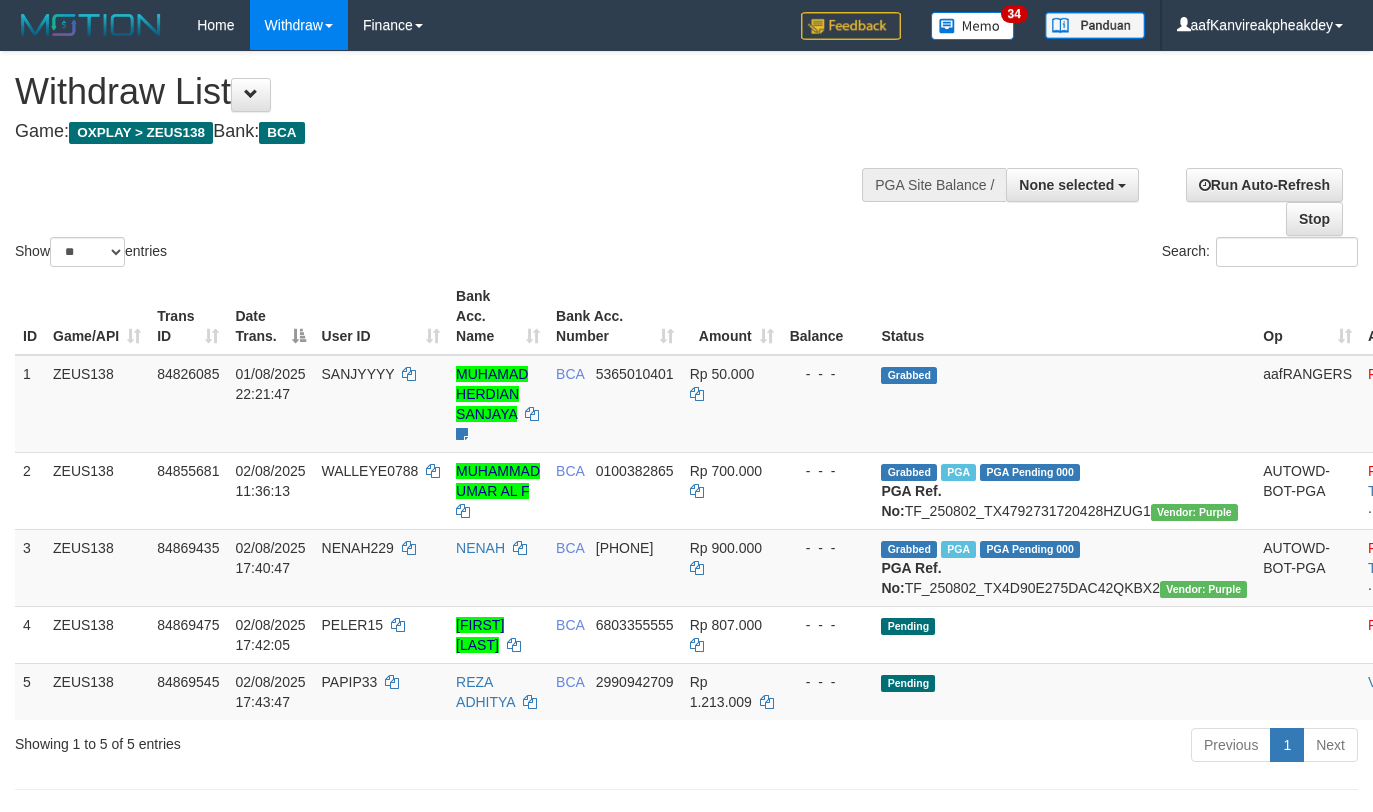 select 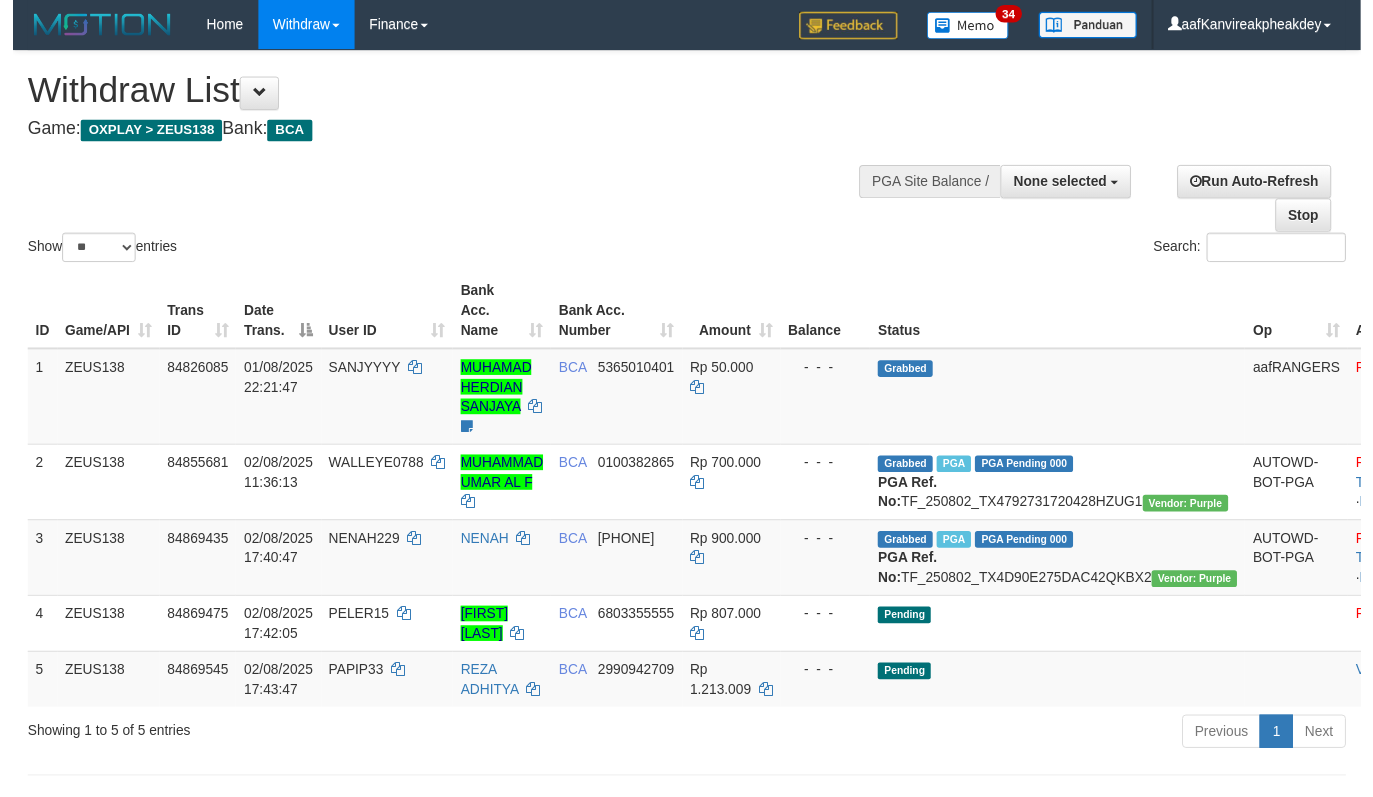 scroll, scrollTop: 0, scrollLeft: 0, axis: both 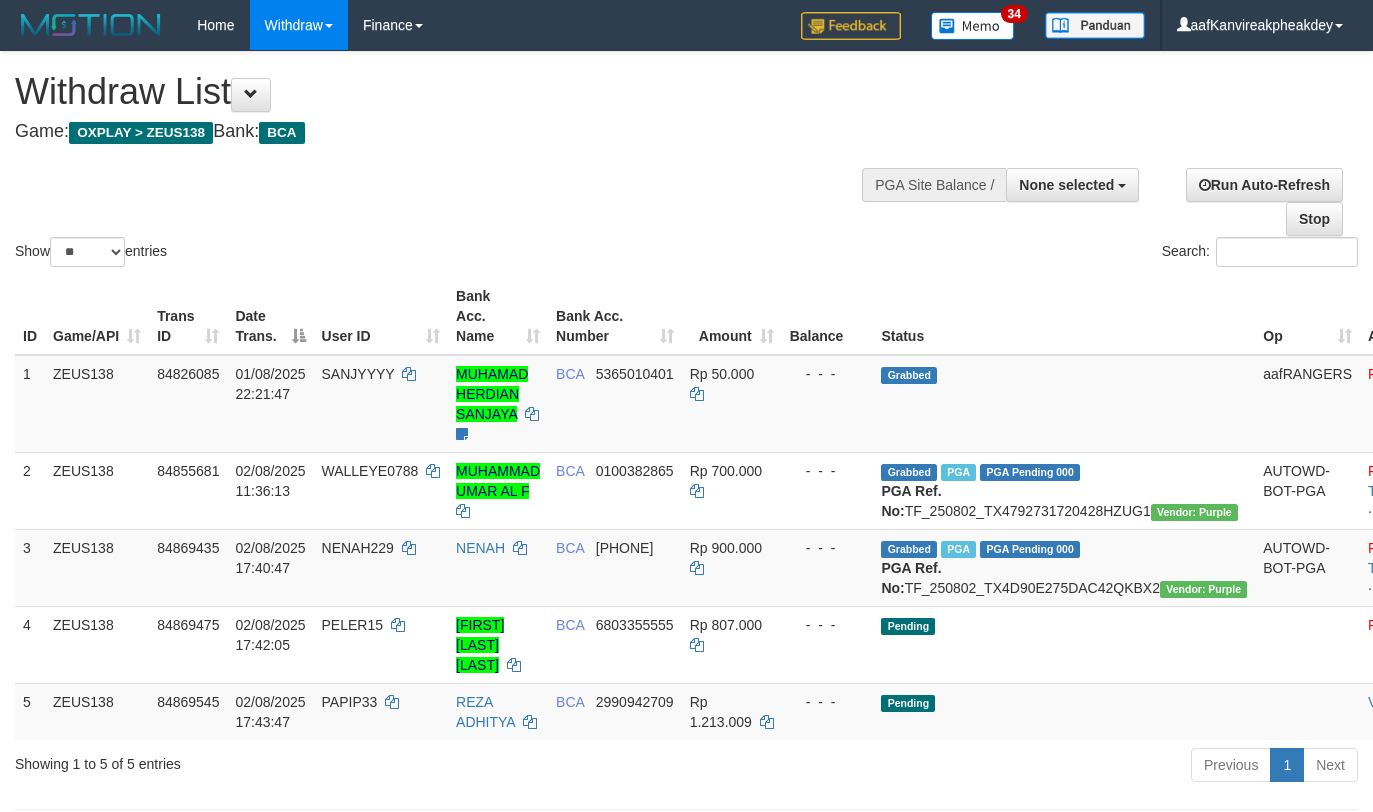 select 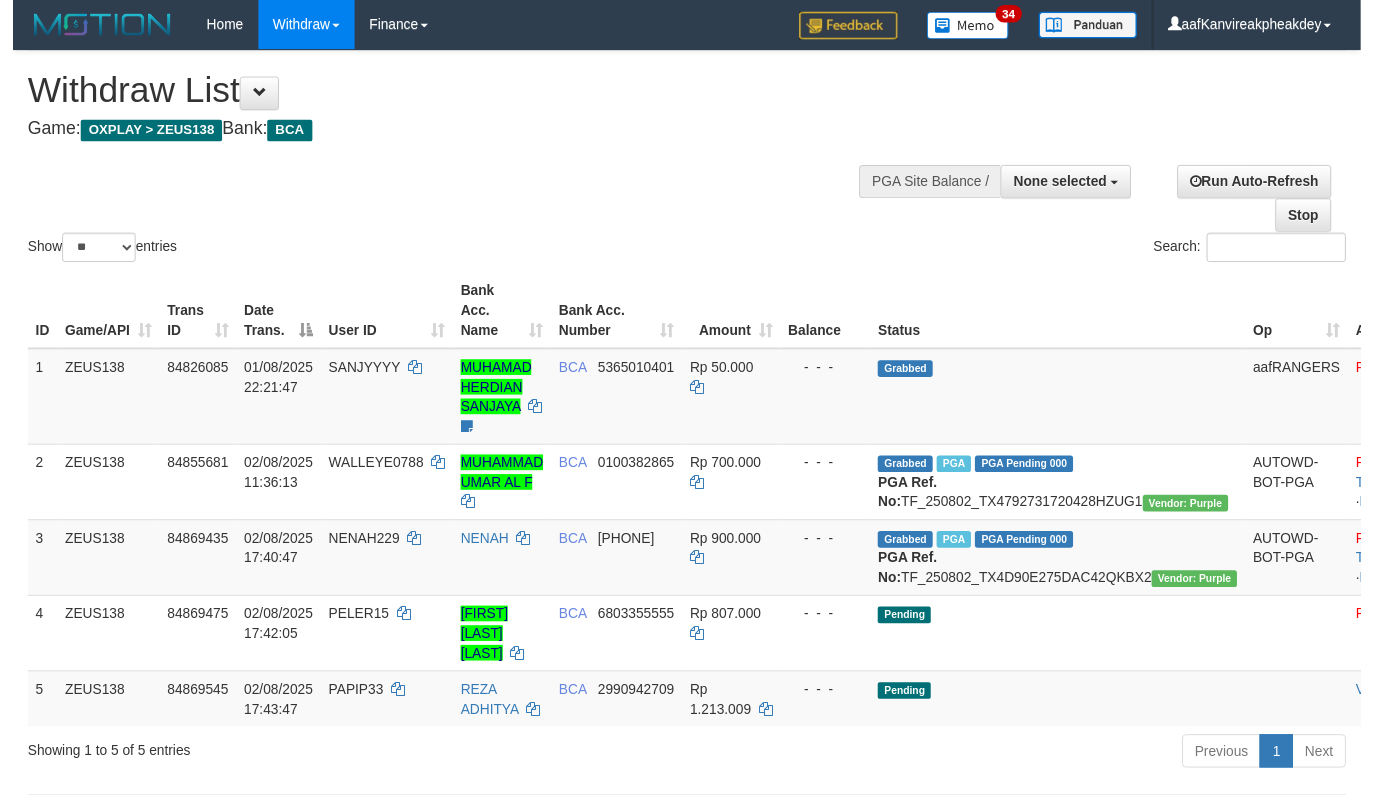 scroll, scrollTop: 0, scrollLeft: 0, axis: both 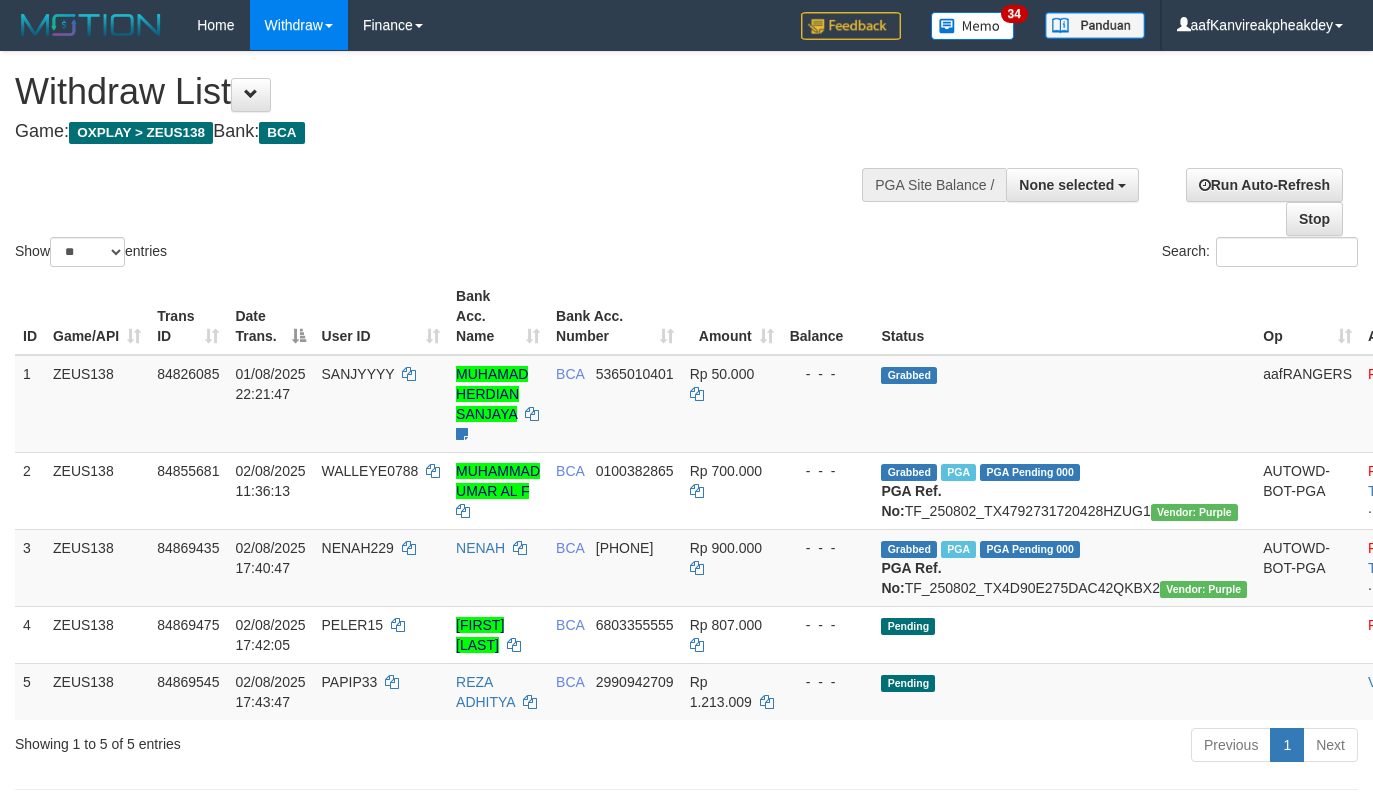 select 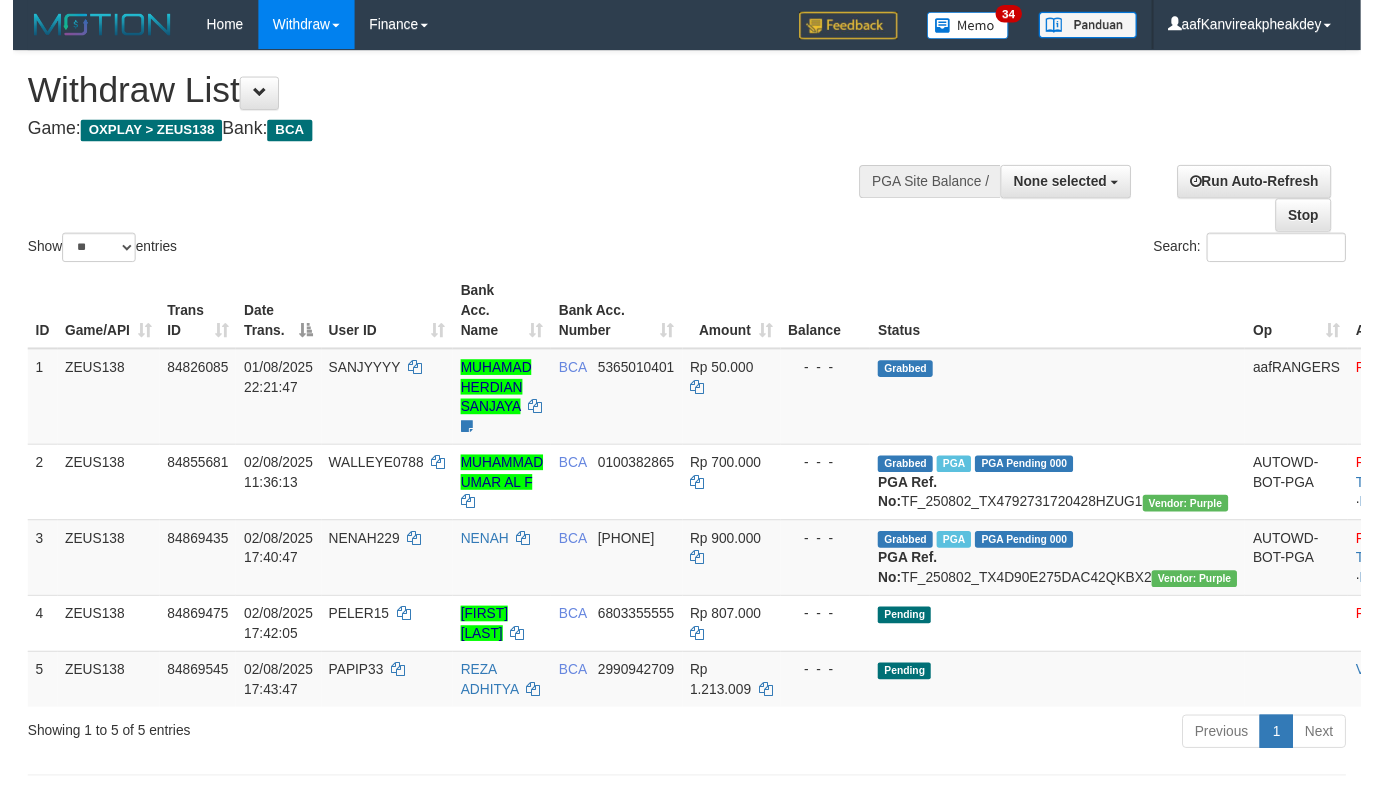scroll, scrollTop: 0, scrollLeft: 0, axis: both 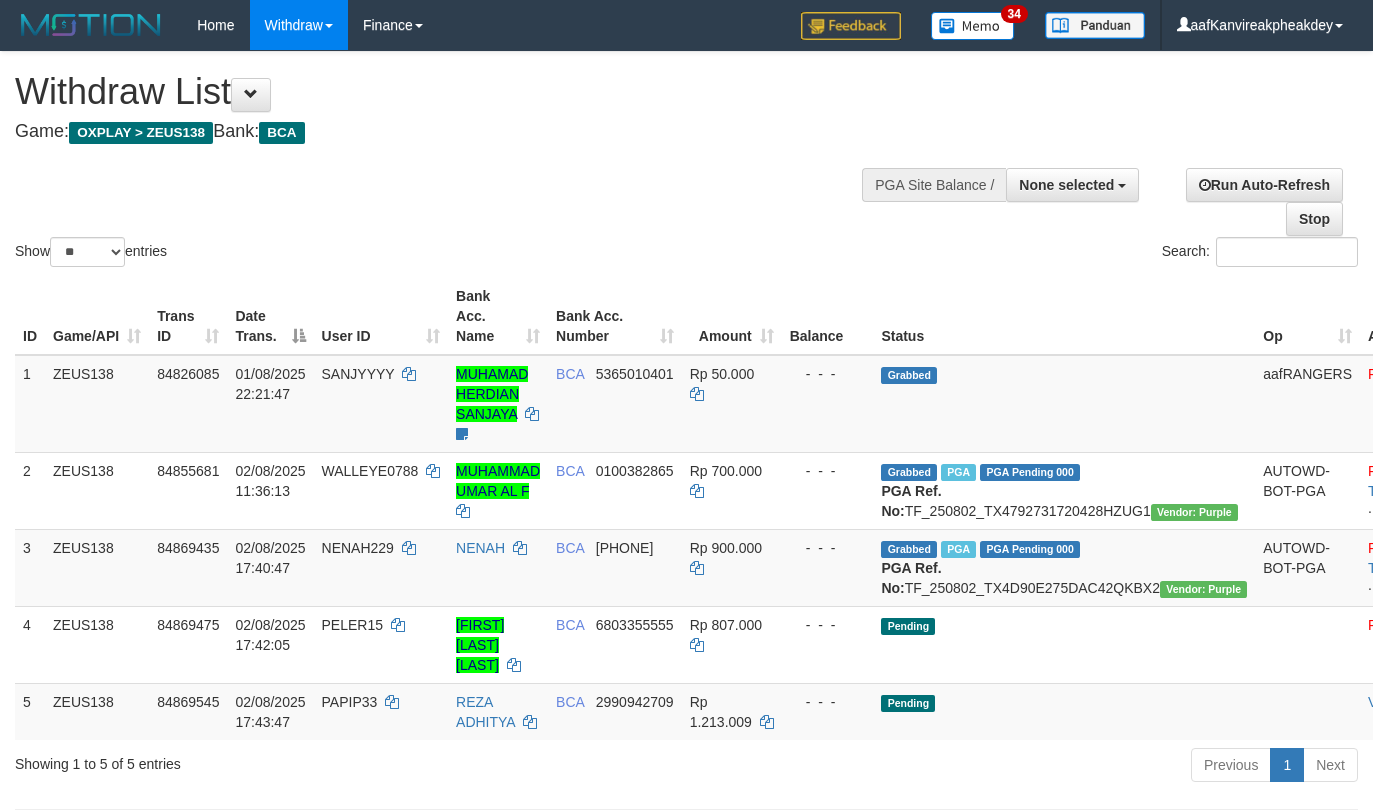 select 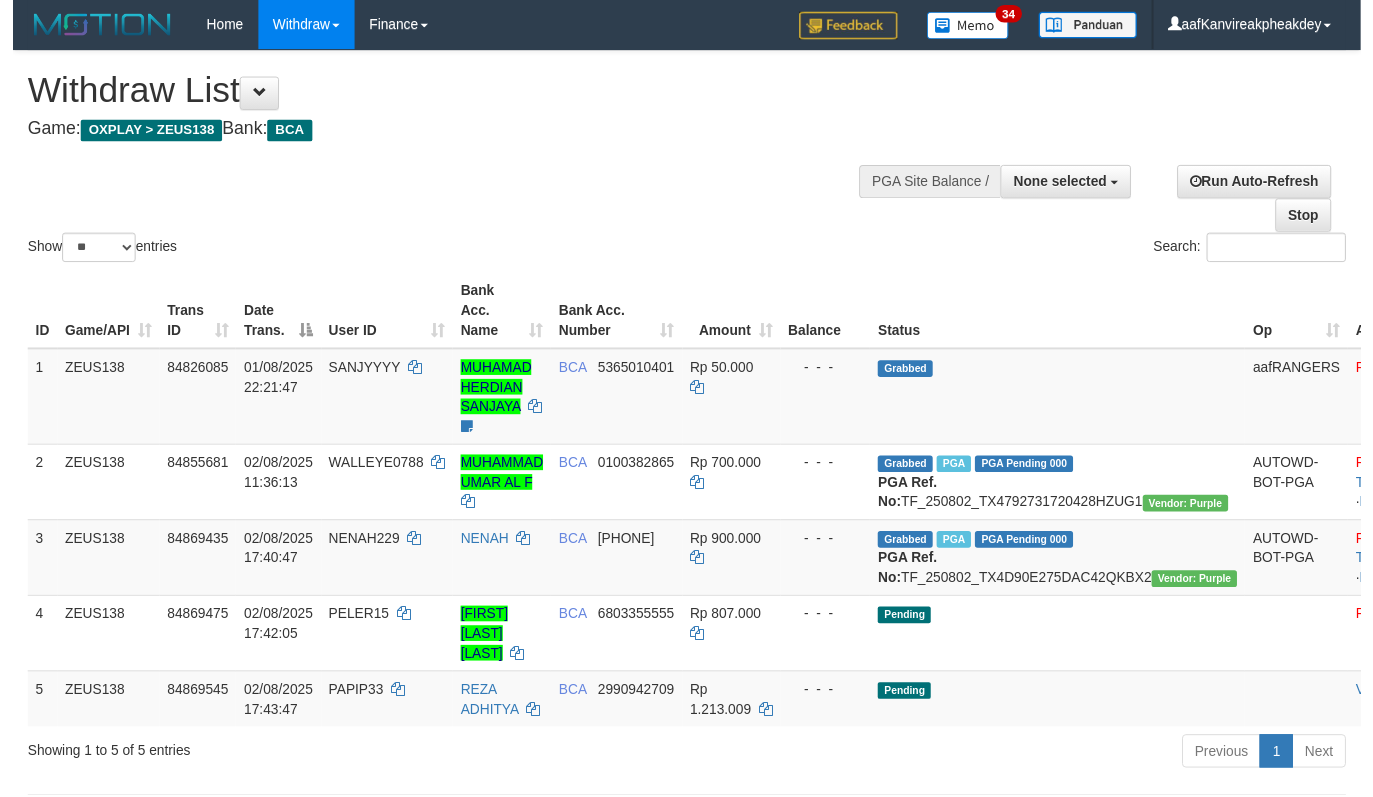 scroll, scrollTop: 0, scrollLeft: 0, axis: both 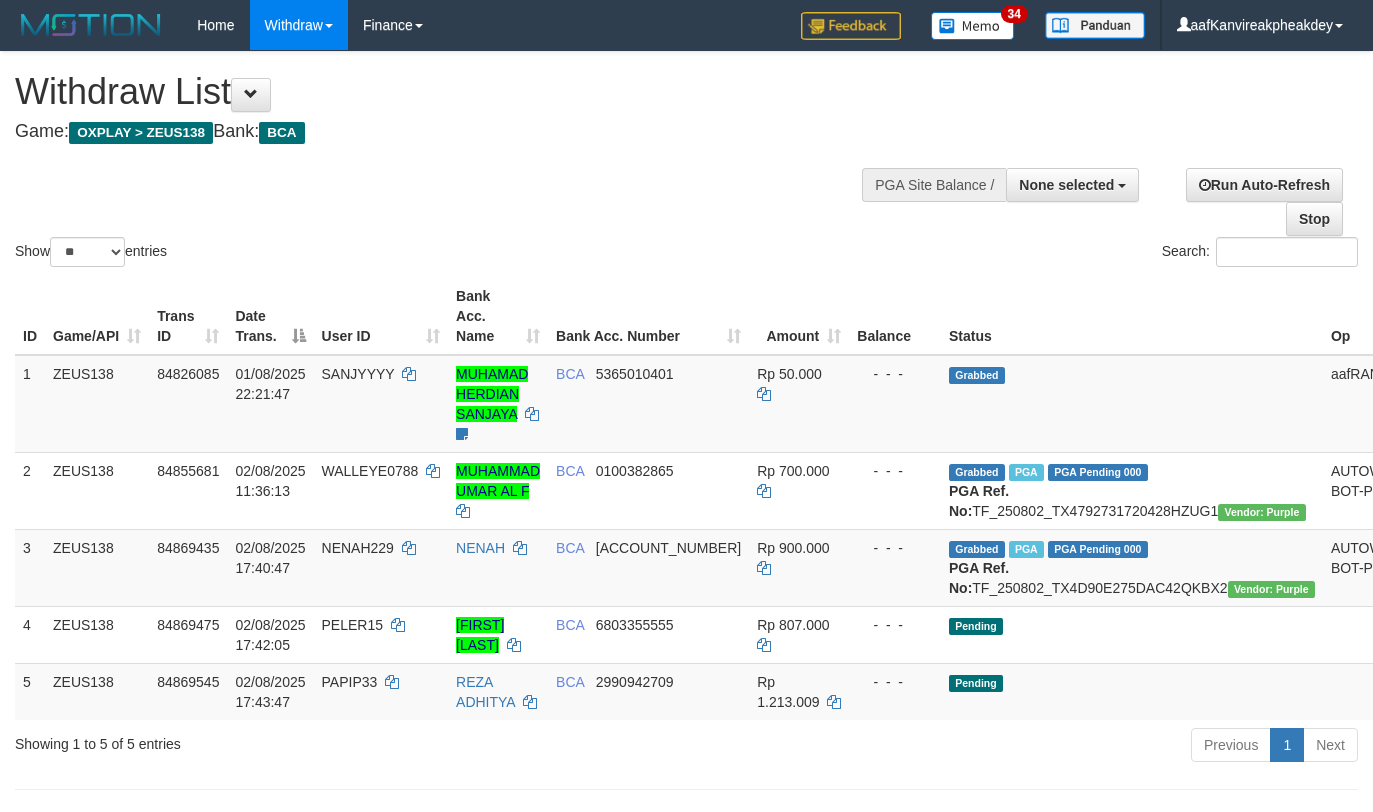 select 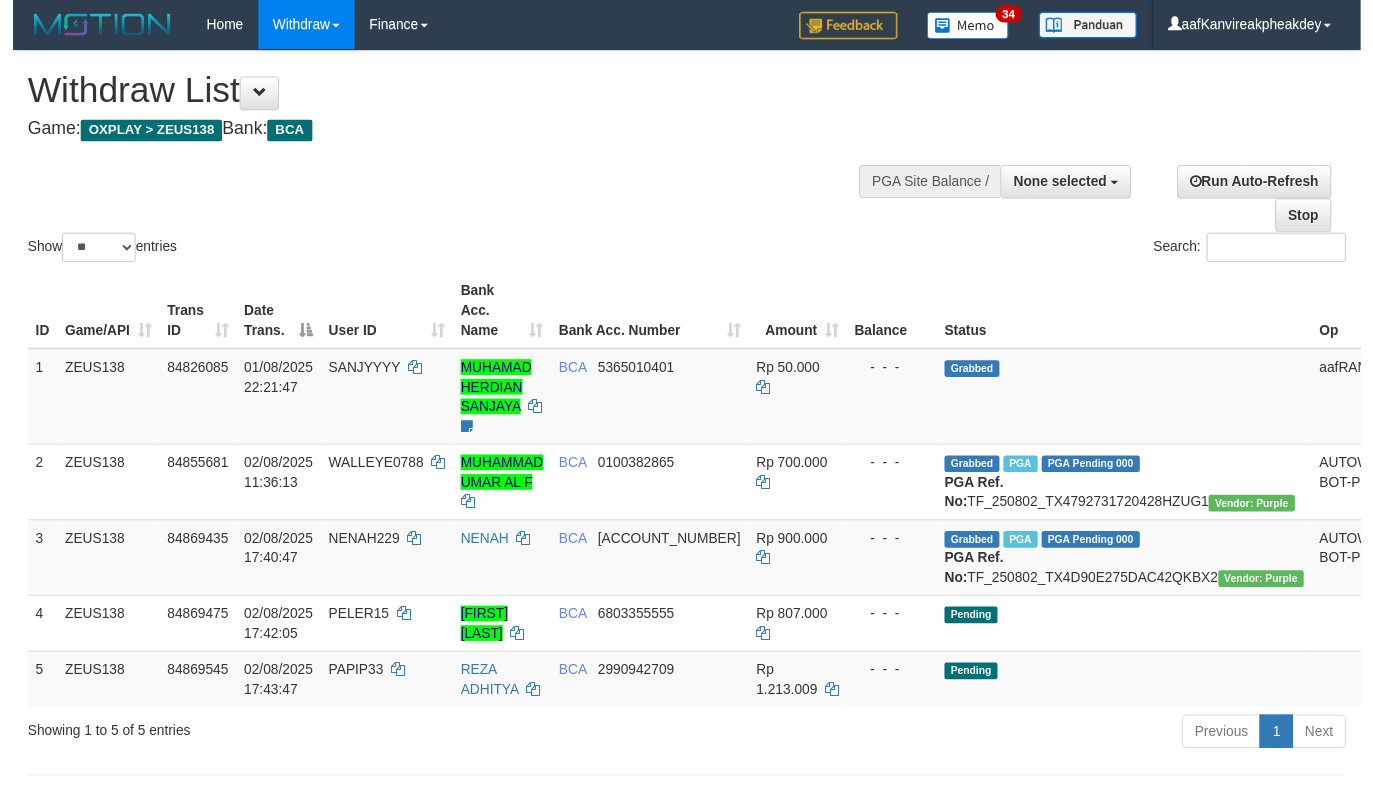 scroll, scrollTop: 0, scrollLeft: 0, axis: both 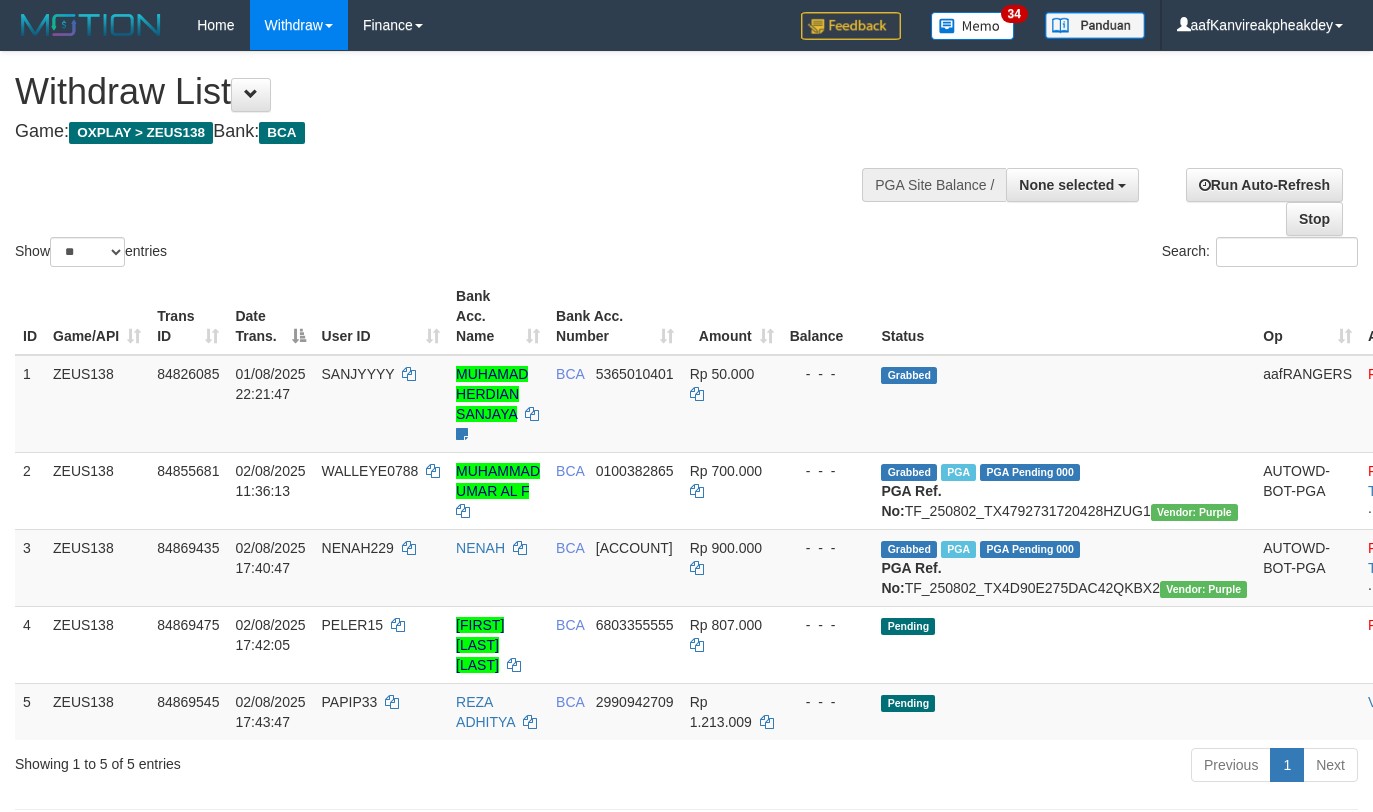 select 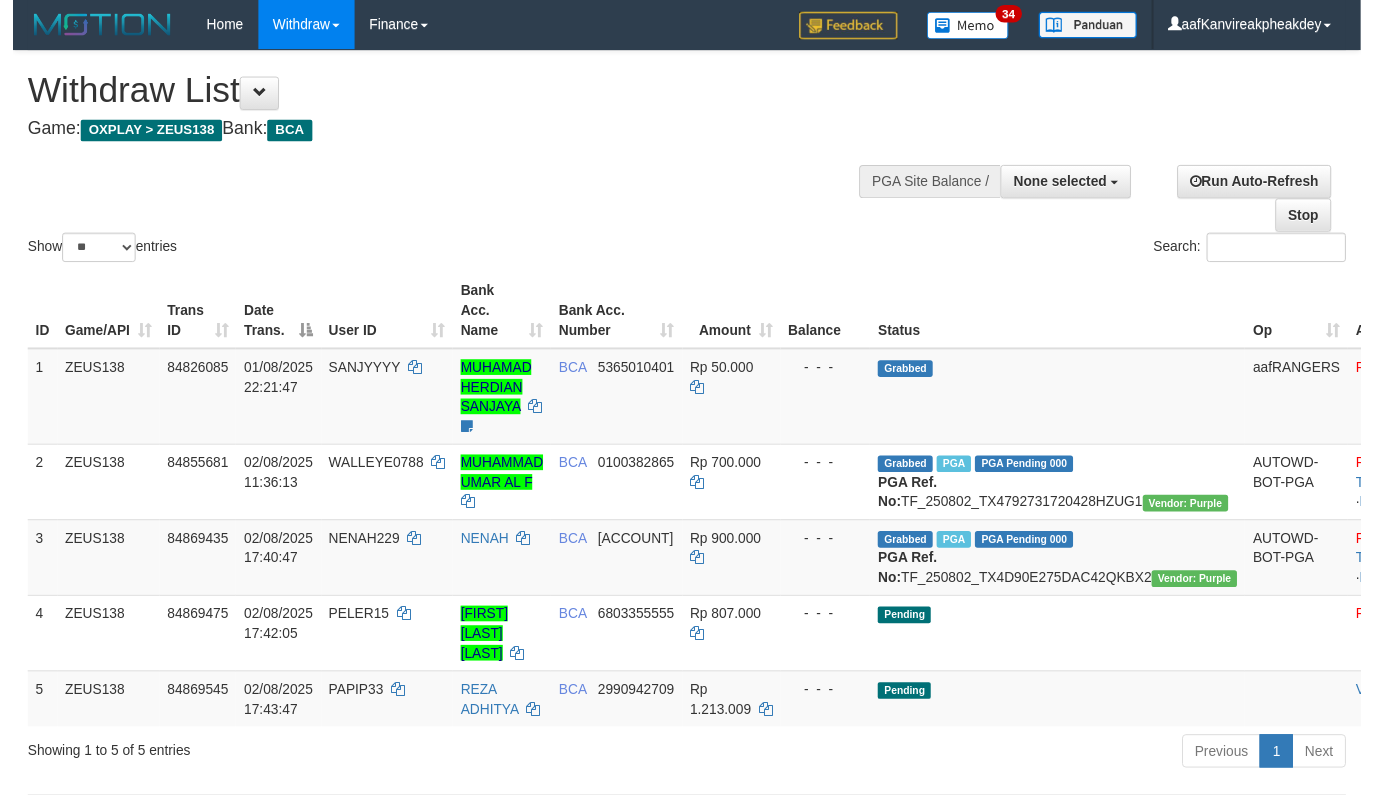 scroll, scrollTop: 0, scrollLeft: 0, axis: both 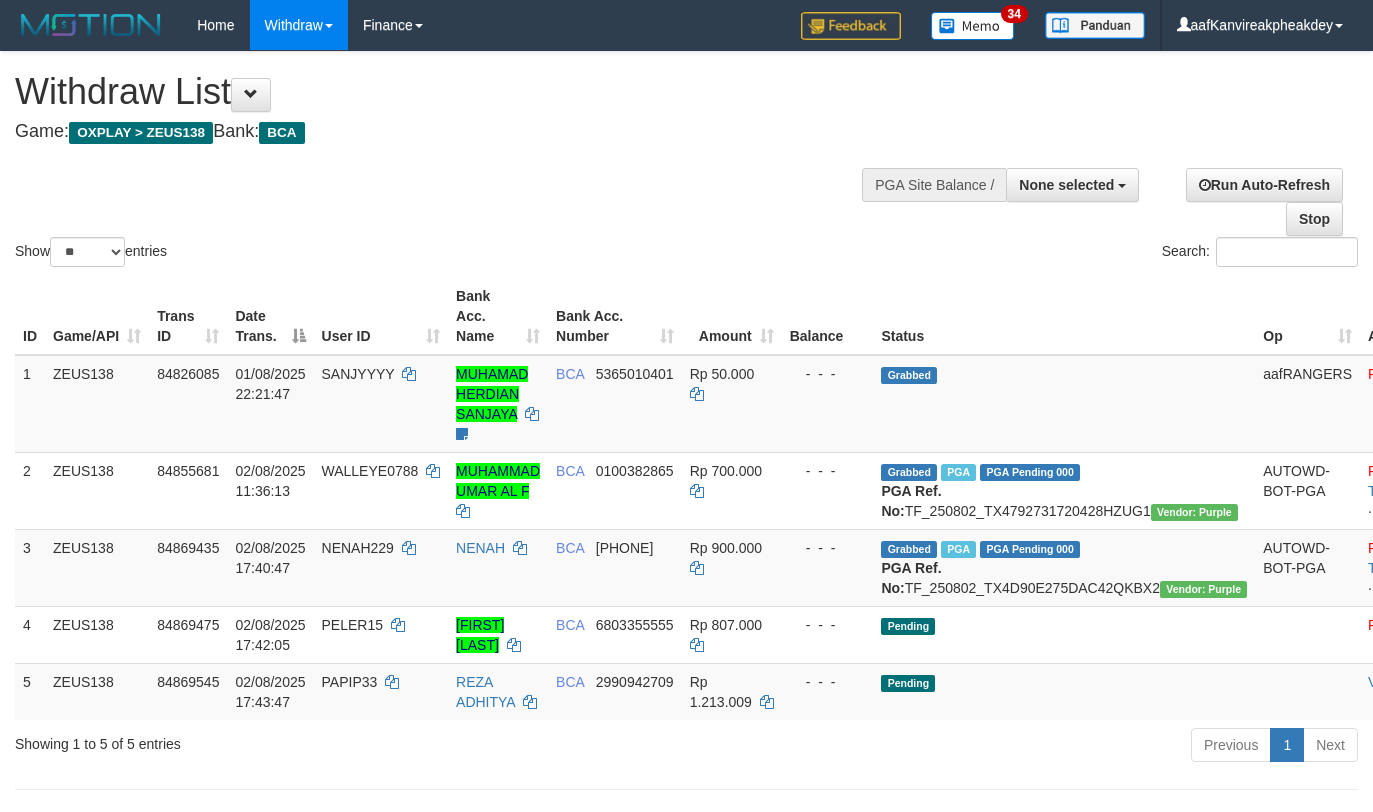 select 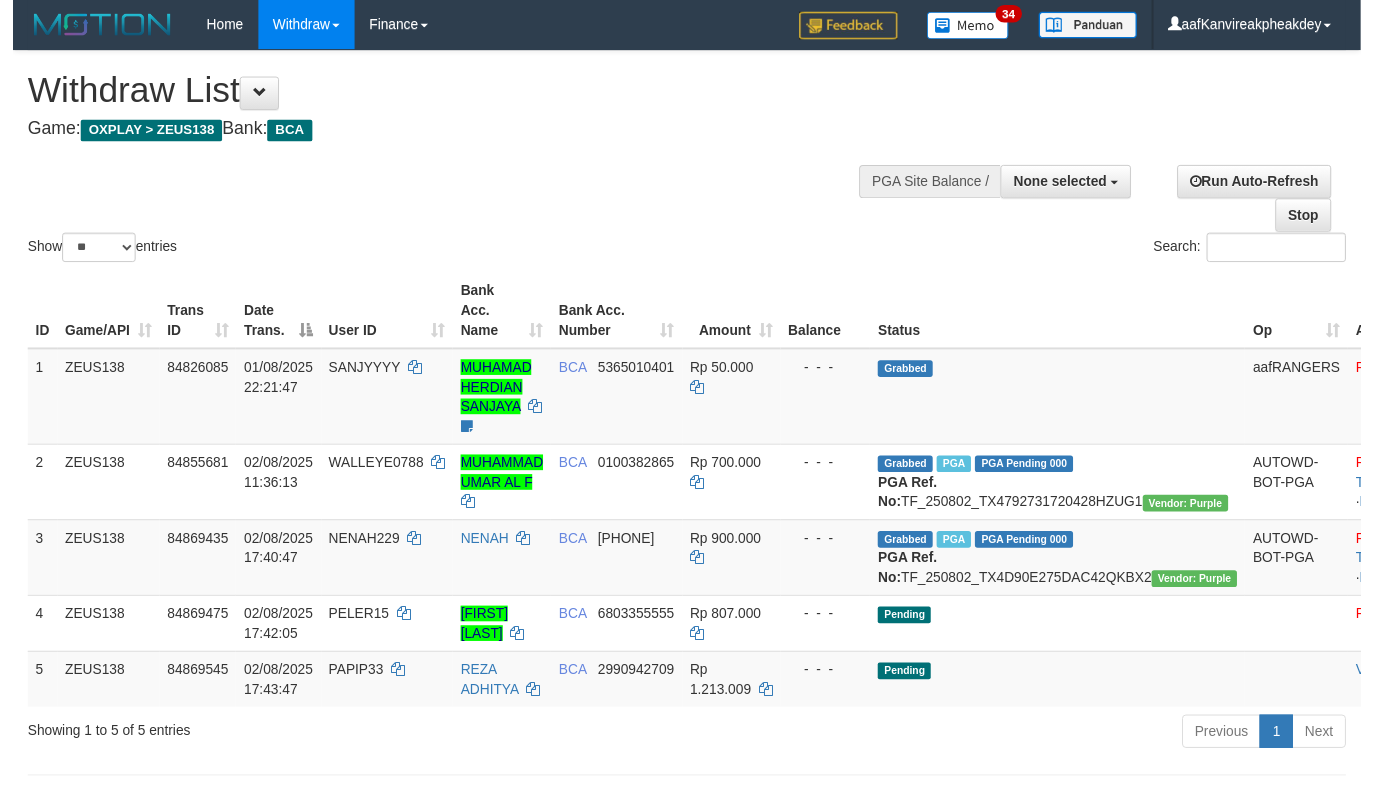 scroll, scrollTop: 0, scrollLeft: 0, axis: both 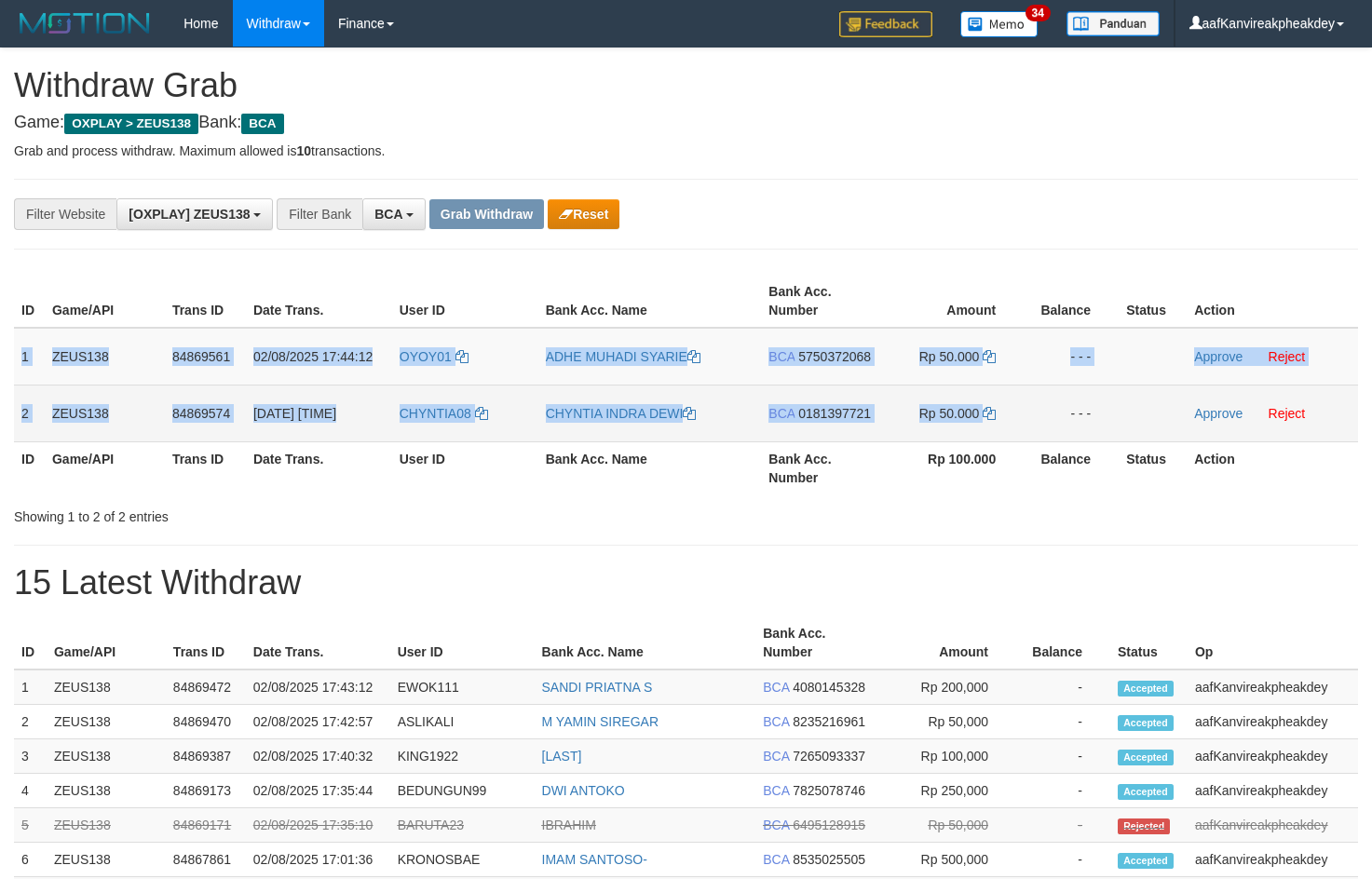 copy on "1
ZEUS138
[NUMBER]
[DATE] [TIME]
OYOY01
[FIRST] [LAST]
BCA
[ACCOUNT_NUMBER]
Rp 50.000
- - -
Approve
Reject
2
ZEUS138
[NUMBER]
[DATE] [TIME]
CHYNTIA08
[FIRST] [LAST]
BCA
[ACCOUNT_NUMBER]
Rp 50.000" 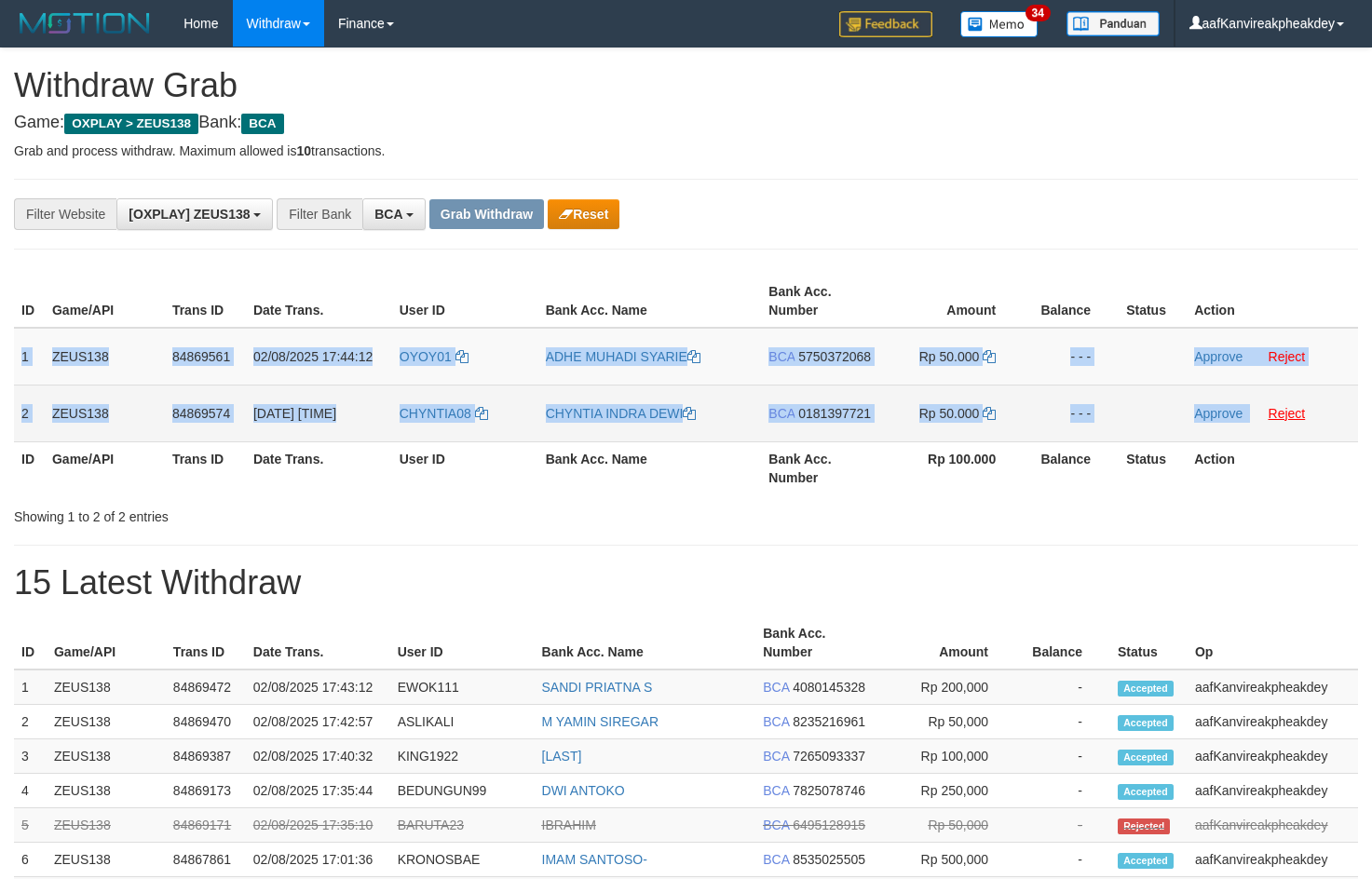 copy on "1
ZEUS138
[NUMBER]
[DATE] [TIME]
OYOY01
[FIRST] [LAST]
BCA
[ACCOUNT_NUMBER]
Rp 50.000
- - -
Approve
Reject
2
ZEUS138
[NUMBER]
[DATE] [TIME]
CHYNTIA08
[FIRST] [LAST]
BCA
[ACCOUNT_NUMBER]
Rp 50.000
- - -
Approve" 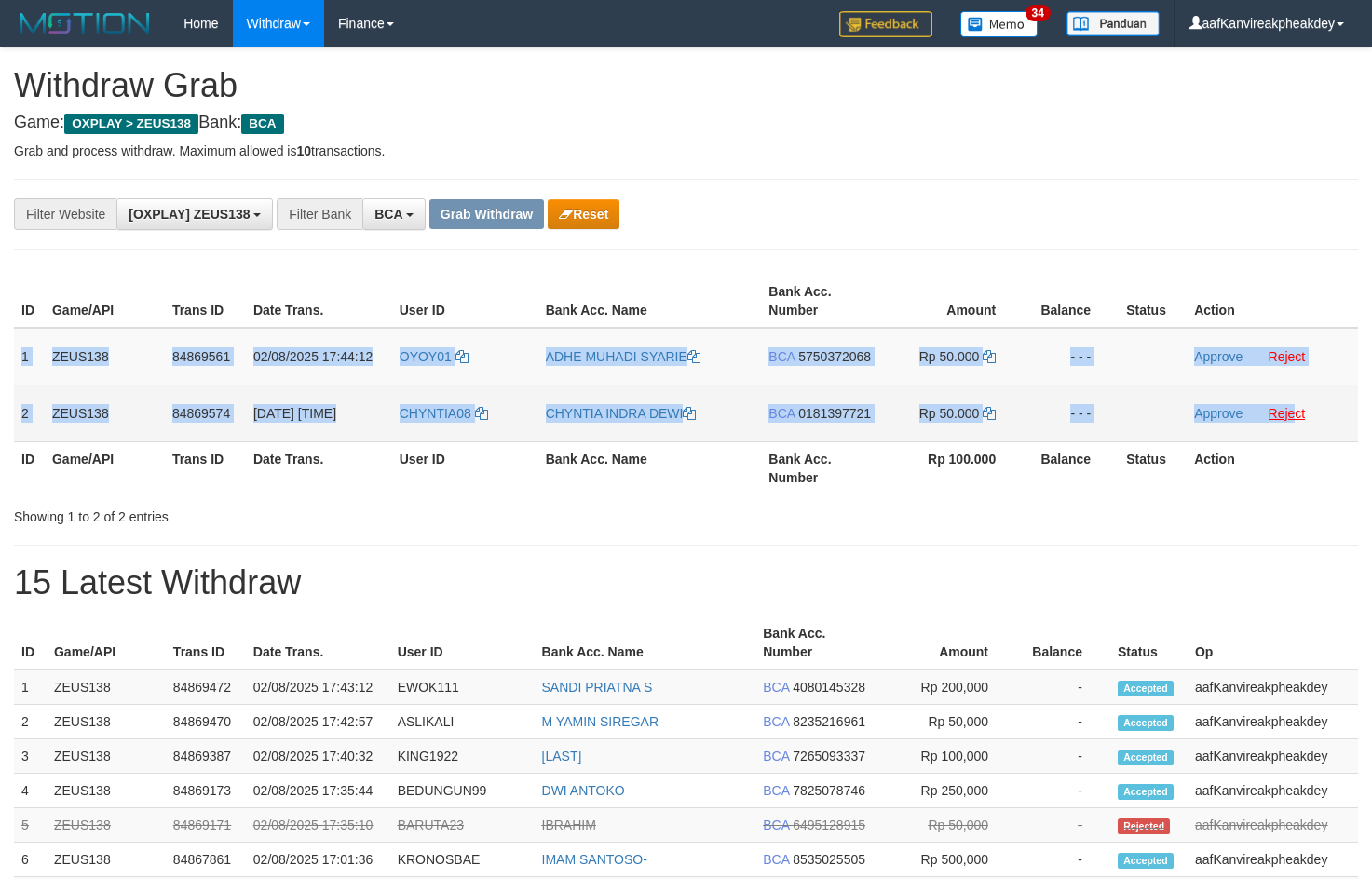 drag, startPoint x: 20, startPoint y: 355, endPoint x: 1292, endPoint y: 405, distance: 1272.9823 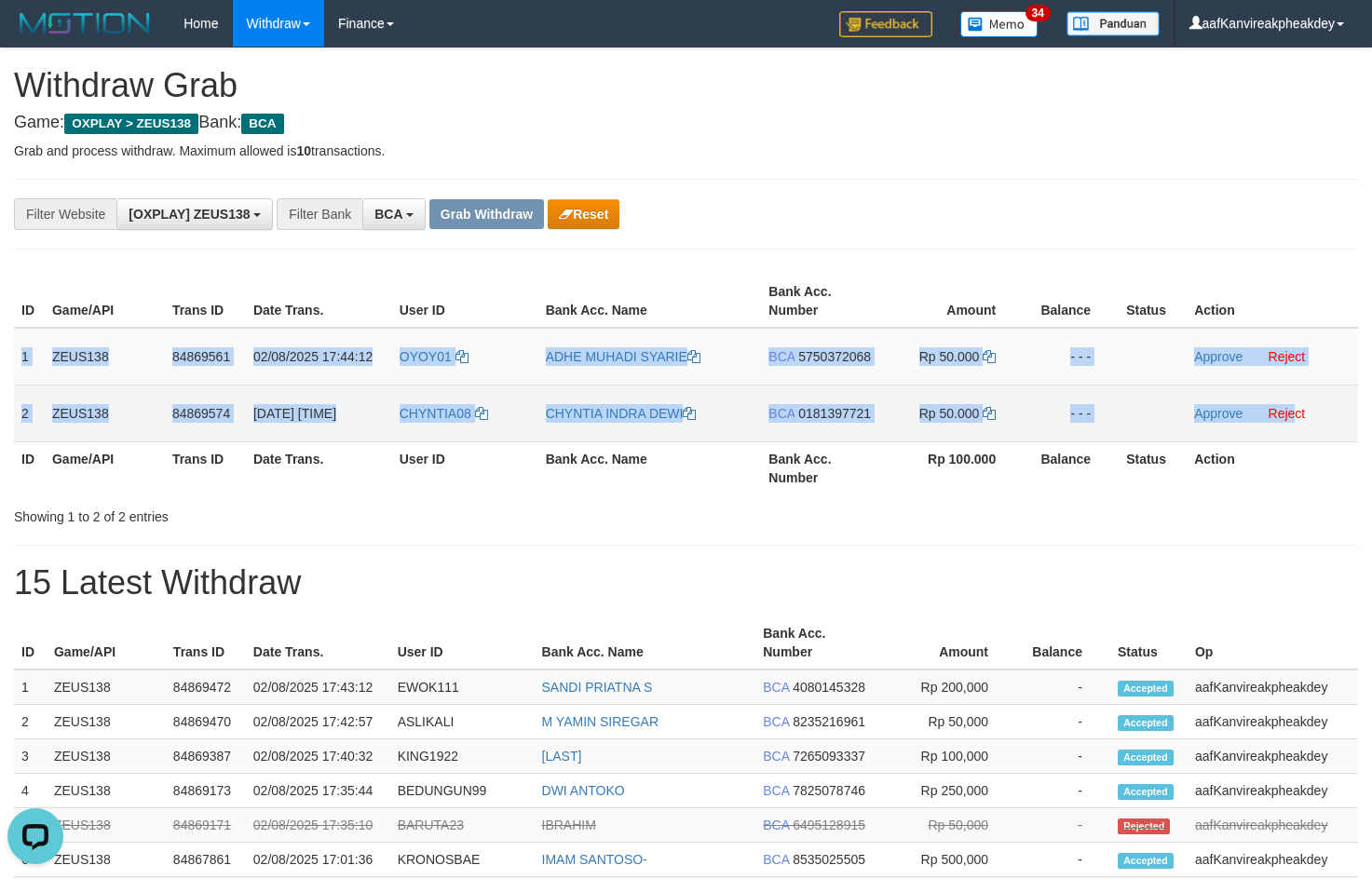 scroll, scrollTop: 0, scrollLeft: 0, axis: both 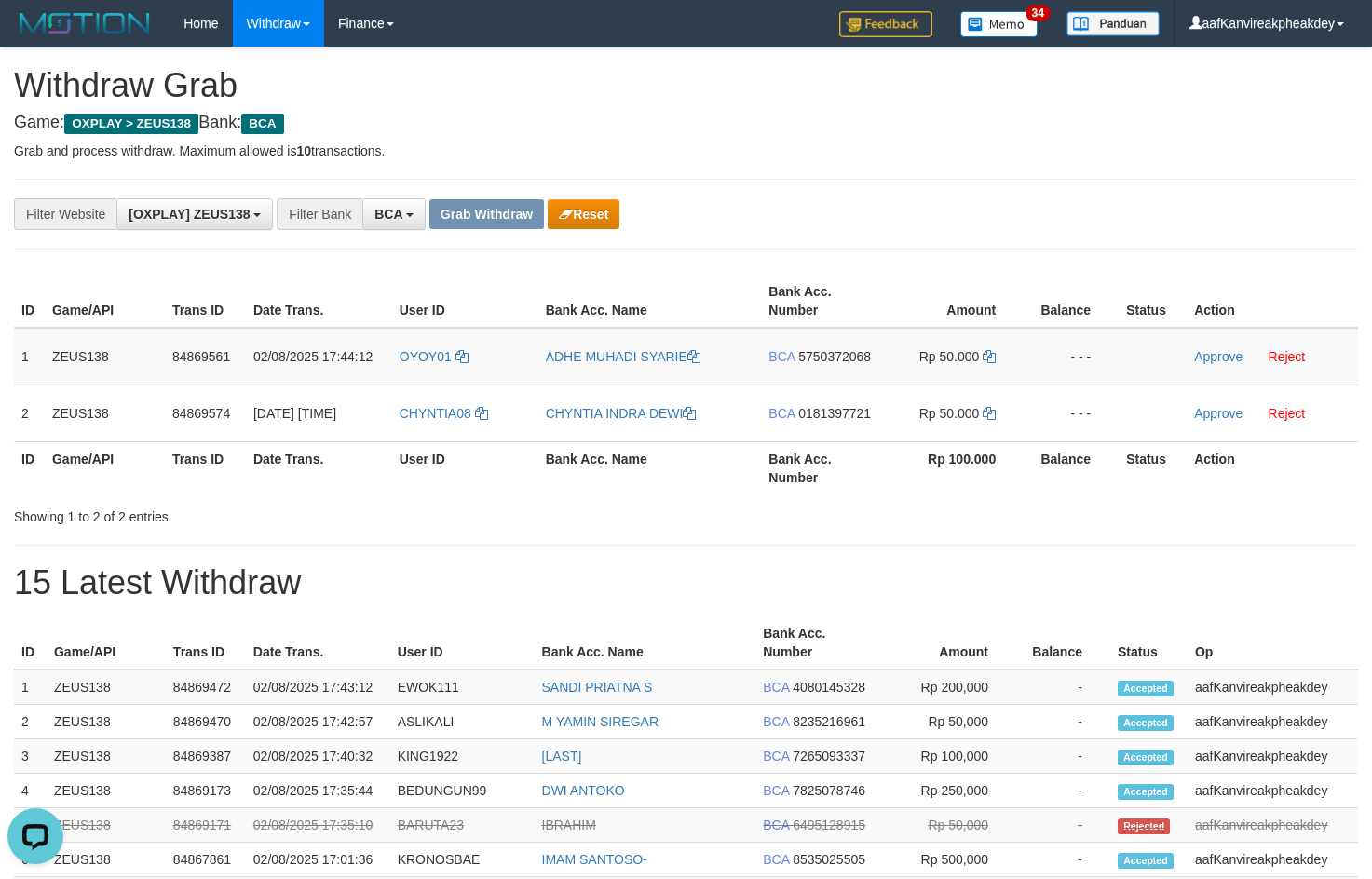 drag, startPoint x: 893, startPoint y: 210, endPoint x: 1382, endPoint y: 231, distance: 489.45071 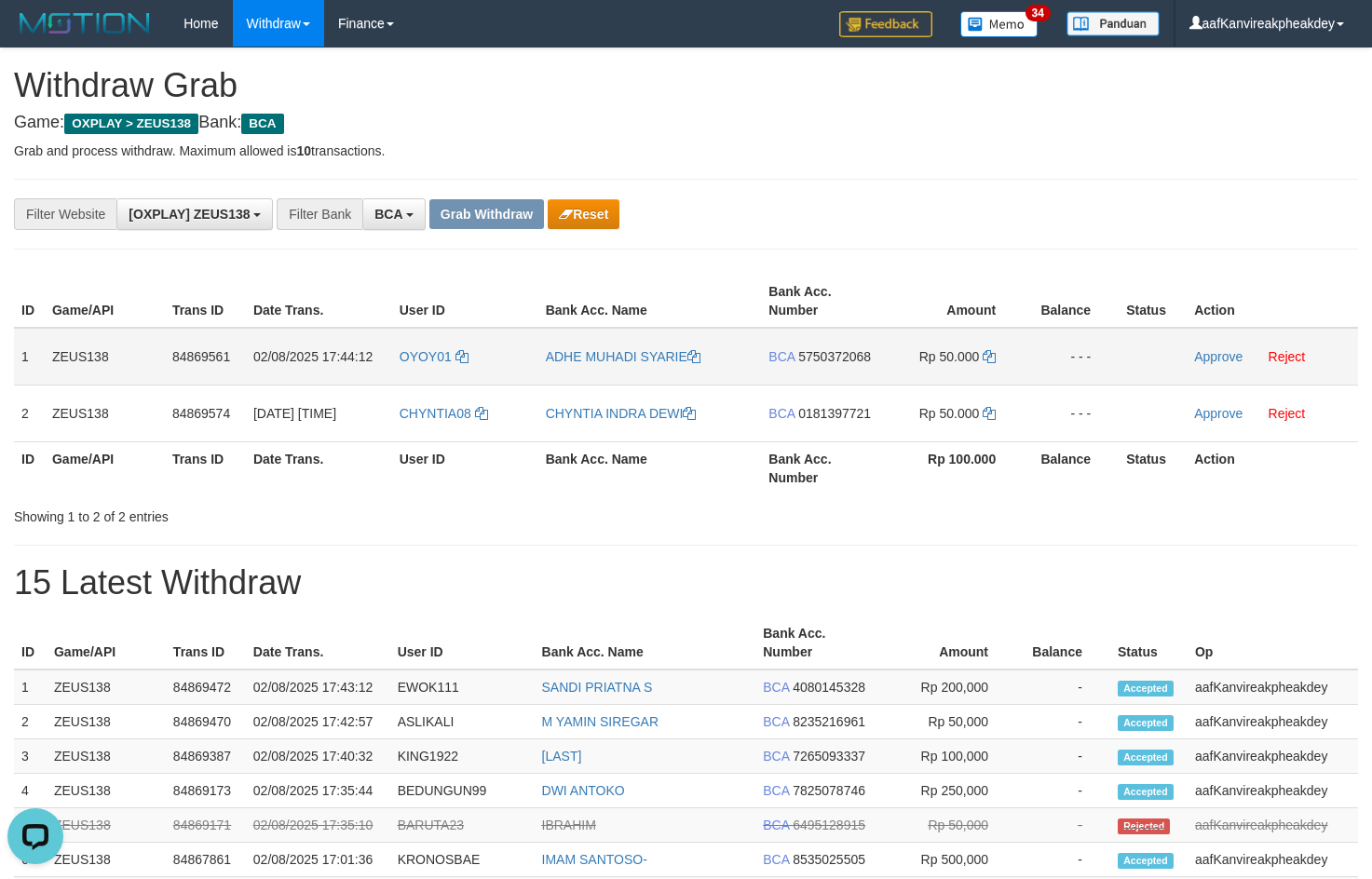 click on "5750372068" at bounding box center [835, 357] 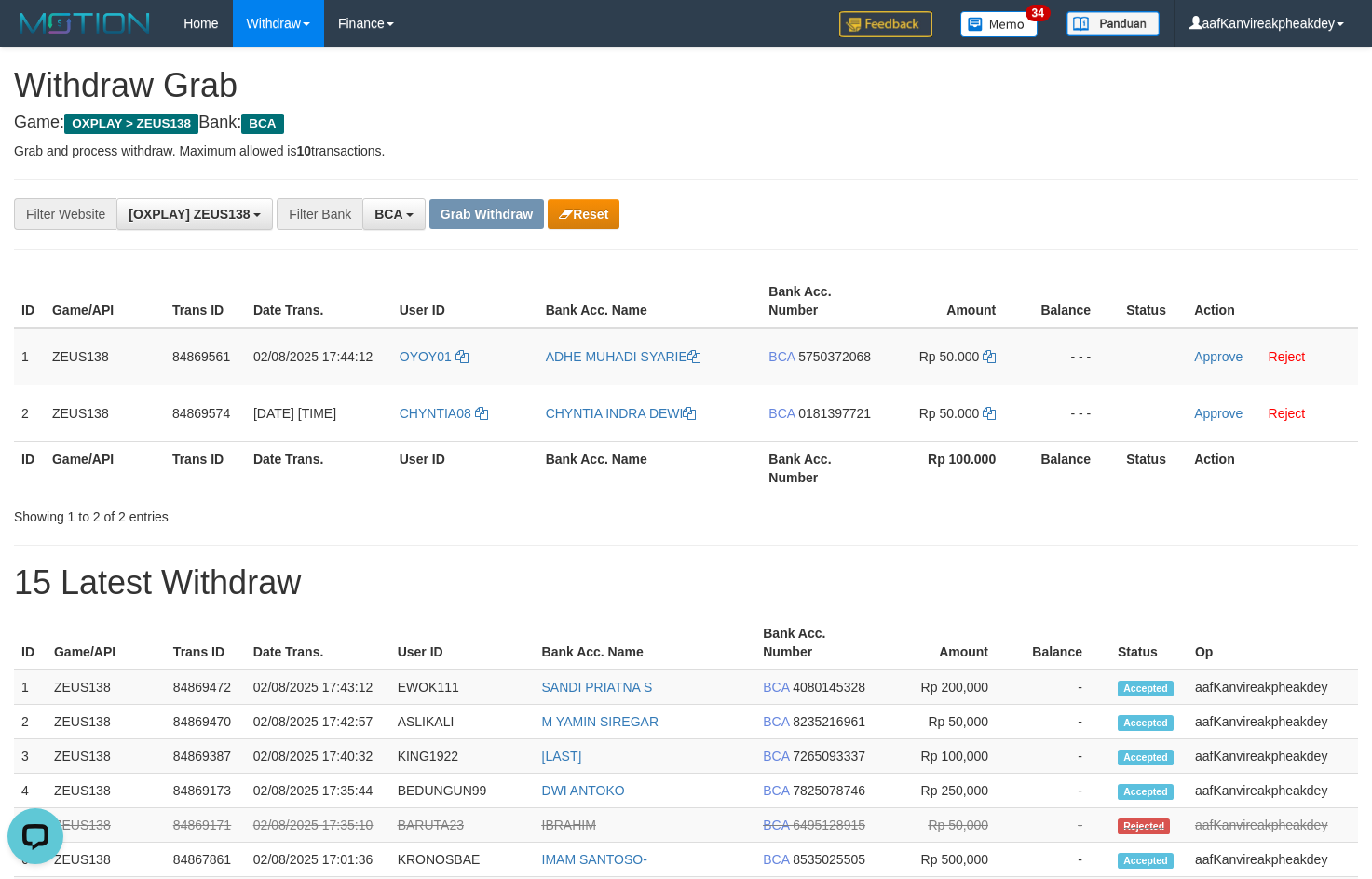 drag, startPoint x: 824, startPoint y: 353, endPoint x: 1367, endPoint y: 244, distance: 553.8321 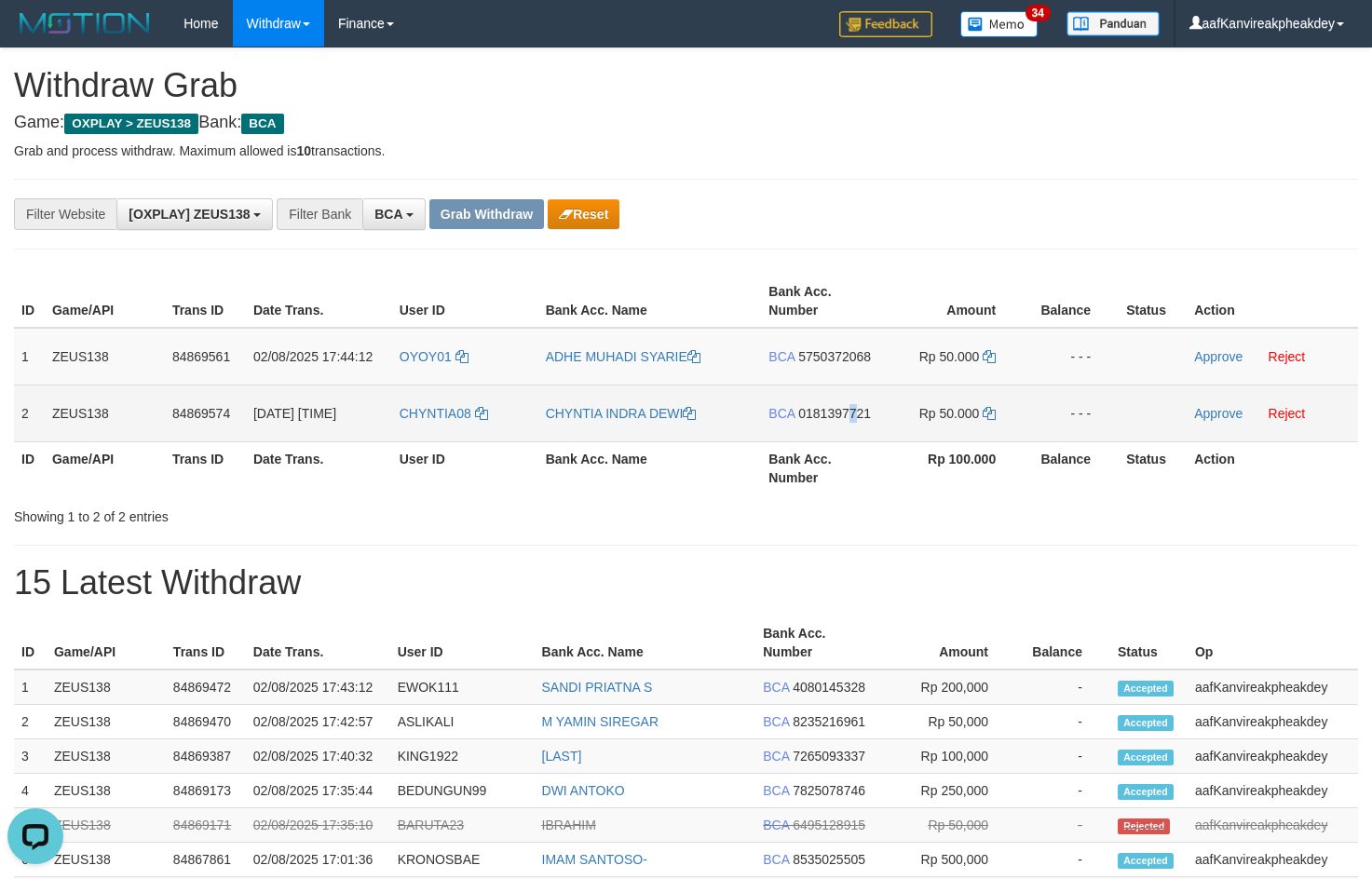 click on "0181397721" at bounding box center (835, 413) 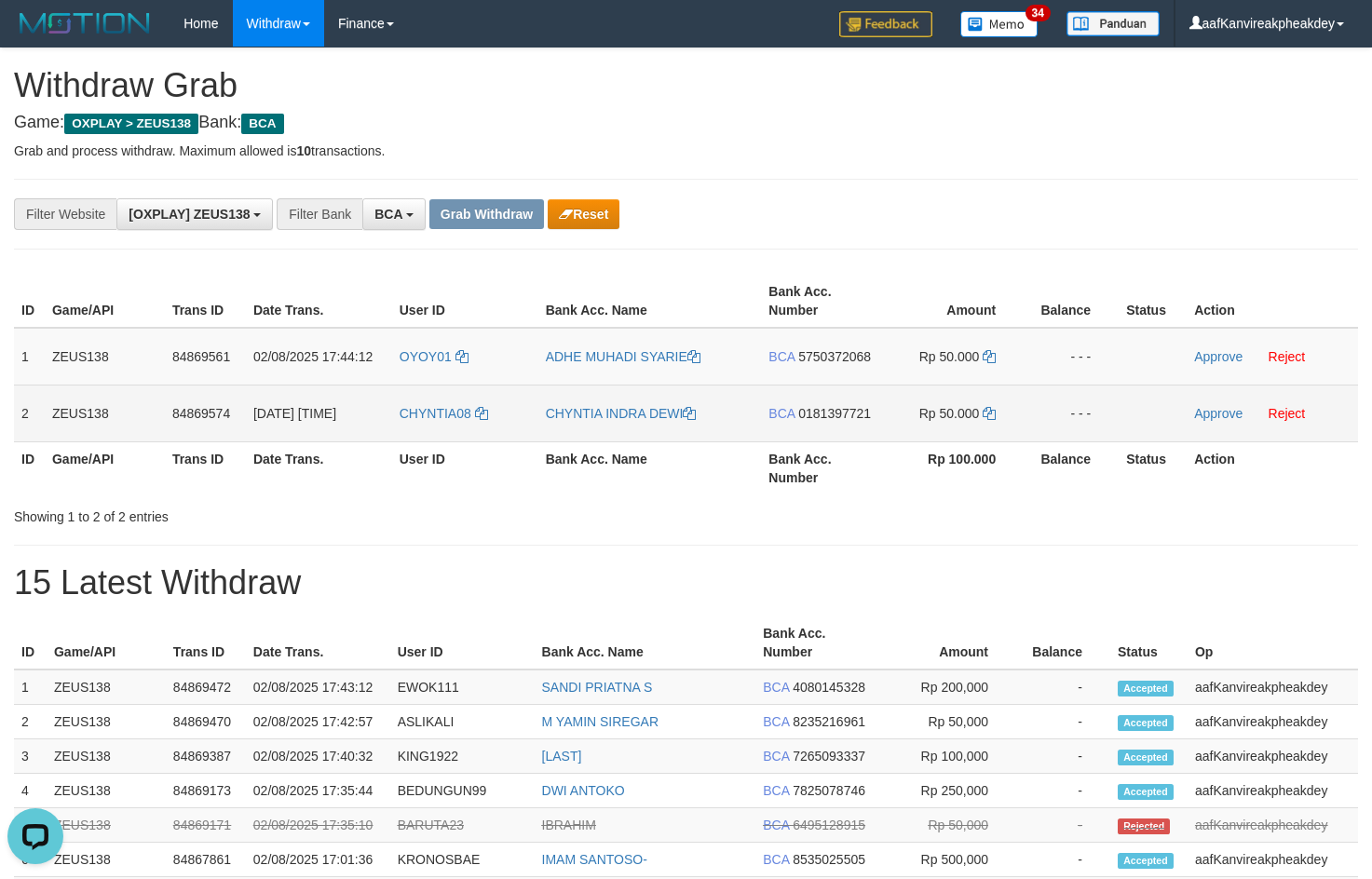 click on "0181397721" at bounding box center [835, 413] 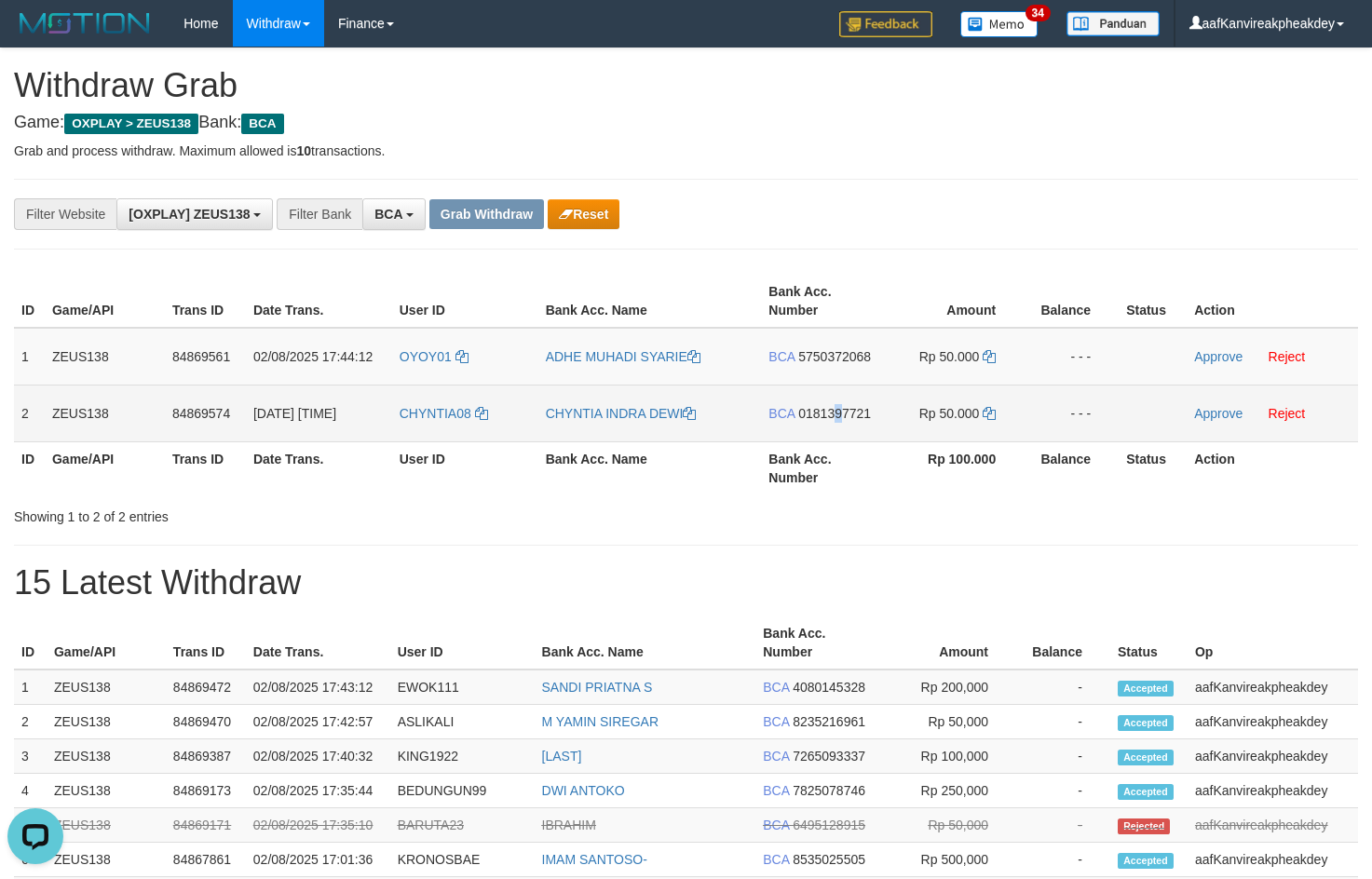 click on "0181397721" at bounding box center (835, 413) 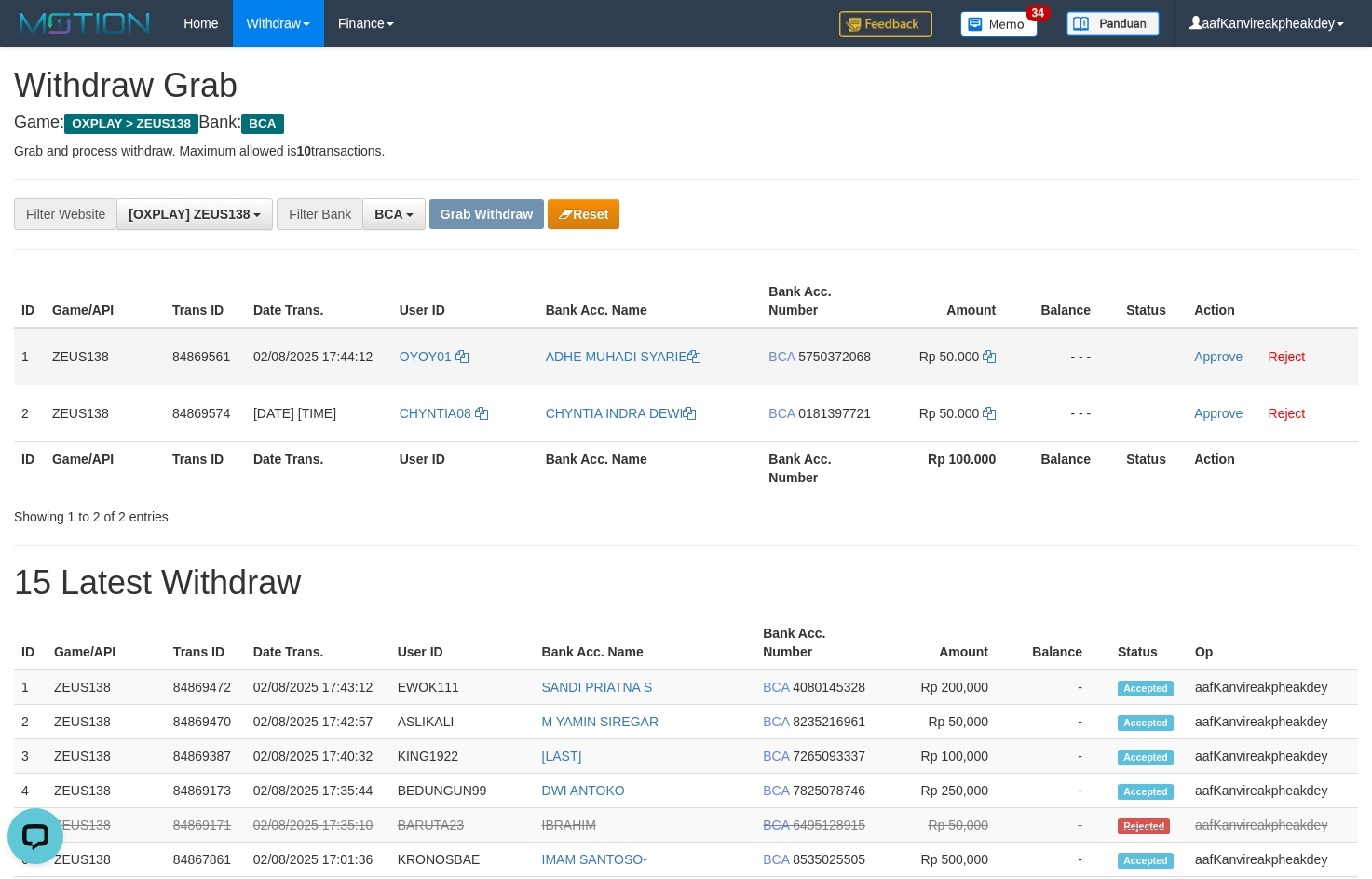 click on "OYOY01" at bounding box center [465, 357] 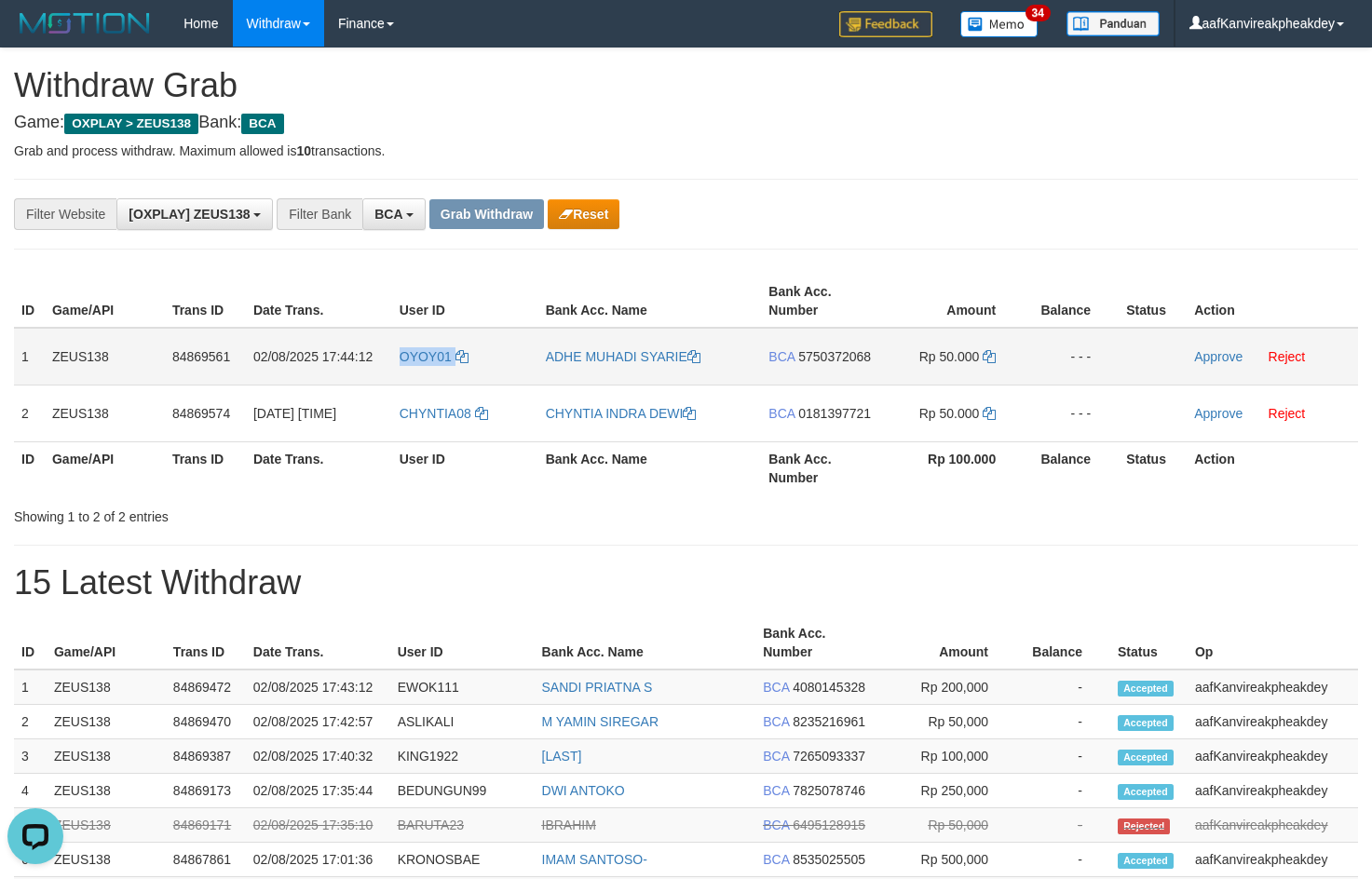 click on "OYOY01" at bounding box center (465, 357) 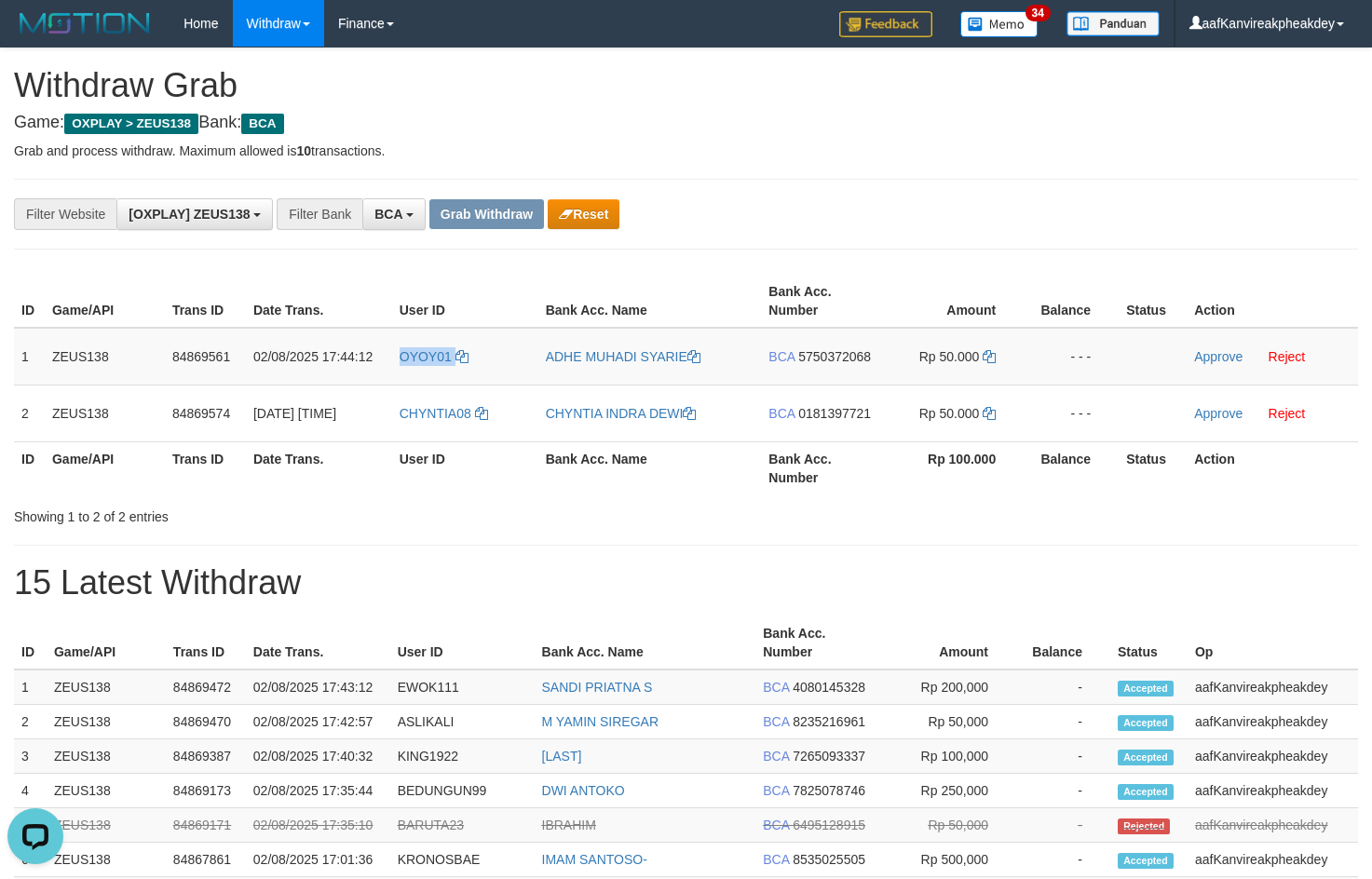 drag, startPoint x: 962, startPoint y: 127, endPoint x: 1377, endPoint y: 317, distance: 456.4263 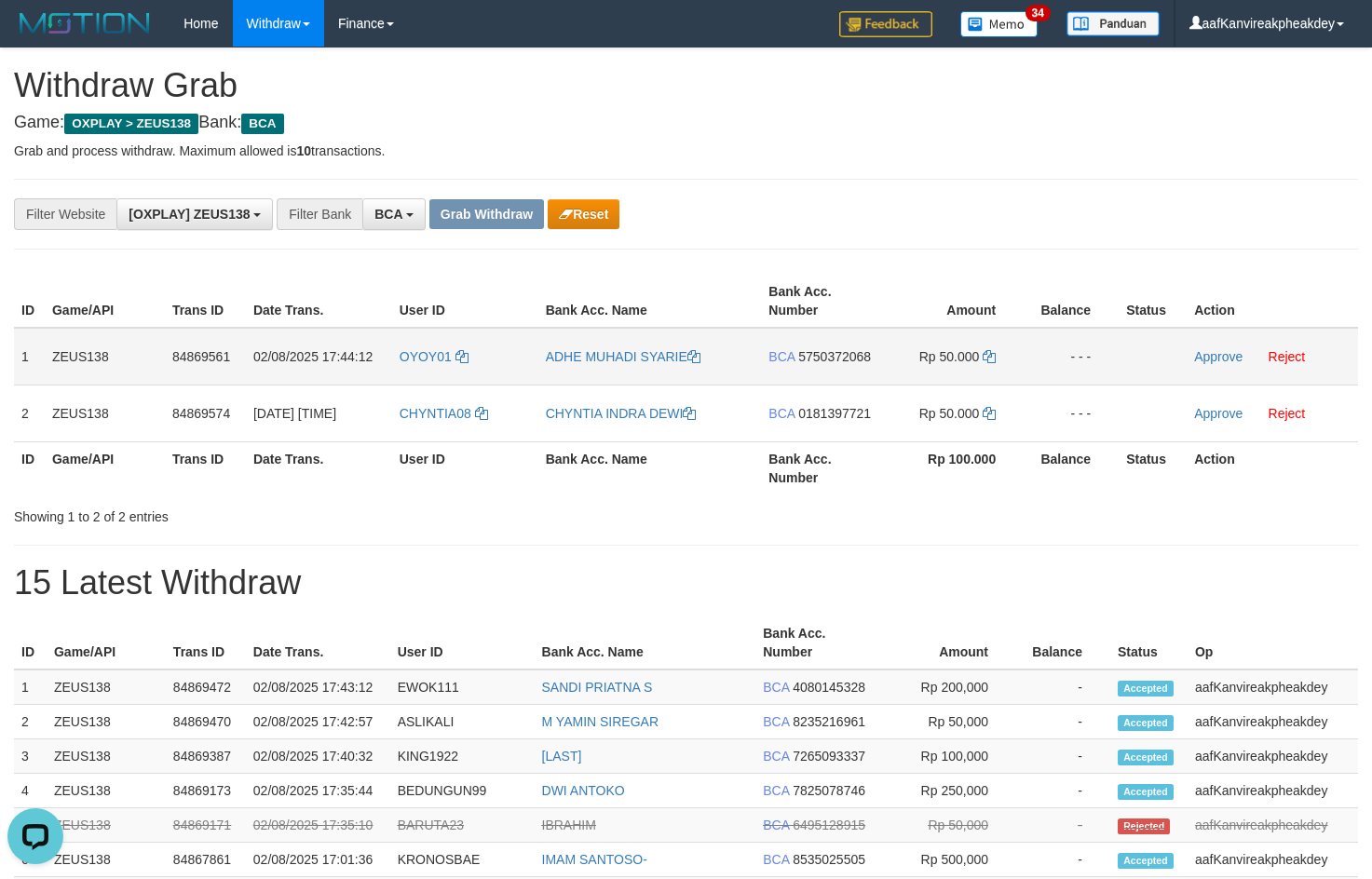 click on "5750372068" at bounding box center (835, 357) 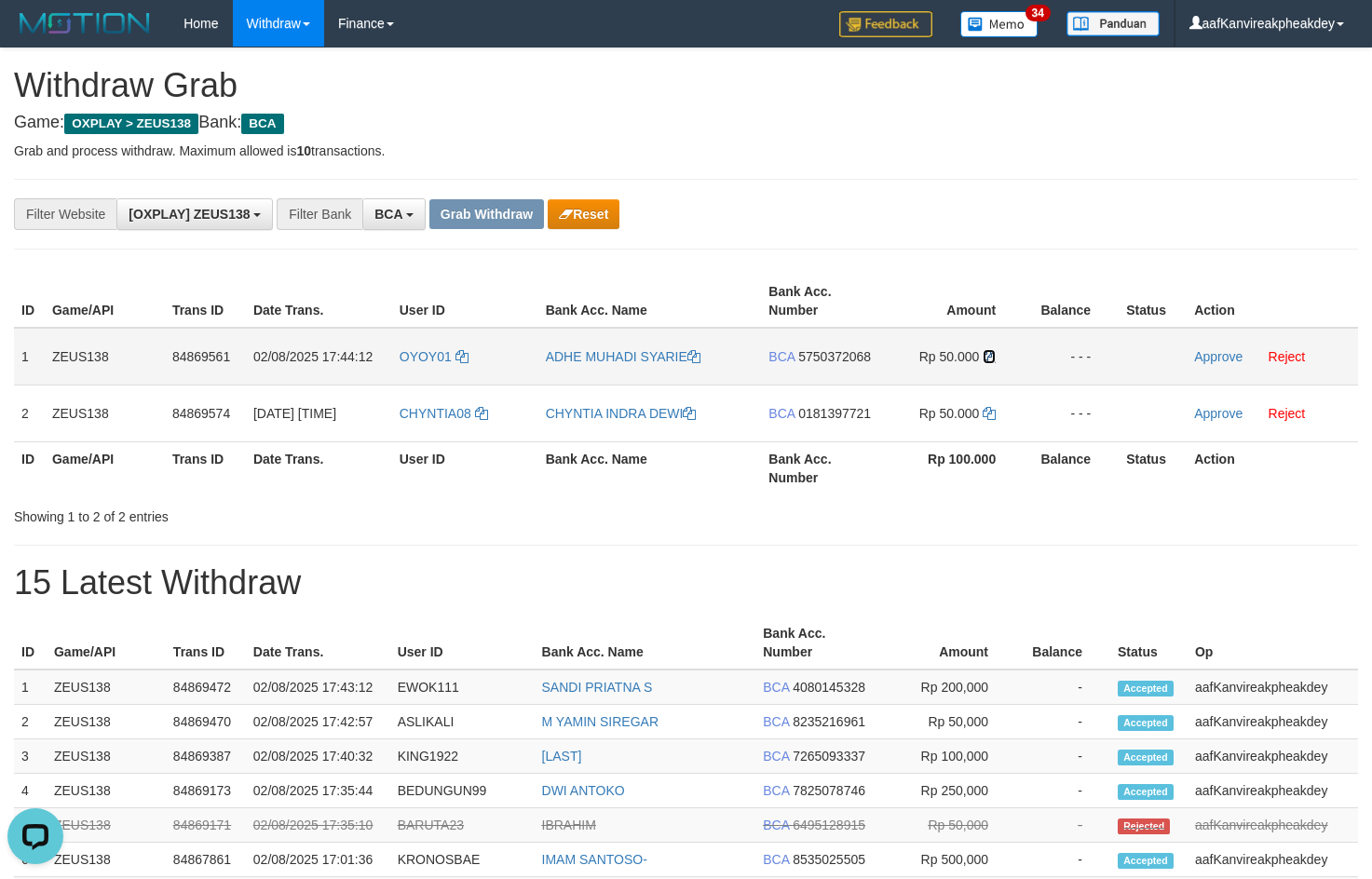 click at bounding box center (989, 357) 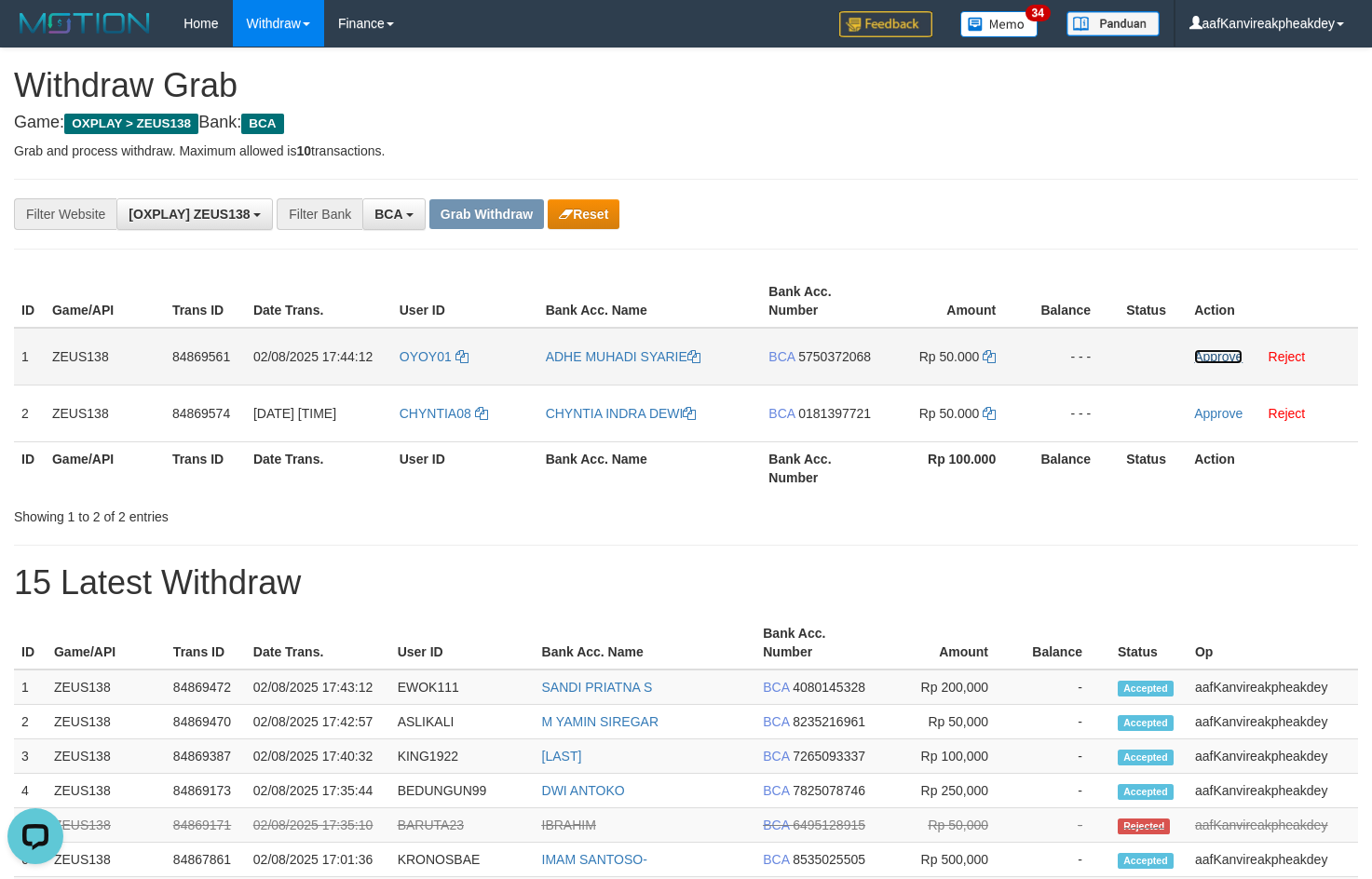 click on "Approve" at bounding box center (1218, 357) 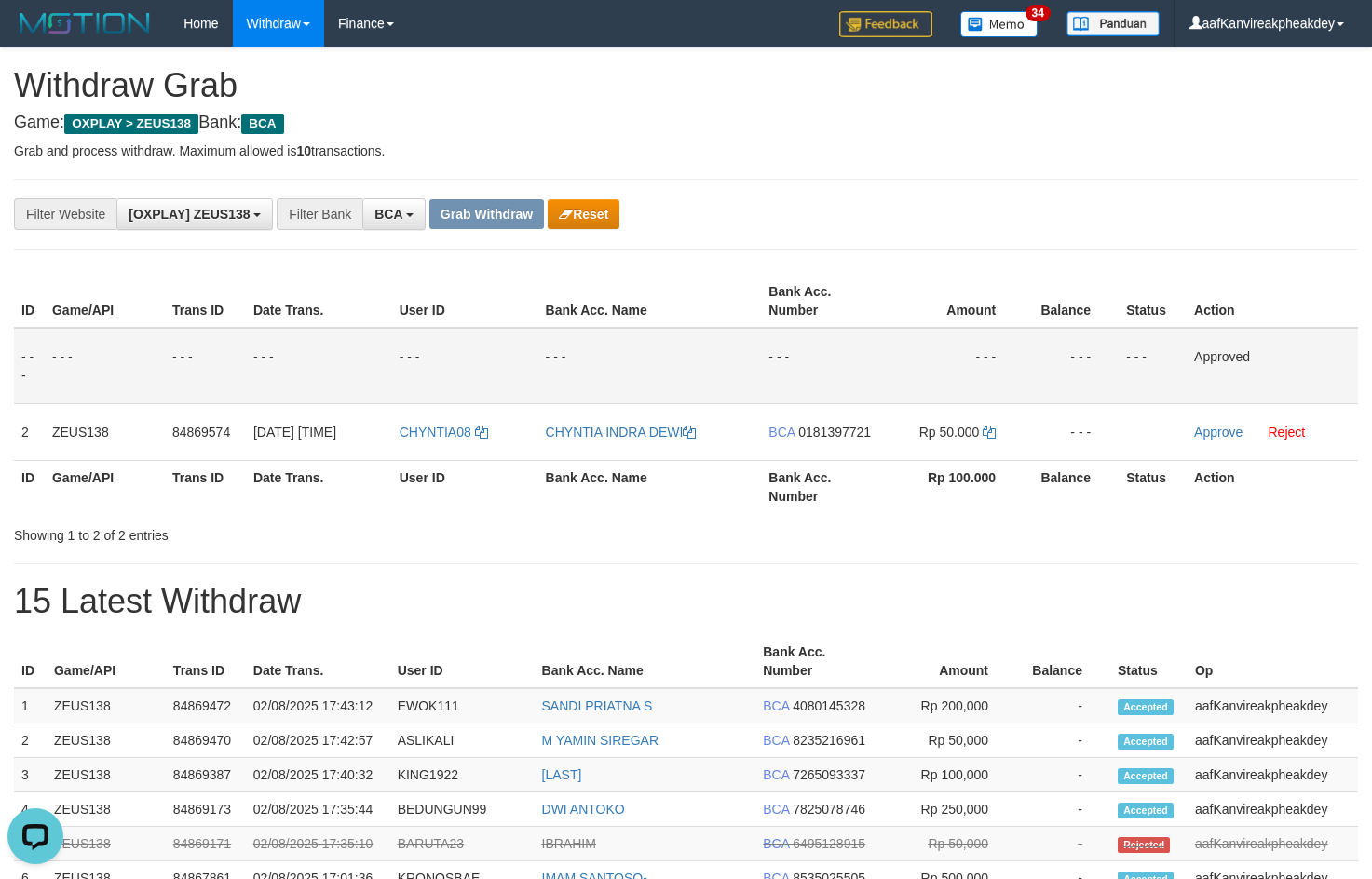 click on "**********" at bounding box center [686, 214] 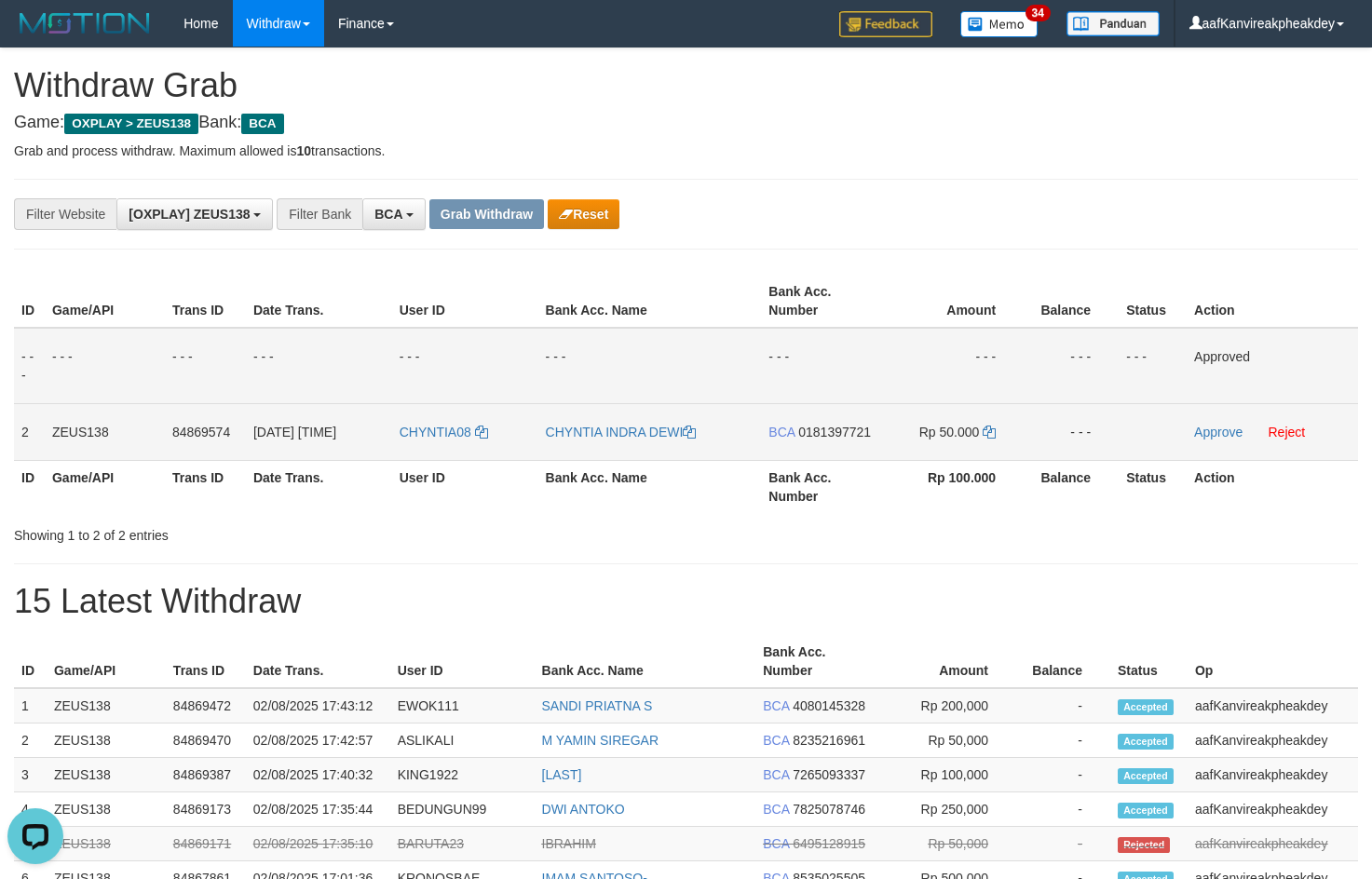 click on "BCA
0181397721" at bounding box center (821, 431) 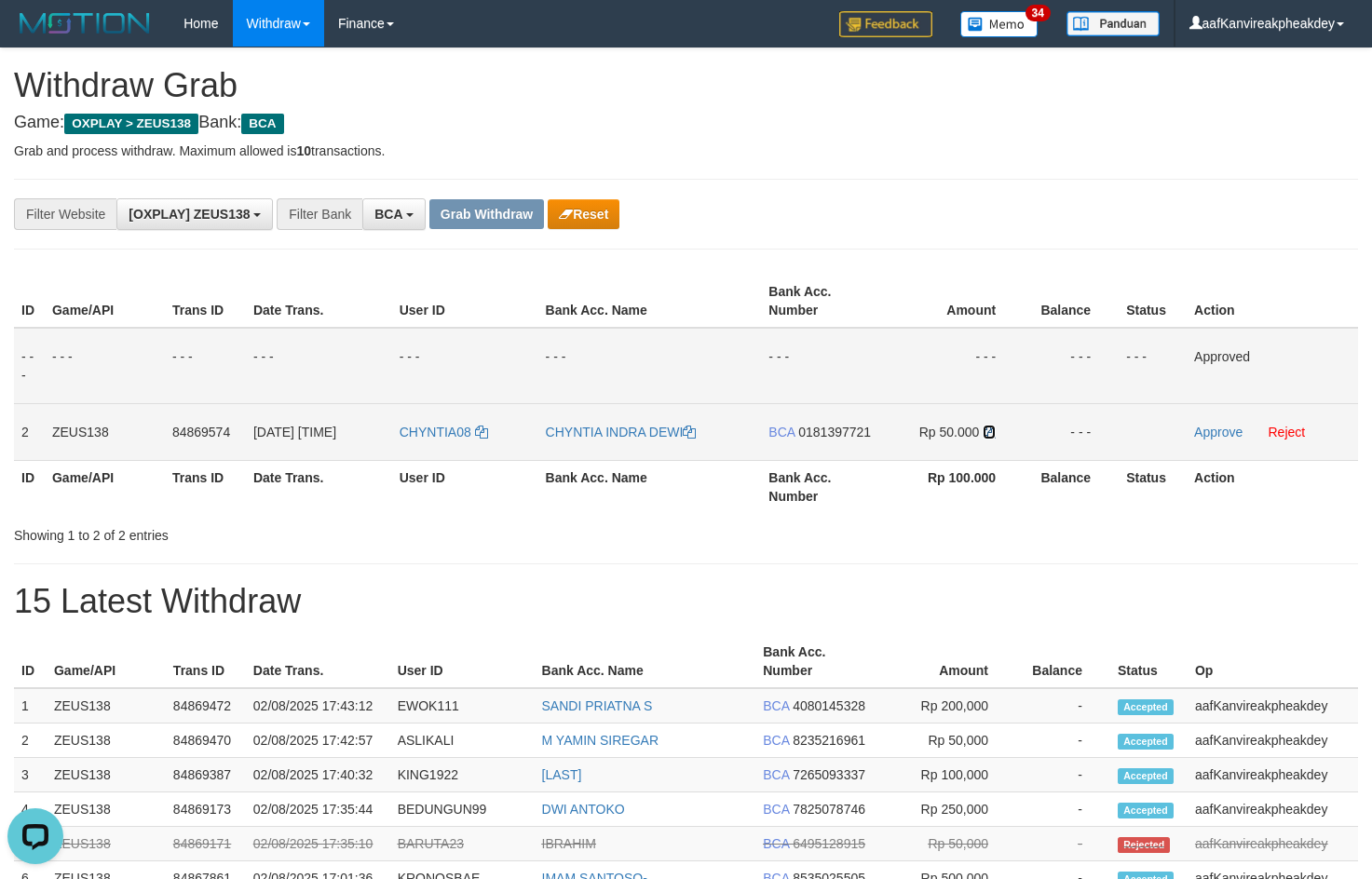 click at bounding box center (989, 432) 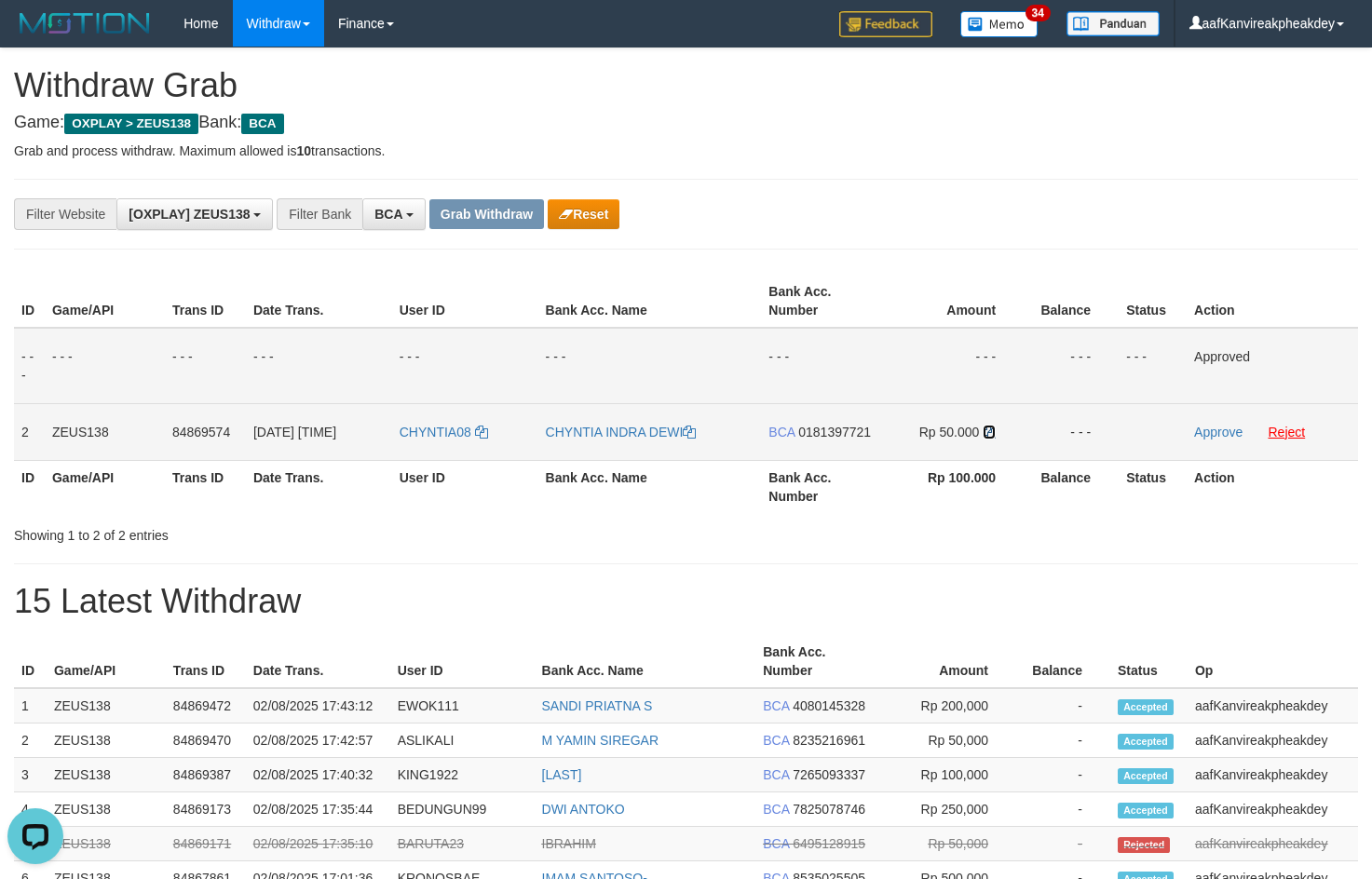 click at bounding box center (989, 432) 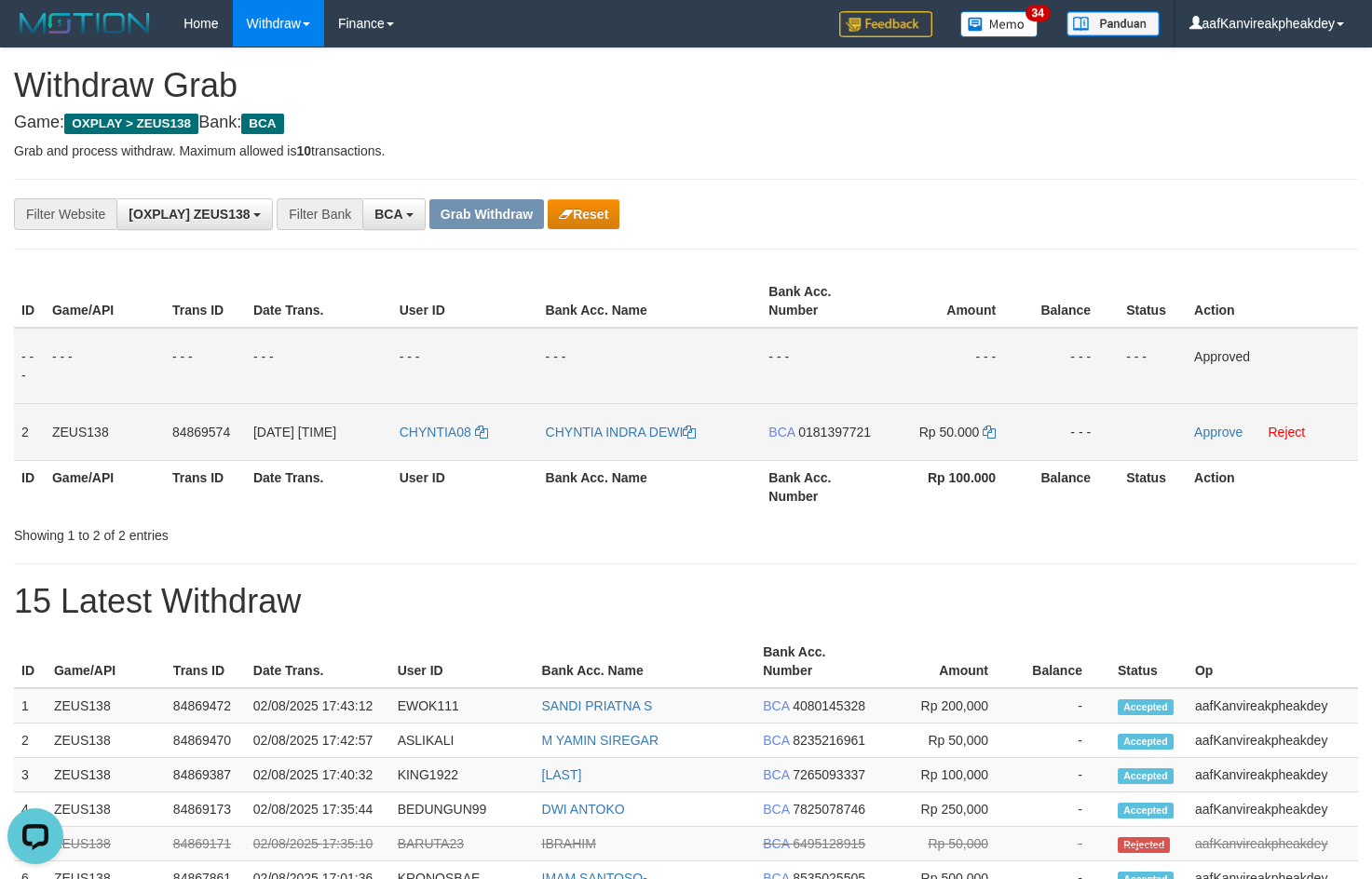 click on "Approve
Reject" at bounding box center (1272, 431) 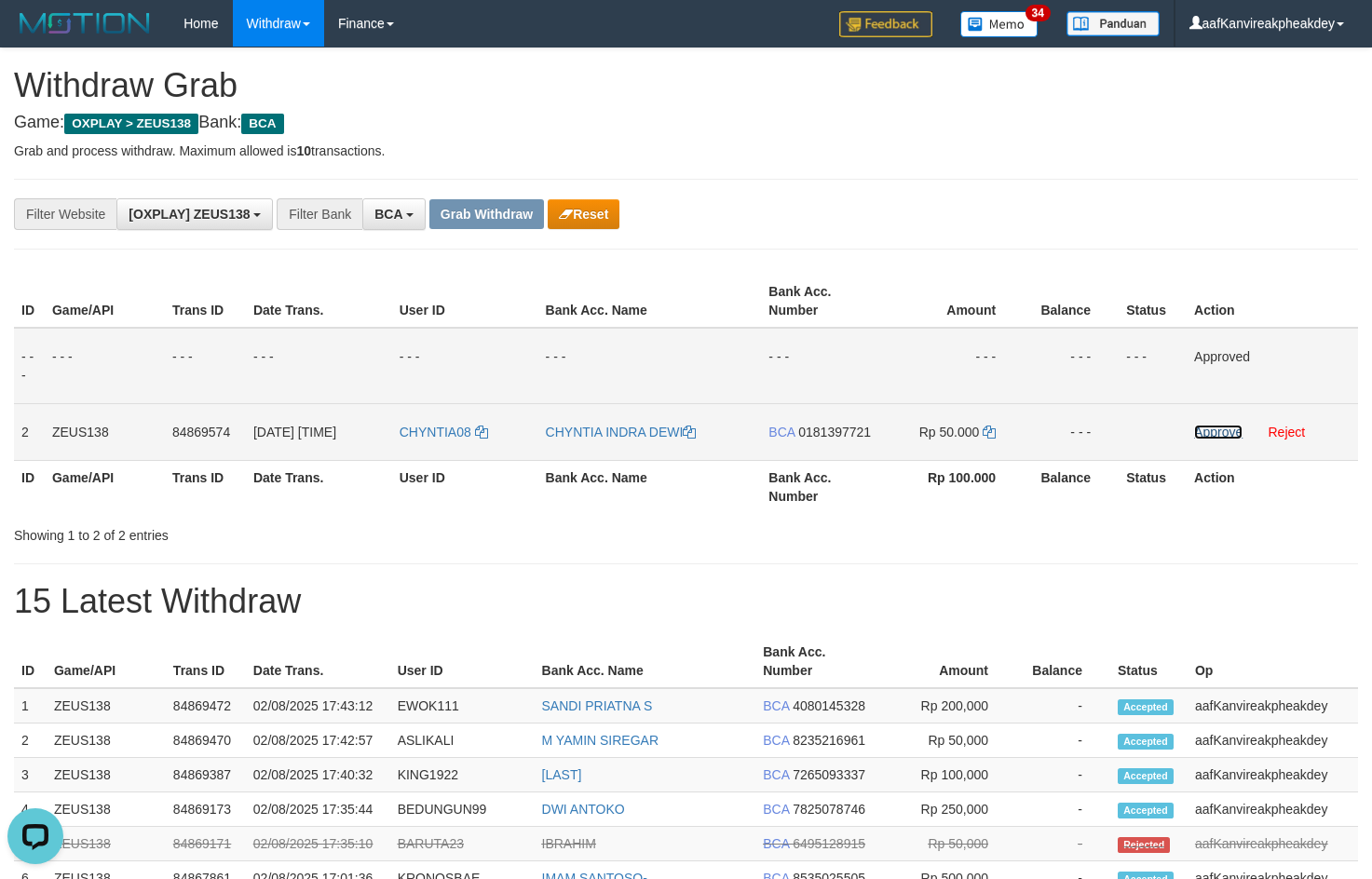 click on "Approve" at bounding box center [1218, 432] 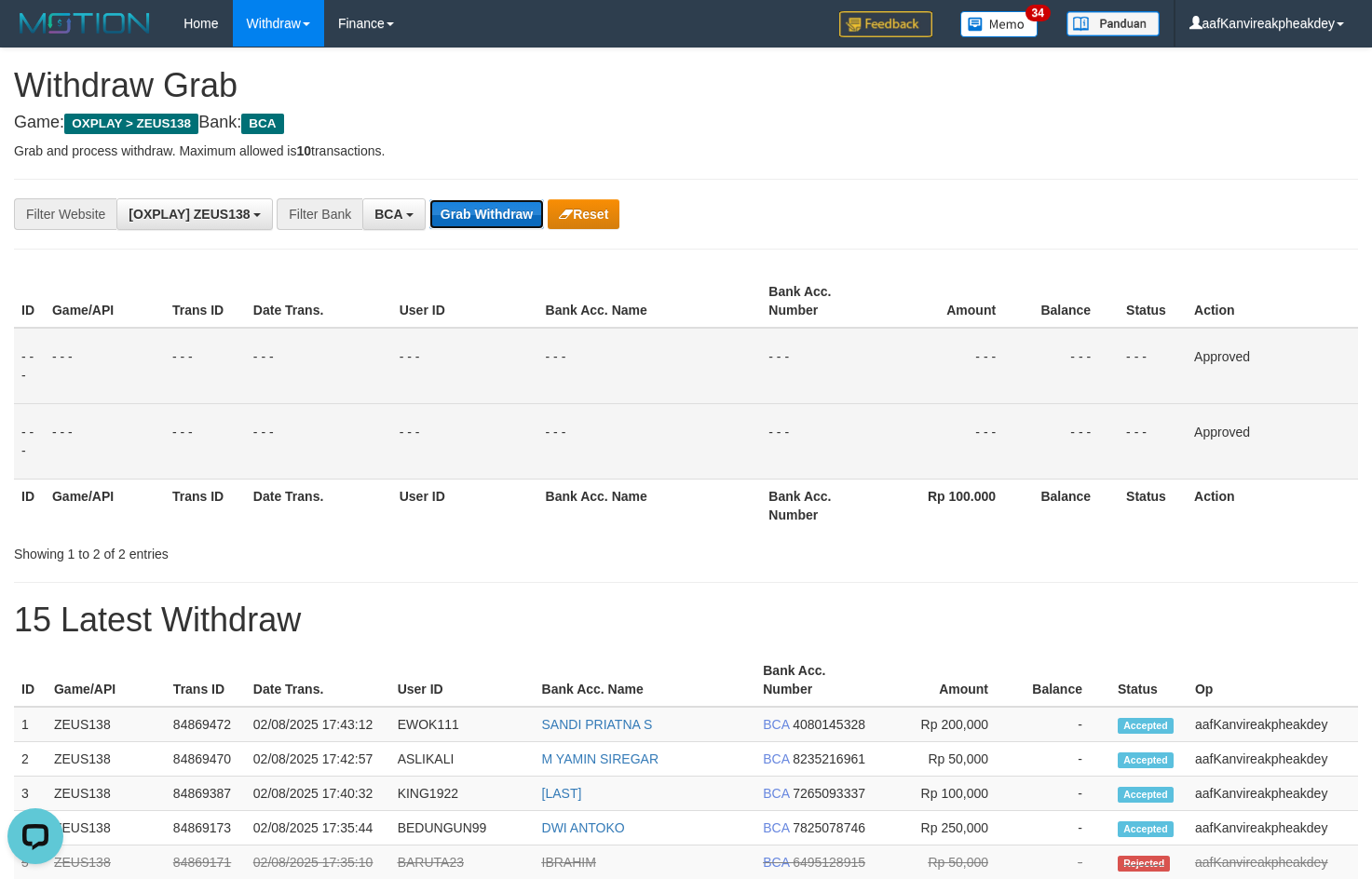 click on "Grab Withdraw" at bounding box center [486, 214] 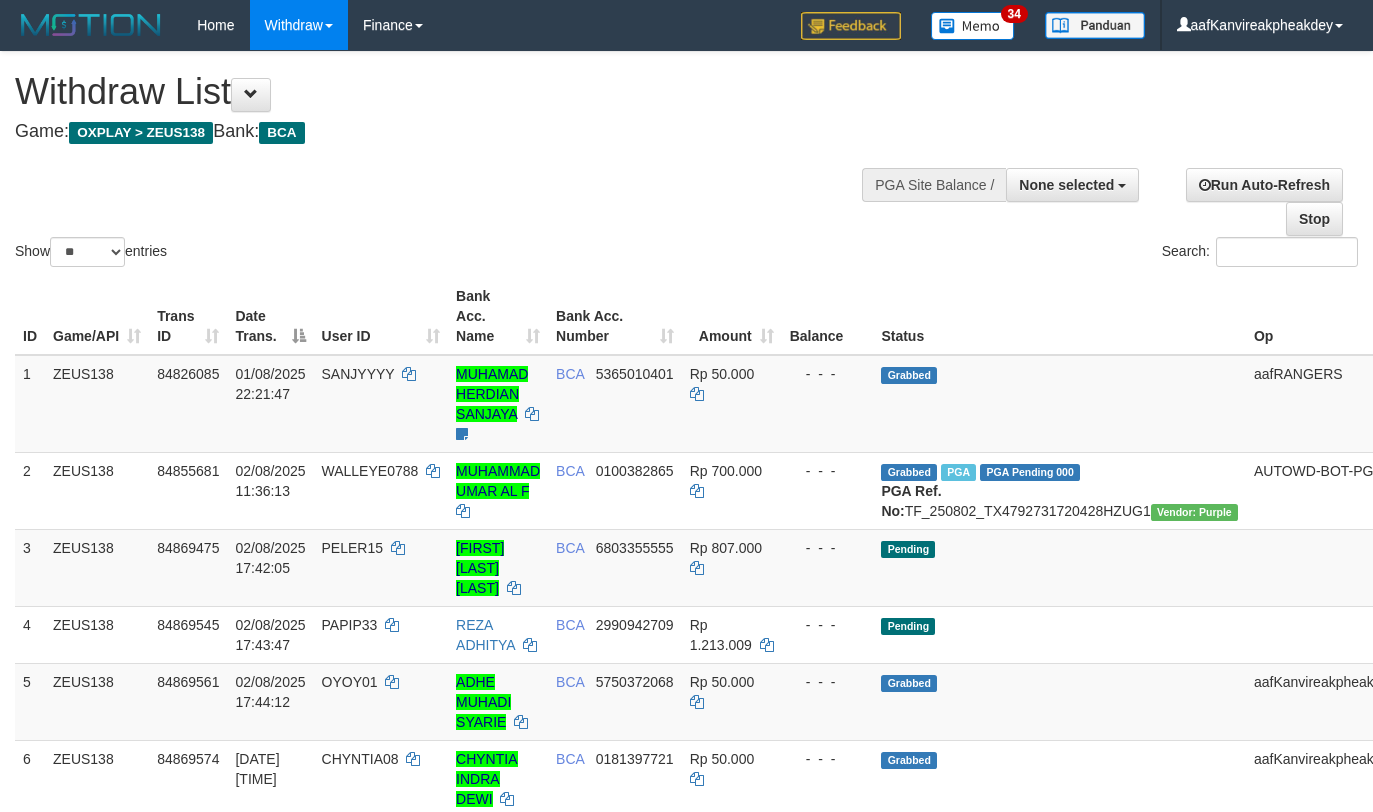 select 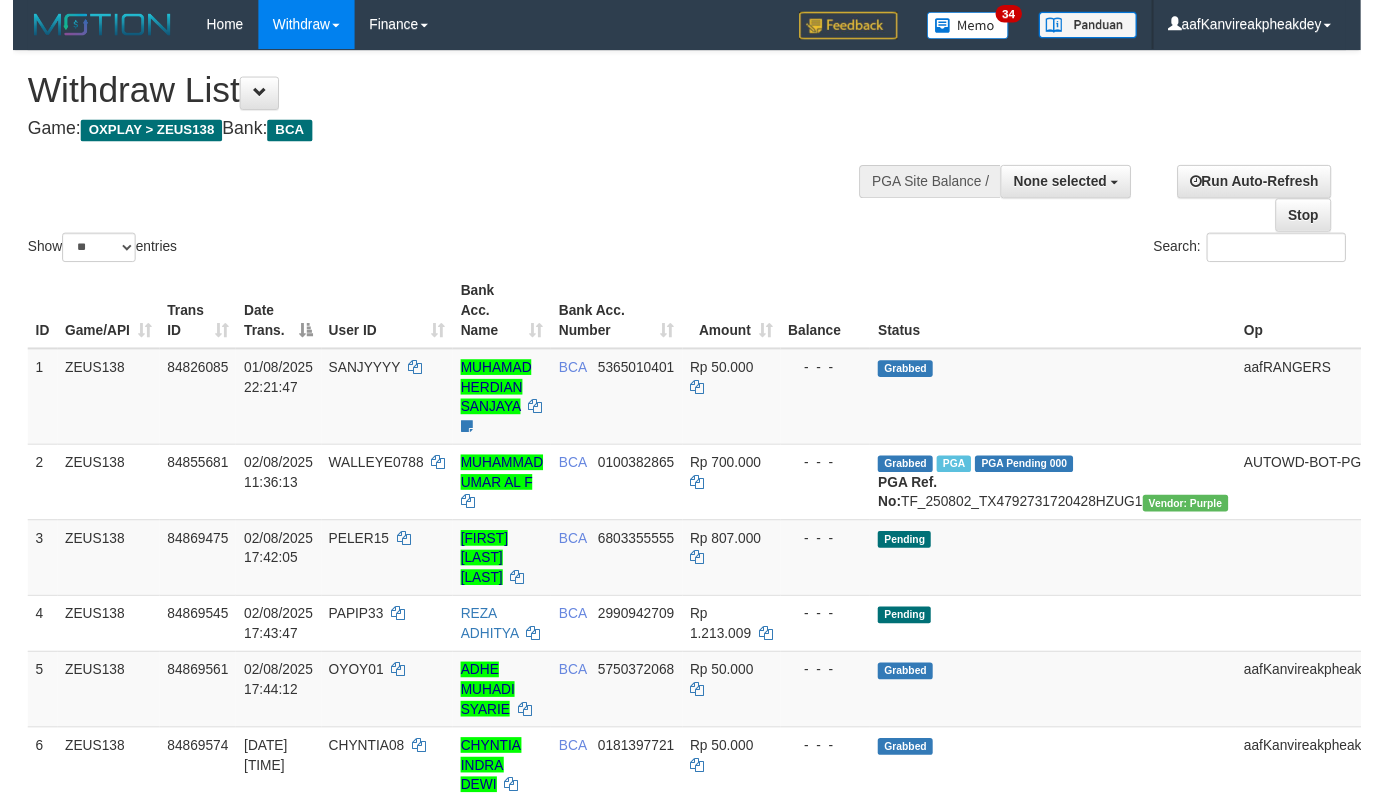 scroll, scrollTop: 0, scrollLeft: 0, axis: both 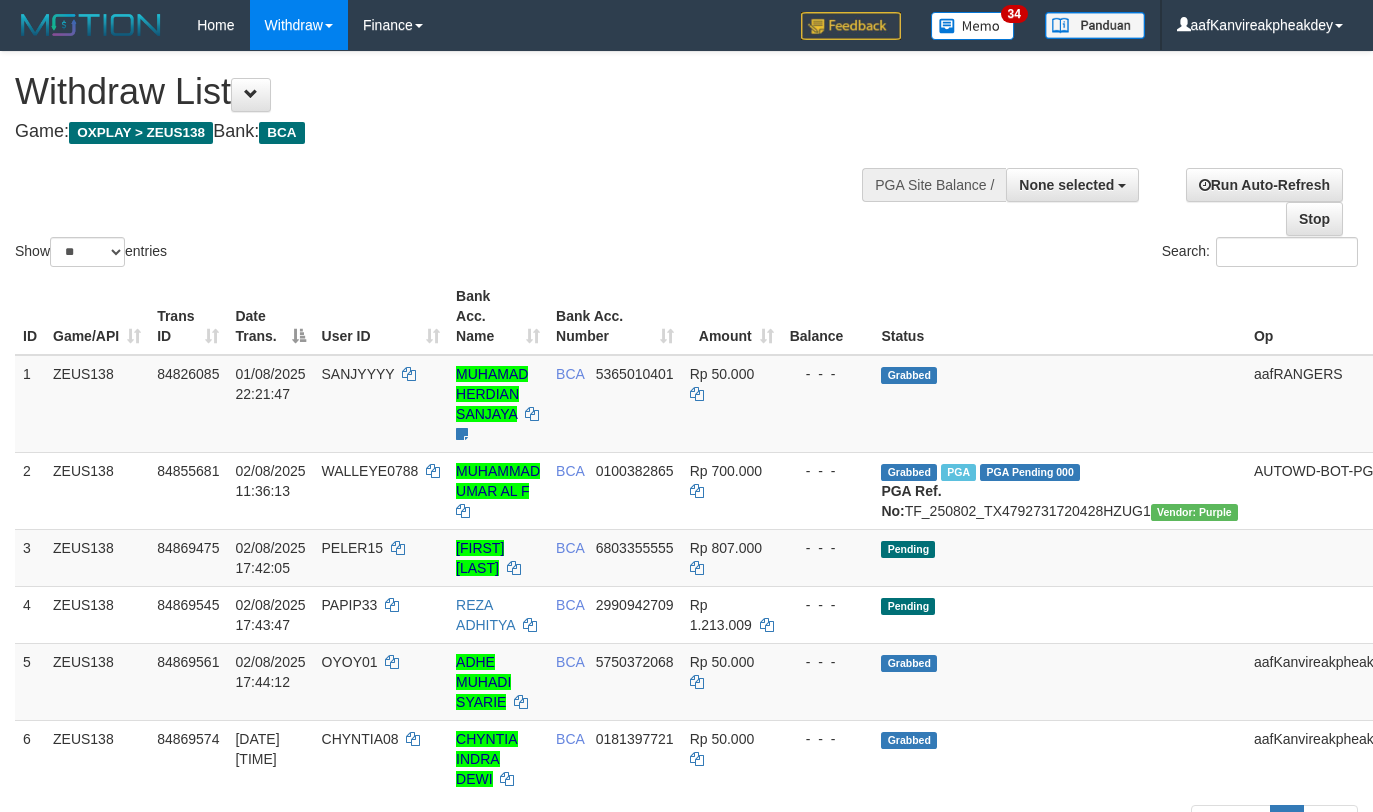 select 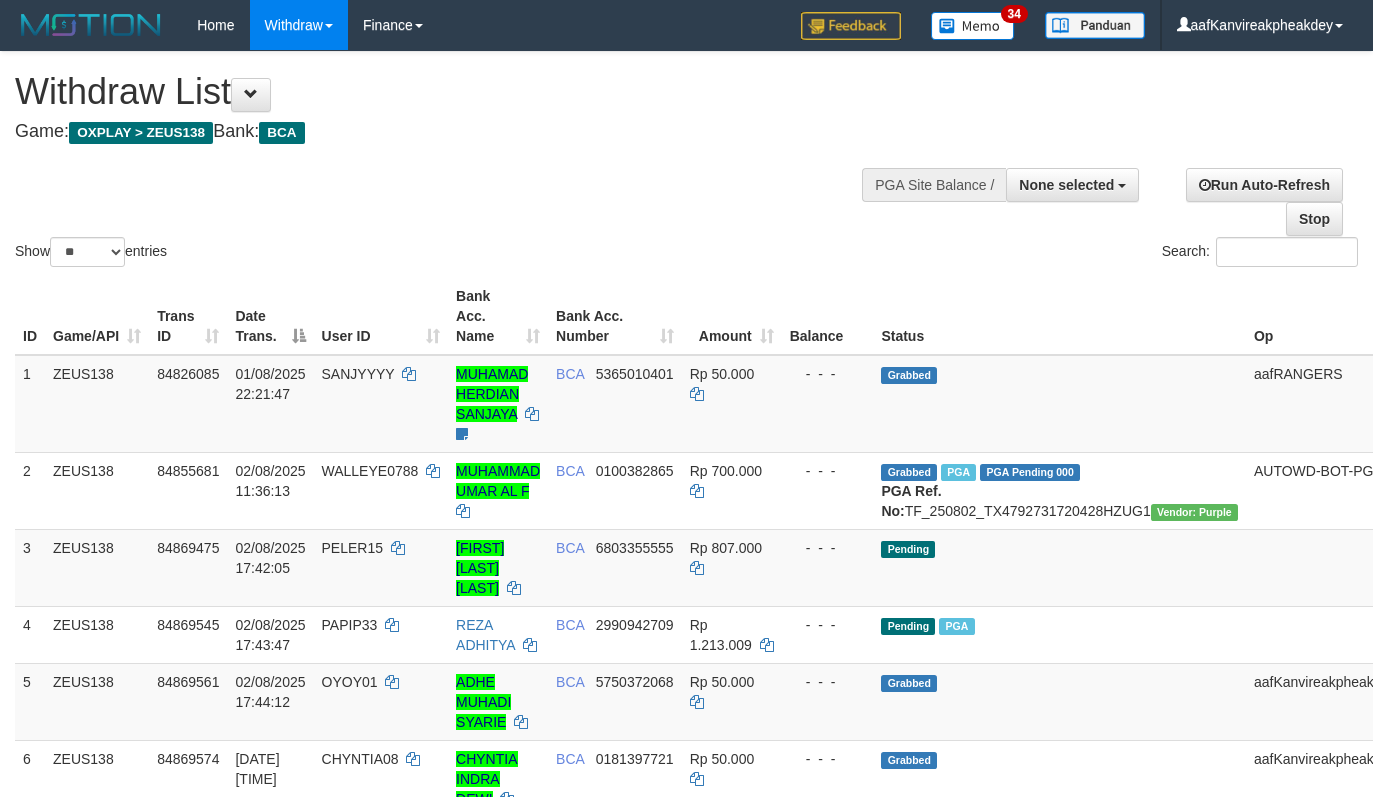 select 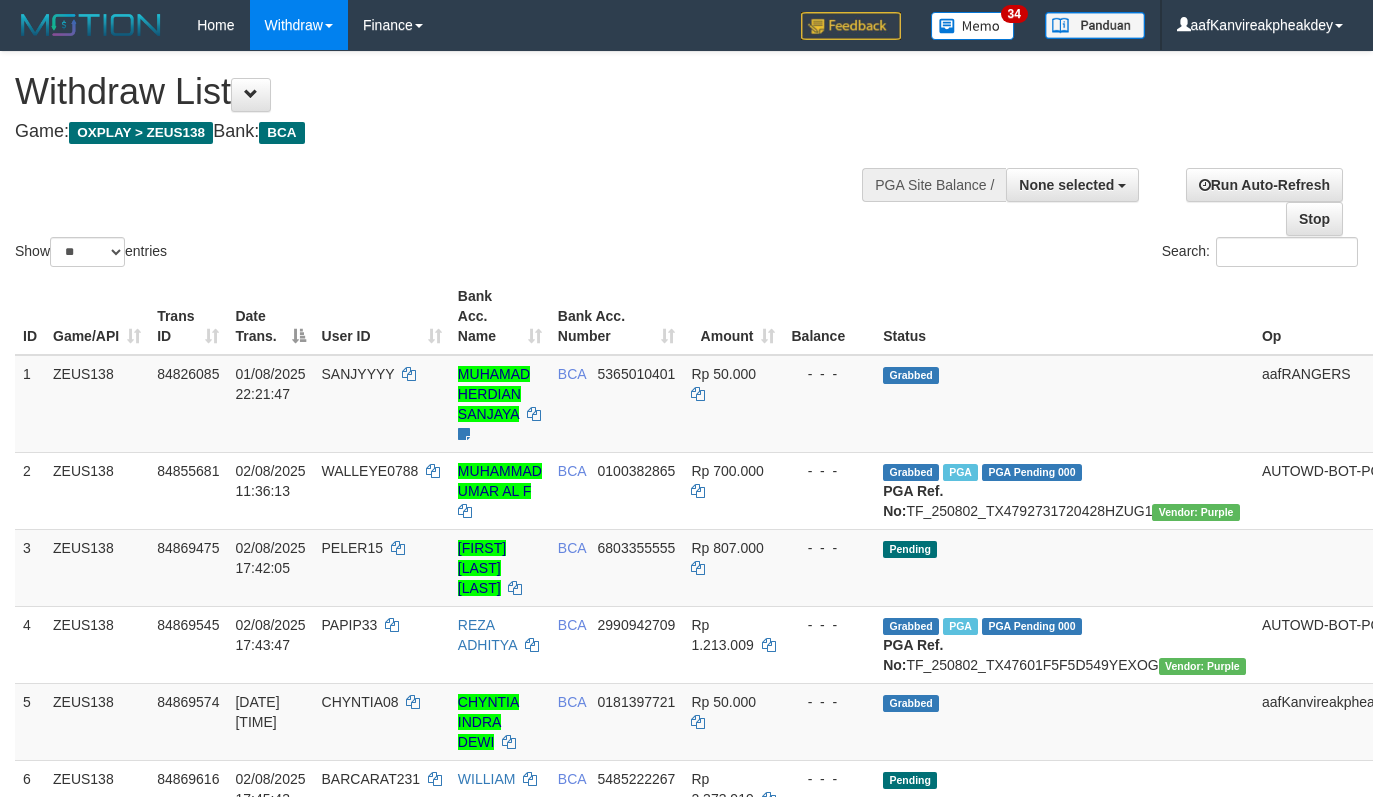 select 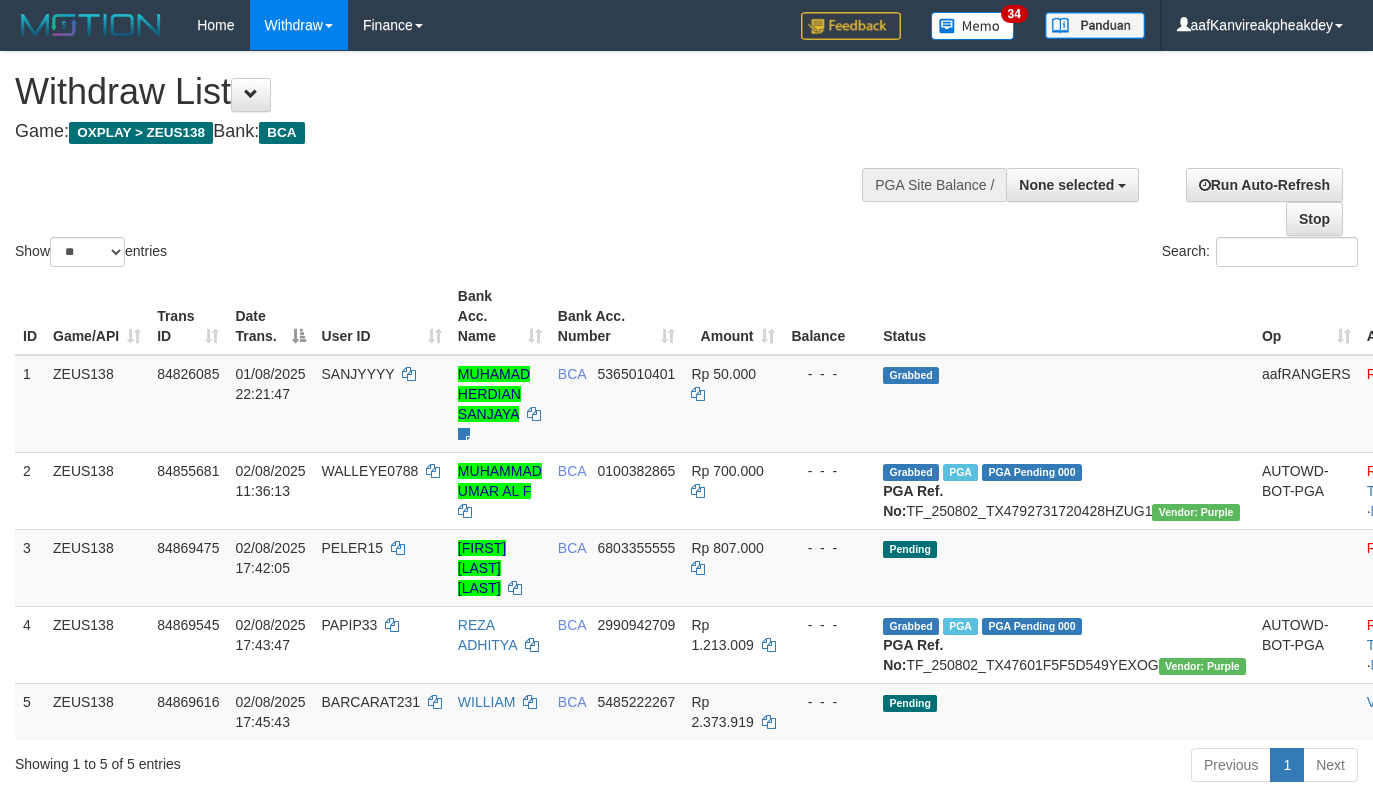 select 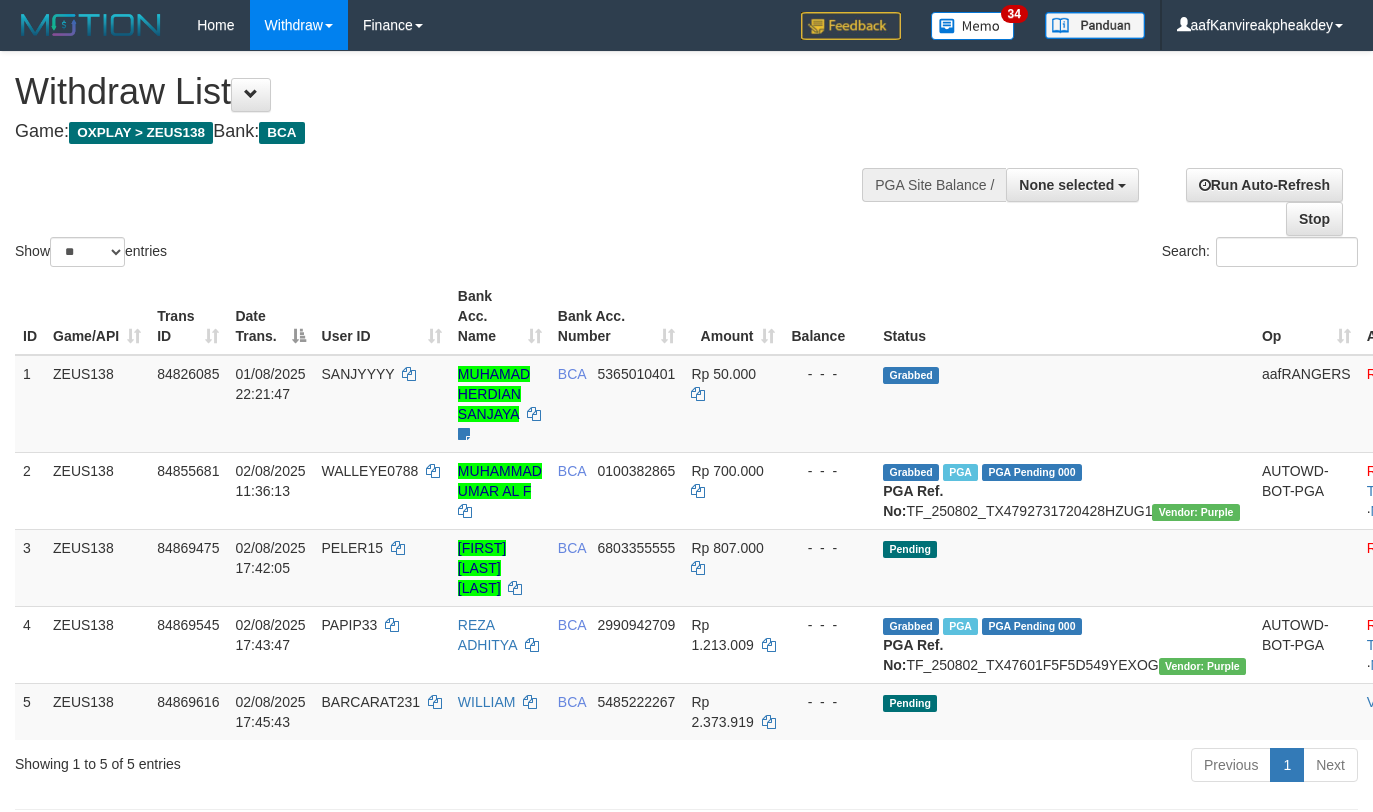 select 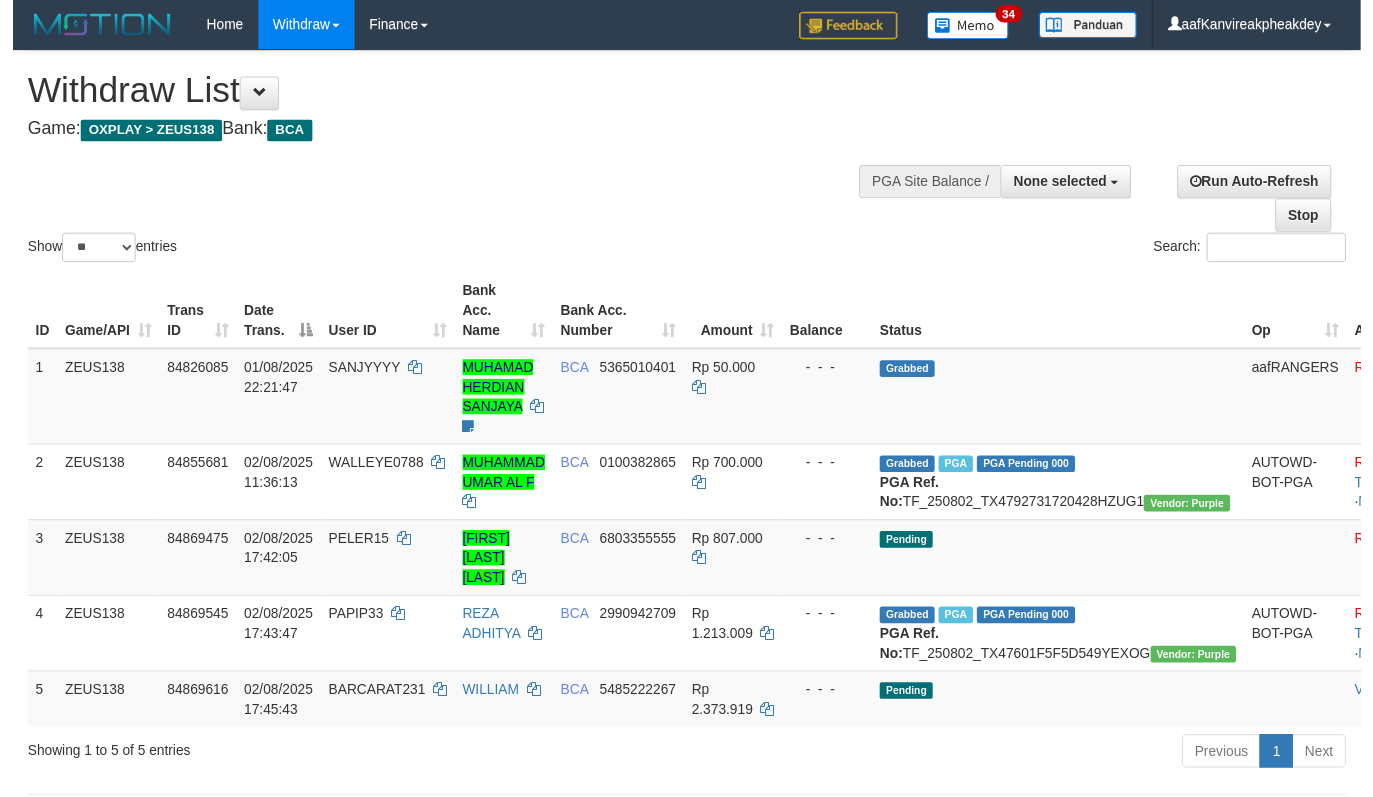 scroll, scrollTop: 0, scrollLeft: 0, axis: both 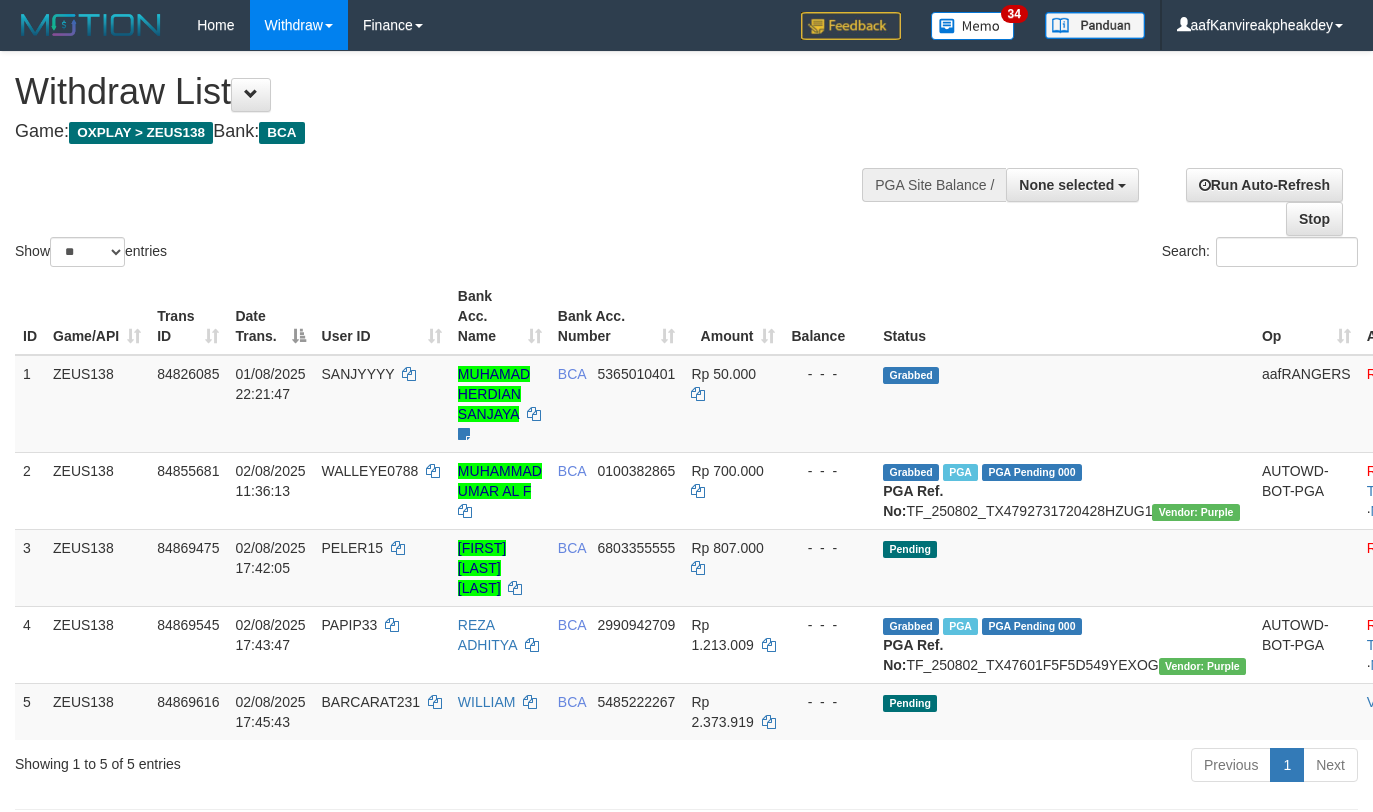select 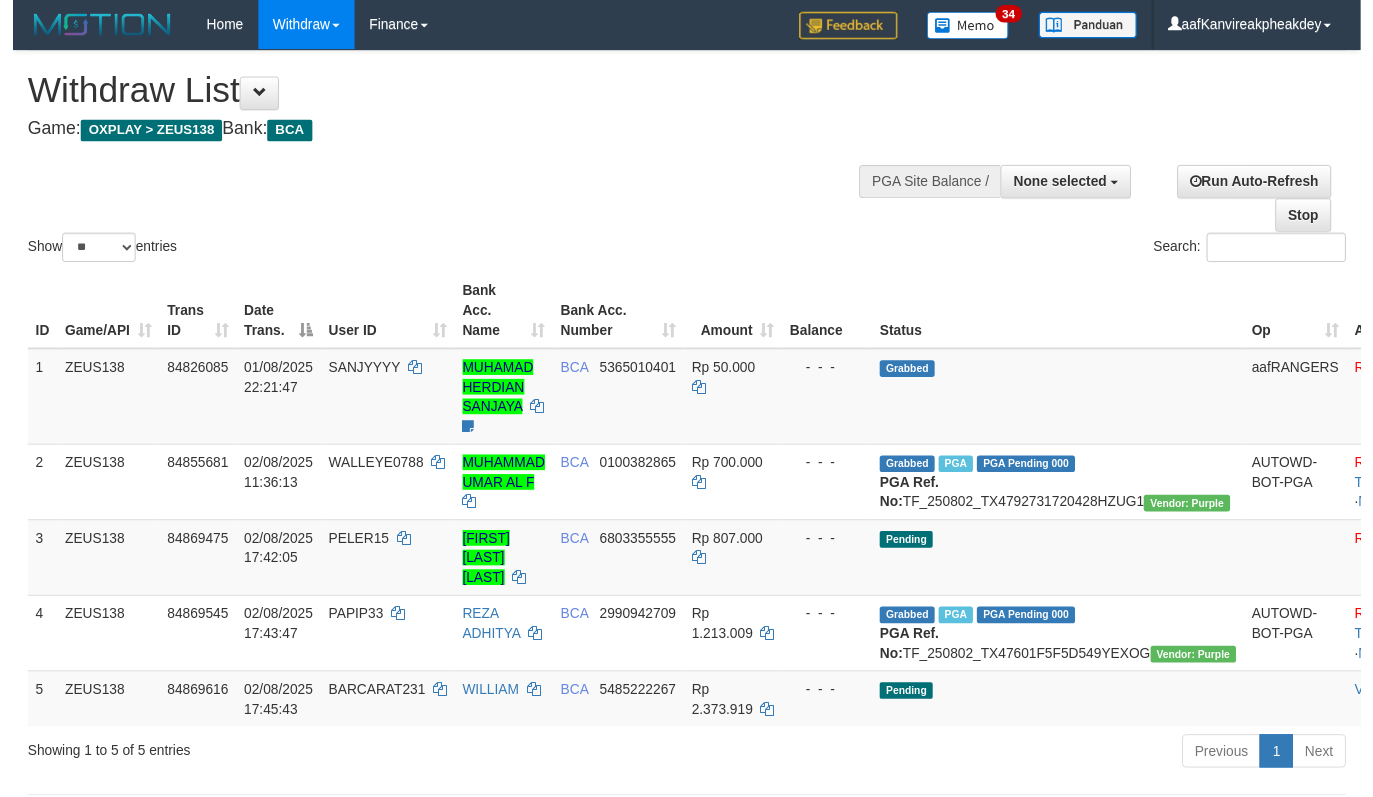 scroll, scrollTop: 0, scrollLeft: 0, axis: both 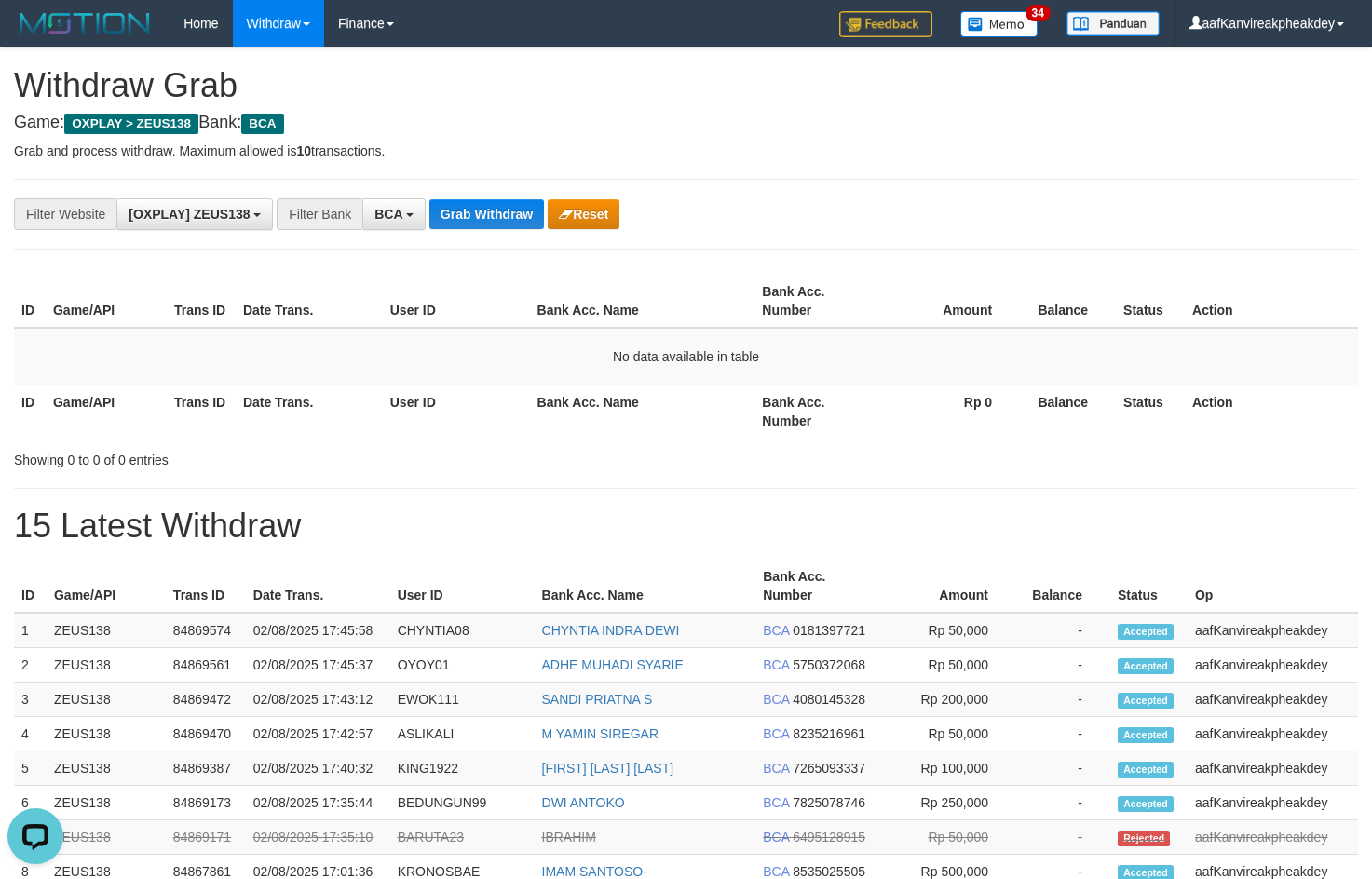 drag, startPoint x: 944, startPoint y: 480, endPoint x: 1379, endPoint y: 363, distance: 450.45977 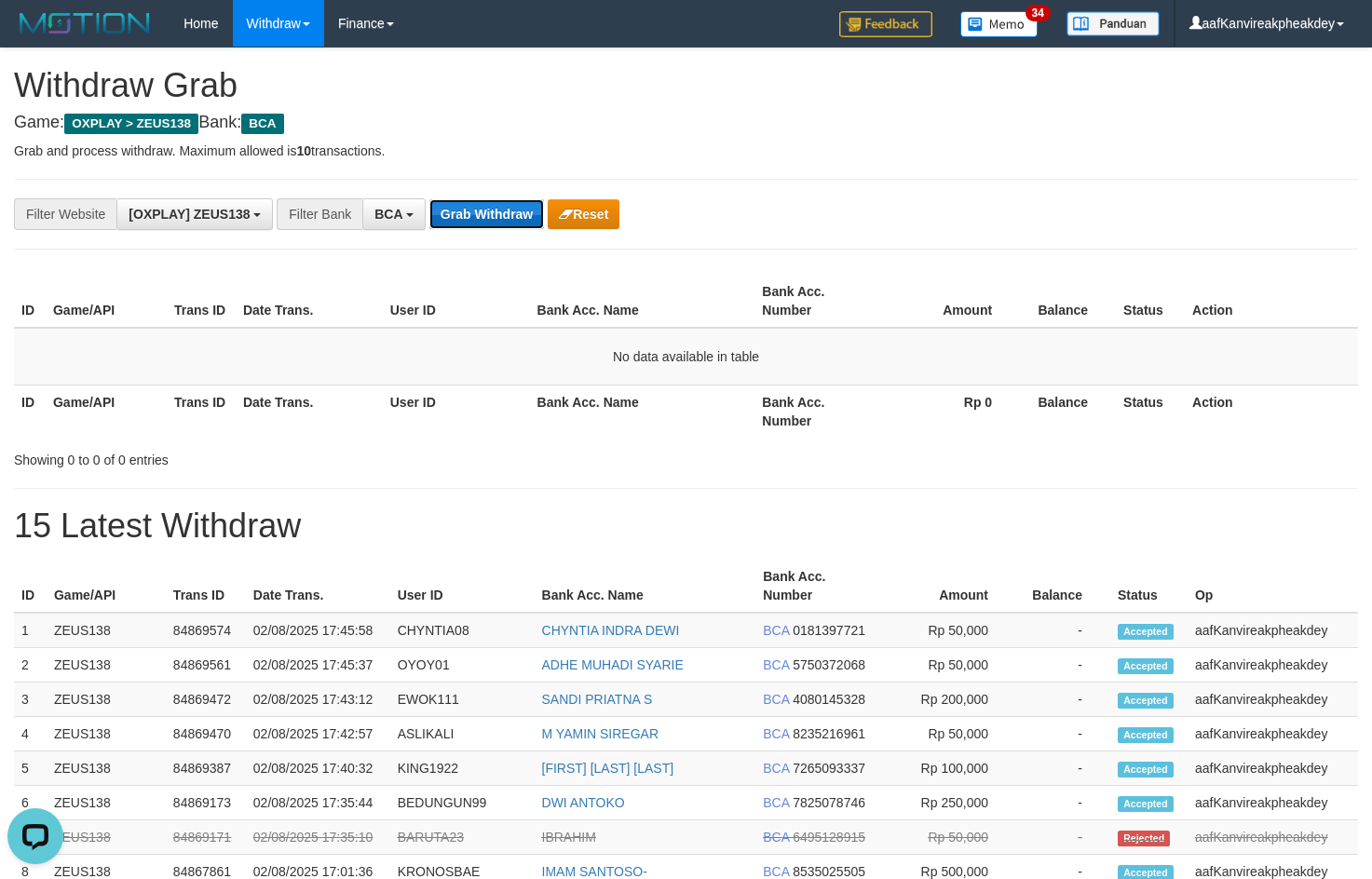click on "Grab Withdraw" at bounding box center (486, 214) 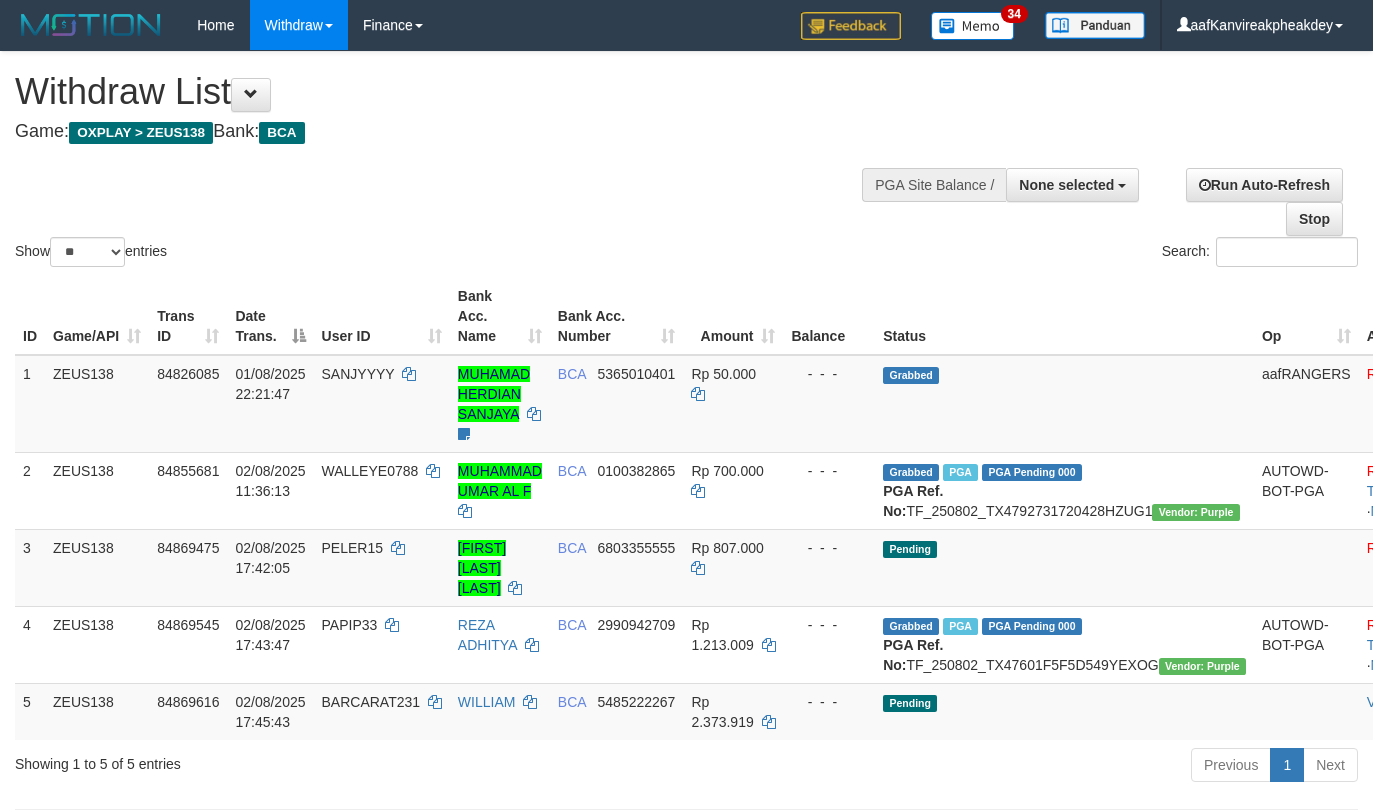 select 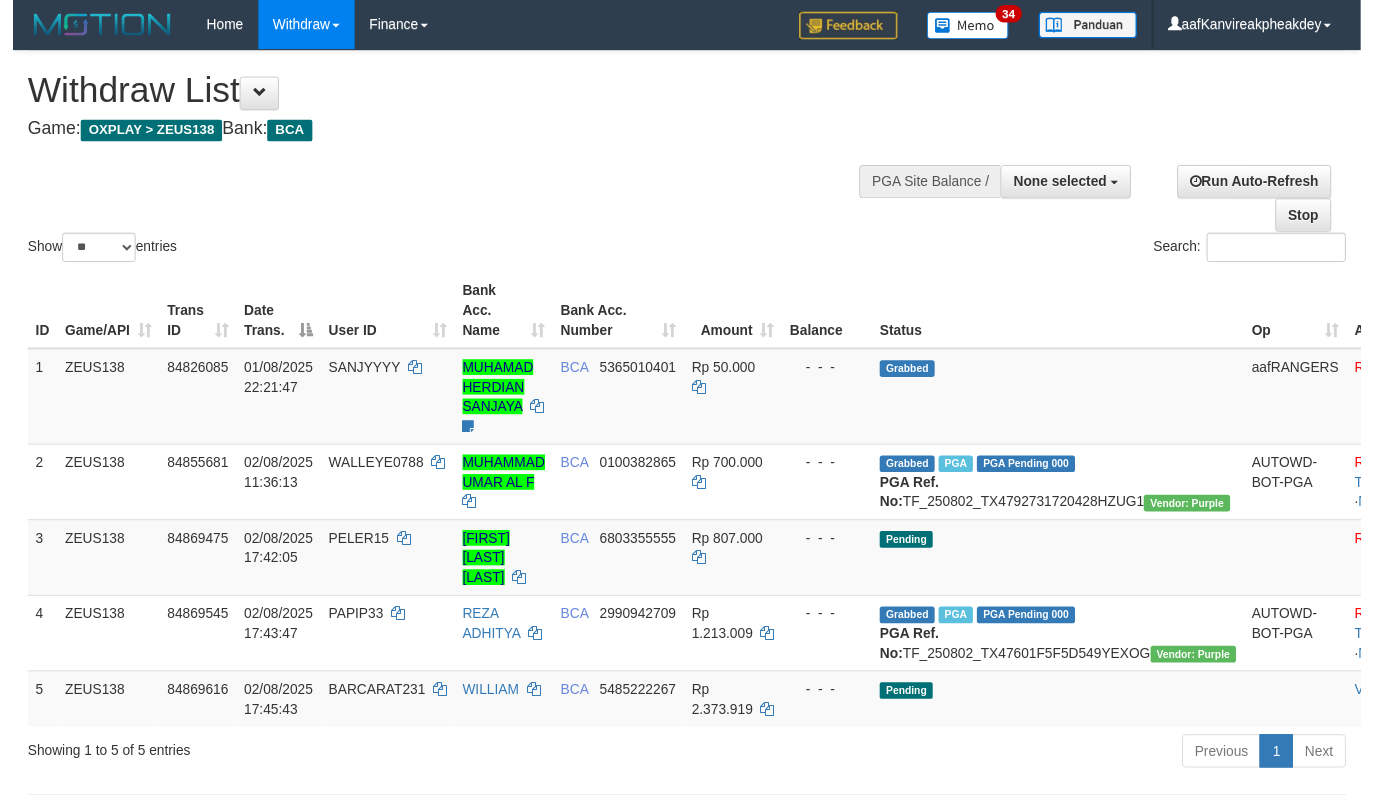 scroll, scrollTop: 0, scrollLeft: 0, axis: both 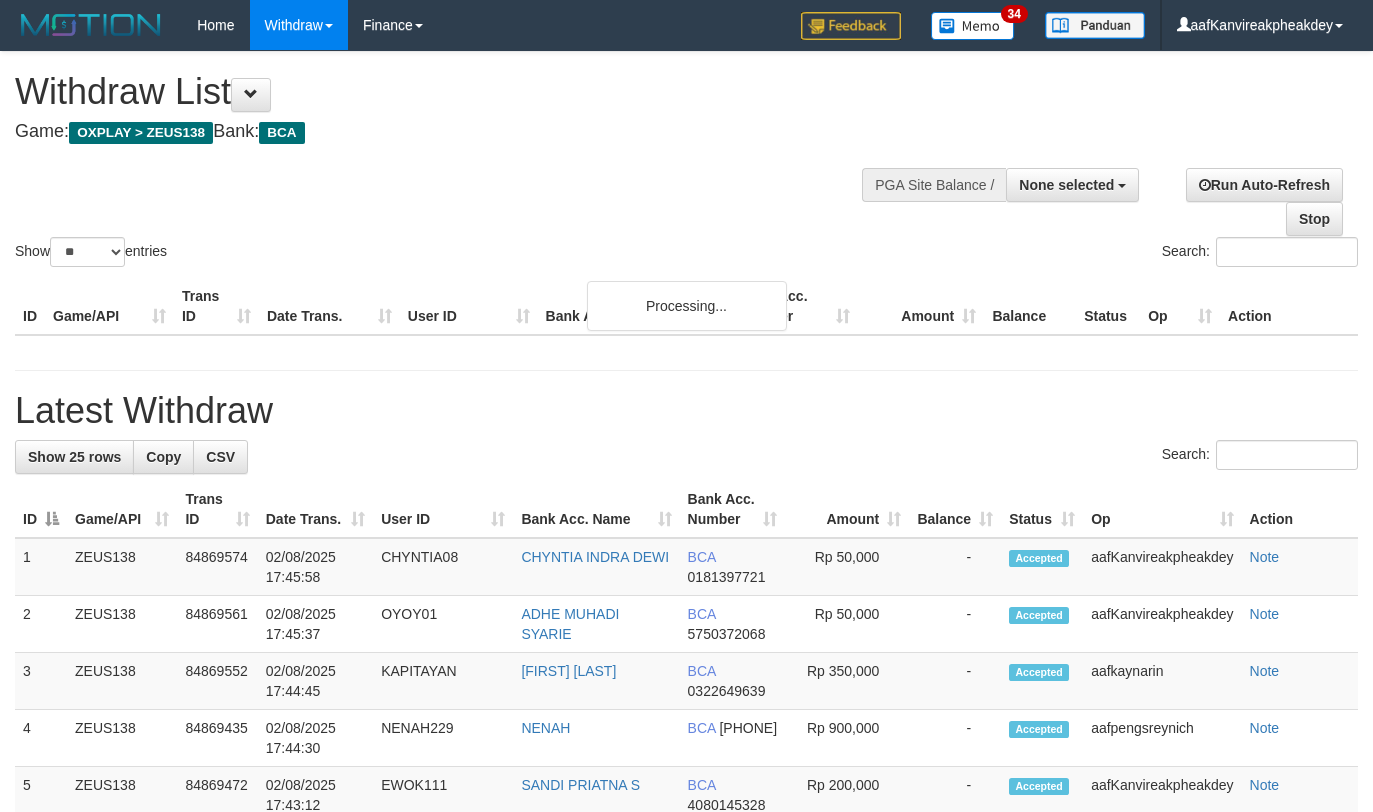 select 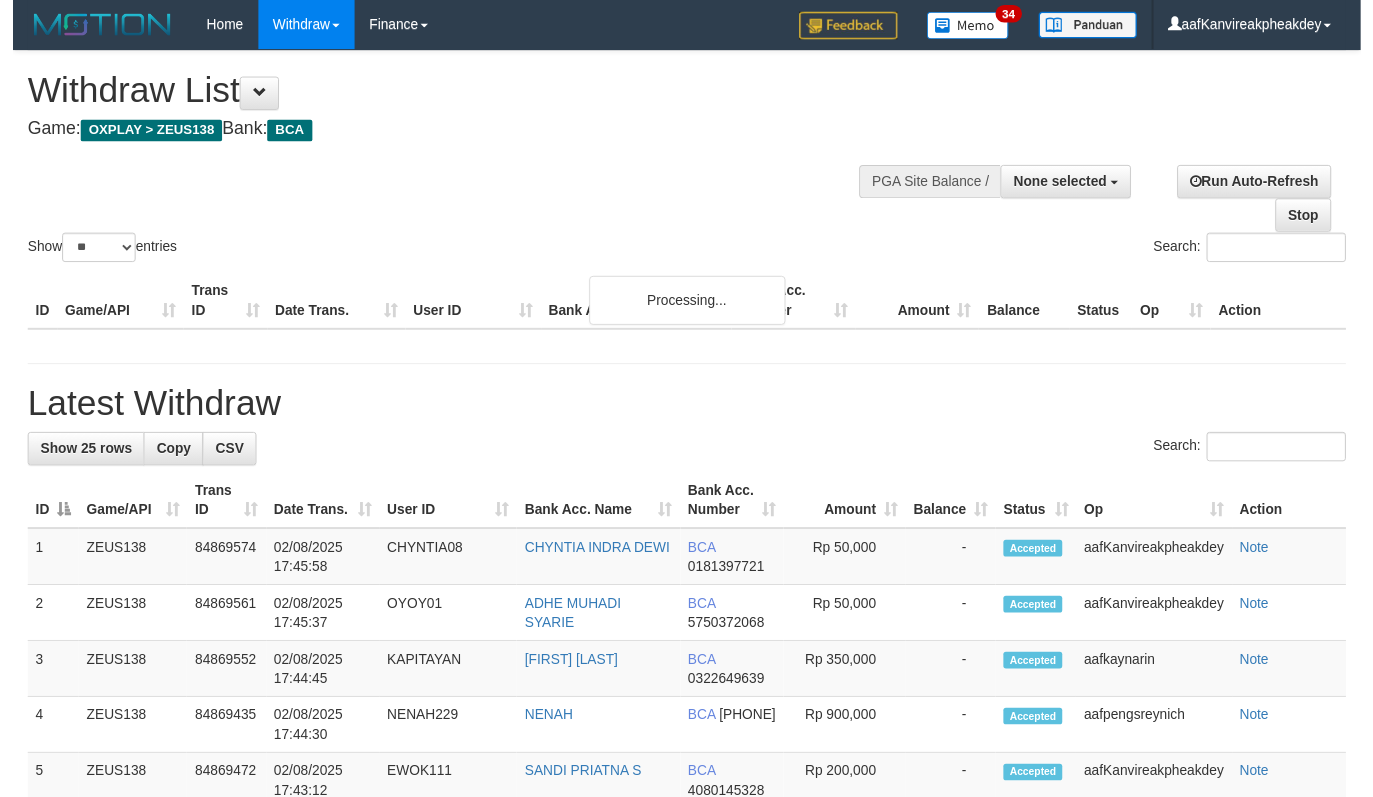 scroll, scrollTop: 0, scrollLeft: 0, axis: both 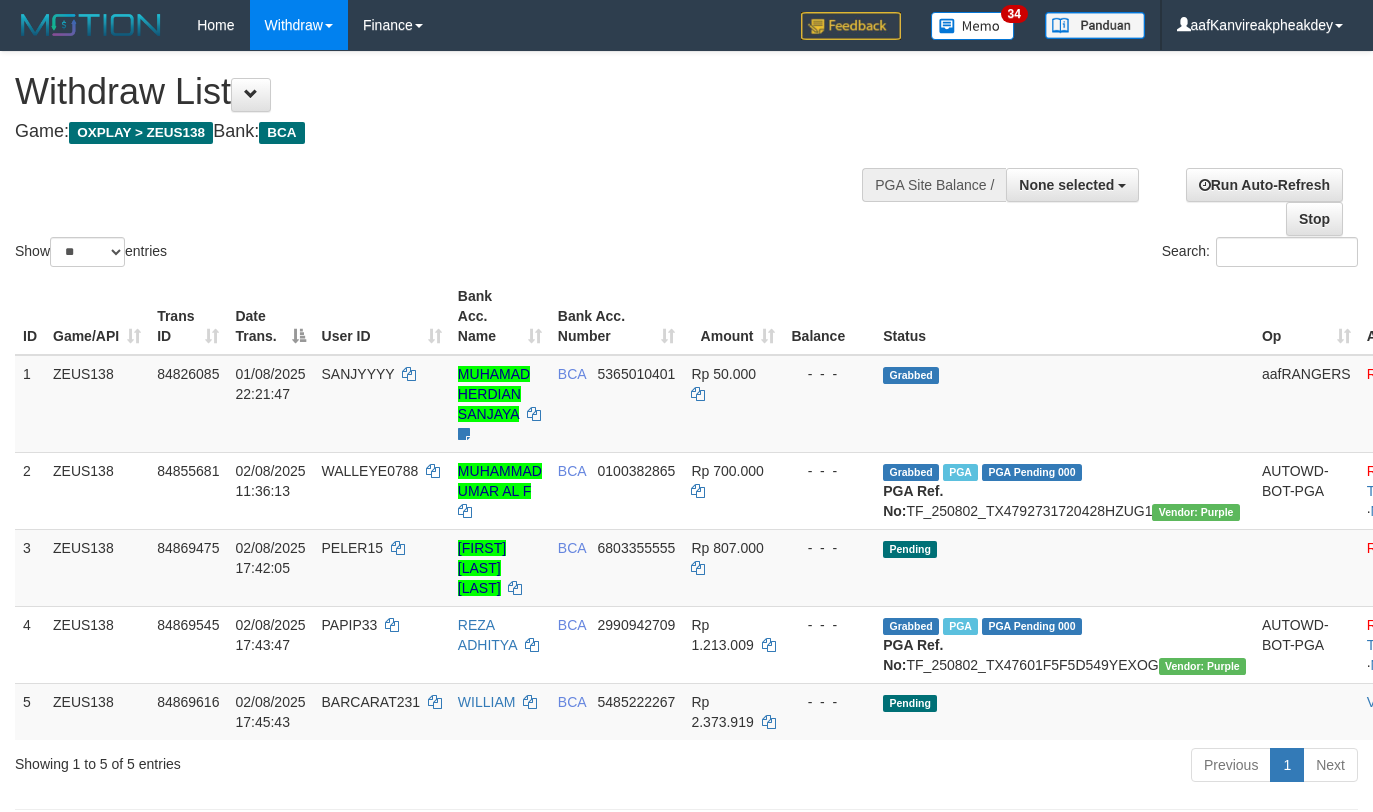 select 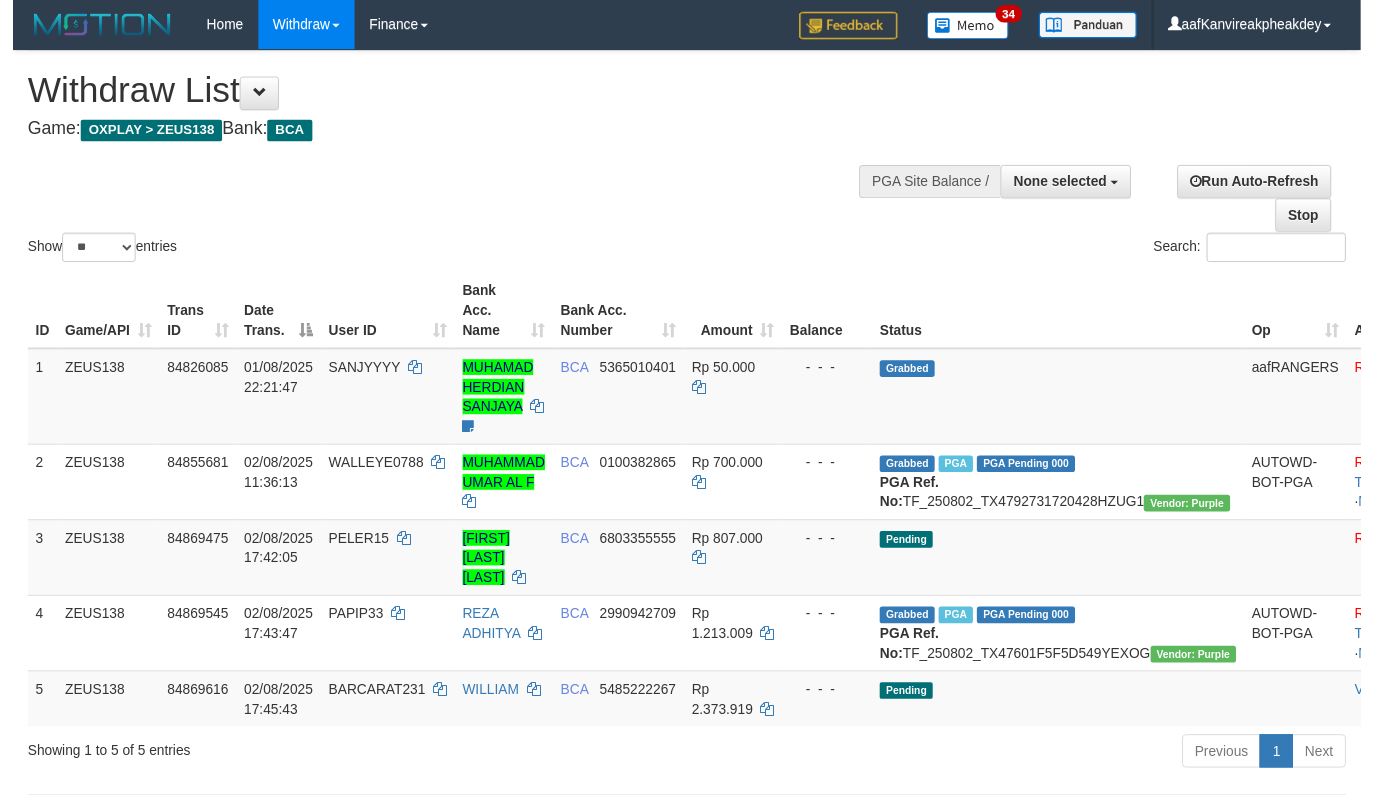 scroll, scrollTop: 0, scrollLeft: 0, axis: both 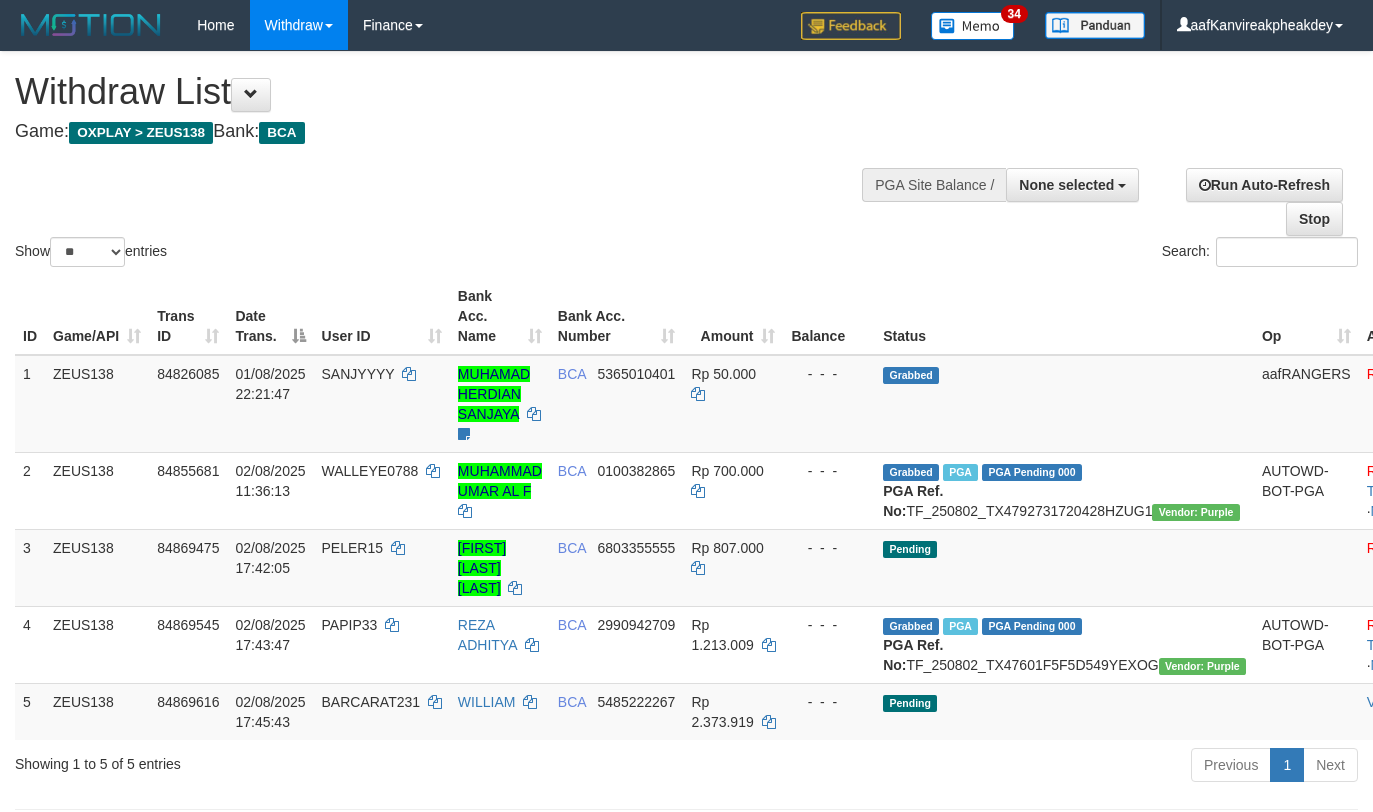 select 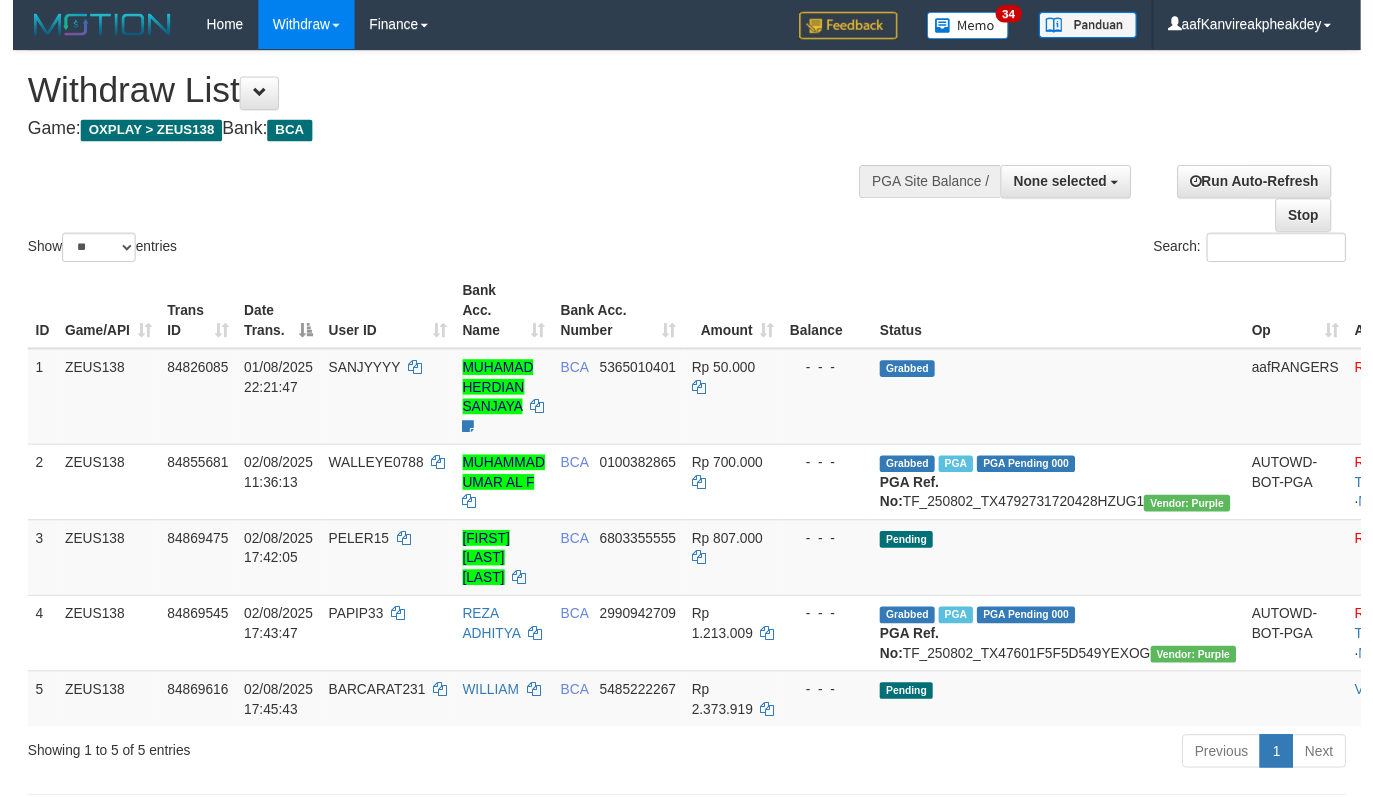 scroll, scrollTop: 0, scrollLeft: 0, axis: both 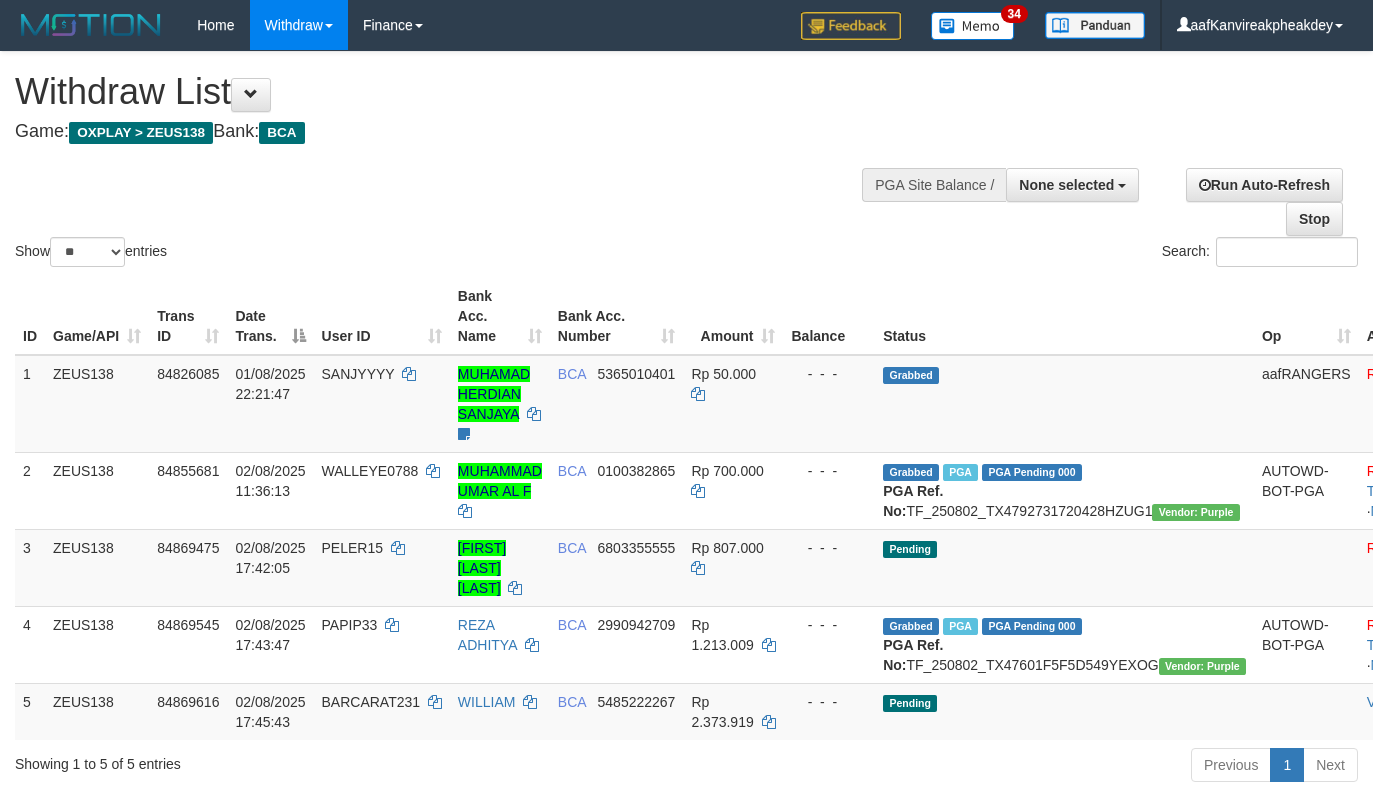 click on "Show  ** ** ** ***  entries Search:" at bounding box center (686, 161) 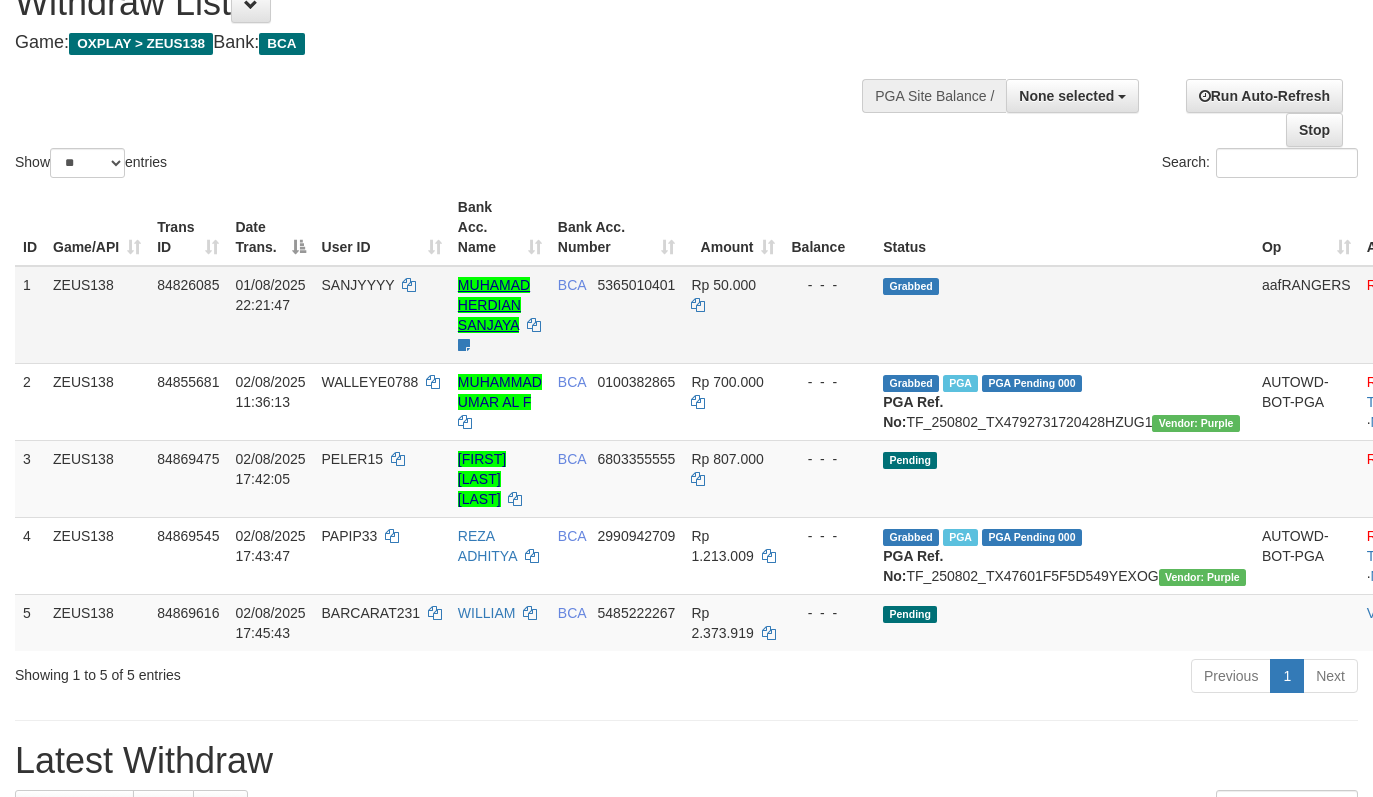 scroll, scrollTop: 156, scrollLeft: 0, axis: vertical 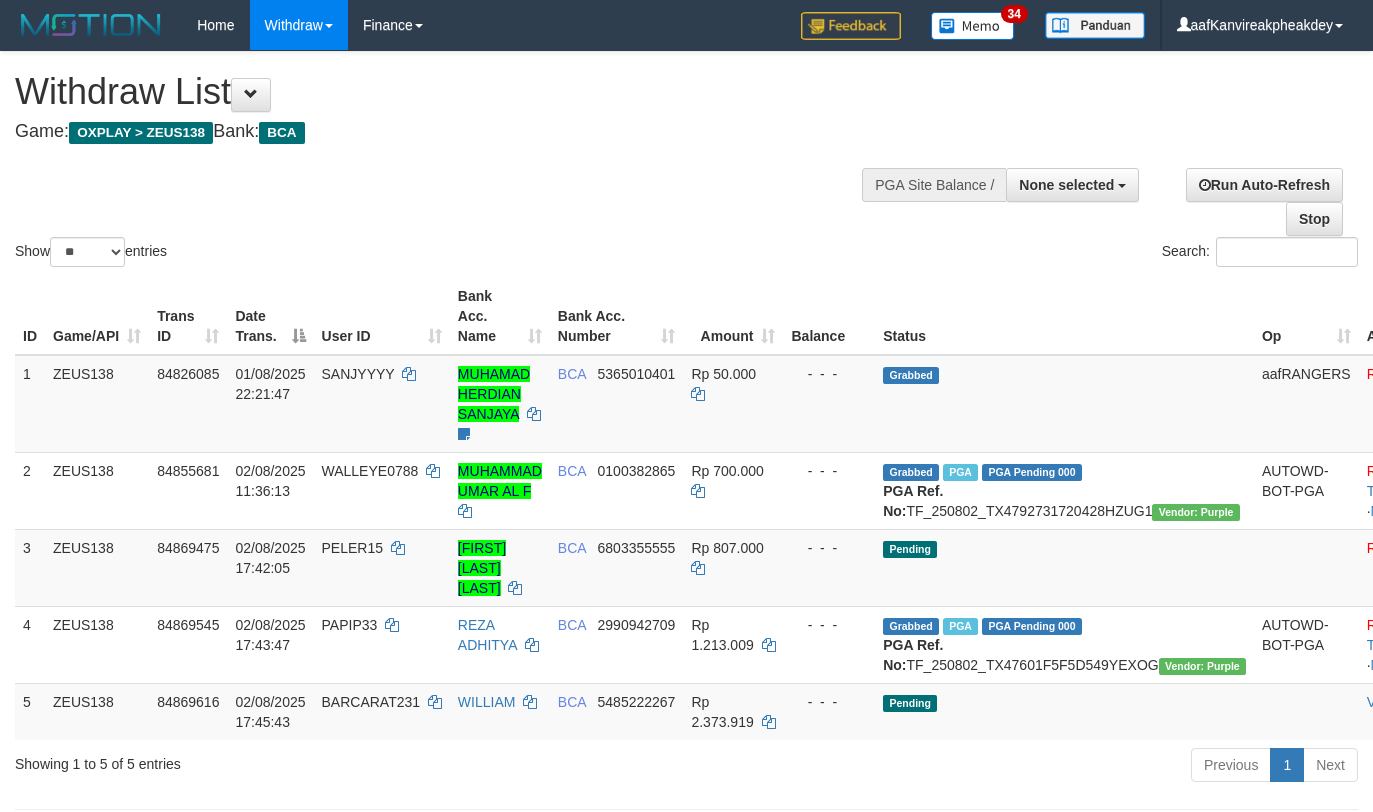 select 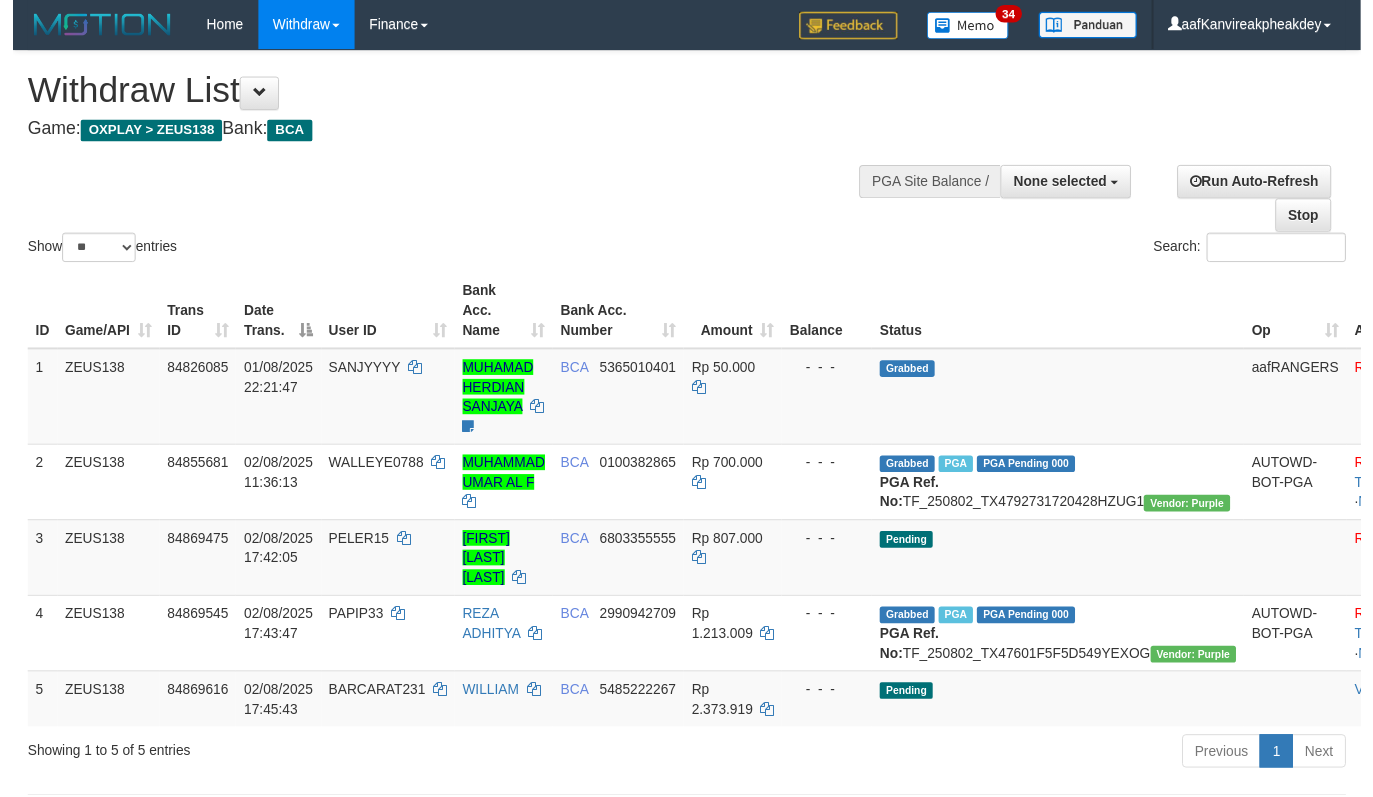 scroll, scrollTop: 156, scrollLeft: 0, axis: vertical 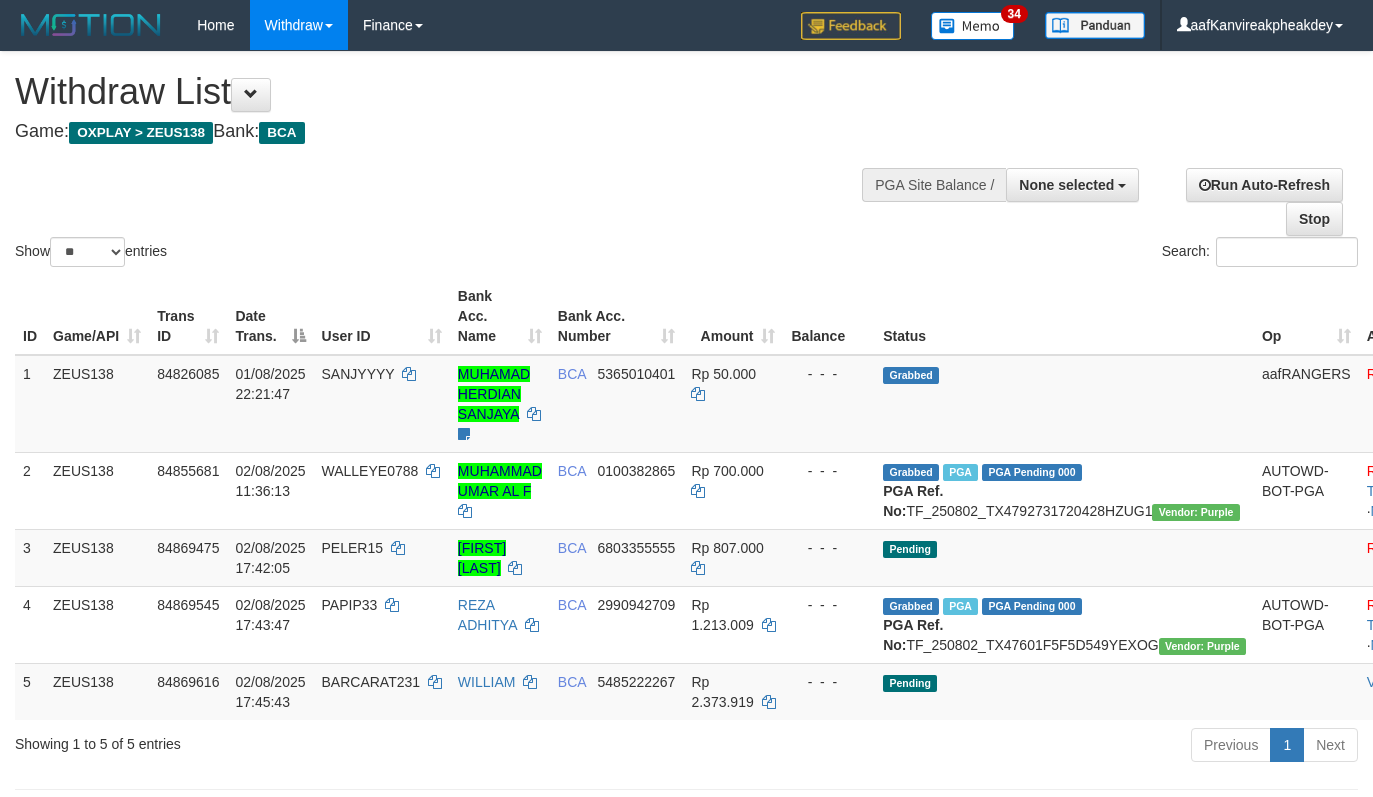 select 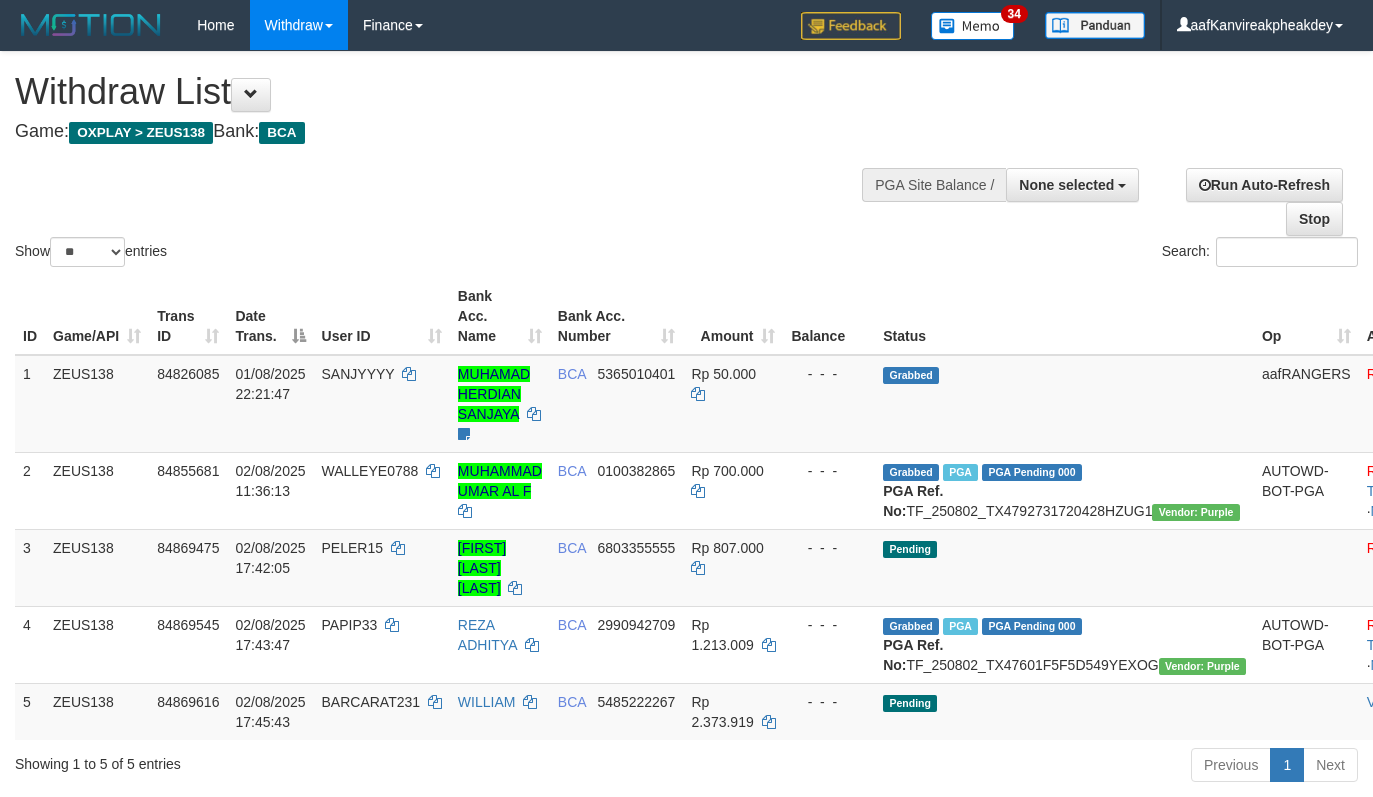 select 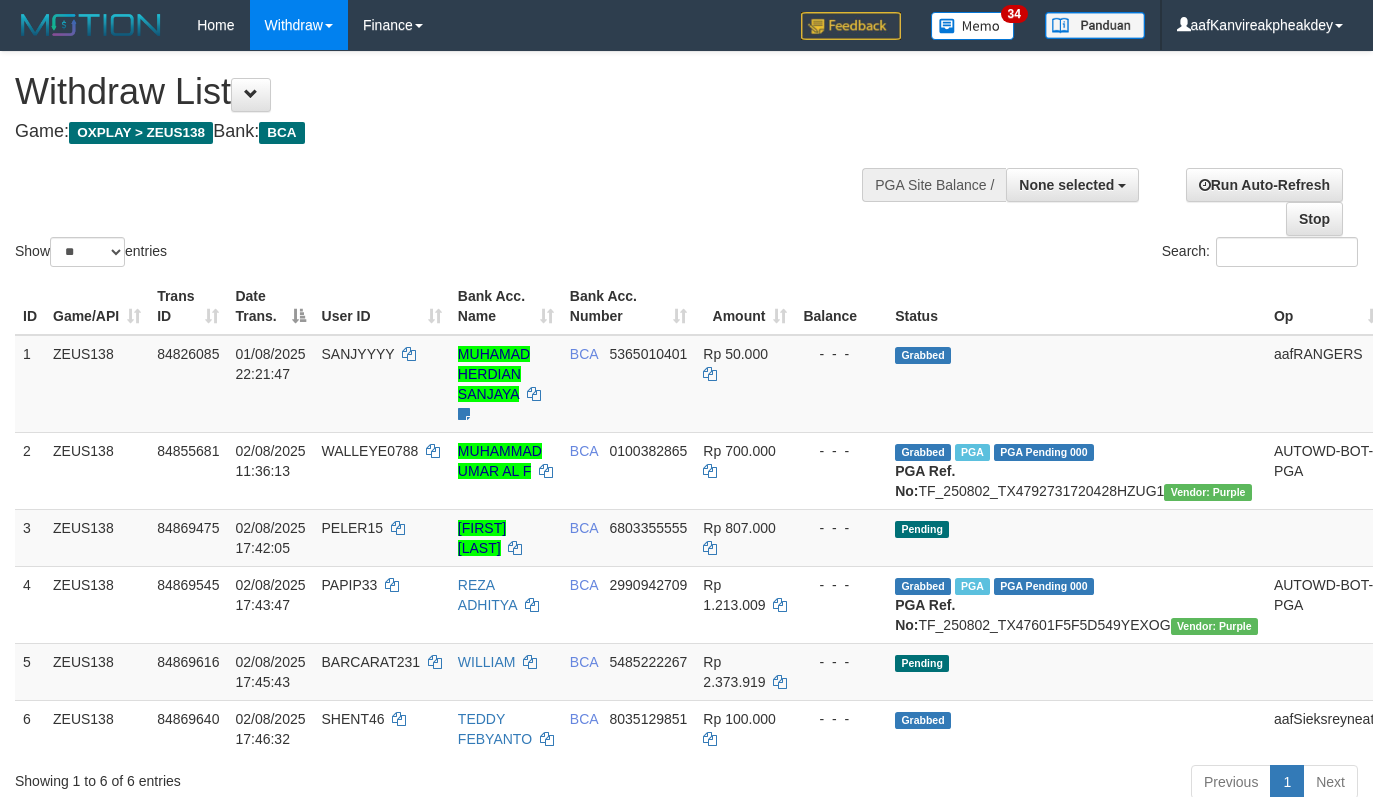 select 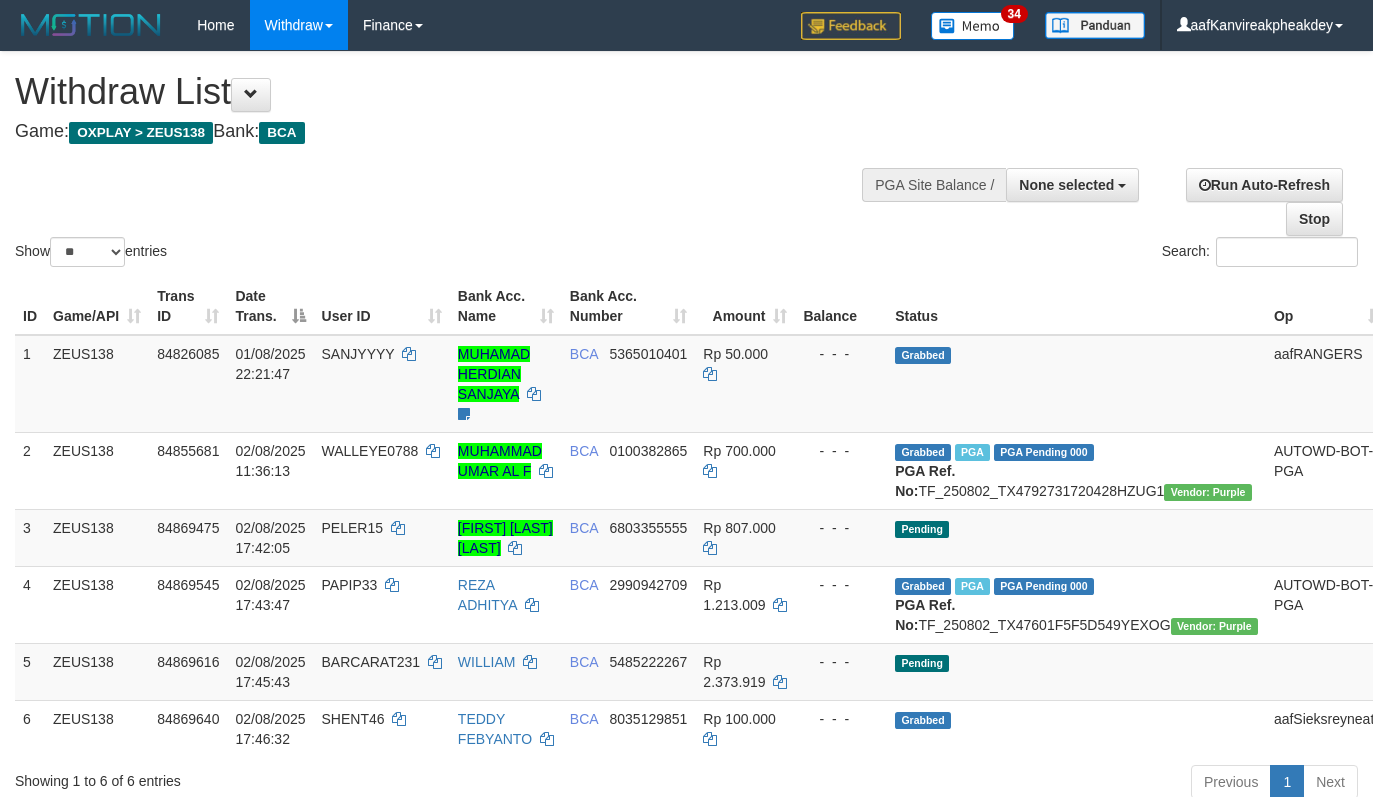 select 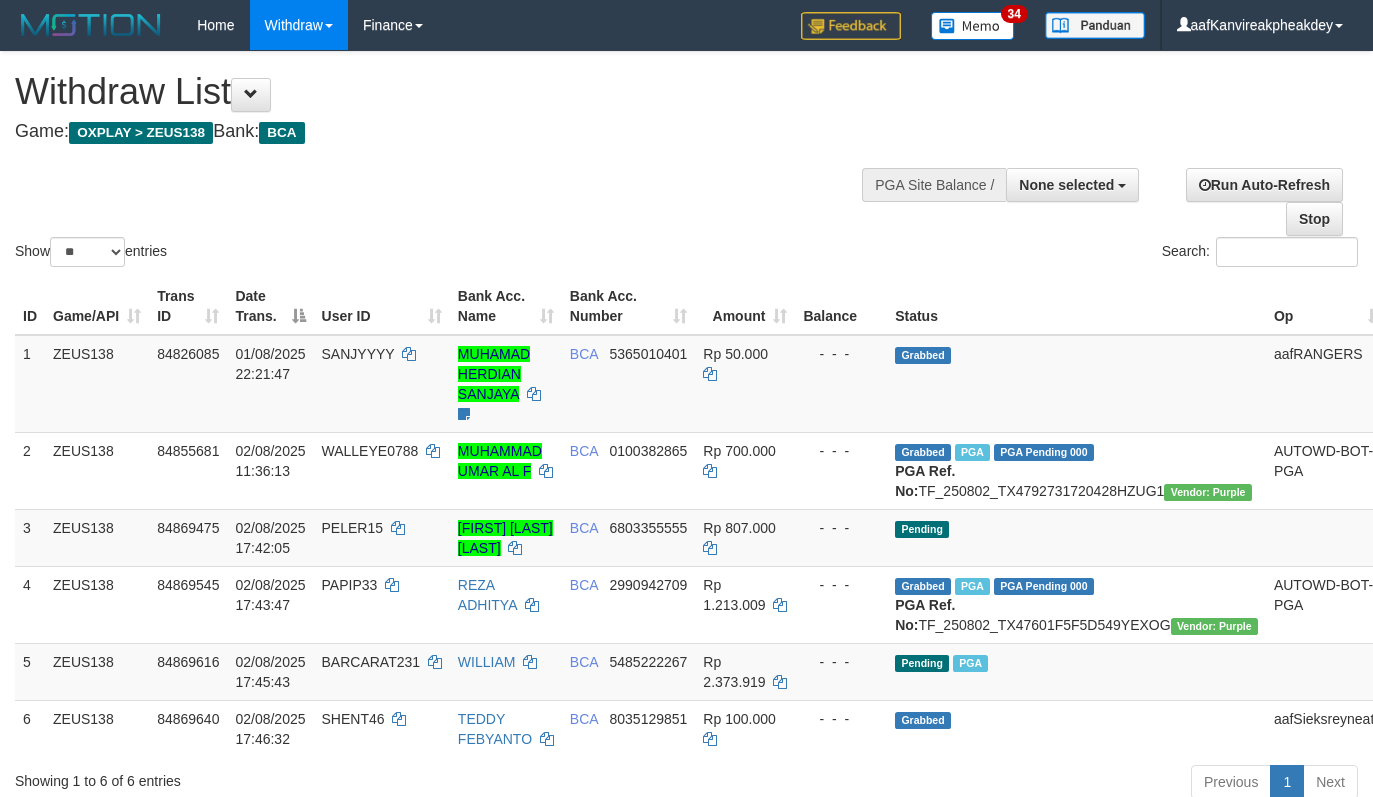 select 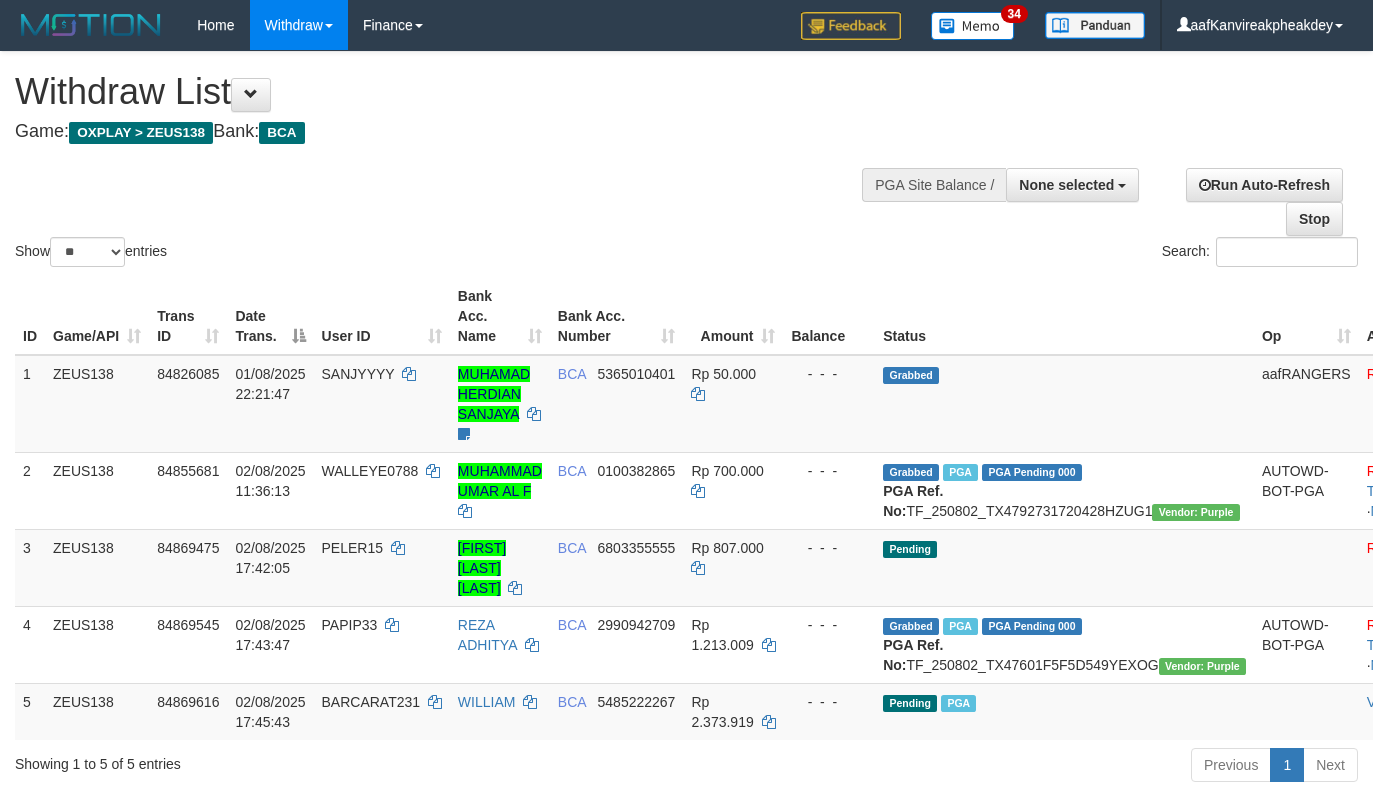 select 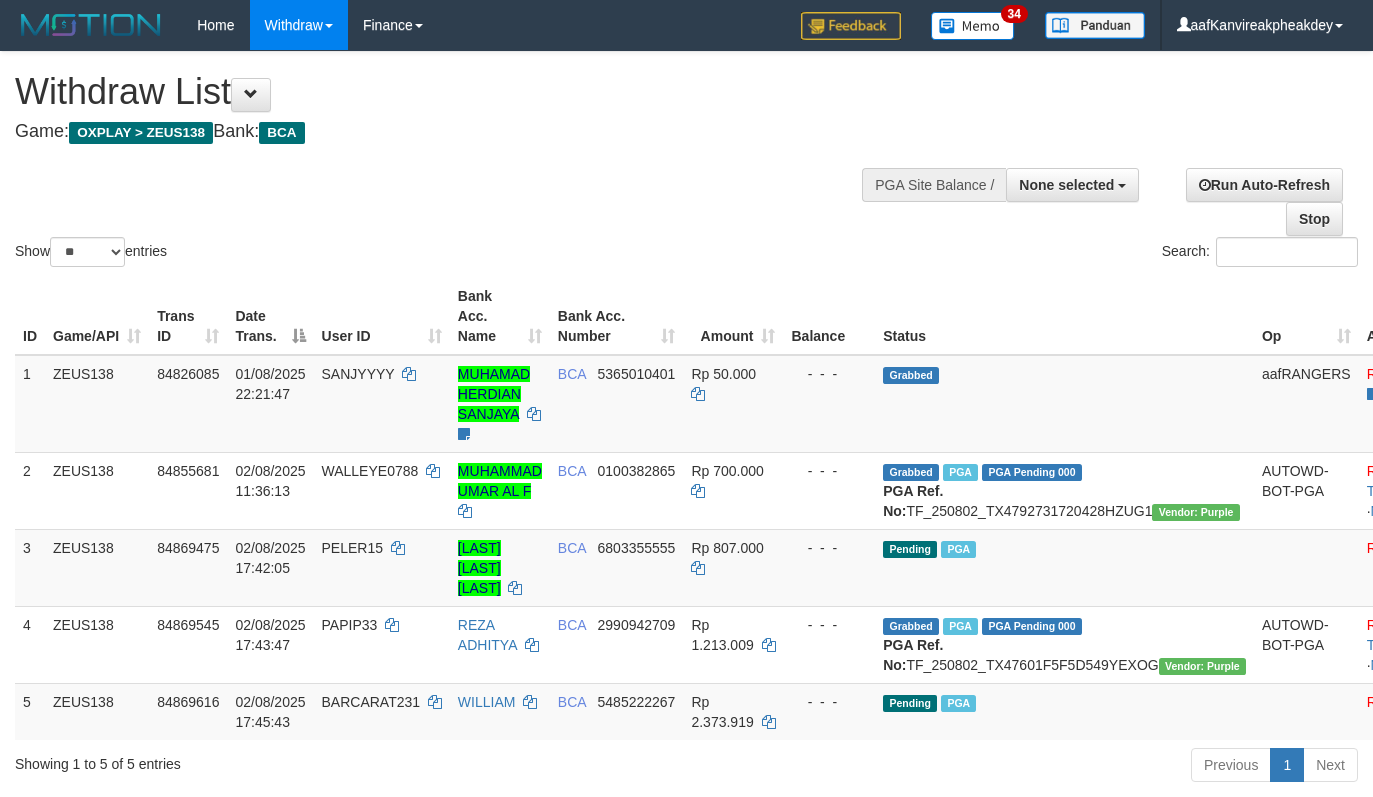 select 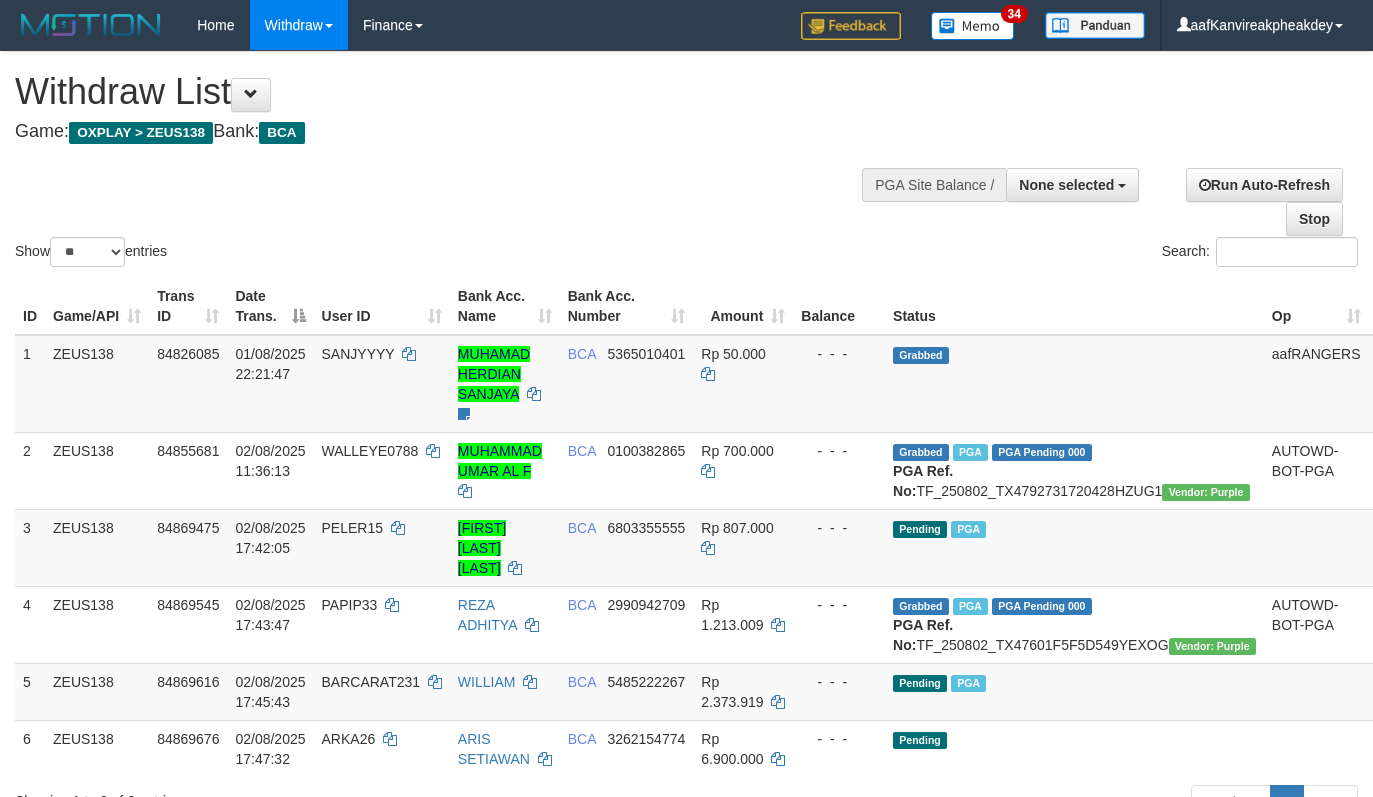 select 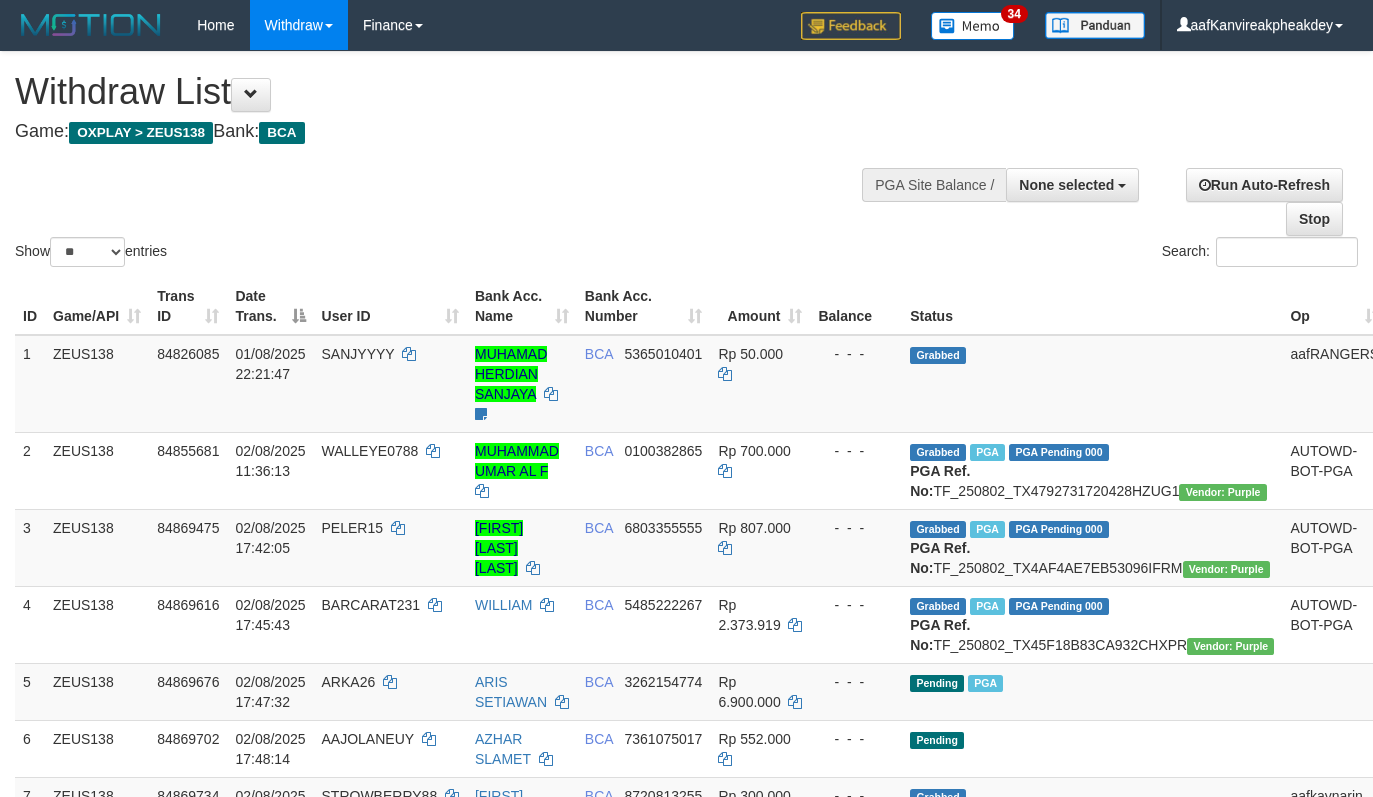 select 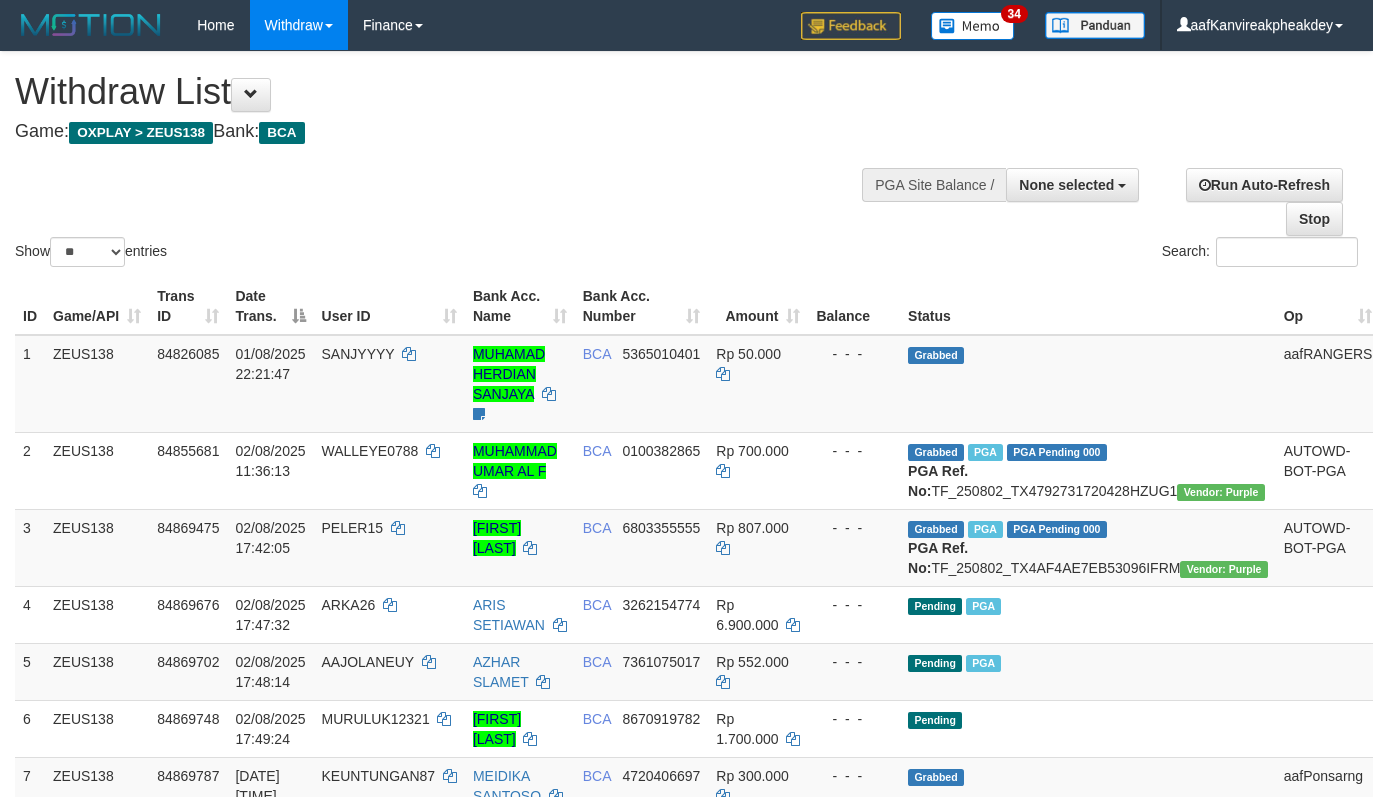select 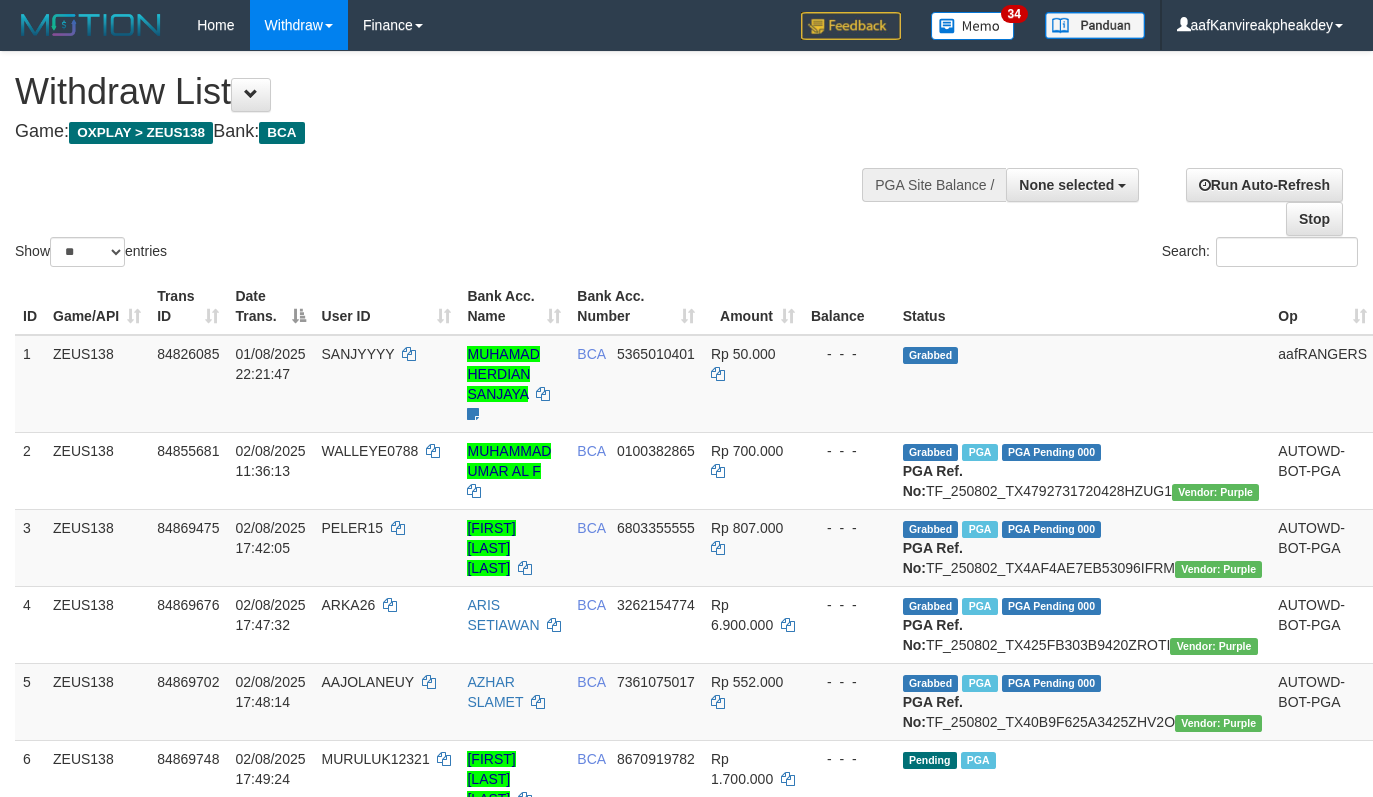 select 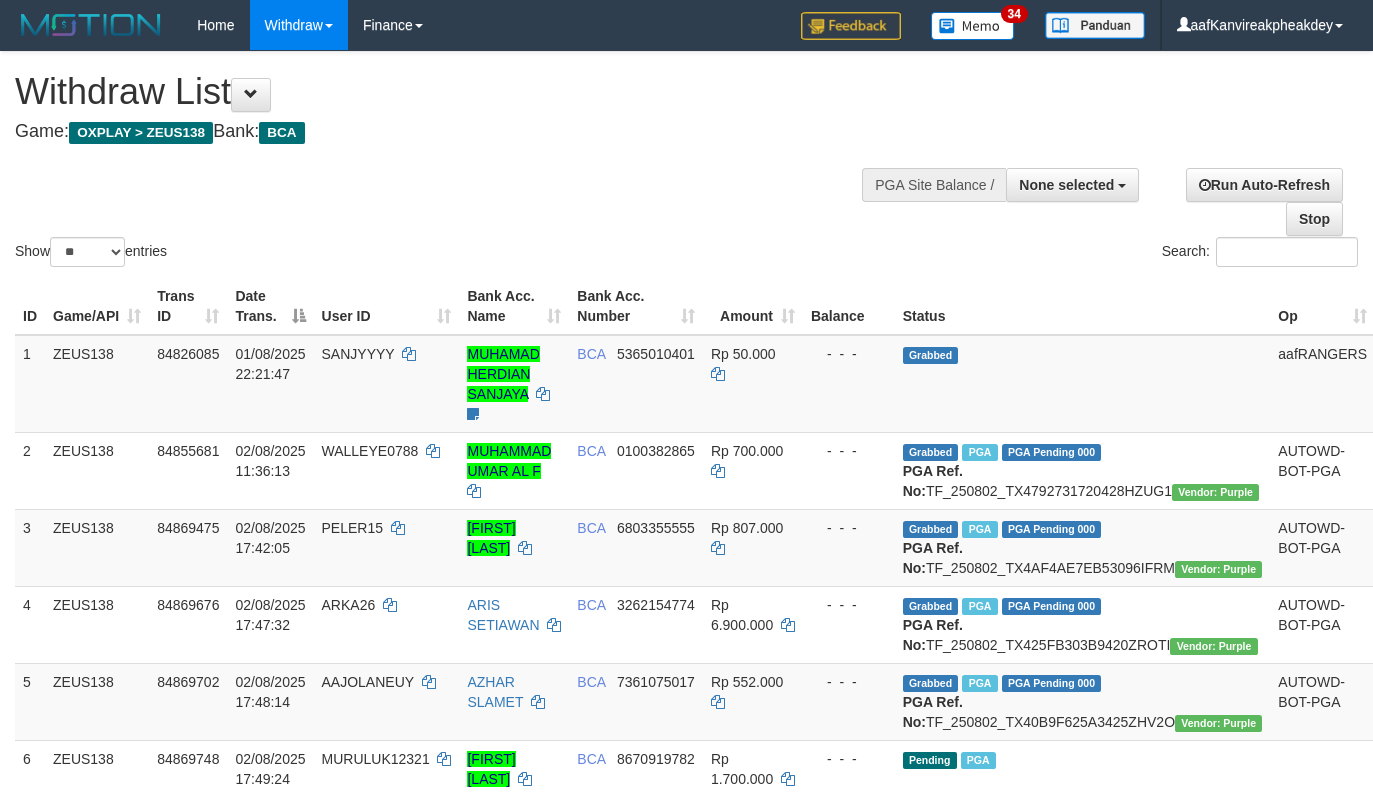 select 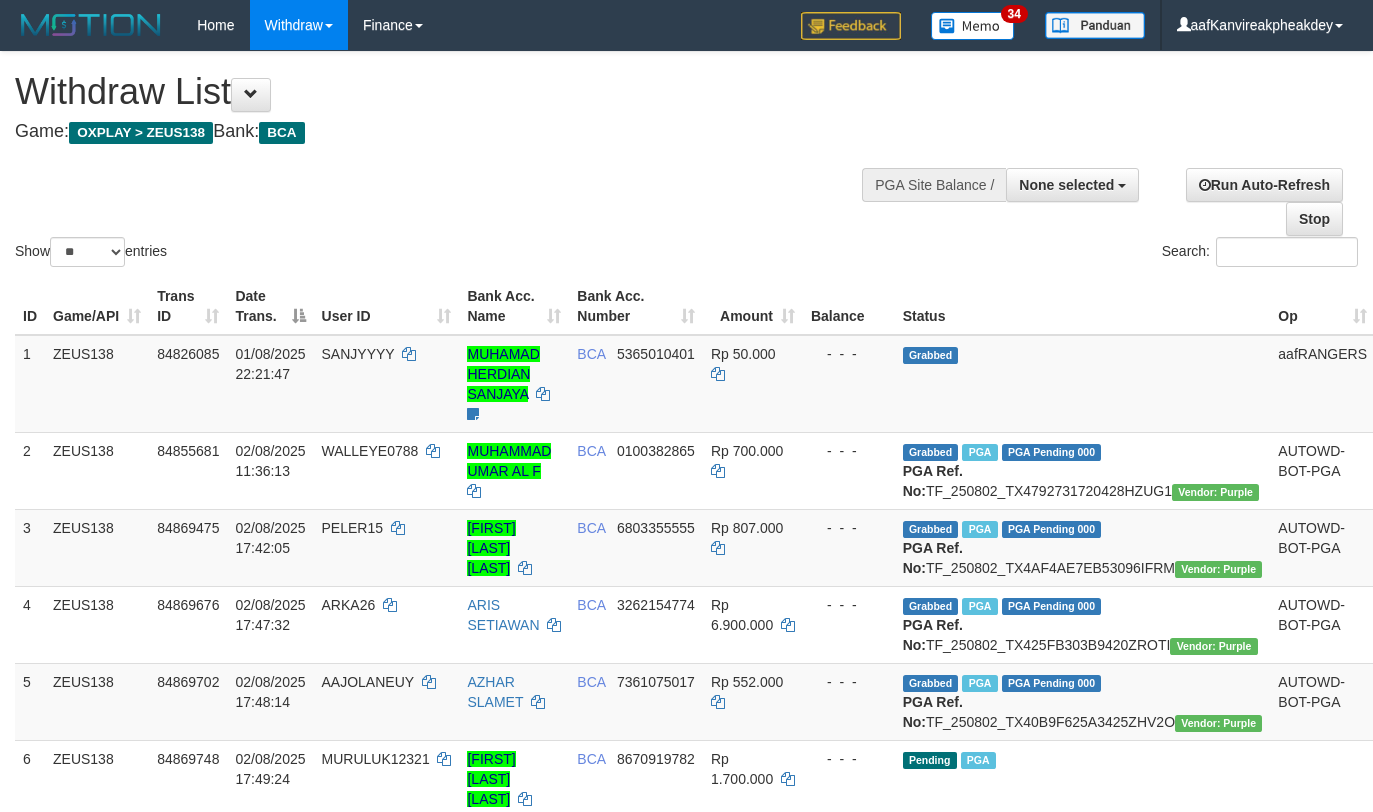 select 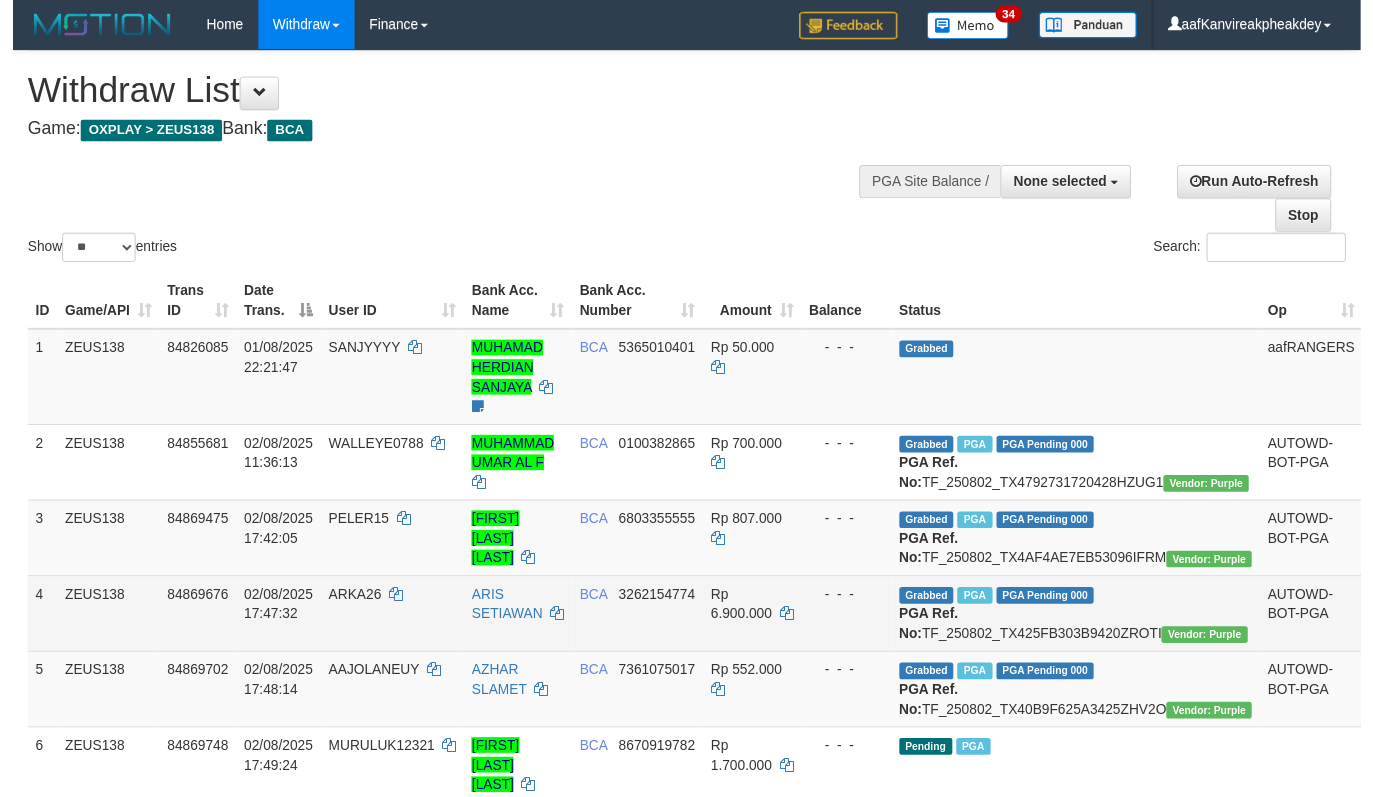 scroll, scrollTop: 156, scrollLeft: 0, axis: vertical 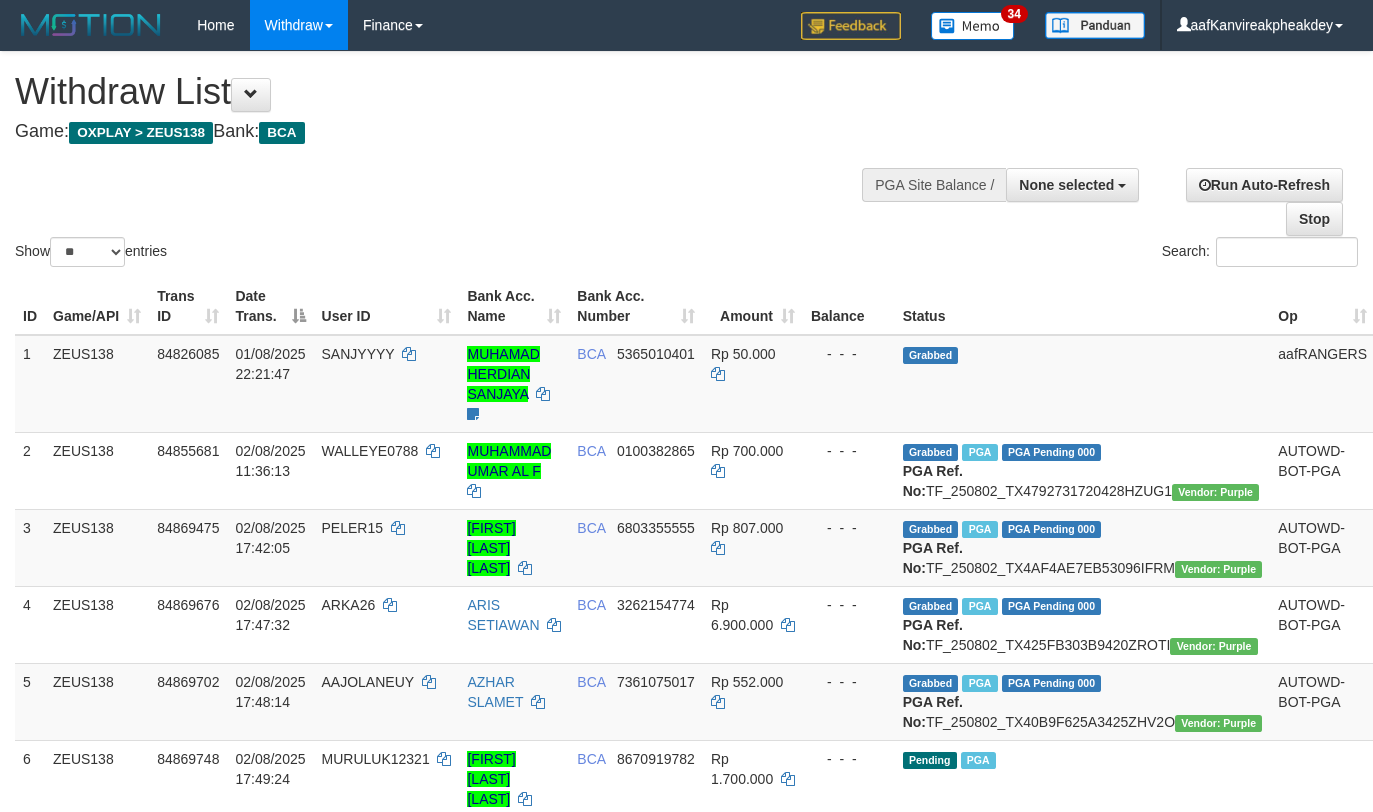 select 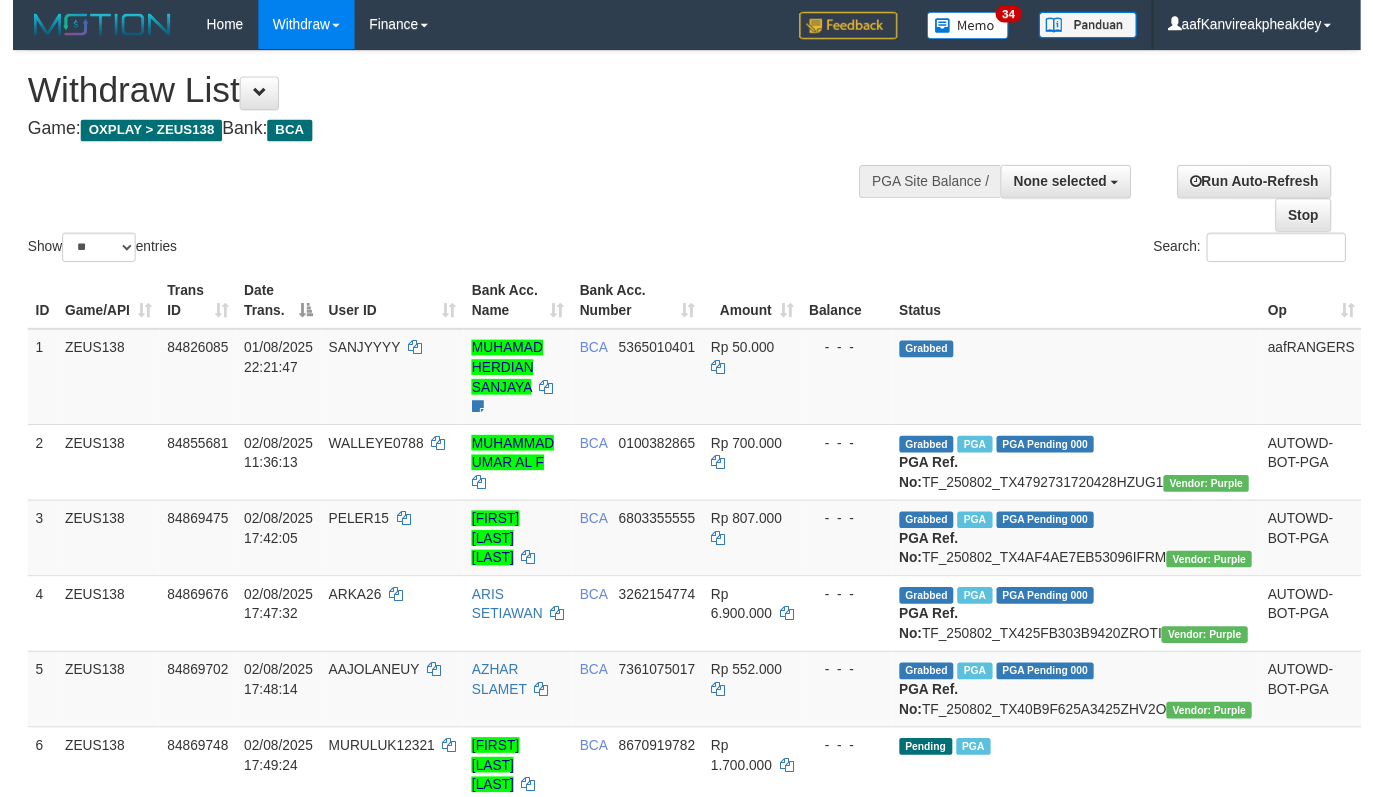 scroll, scrollTop: 356, scrollLeft: 0, axis: vertical 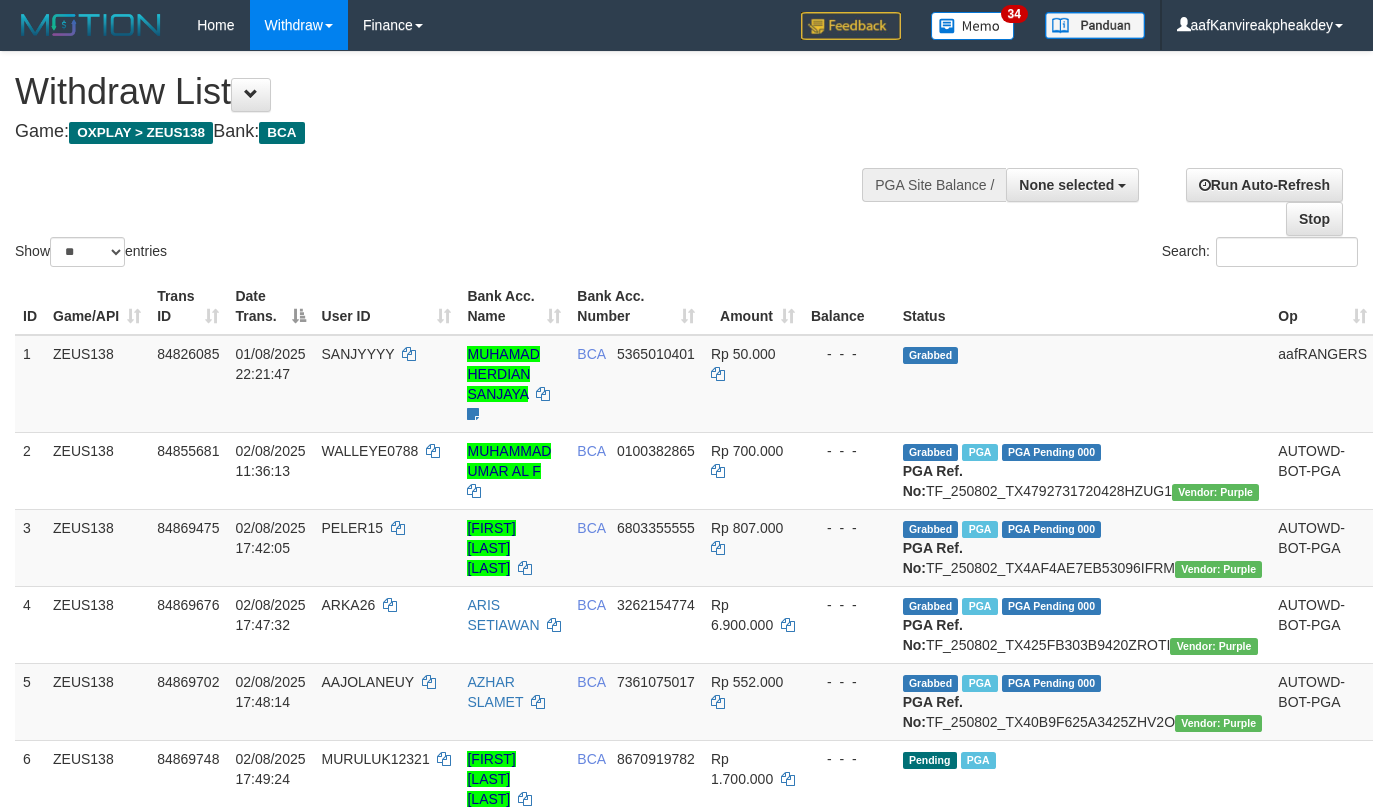 select 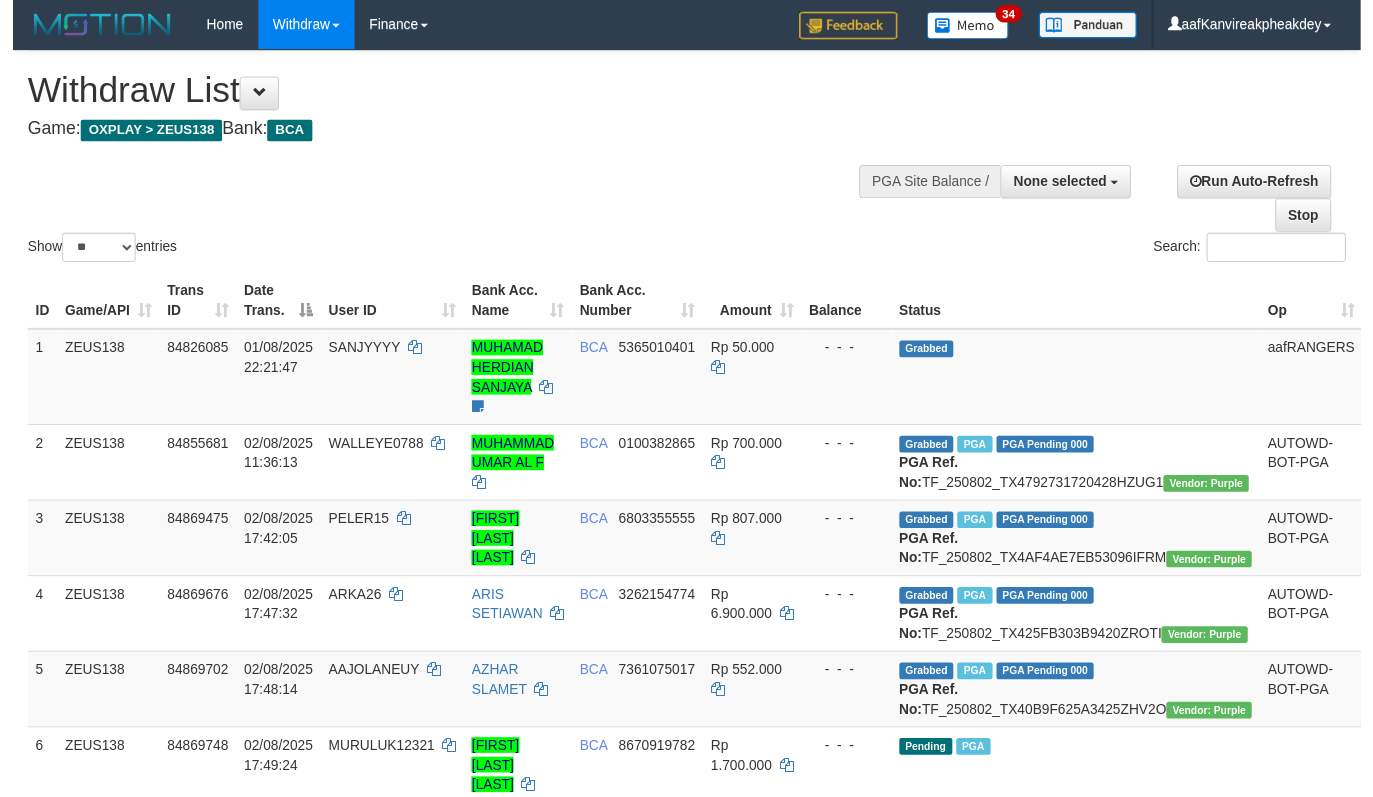 scroll, scrollTop: 356, scrollLeft: 0, axis: vertical 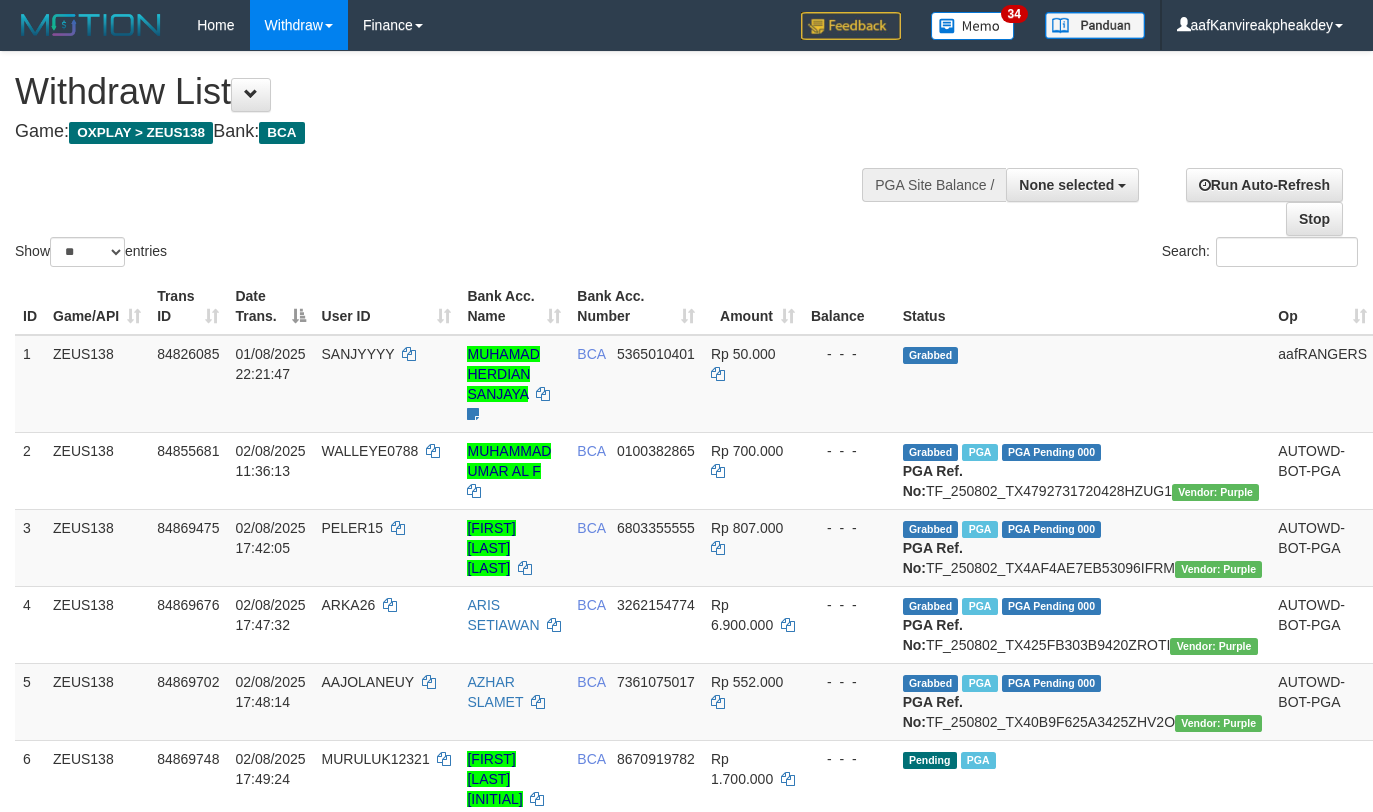 select 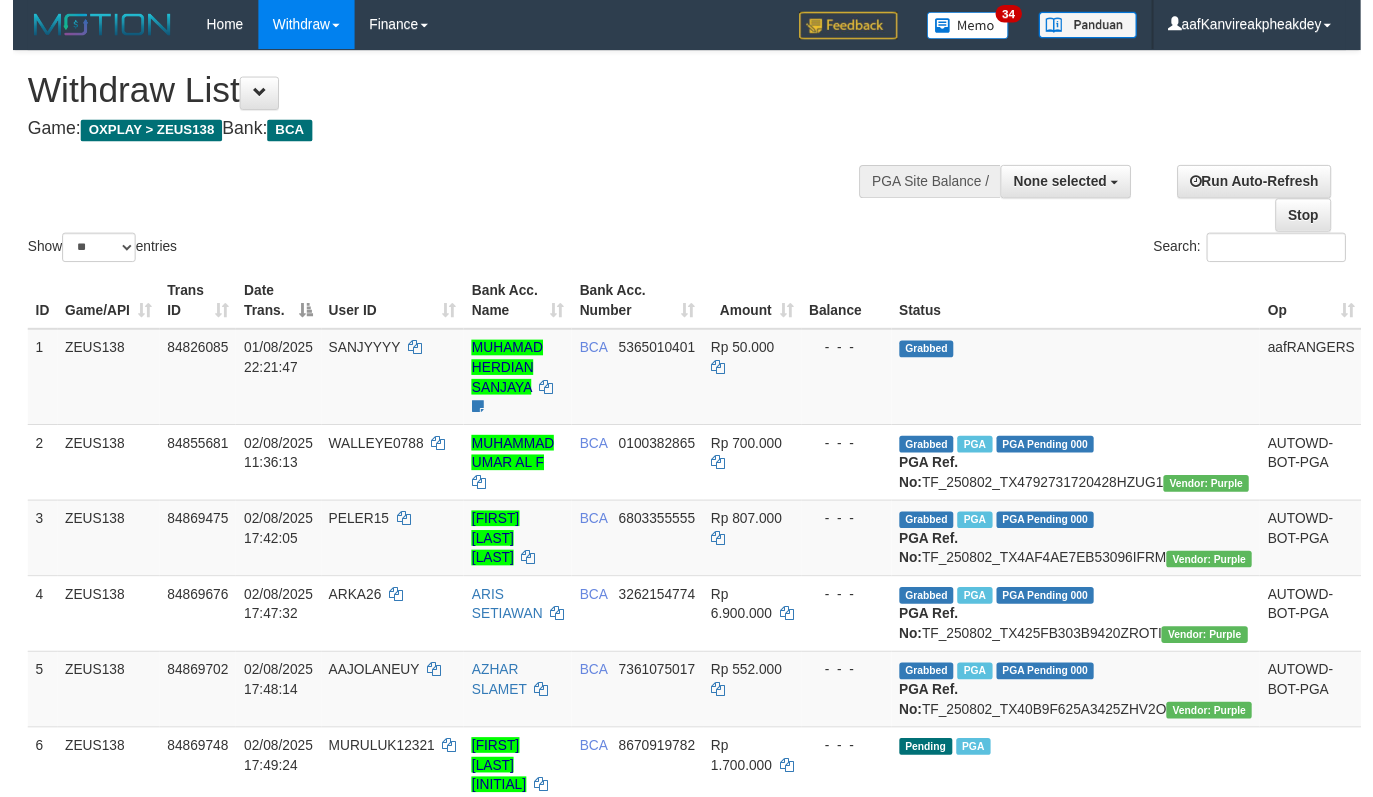 scroll, scrollTop: 356, scrollLeft: 0, axis: vertical 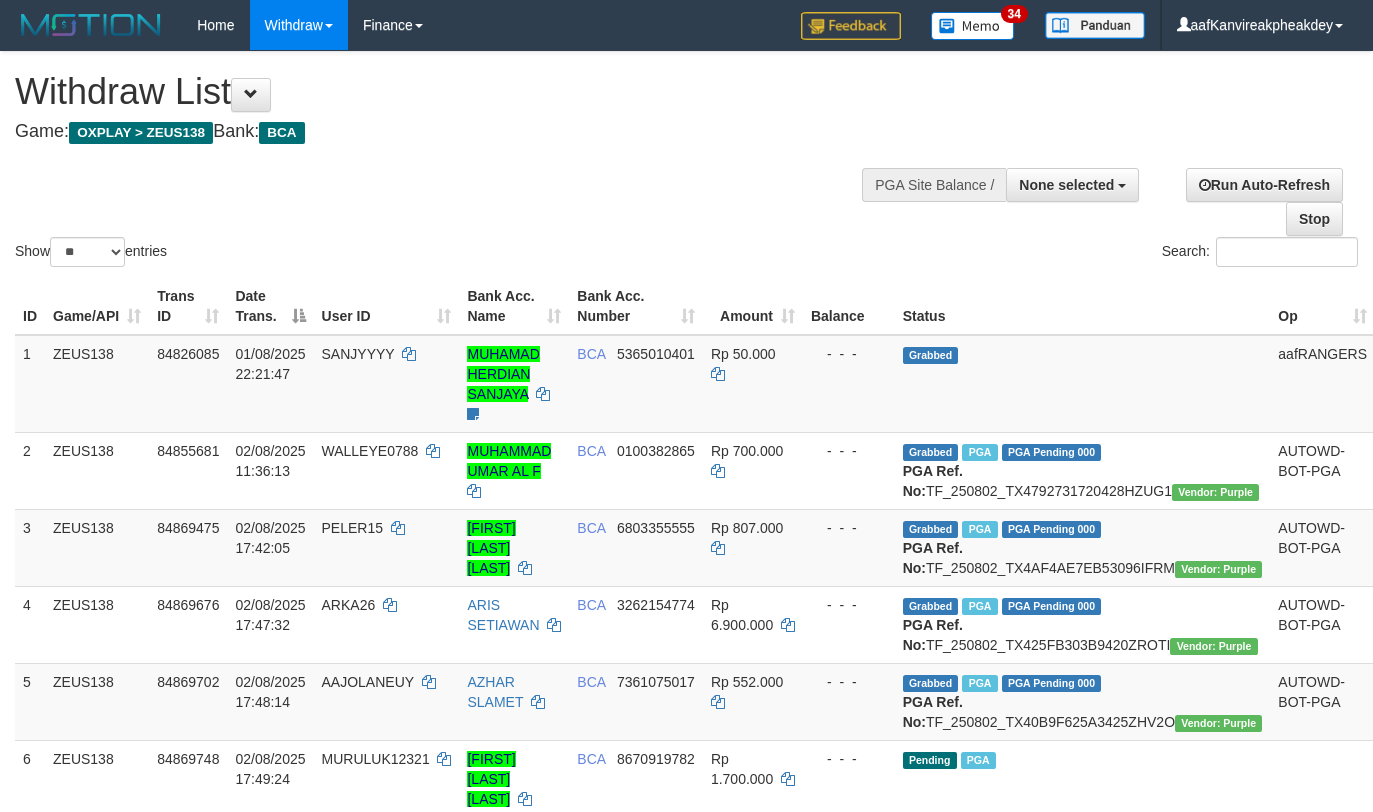 select 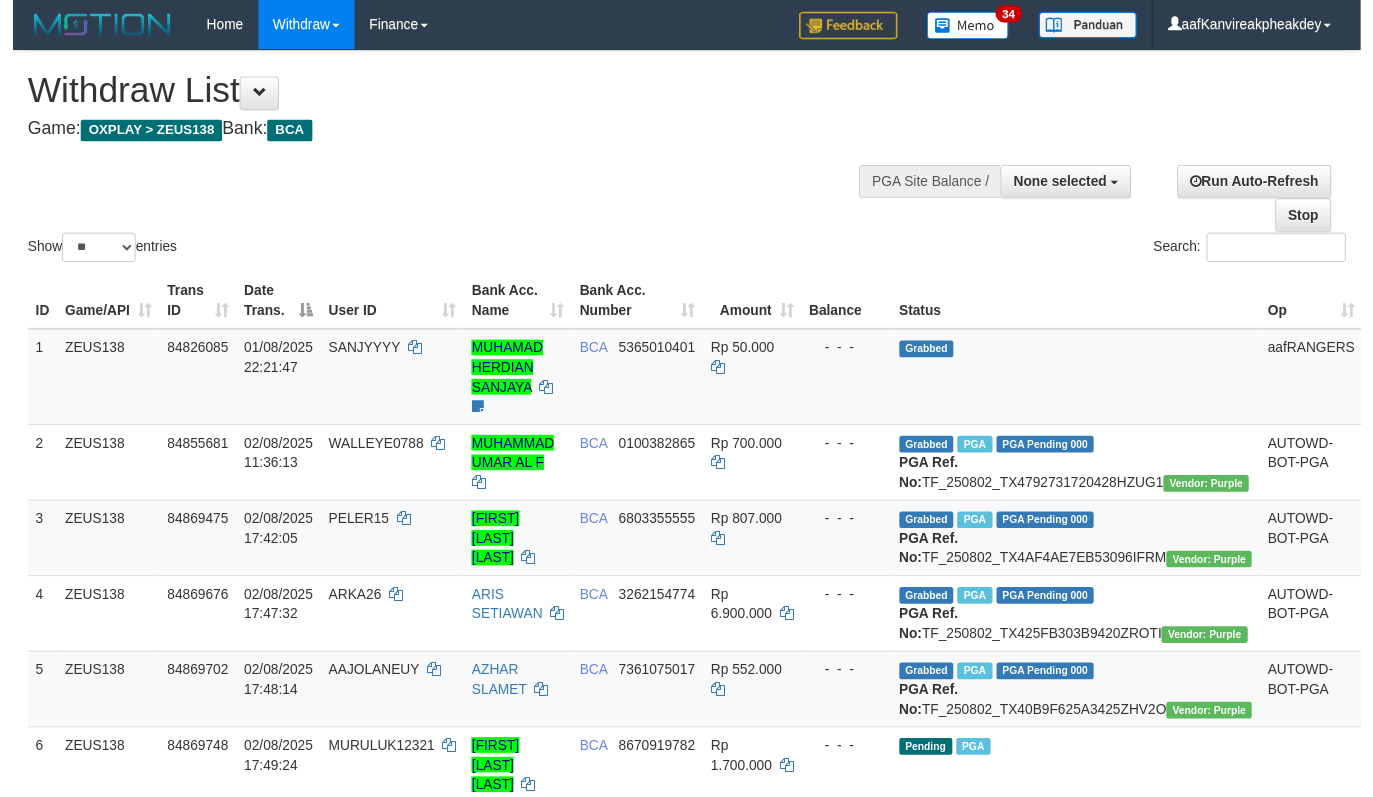scroll, scrollTop: 356, scrollLeft: 0, axis: vertical 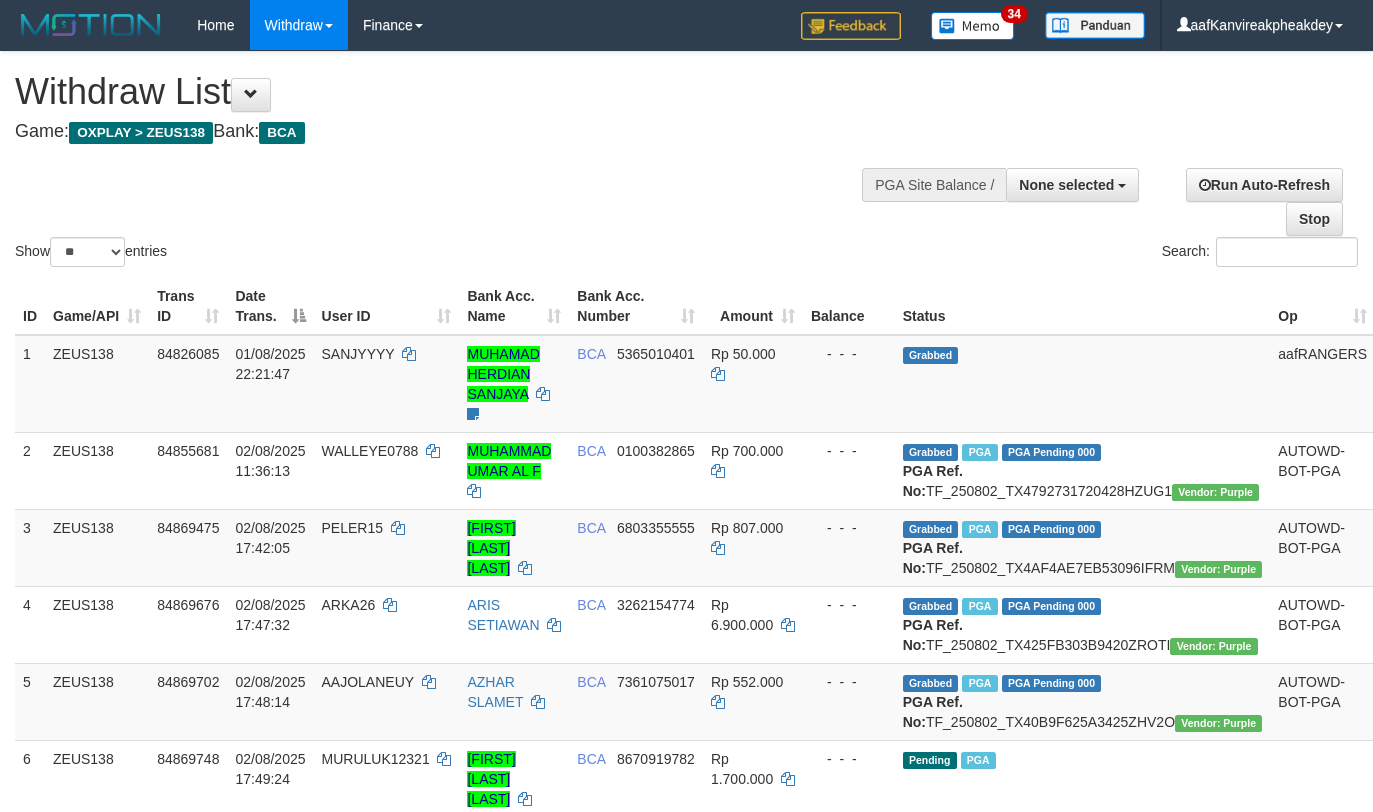 select 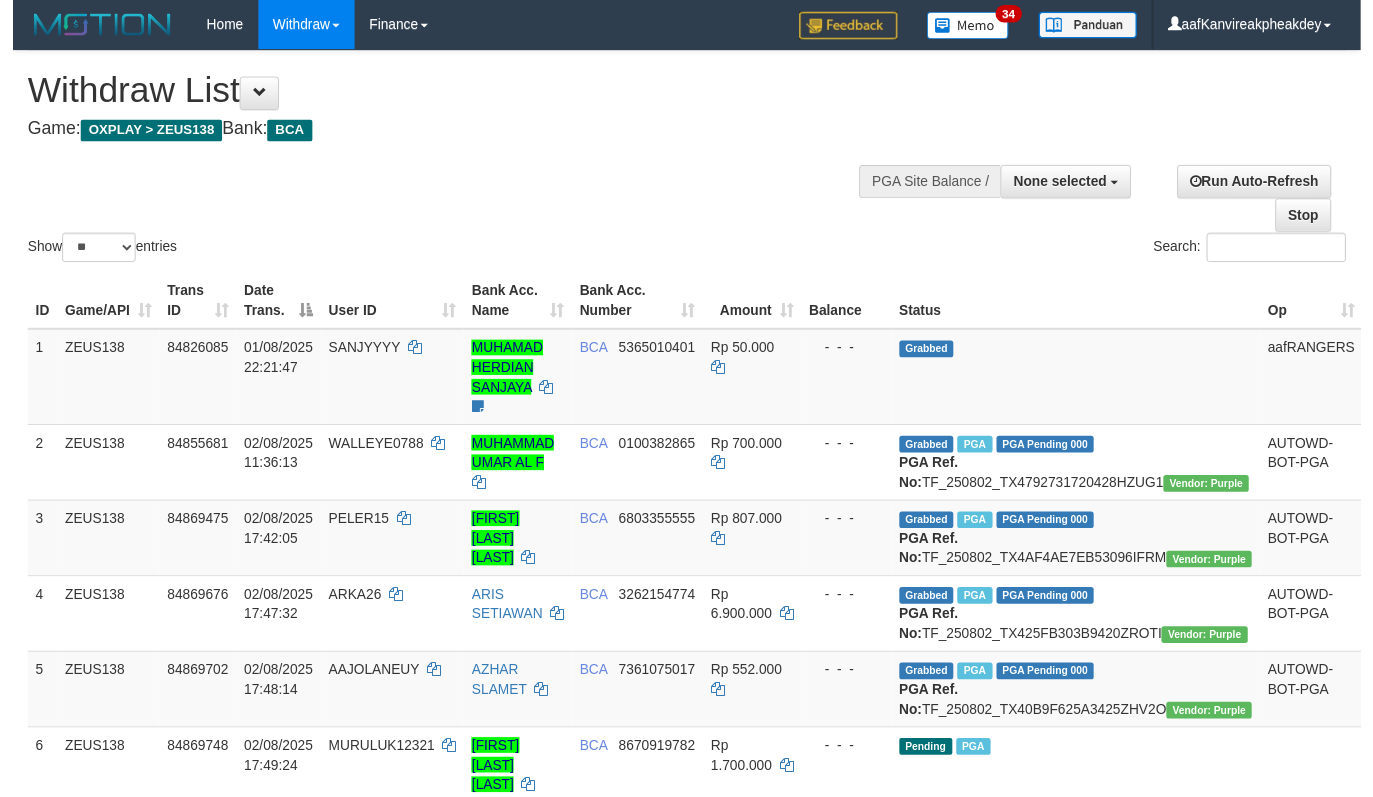 scroll, scrollTop: 356, scrollLeft: 0, axis: vertical 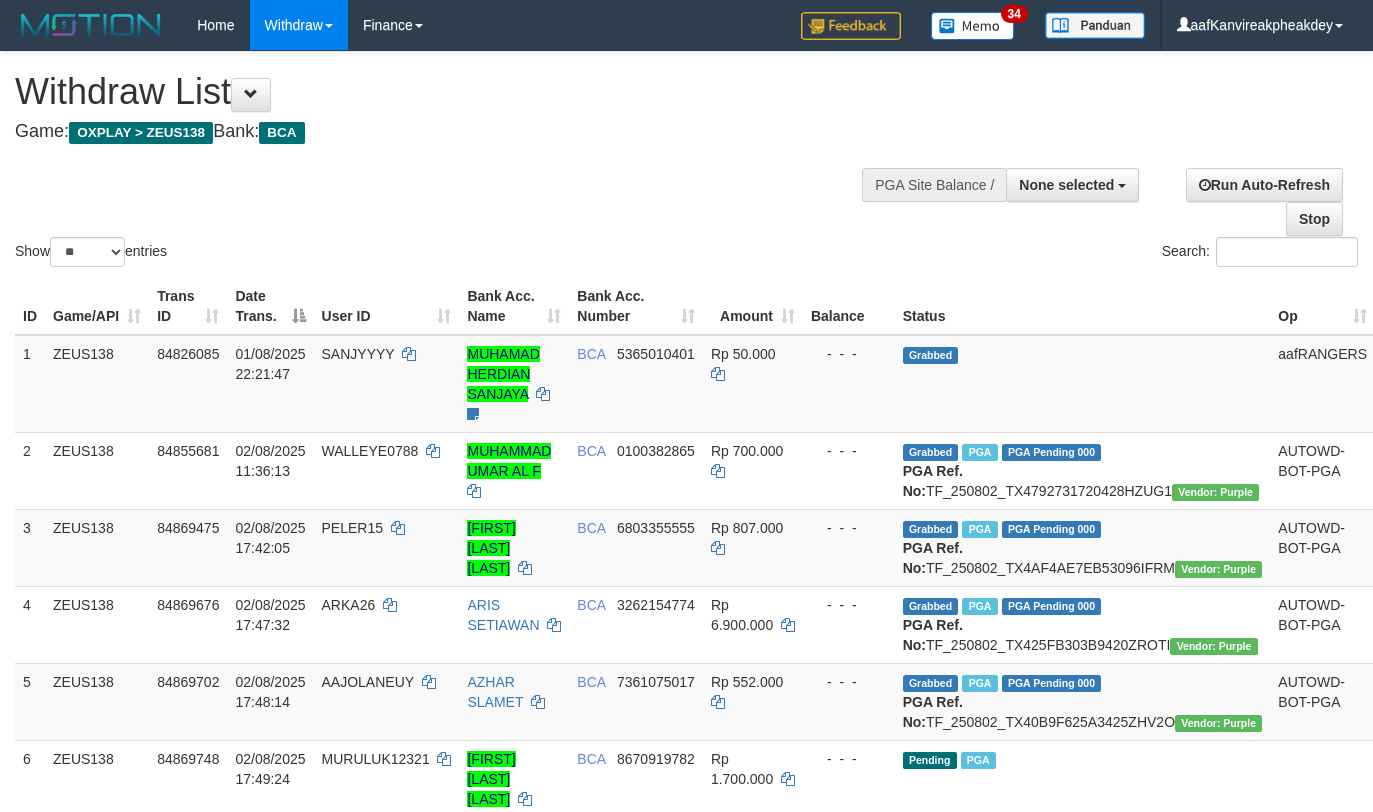 select 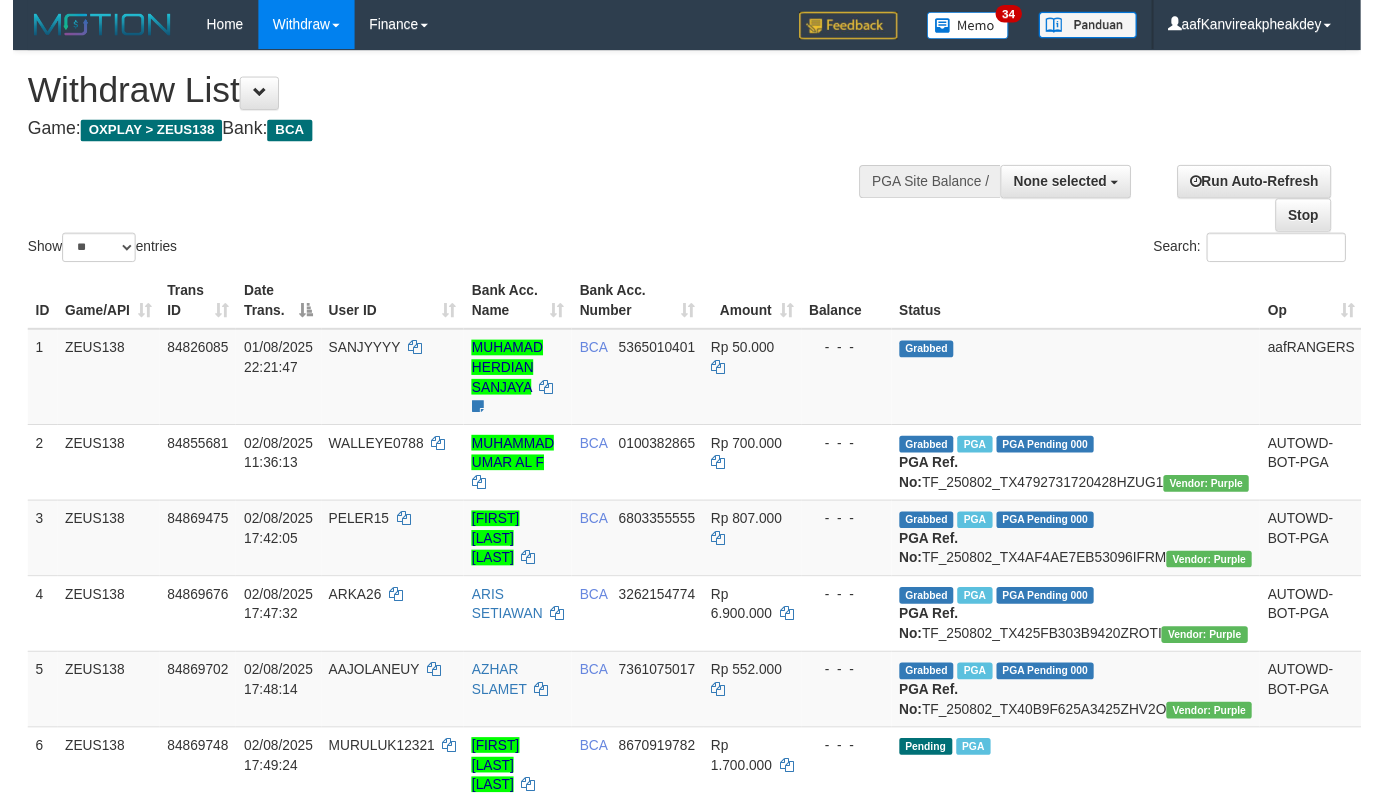 scroll, scrollTop: 356, scrollLeft: 0, axis: vertical 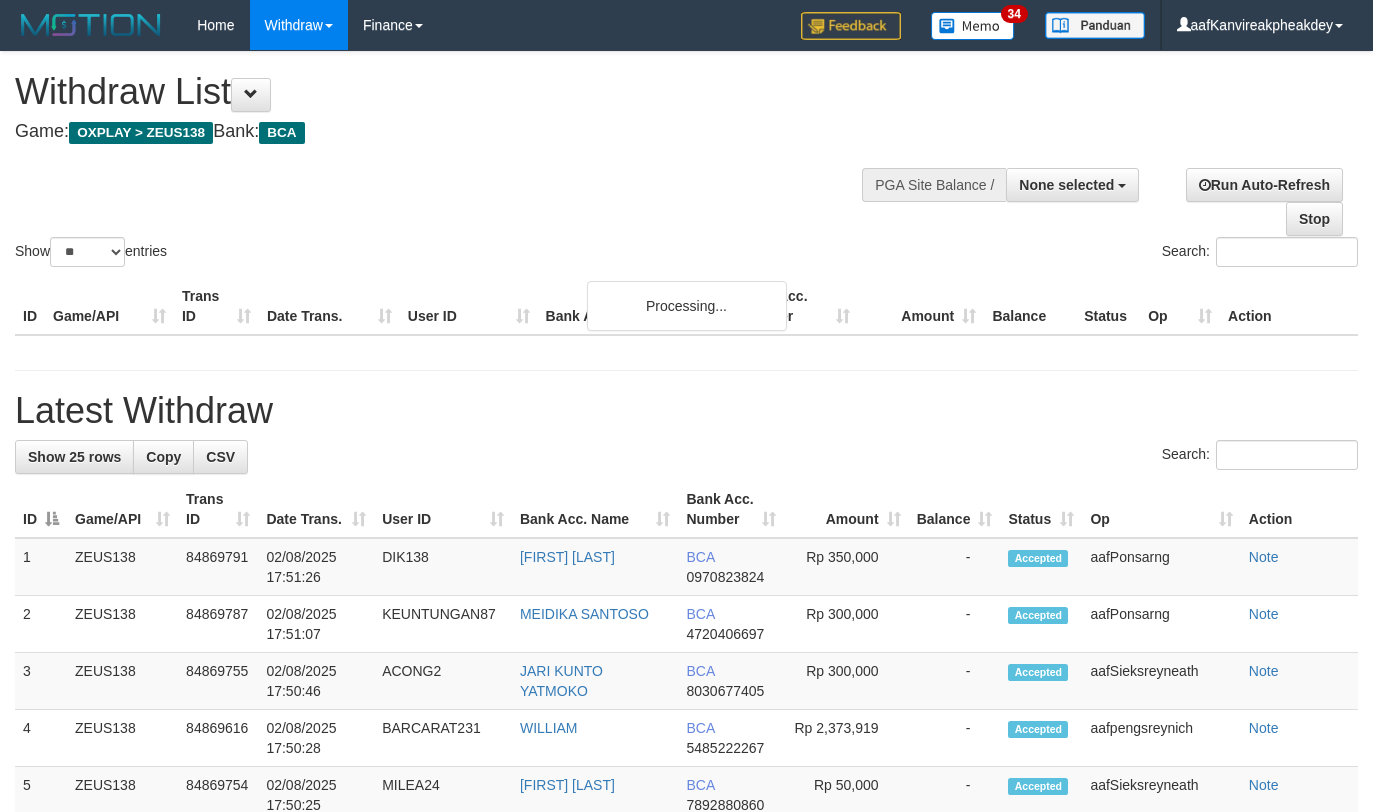 select 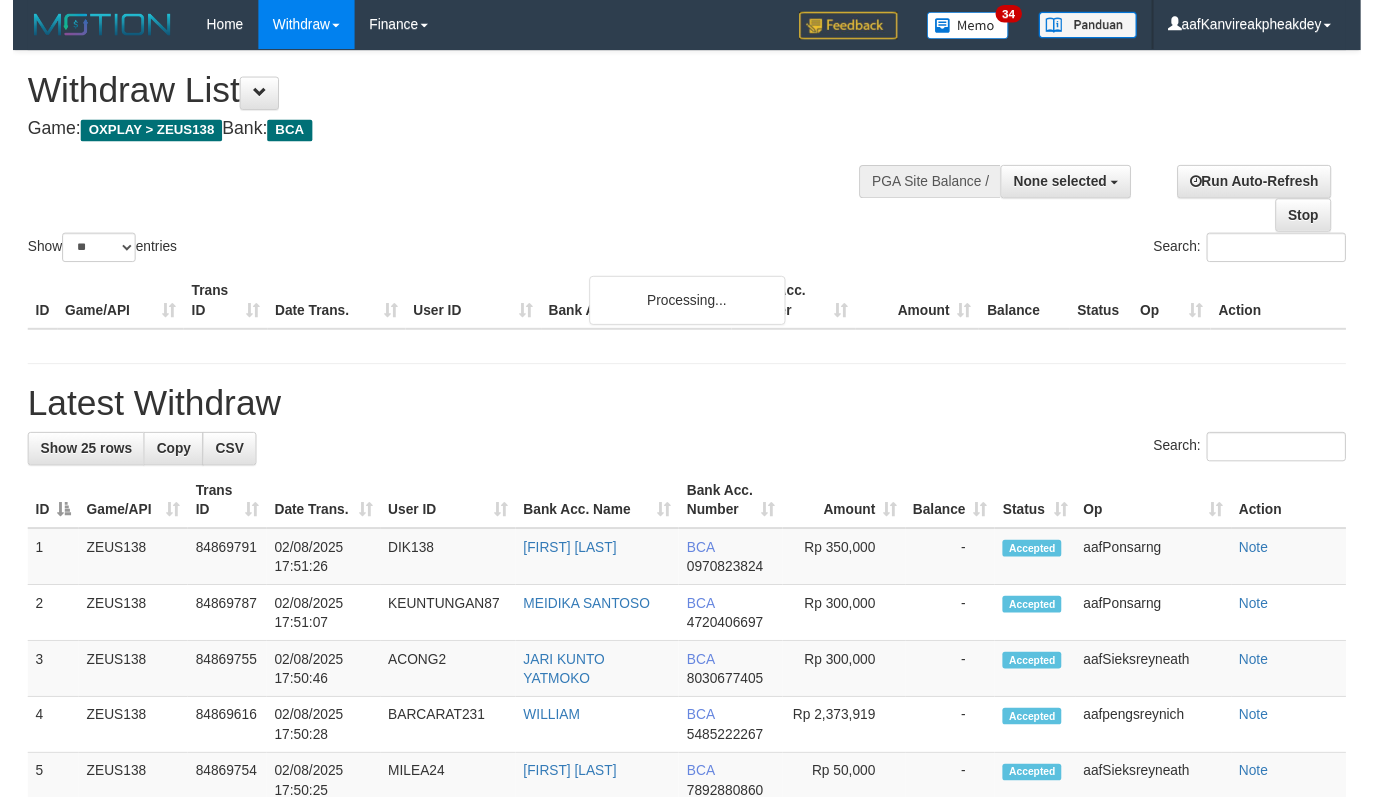 scroll, scrollTop: 356, scrollLeft: 0, axis: vertical 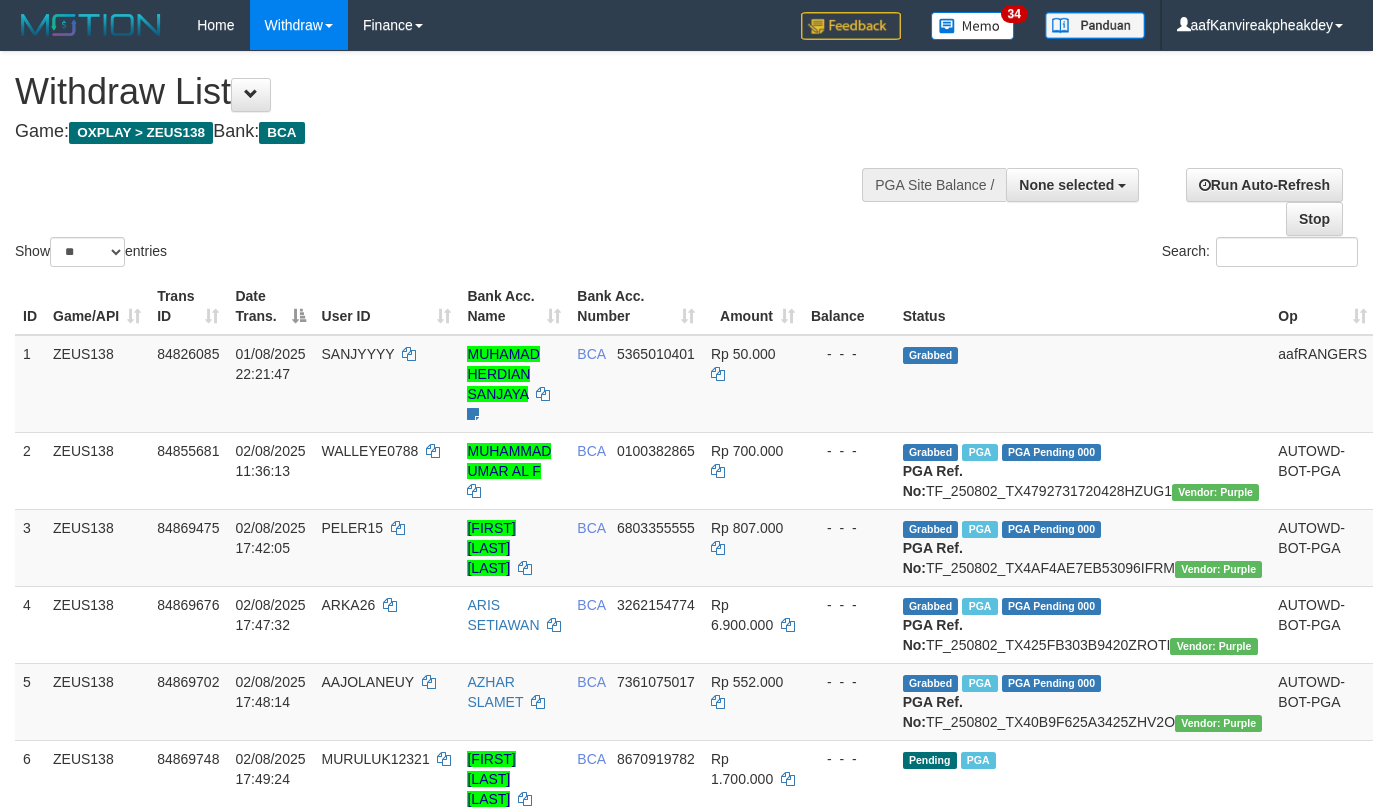 select 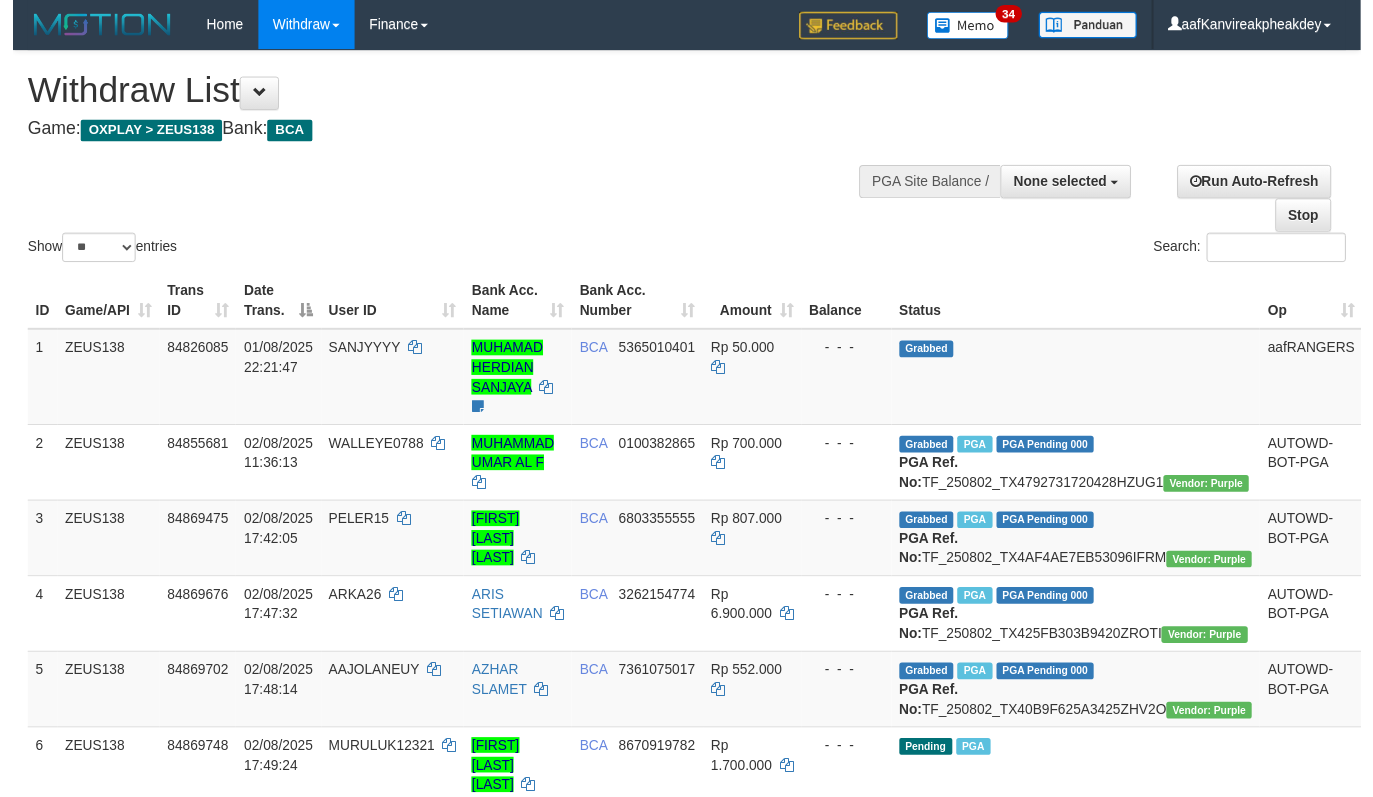 scroll, scrollTop: 356, scrollLeft: 0, axis: vertical 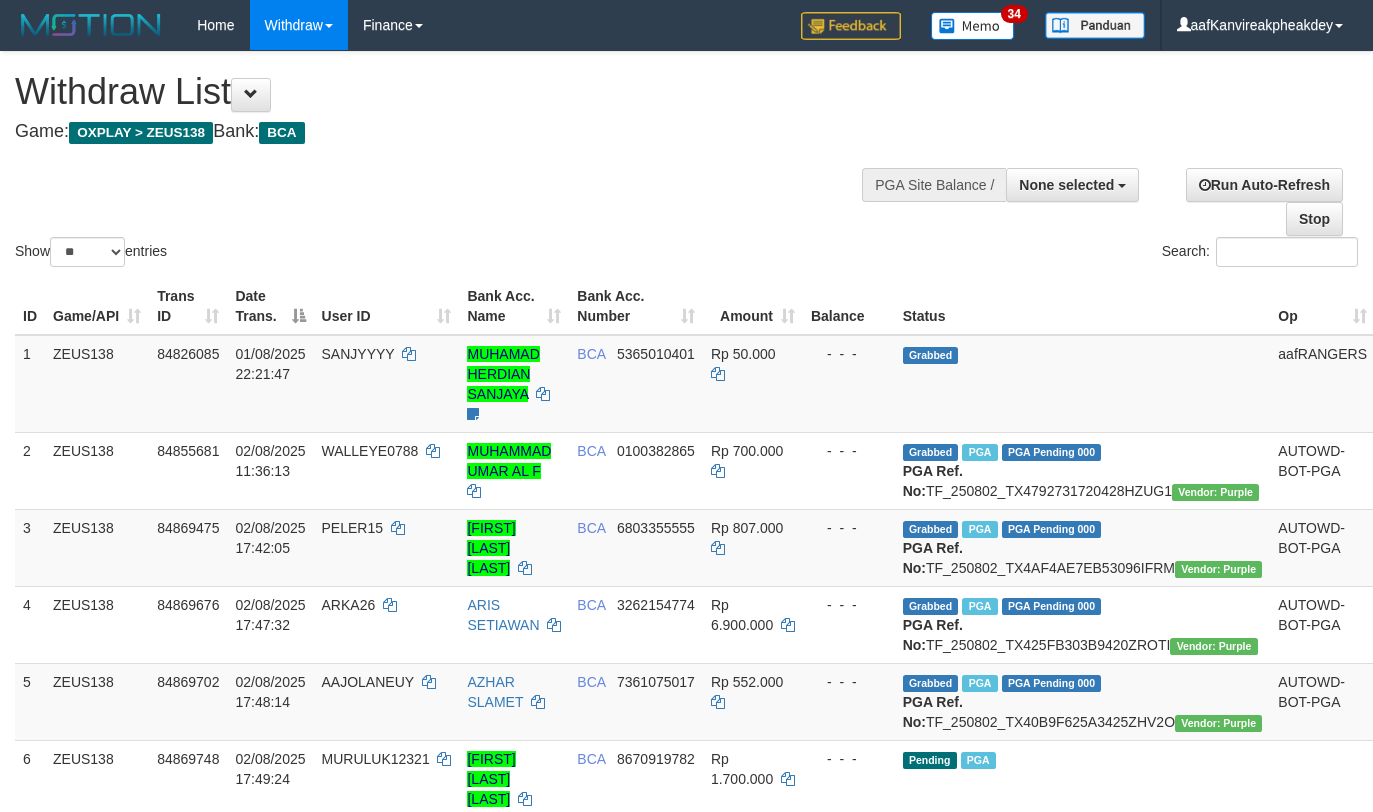 select 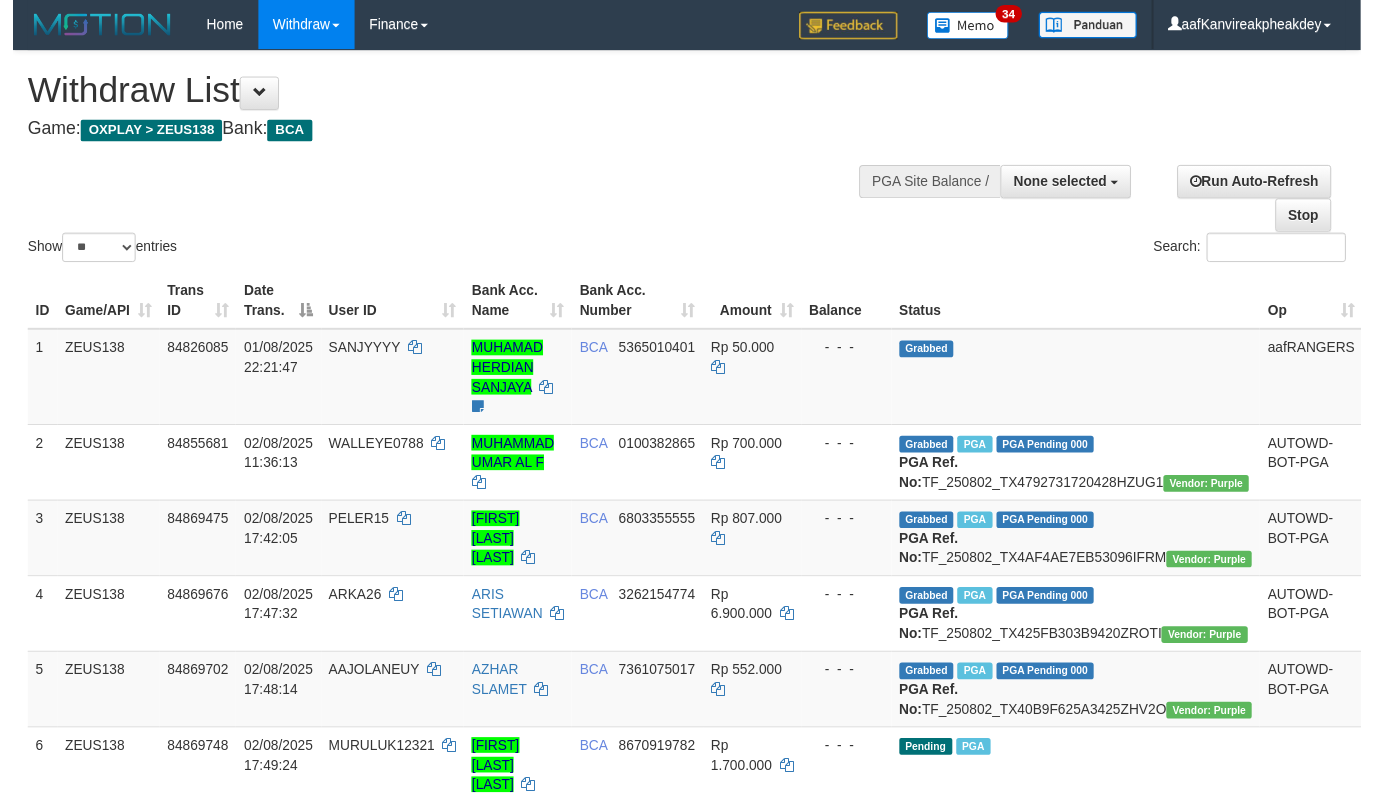 scroll, scrollTop: 356, scrollLeft: 0, axis: vertical 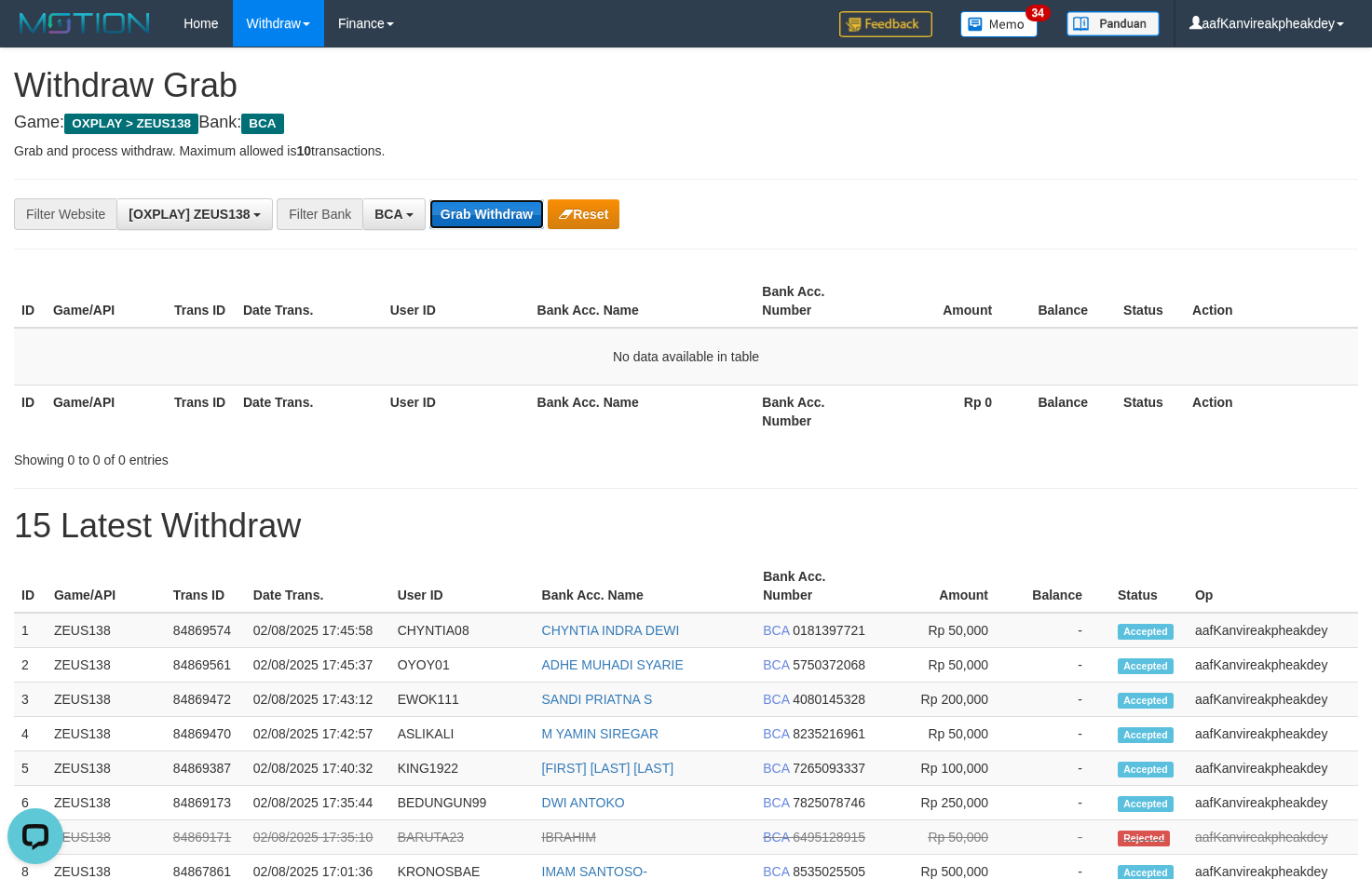 click on "Grab Withdraw" at bounding box center [486, 214] 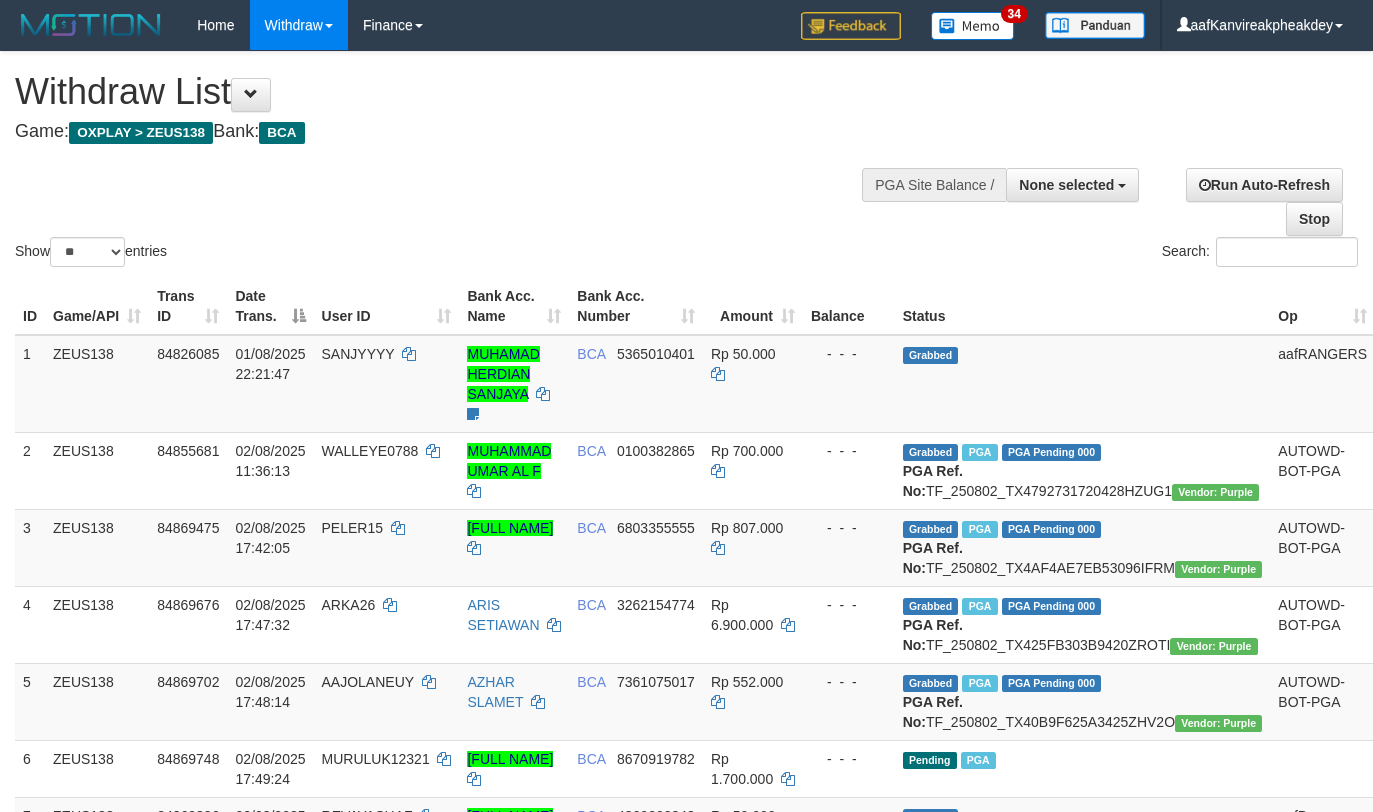 select 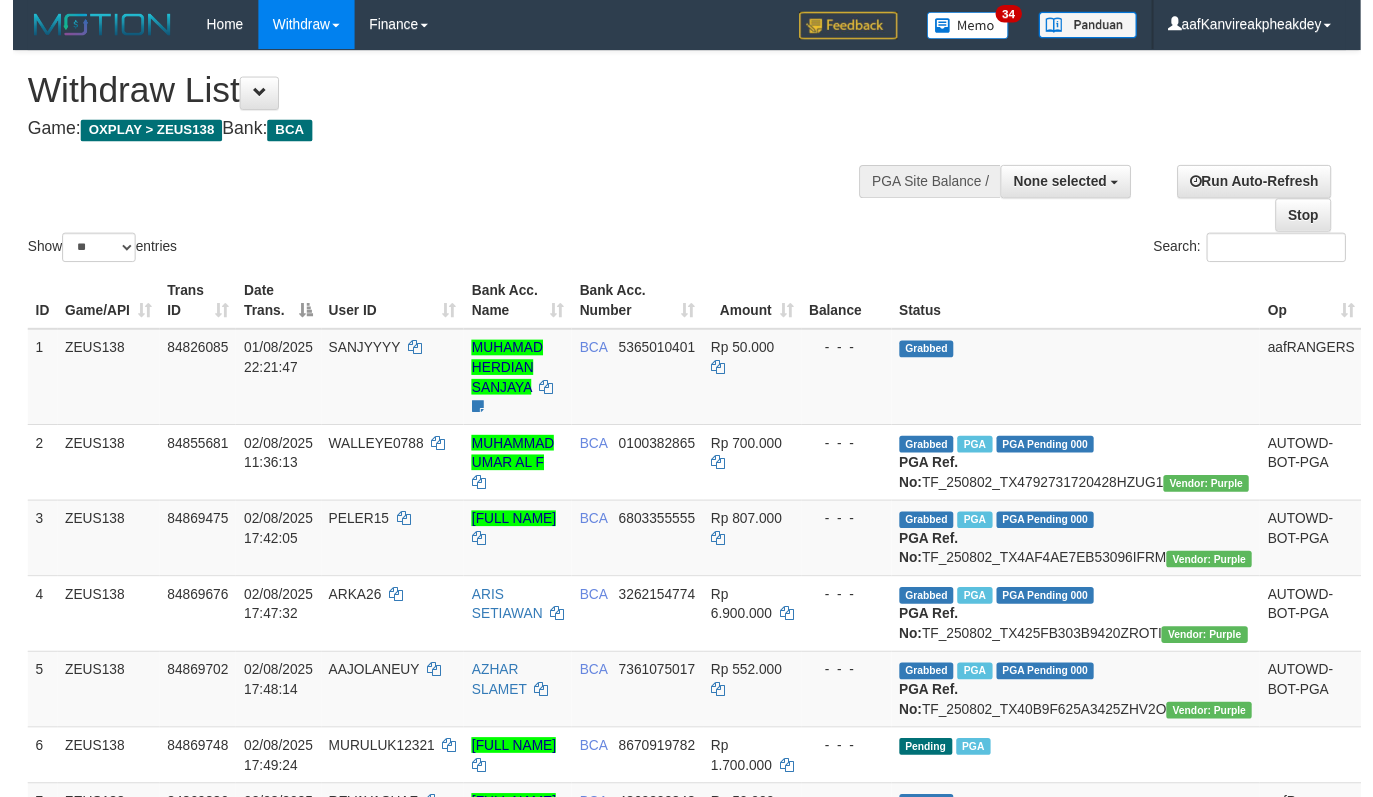 scroll, scrollTop: 356, scrollLeft: 0, axis: vertical 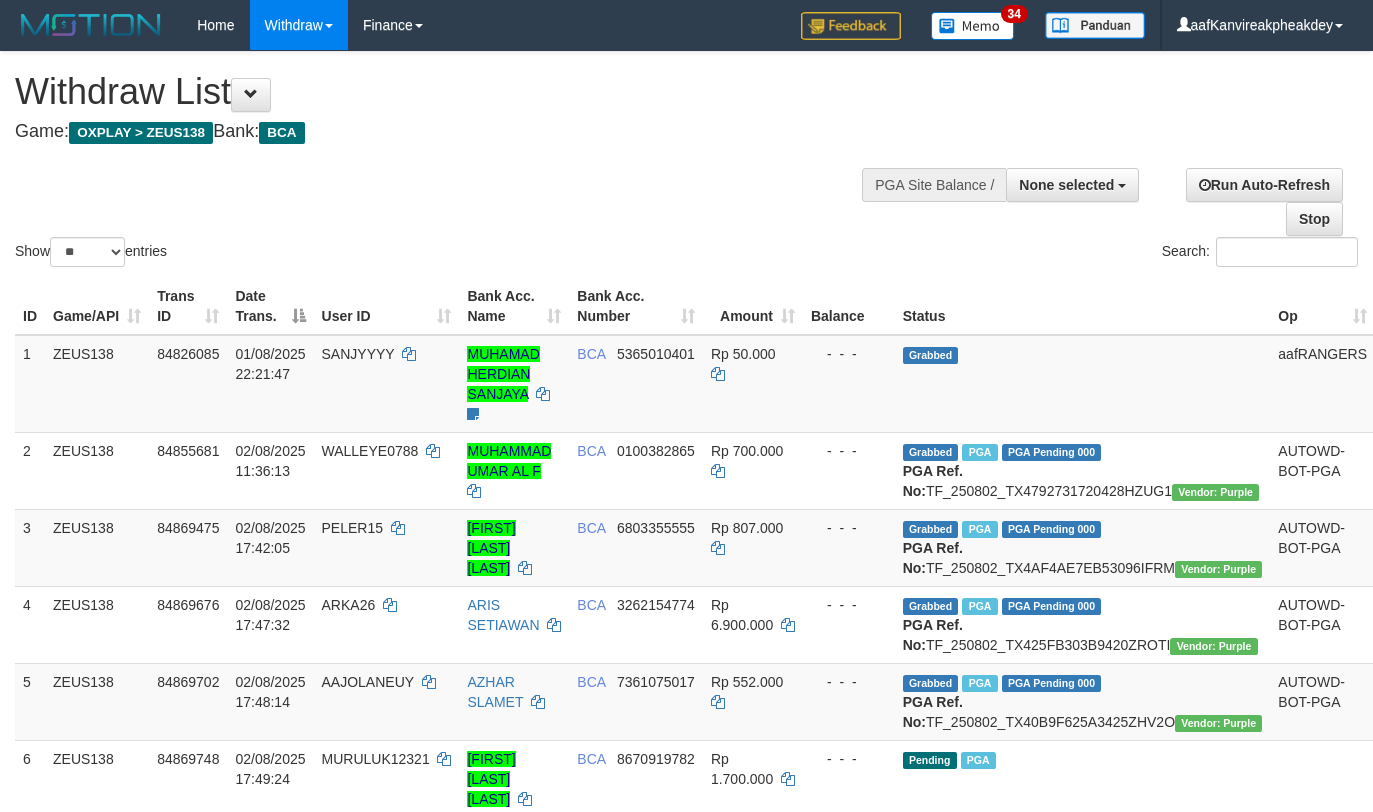 select 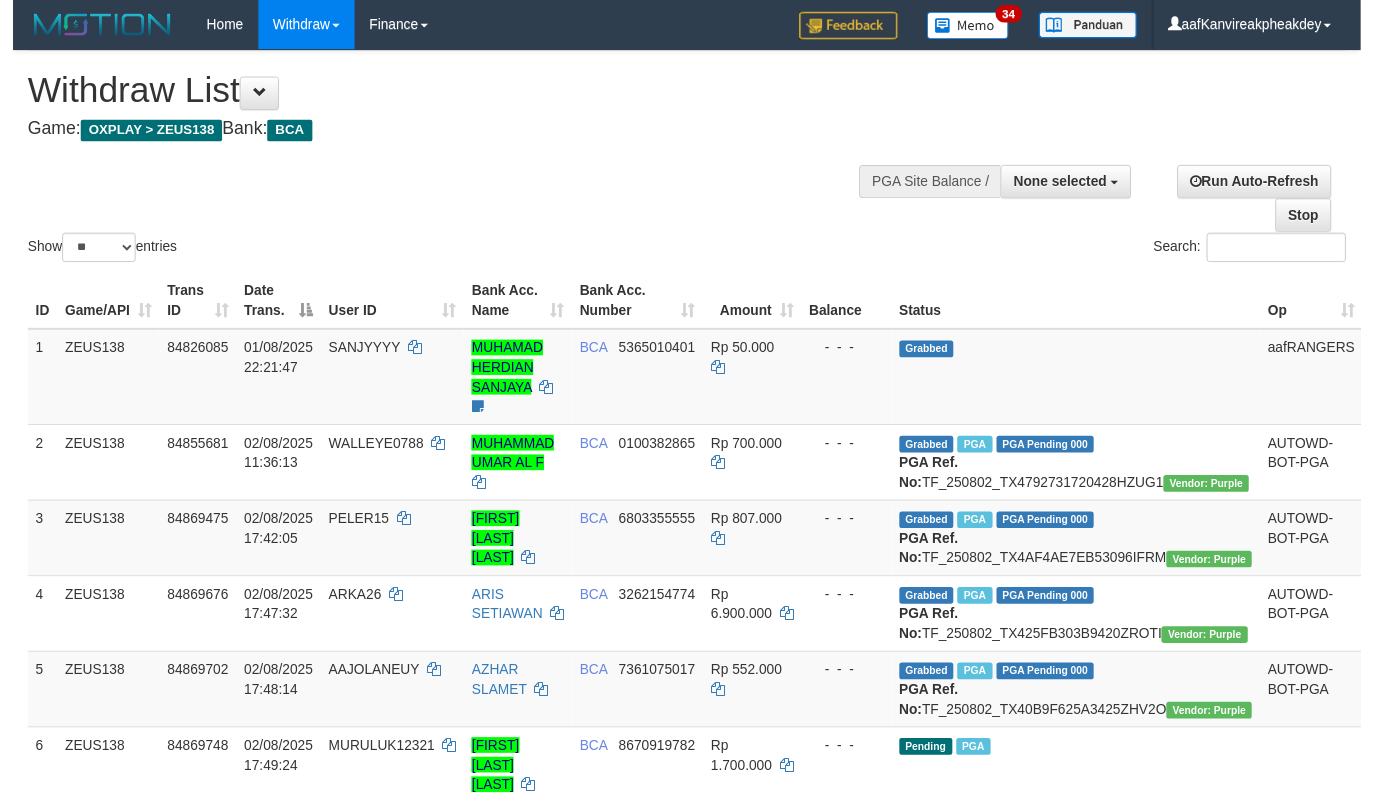 scroll, scrollTop: 423, scrollLeft: 0, axis: vertical 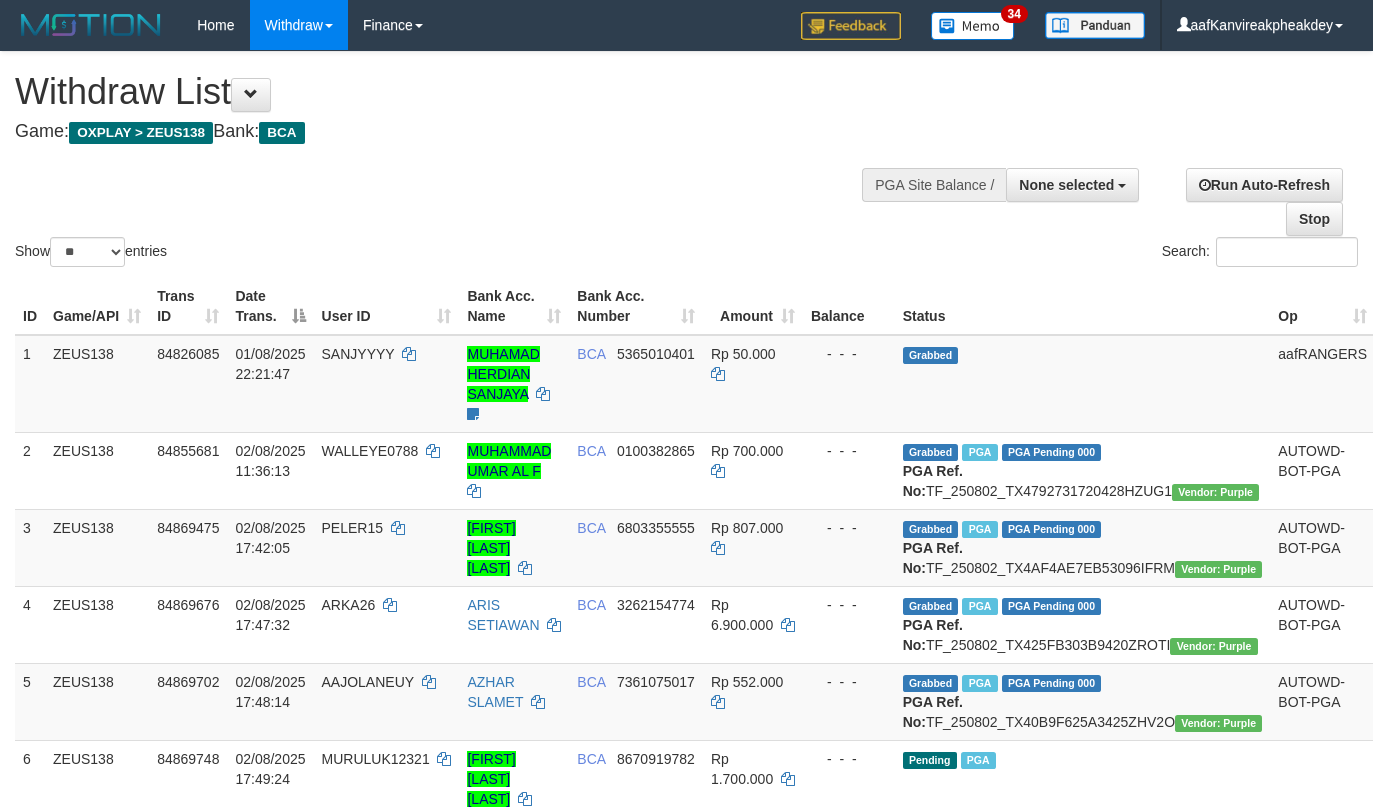 select 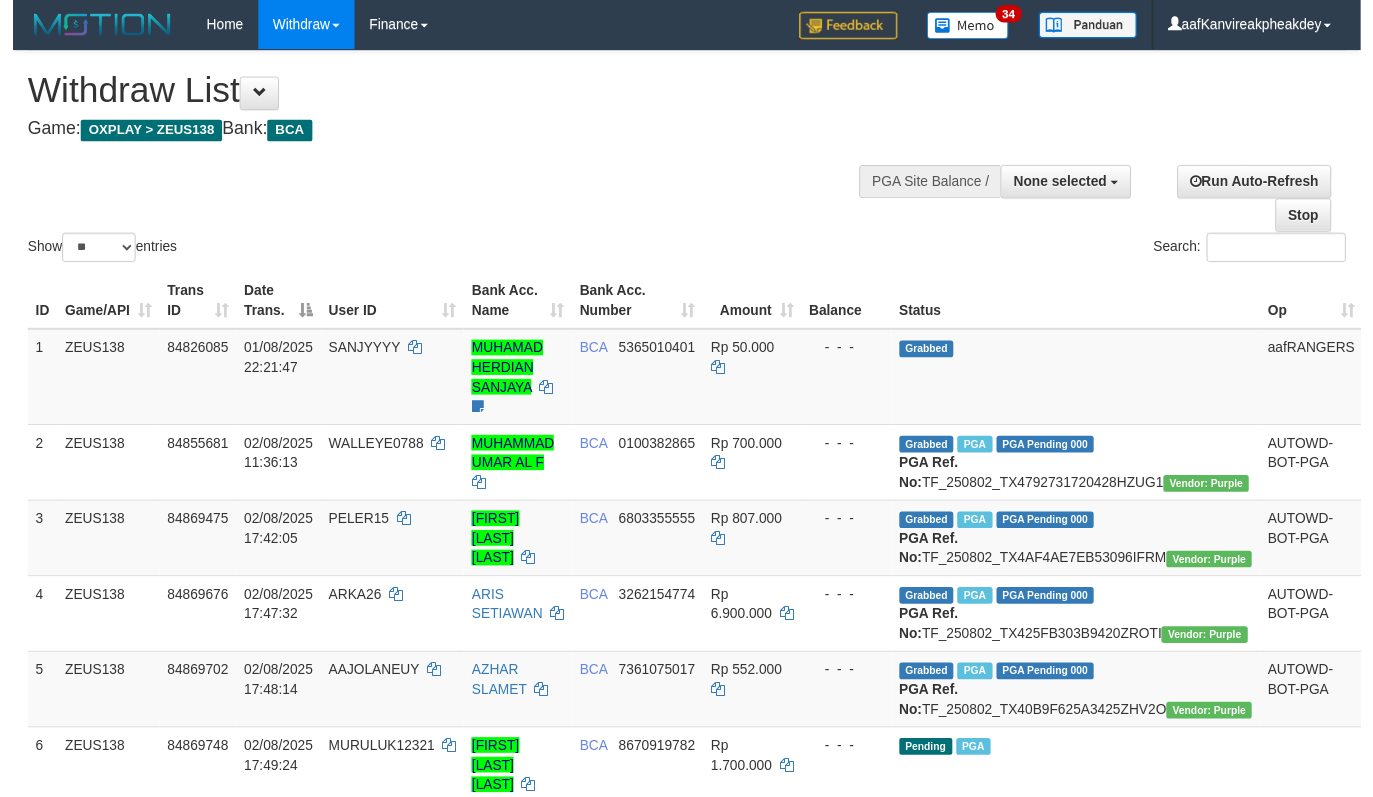 scroll, scrollTop: 478, scrollLeft: 0, axis: vertical 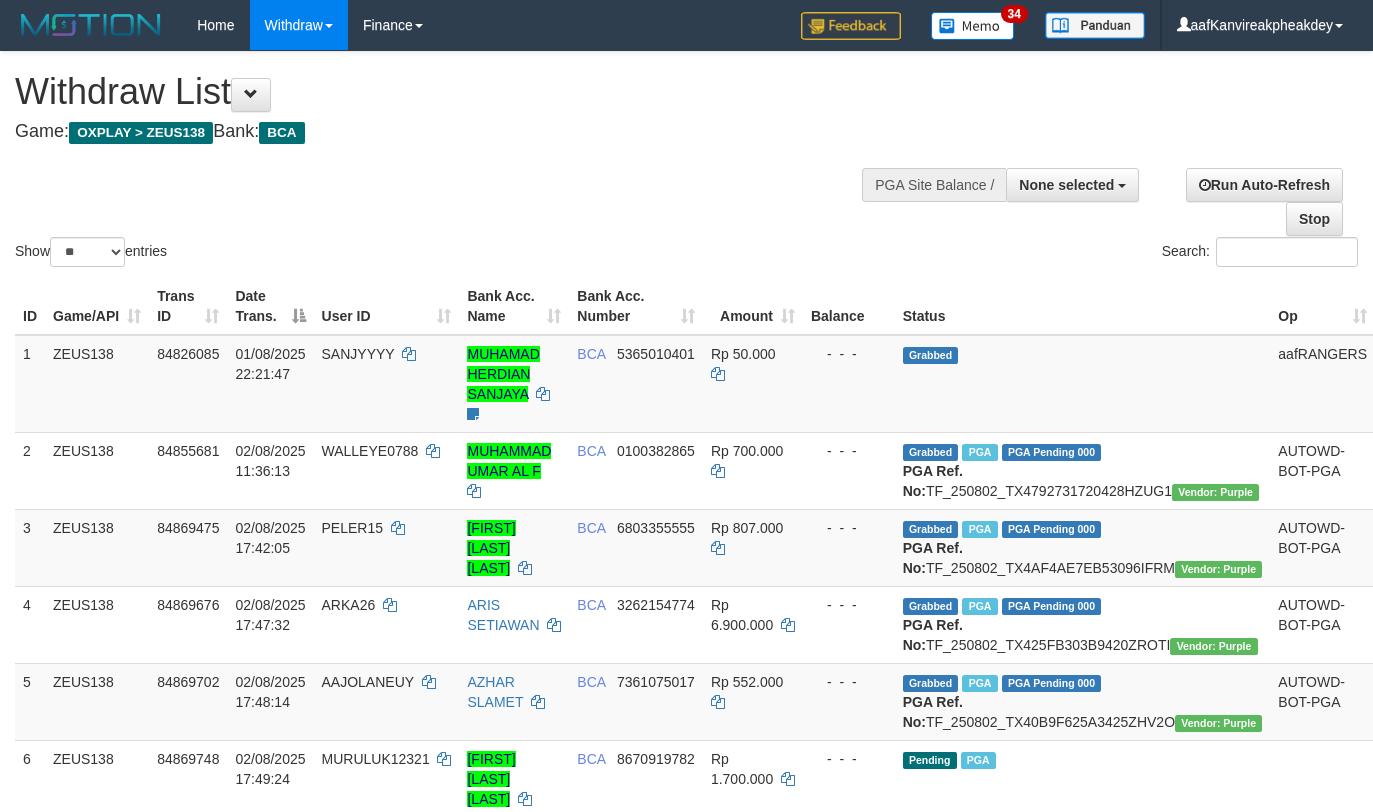 select 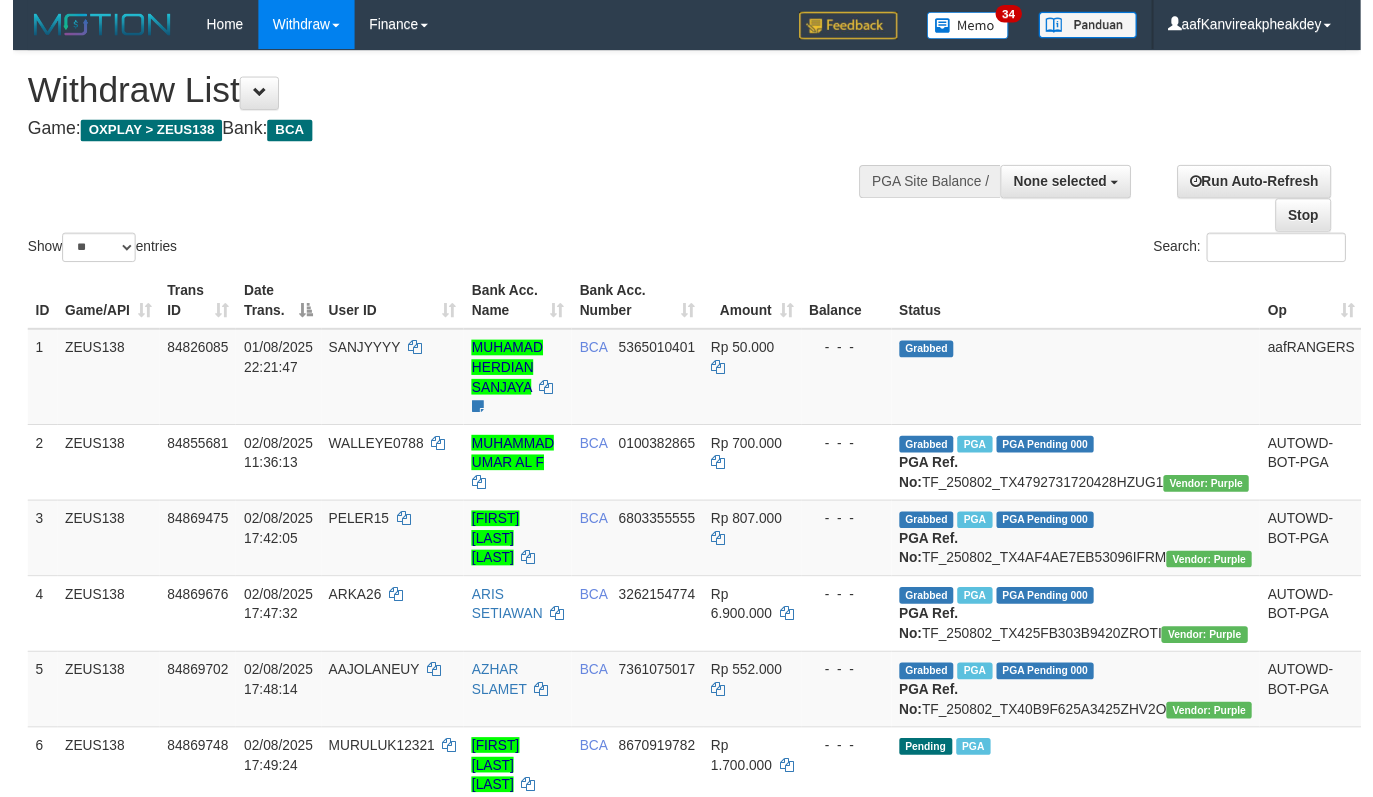scroll, scrollTop: 478, scrollLeft: 0, axis: vertical 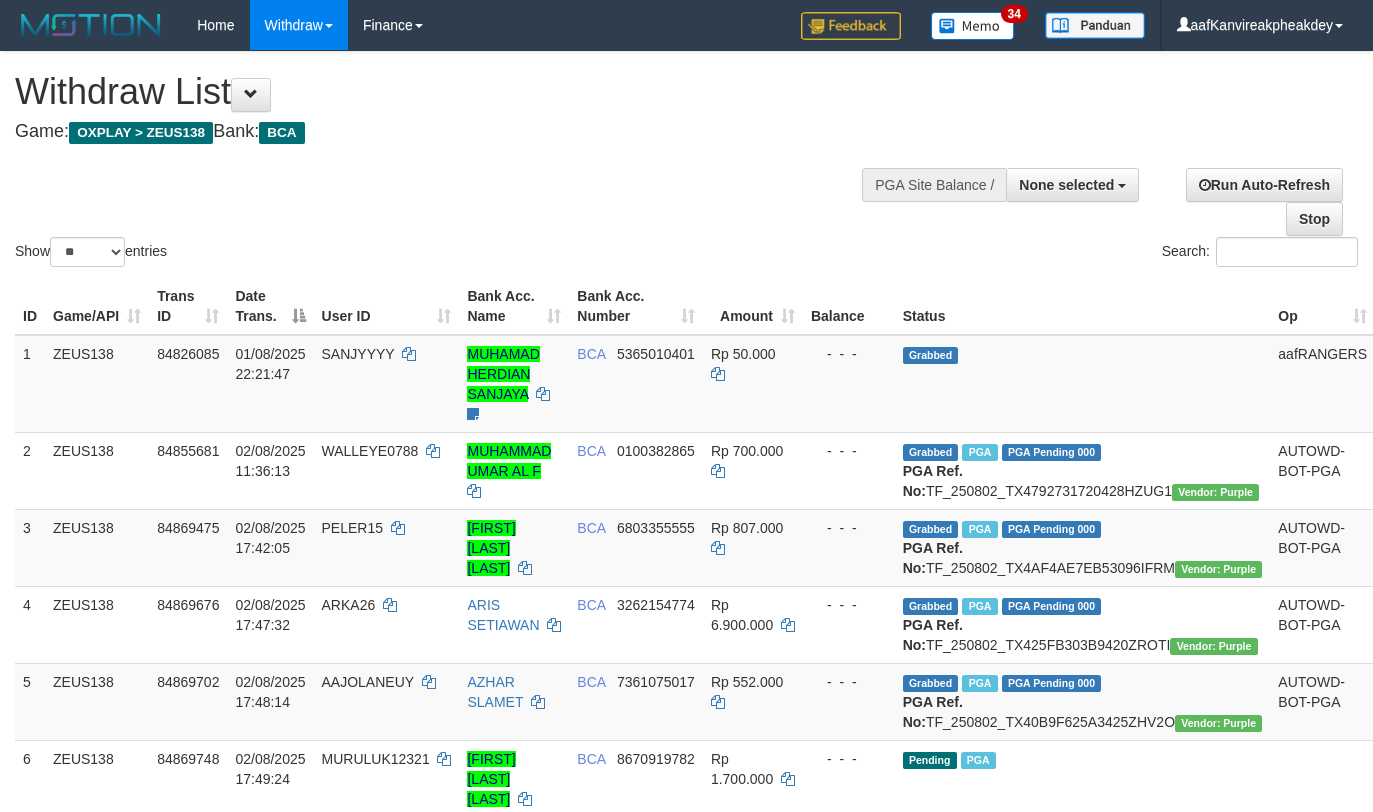 select 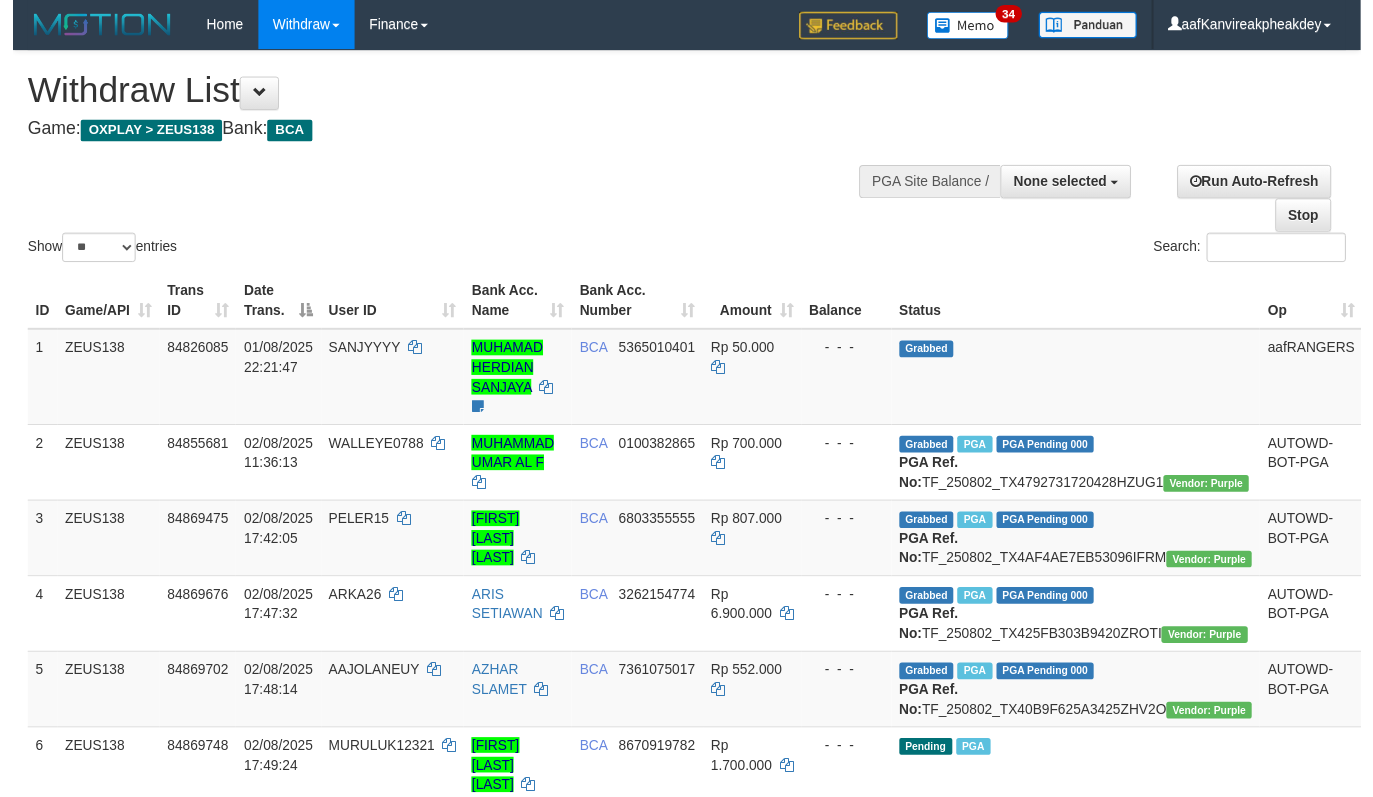 scroll, scrollTop: 478, scrollLeft: 0, axis: vertical 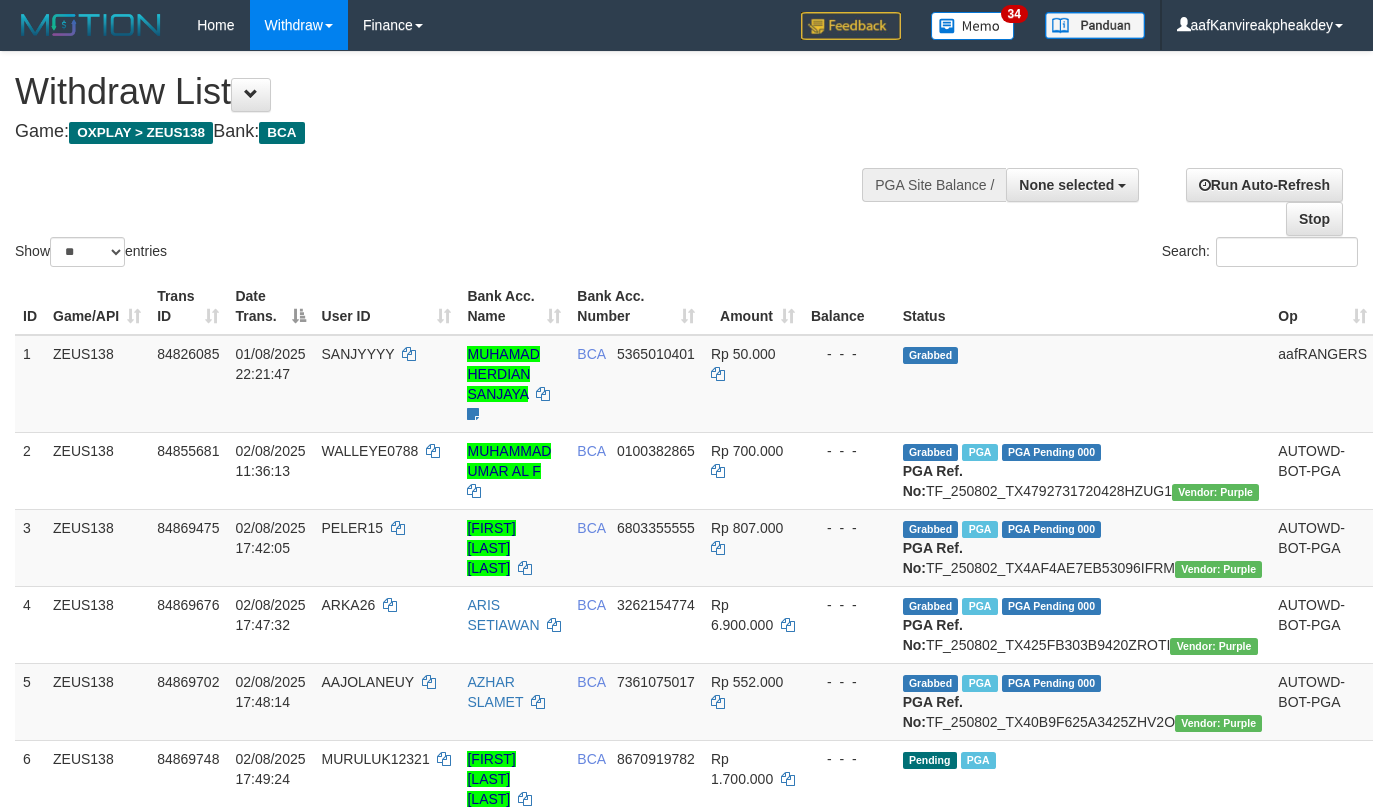 select 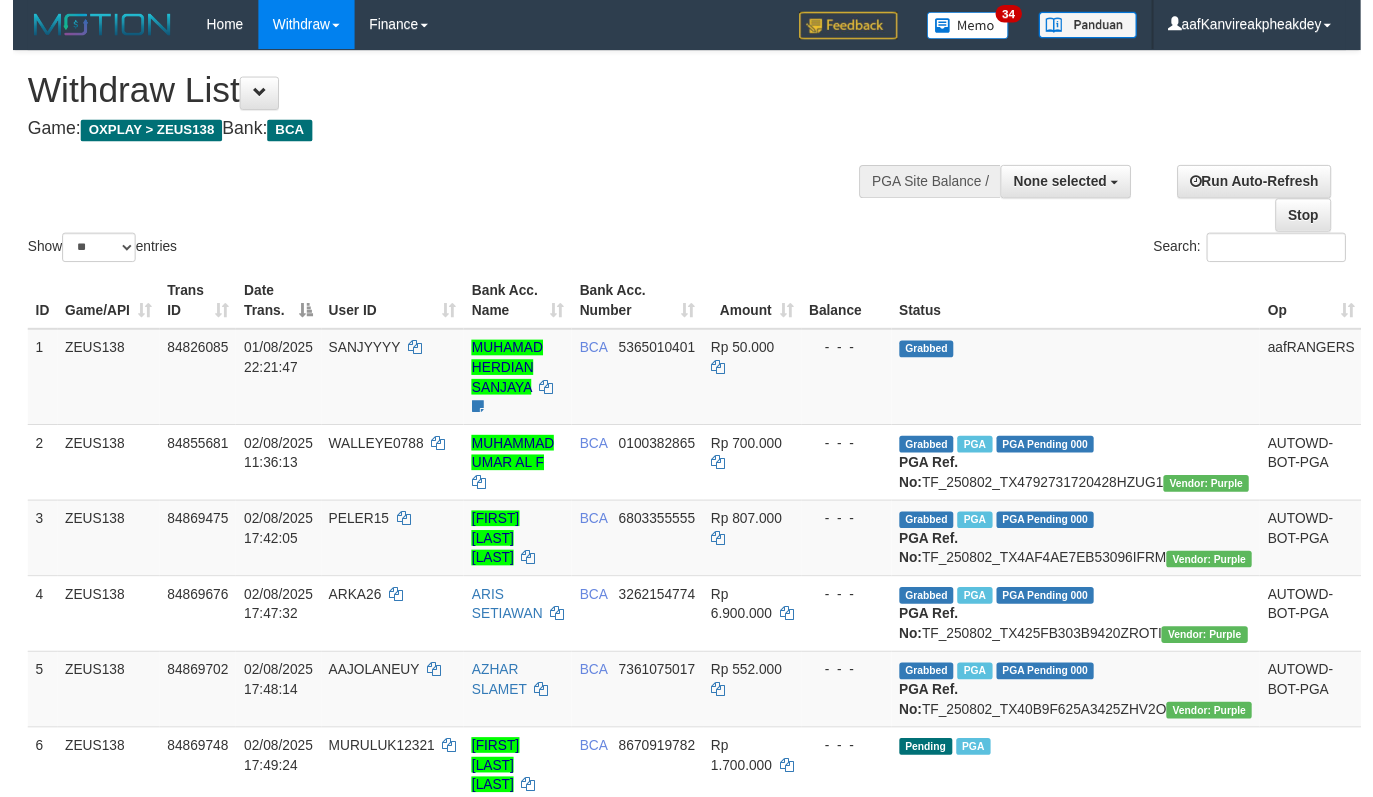scroll, scrollTop: 478, scrollLeft: 0, axis: vertical 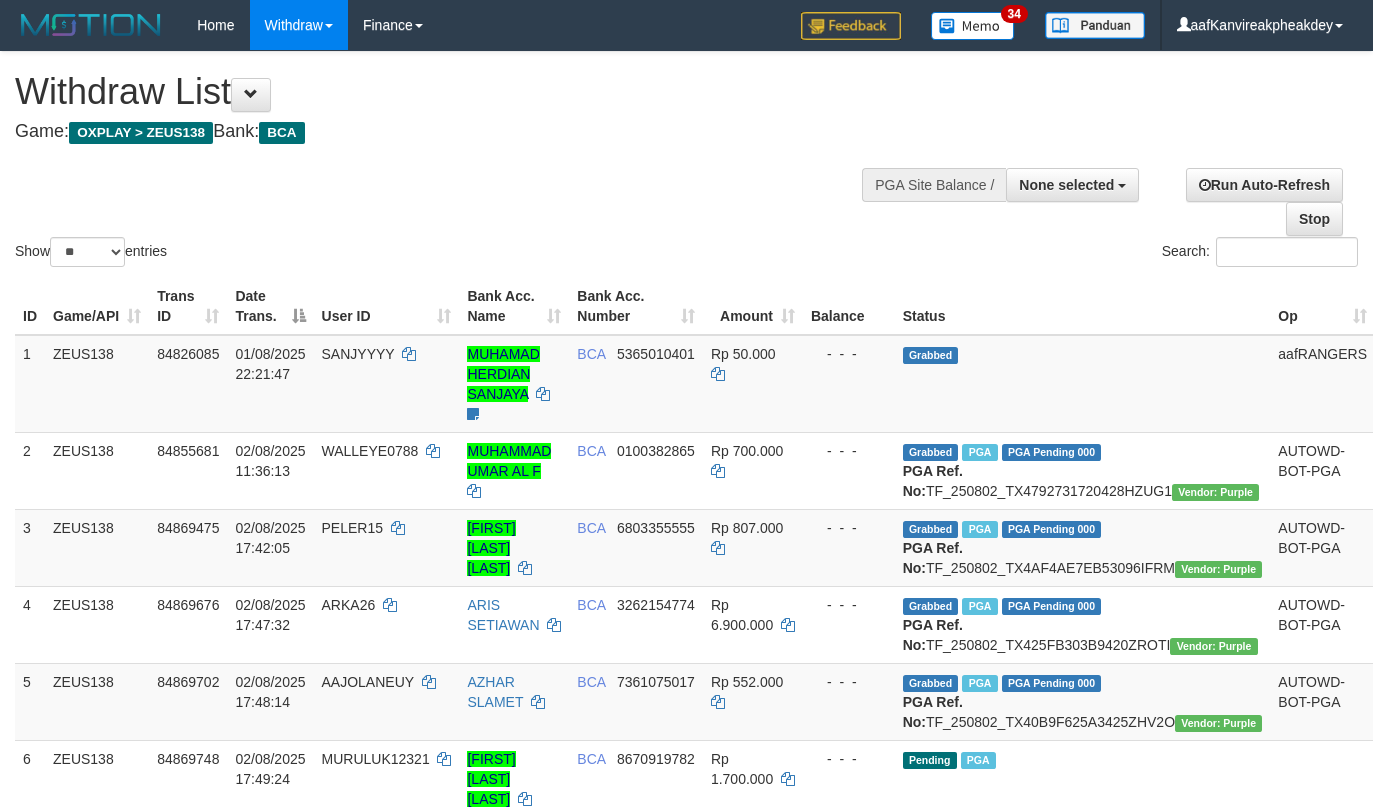 select 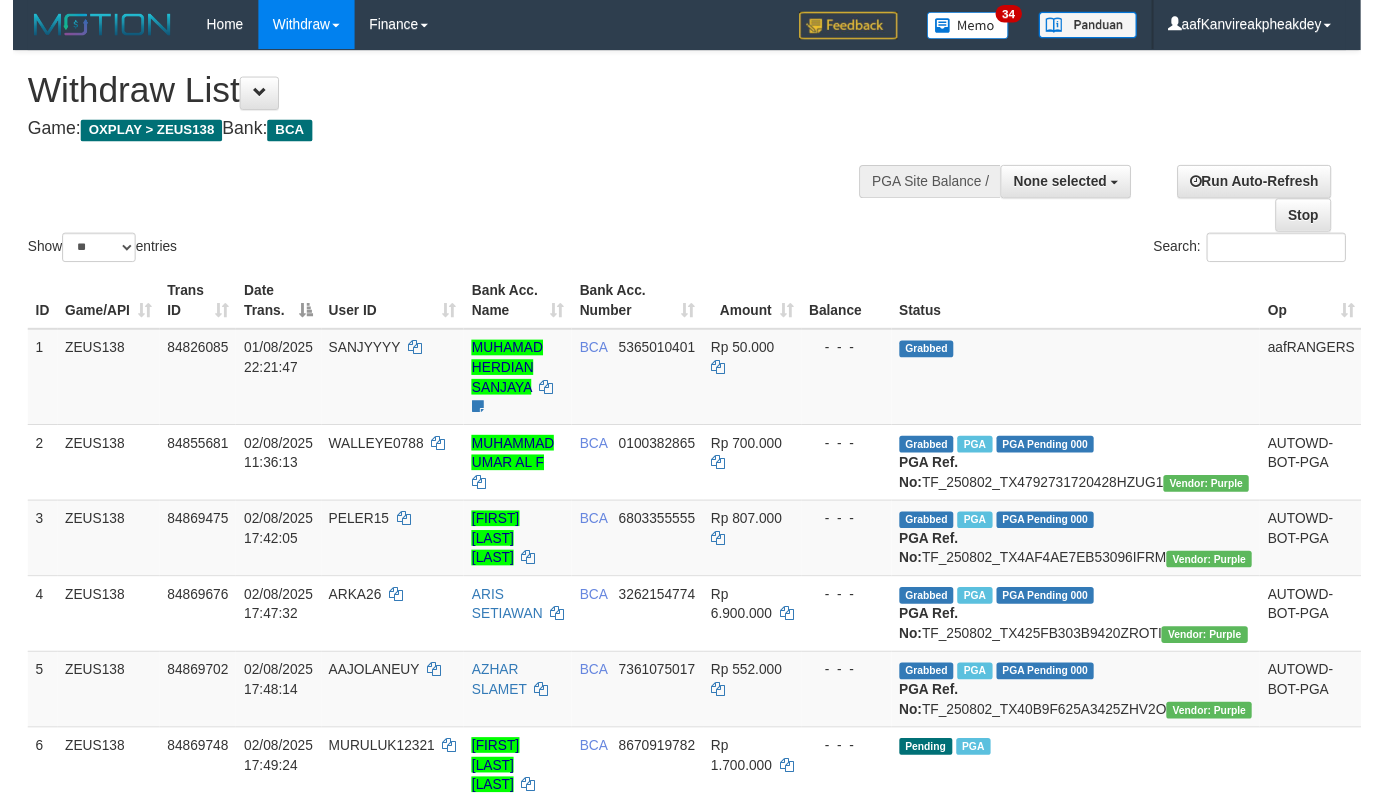 scroll, scrollTop: 478, scrollLeft: 0, axis: vertical 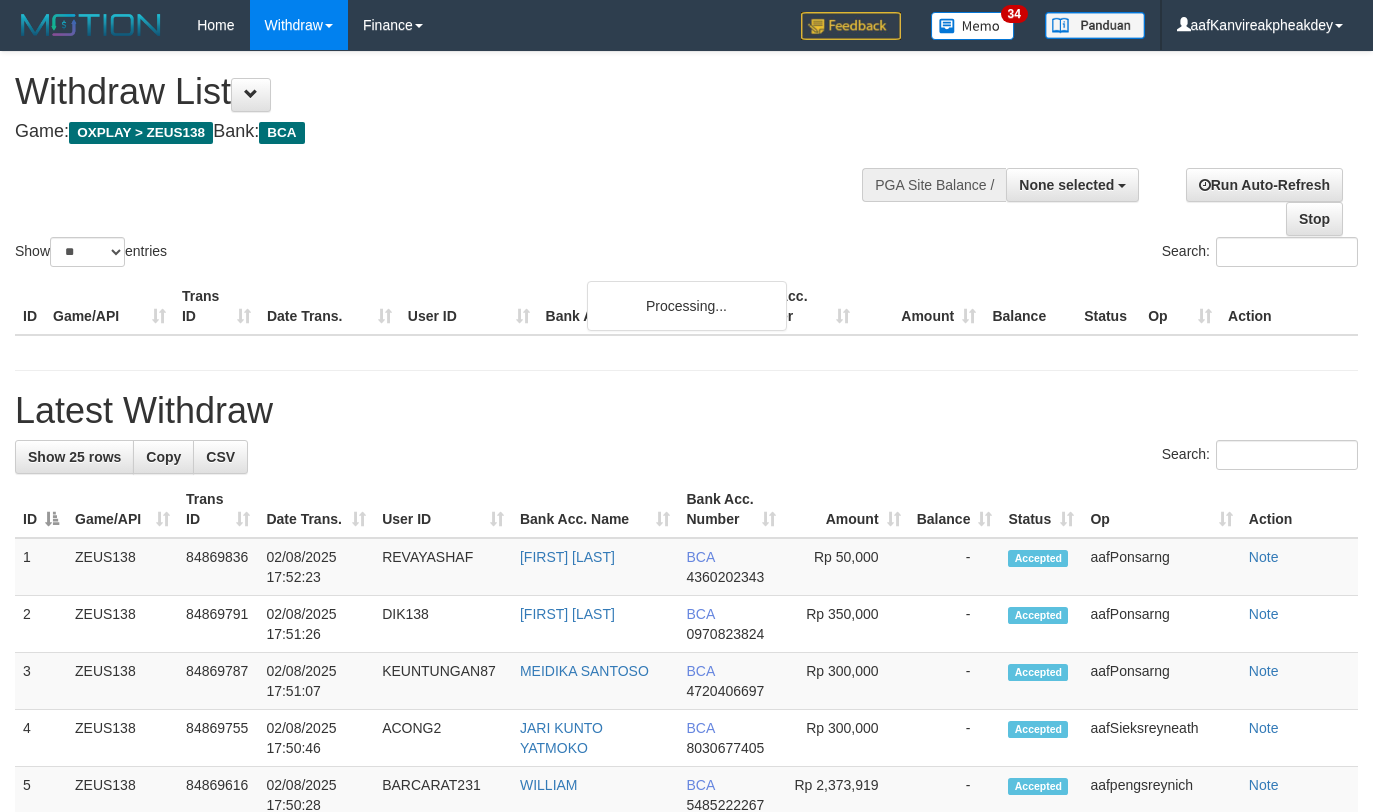 select 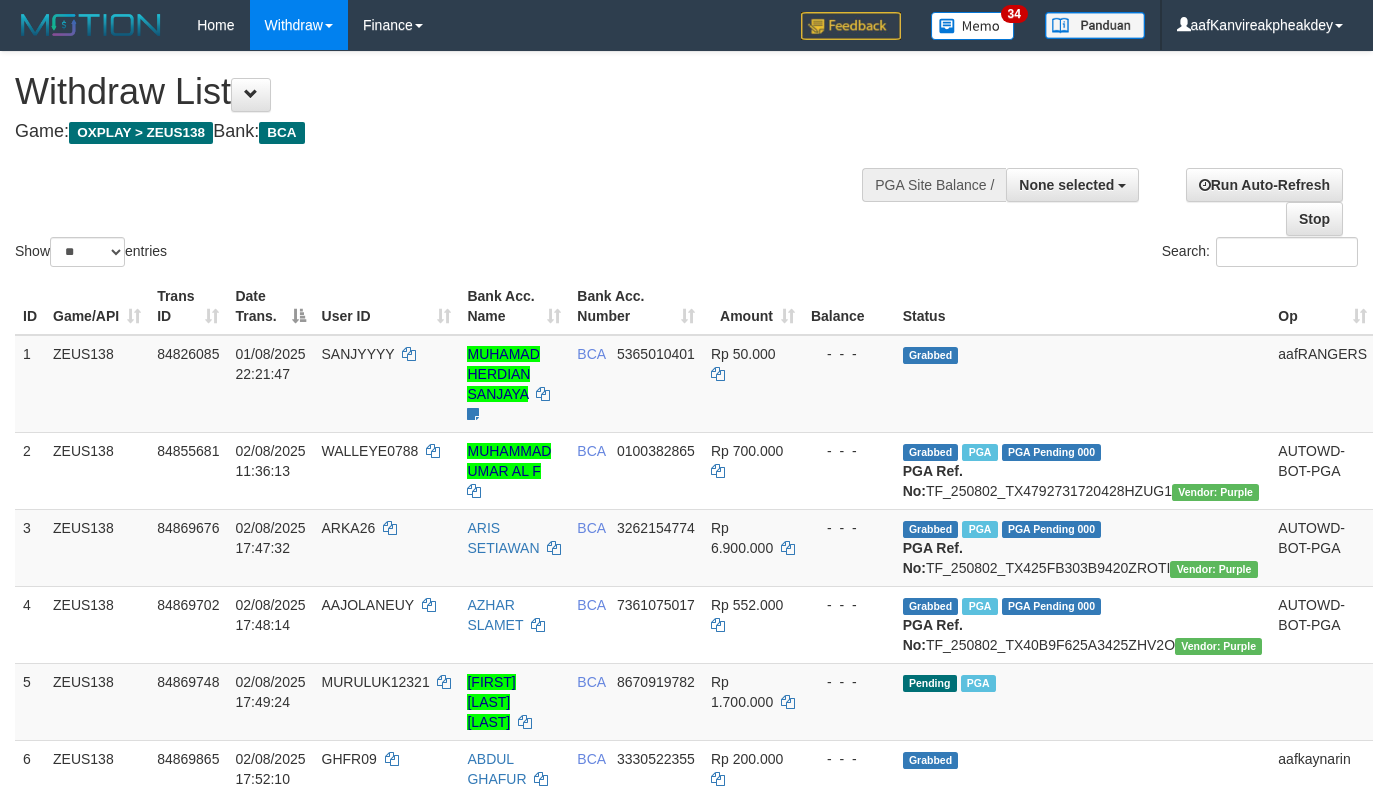 select 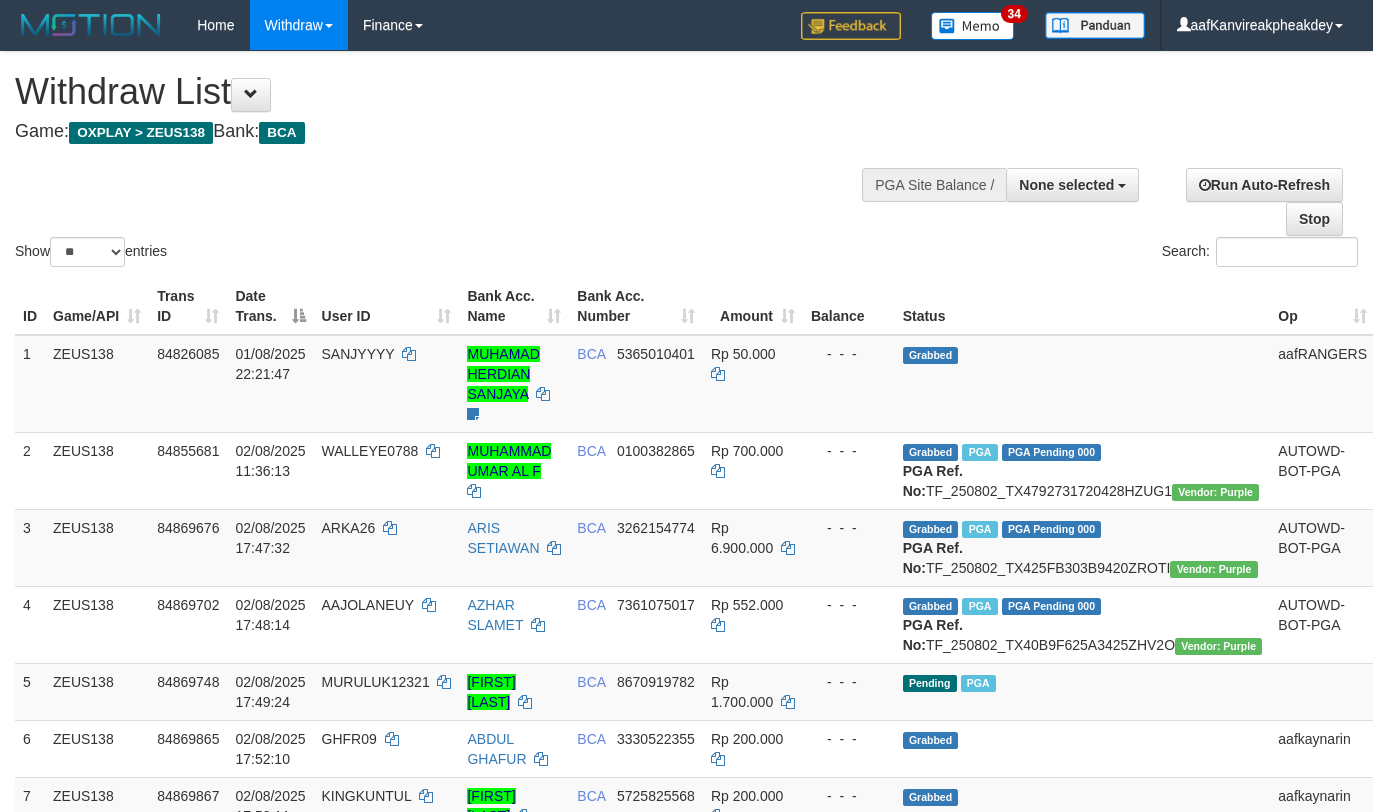 select 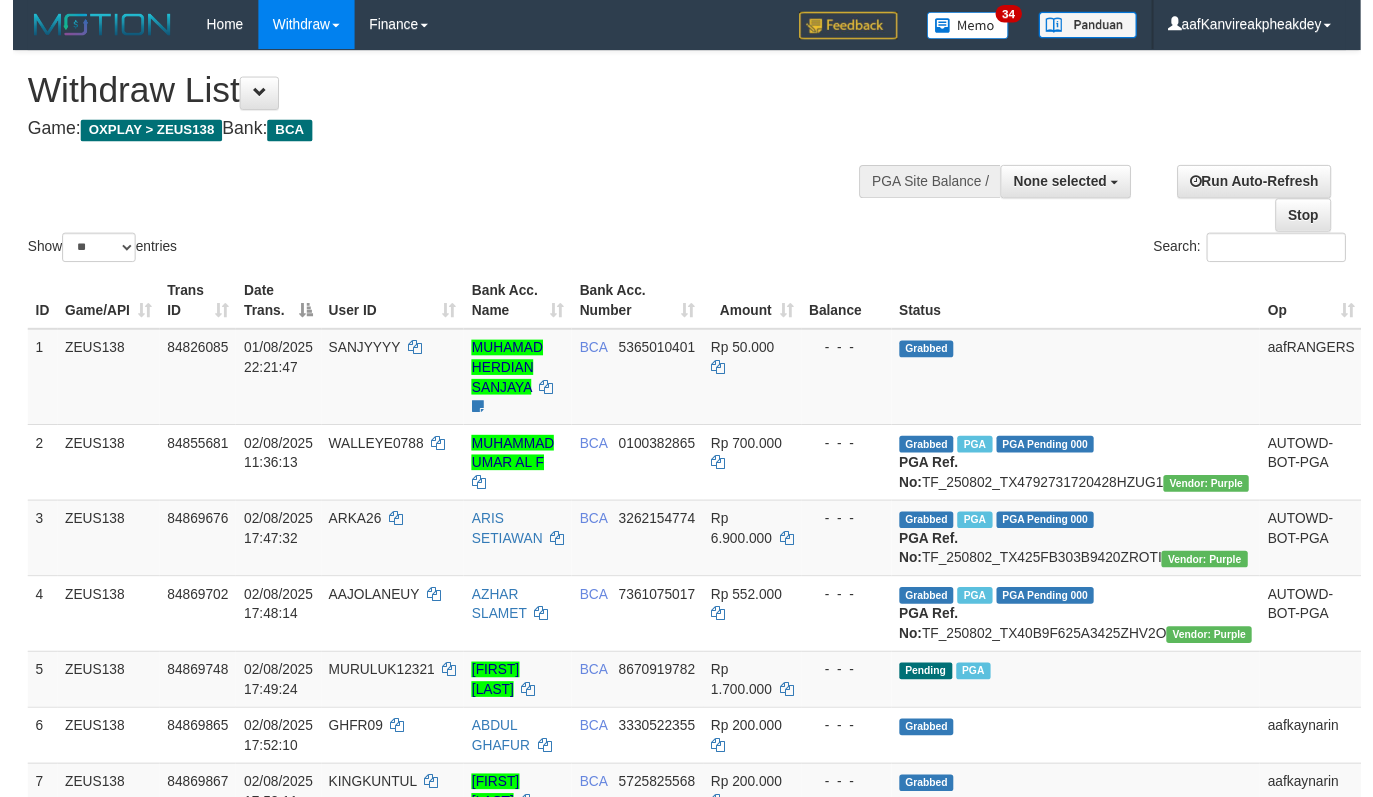scroll, scrollTop: 478, scrollLeft: 0, axis: vertical 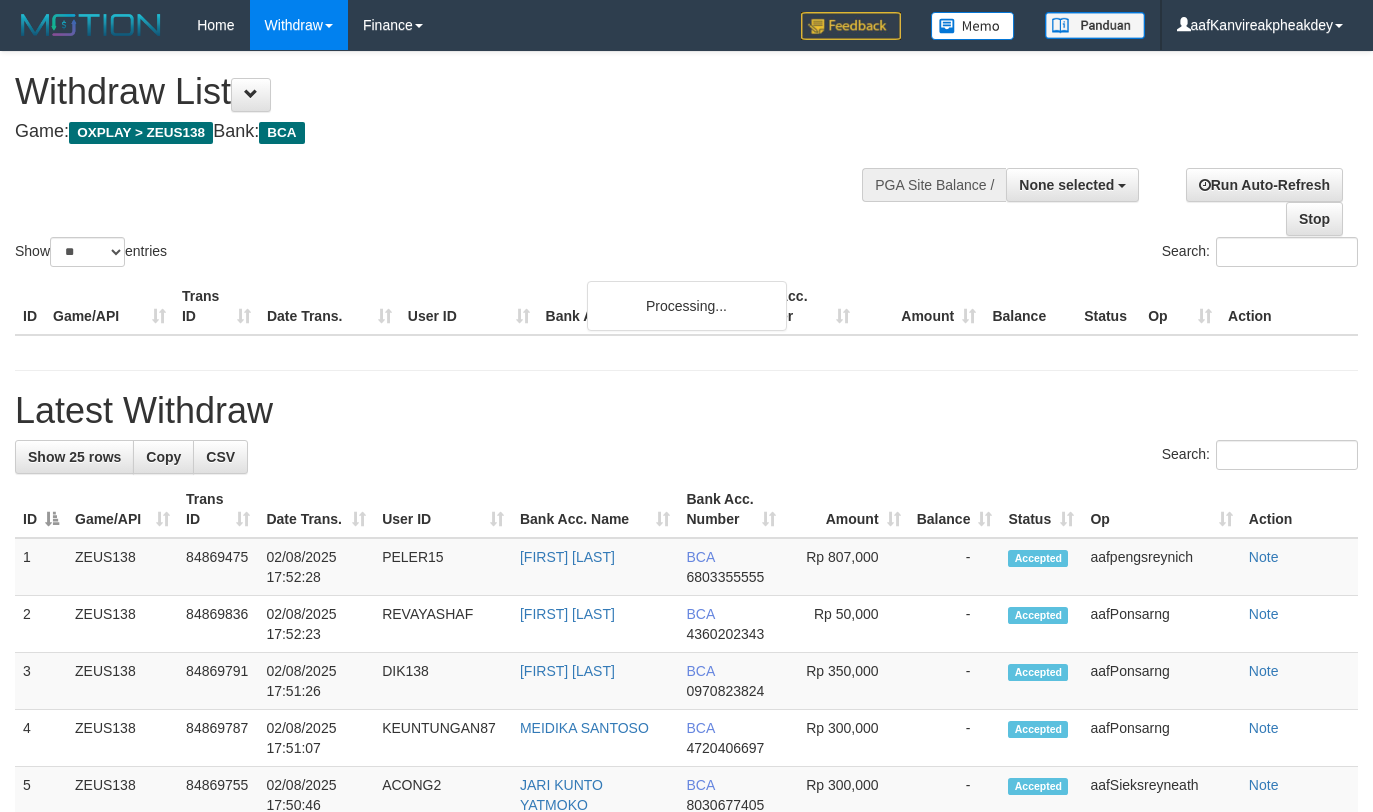 select 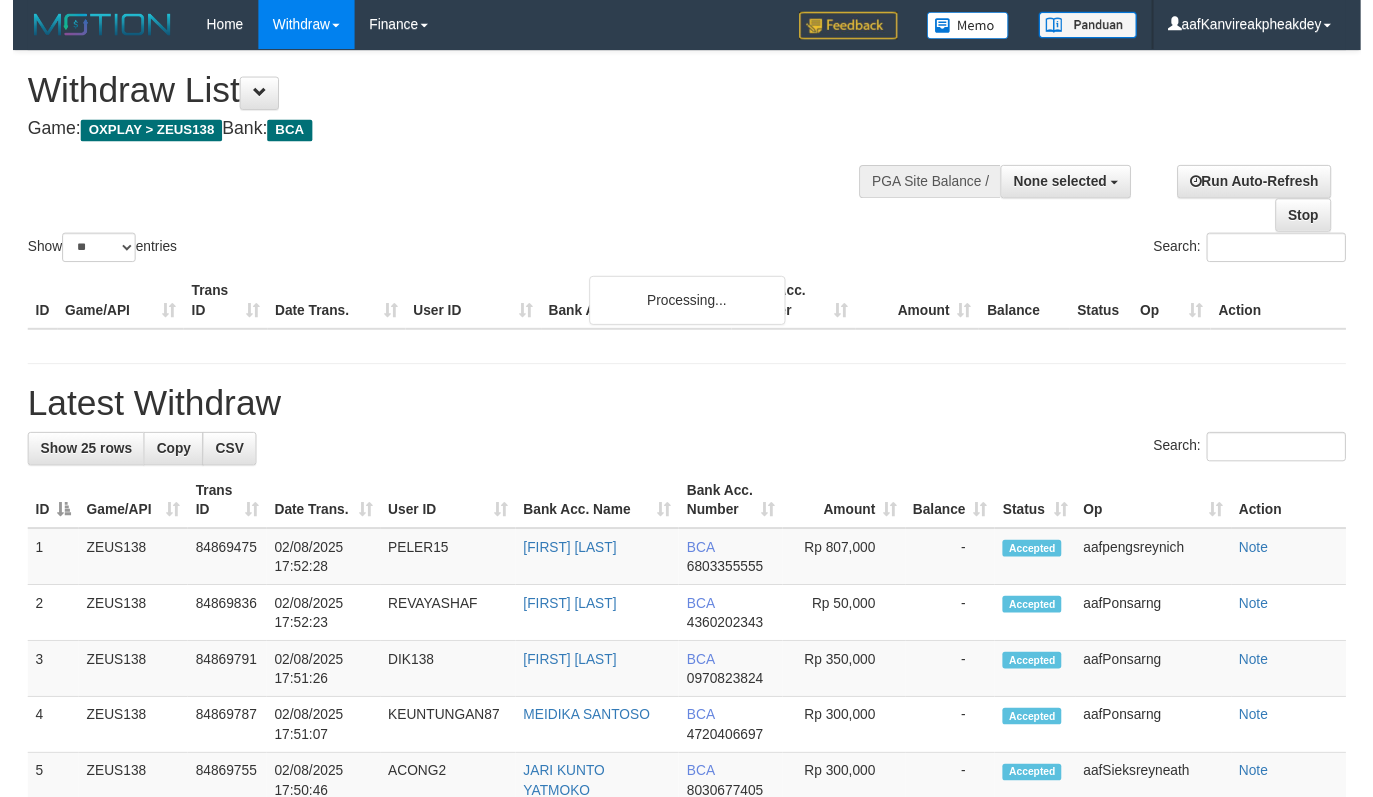scroll, scrollTop: 478, scrollLeft: 0, axis: vertical 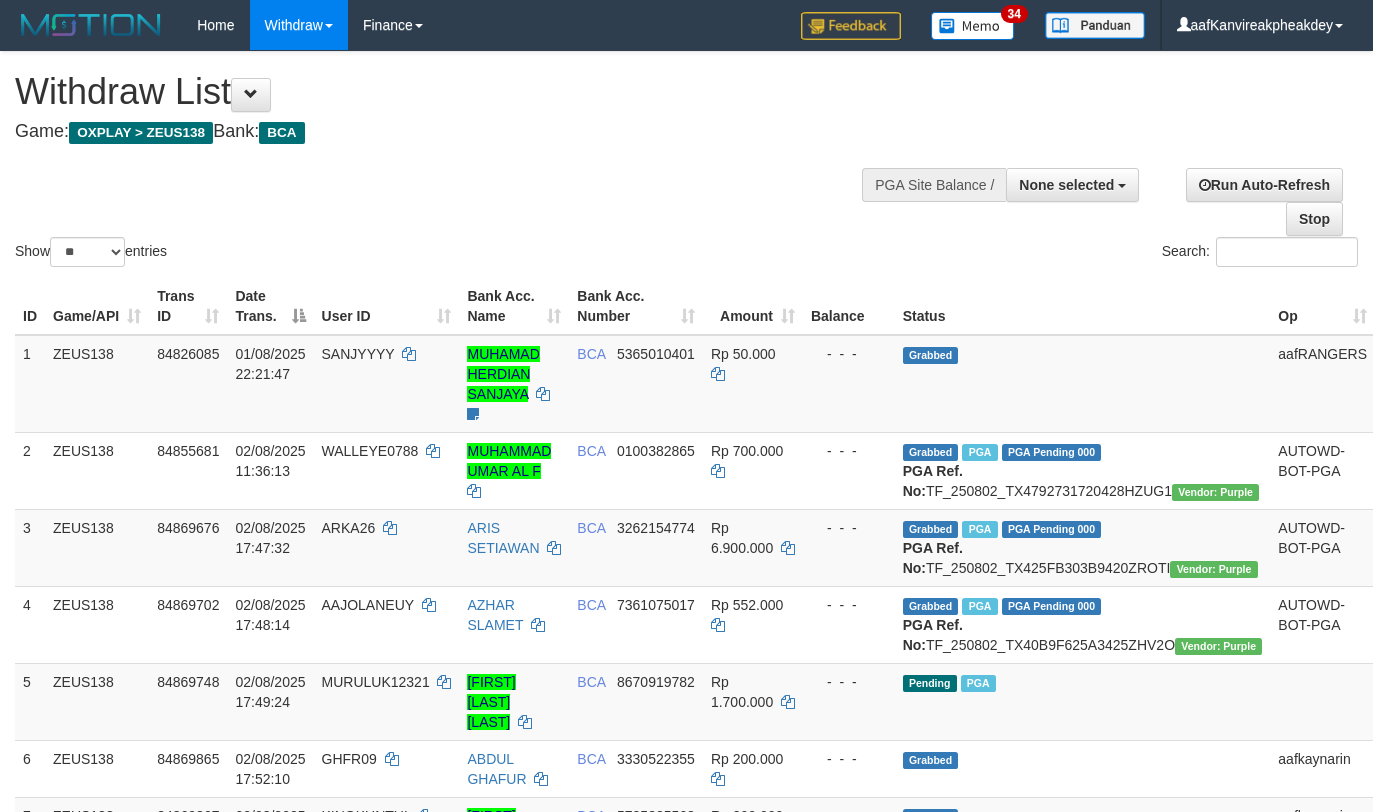 select 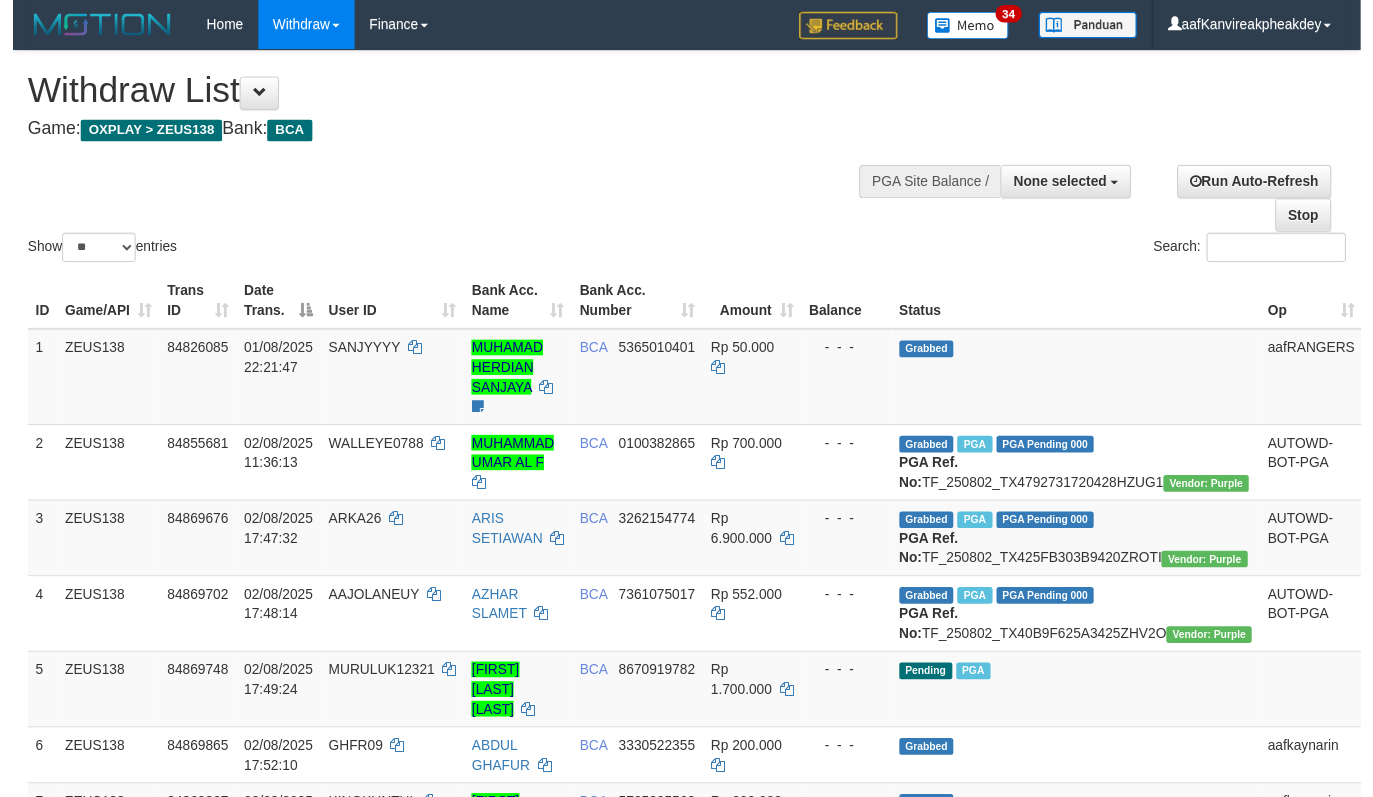 scroll, scrollTop: 478, scrollLeft: 0, axis: vertical 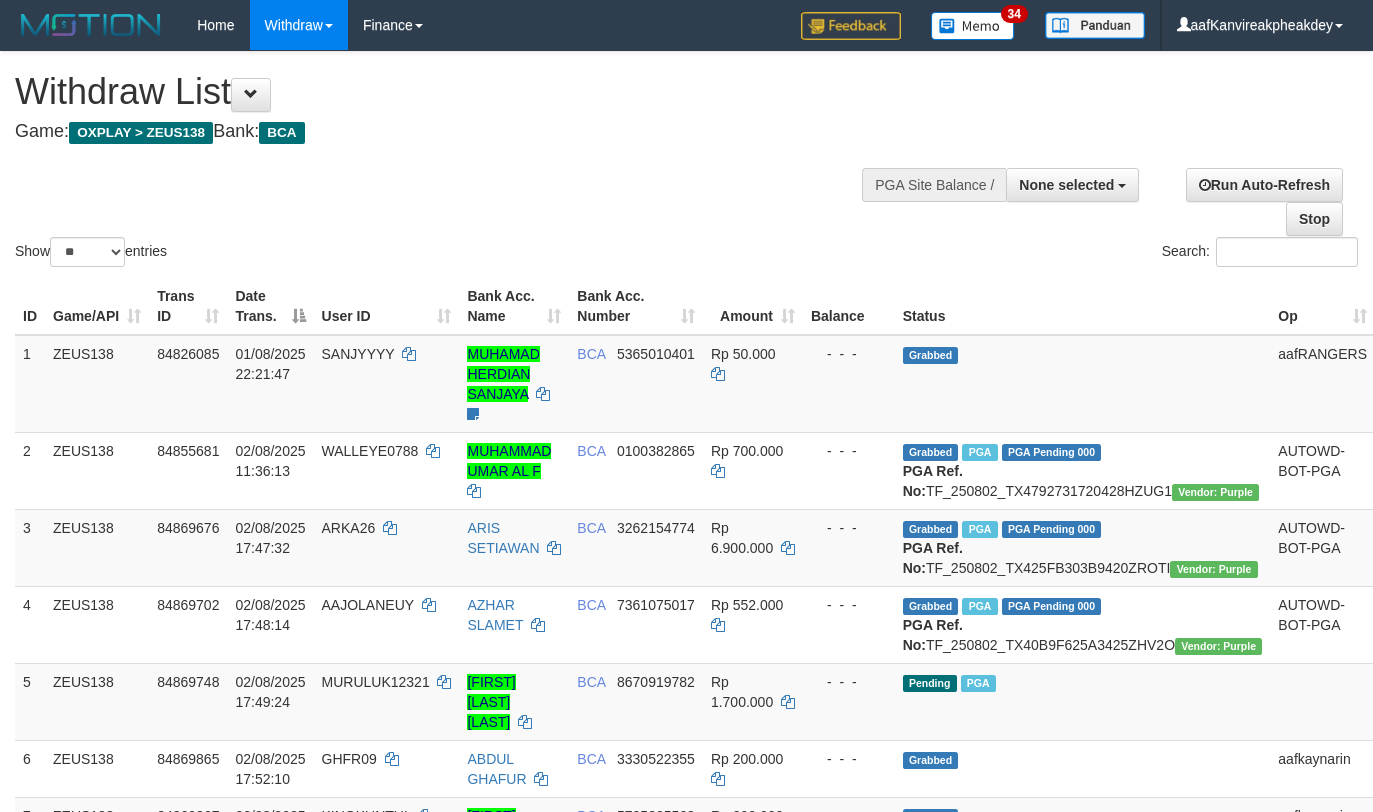 select 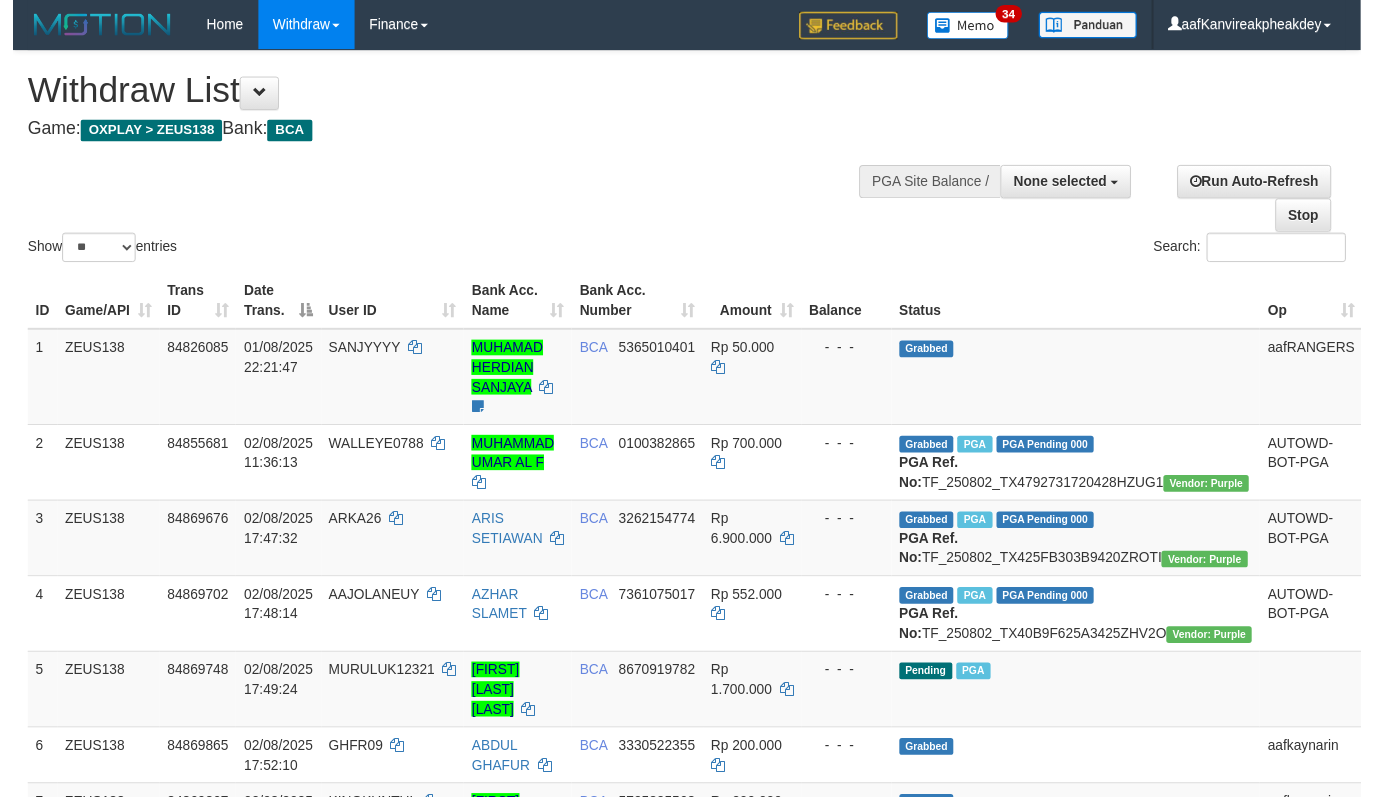scroll, scrollTop: 478, scrollLeft: 0, axis: vertical 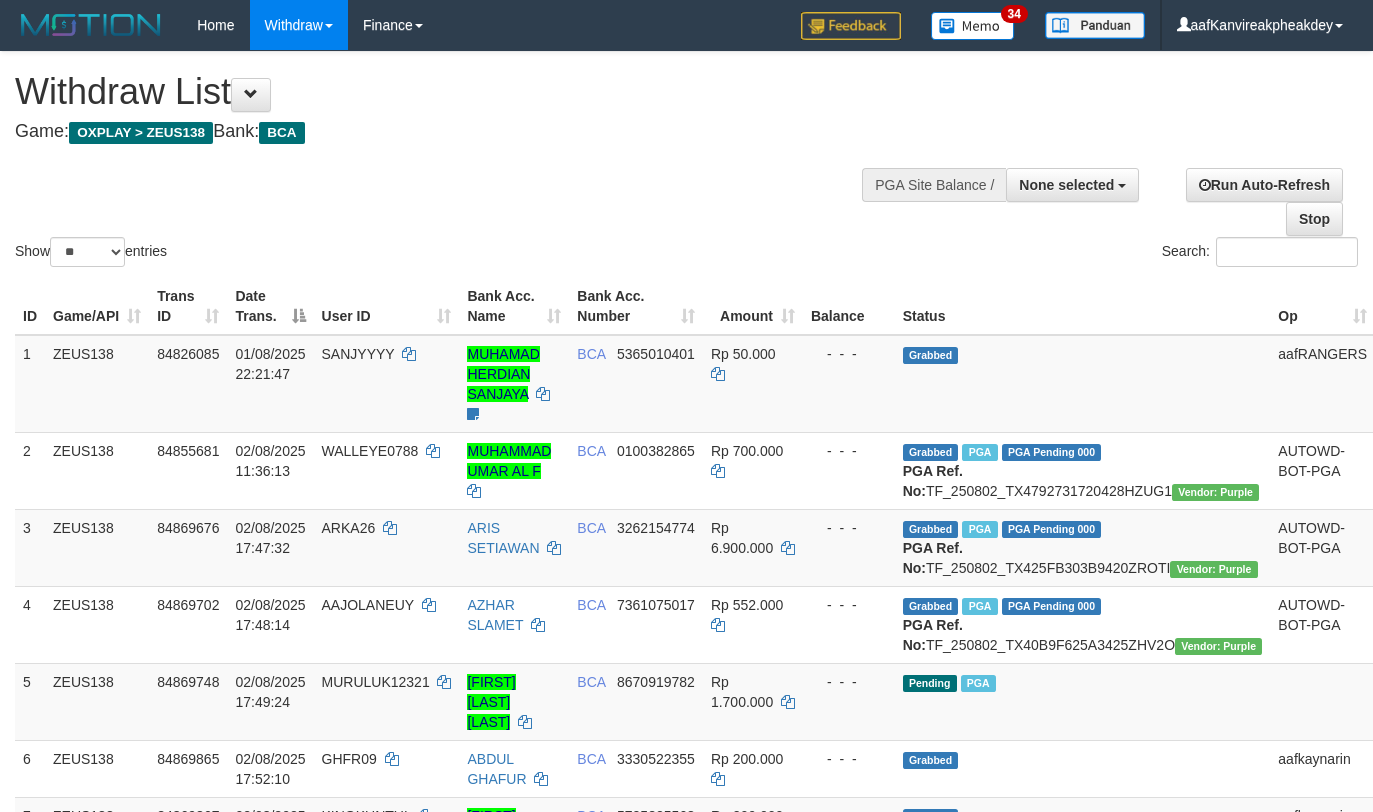select 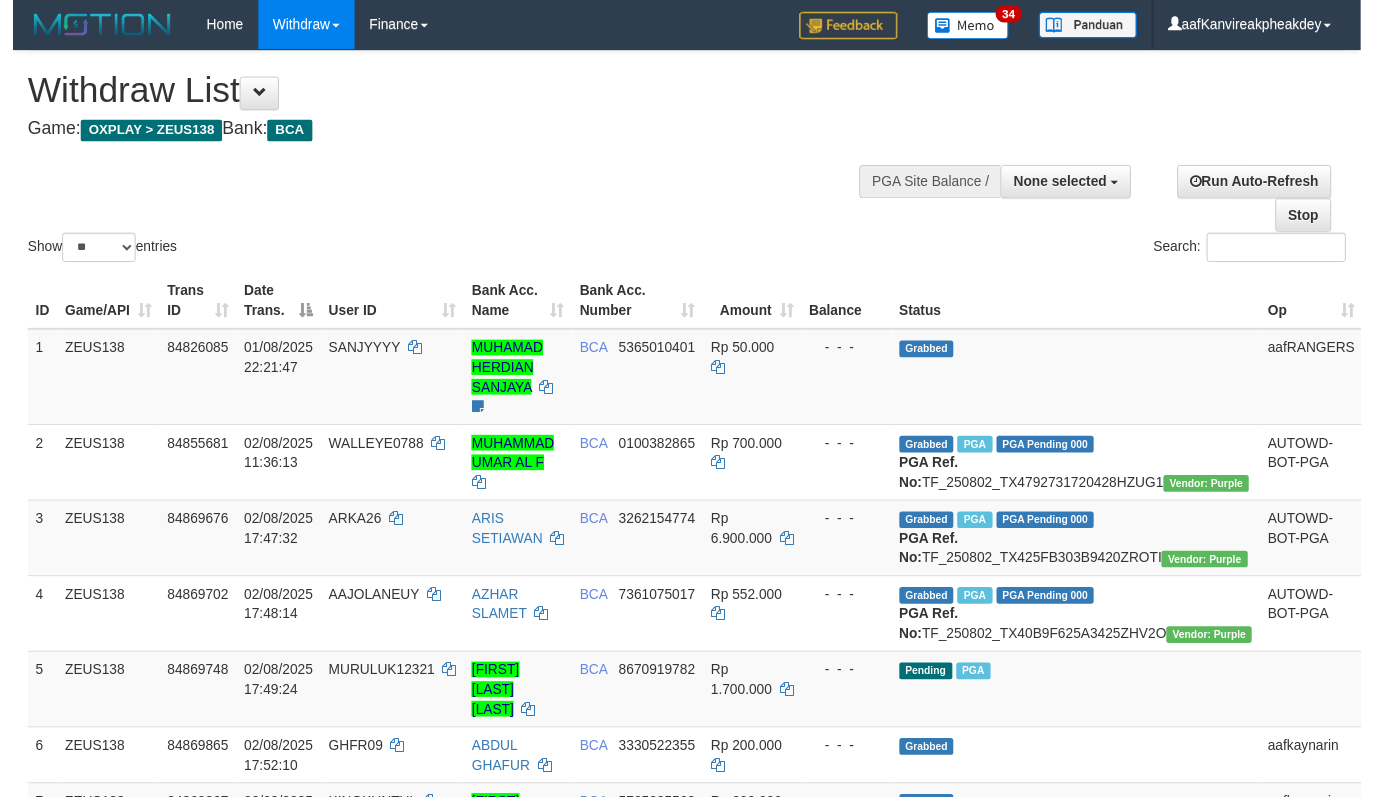 scroll, scrollTop: 478, scrollLeft: 0, axis: vertical 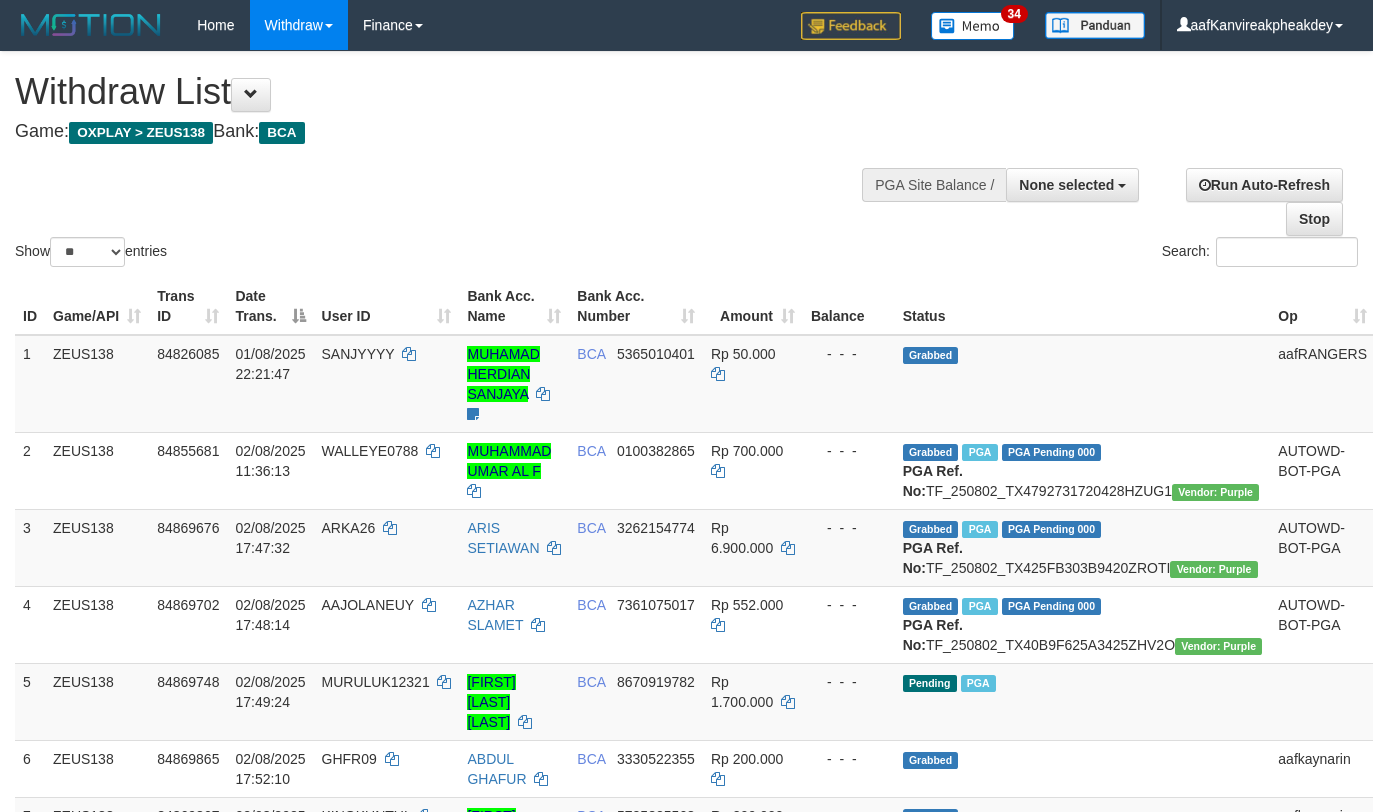 select 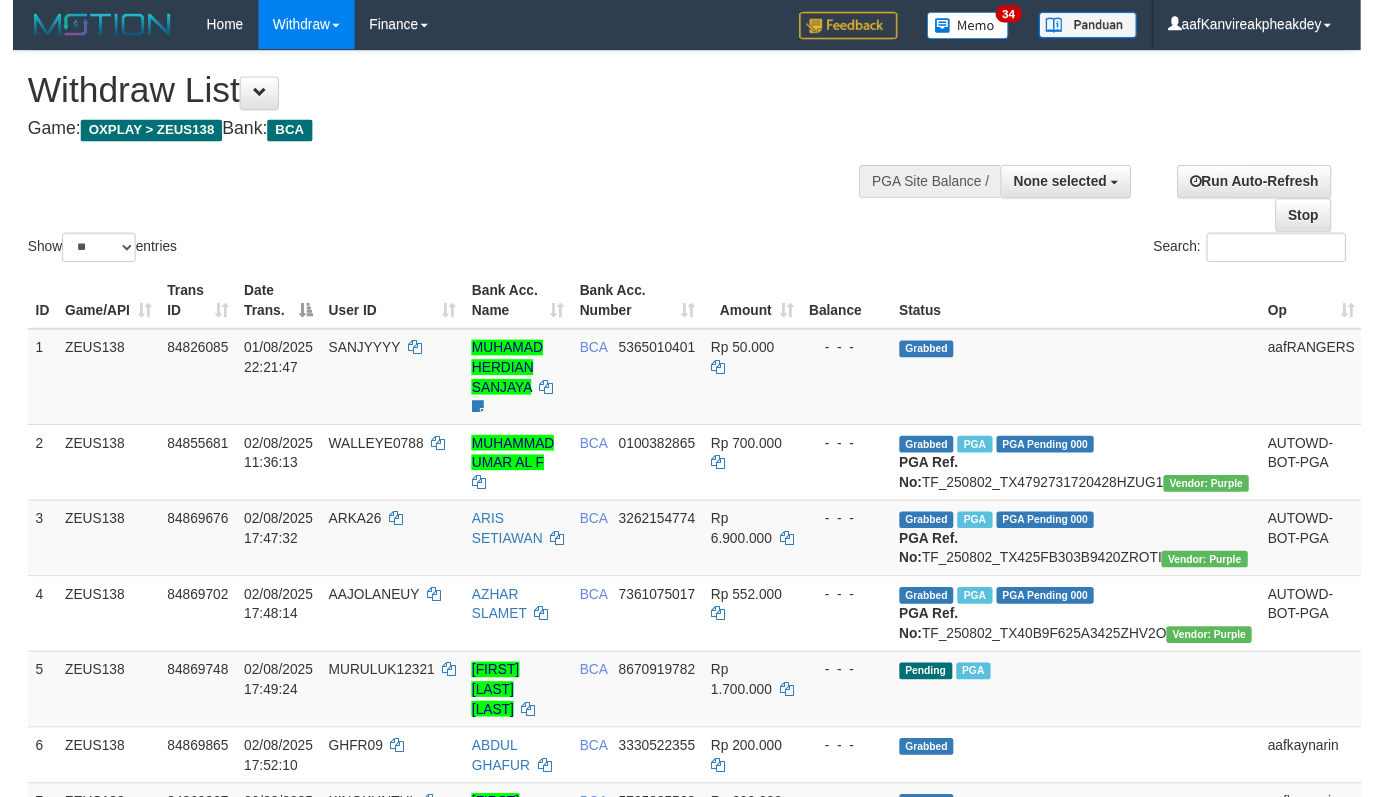 scroll, scrollTop: 478, scrollLeft: 0, axis: vertical 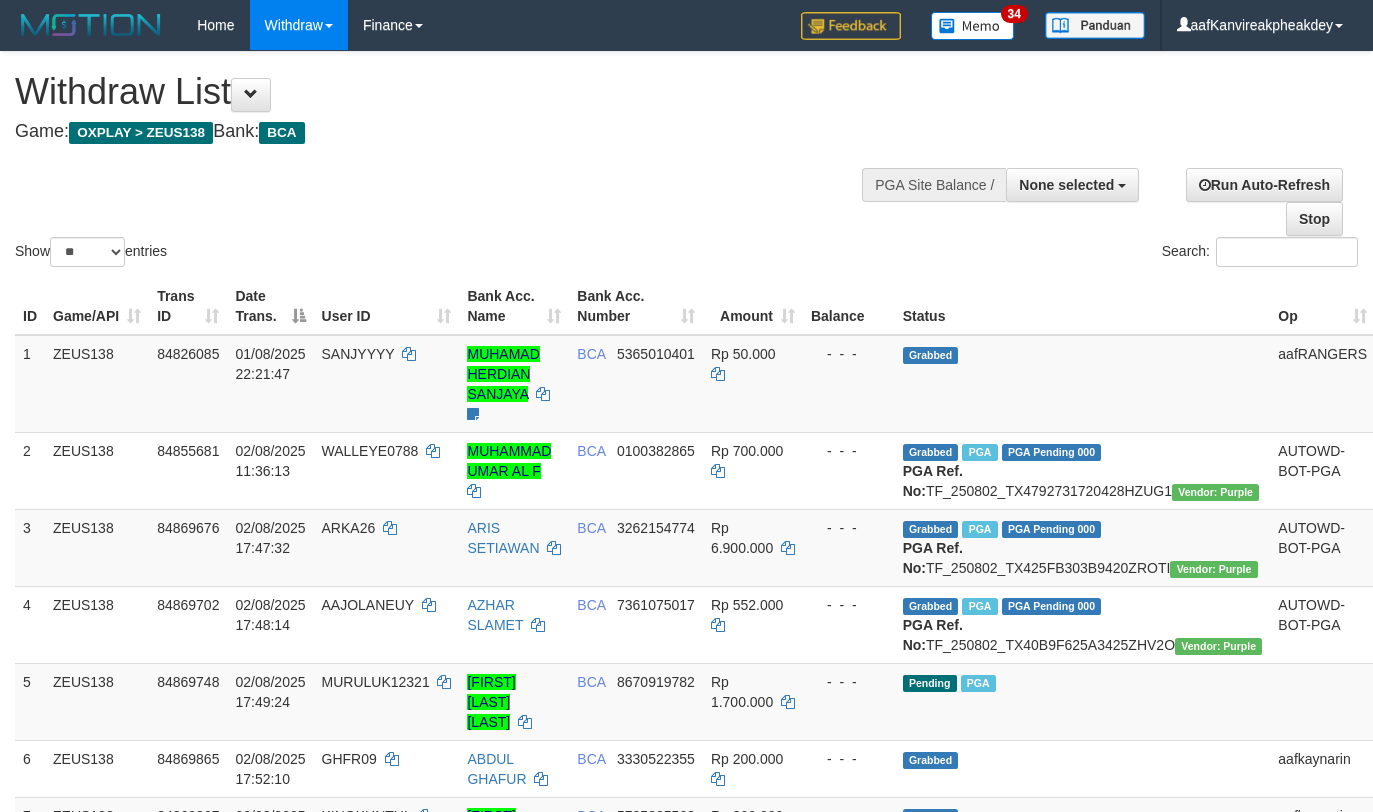 select 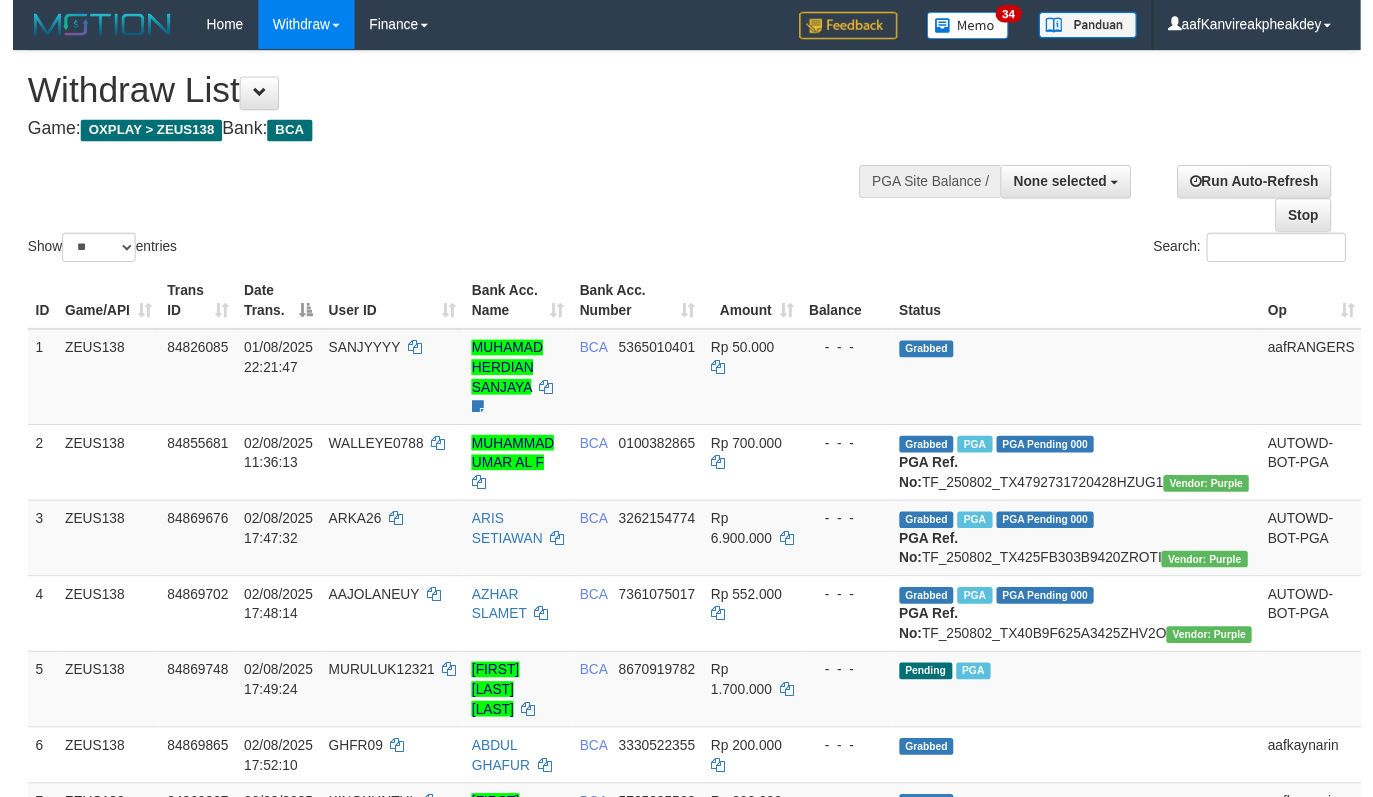 scroll, scrollTop: 478, scrollLeft: 0, axis: vertical 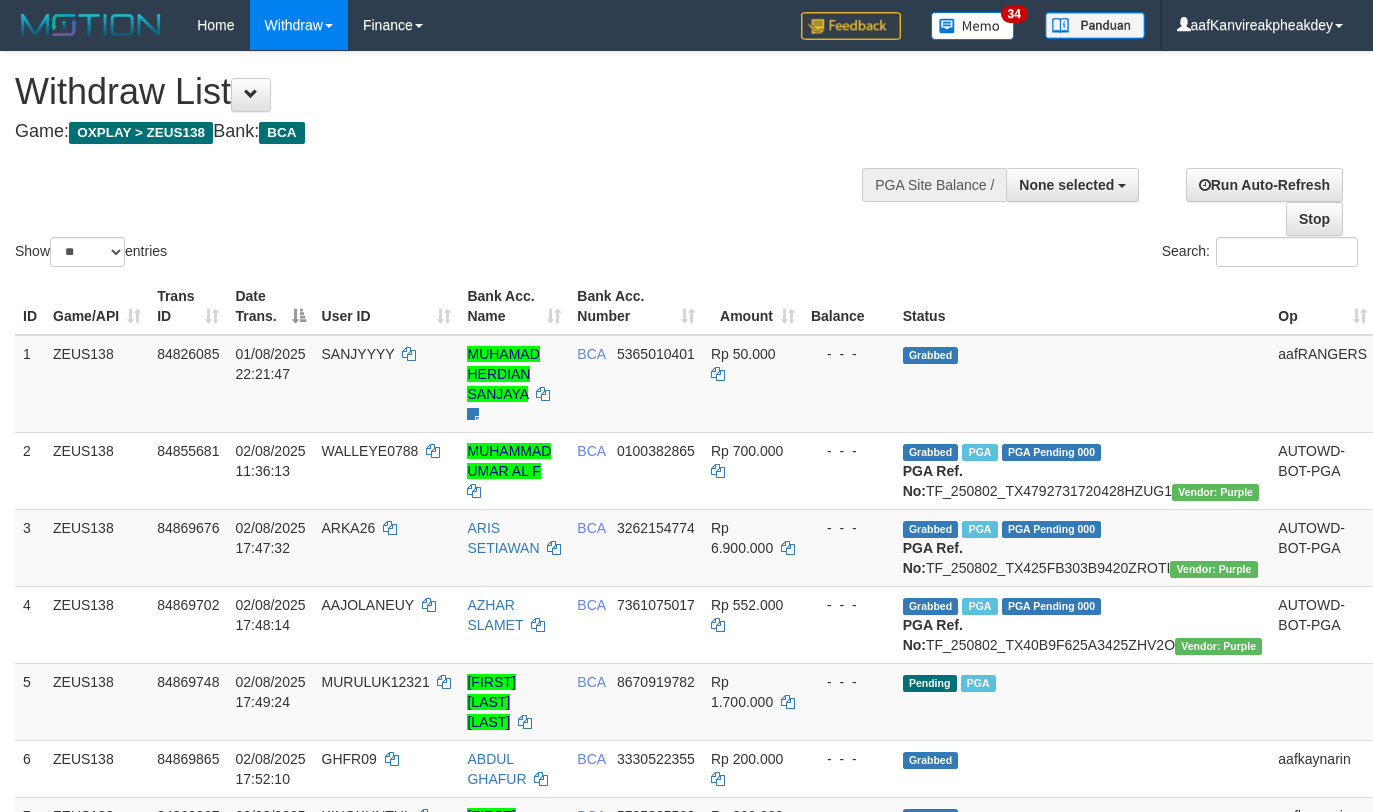 select 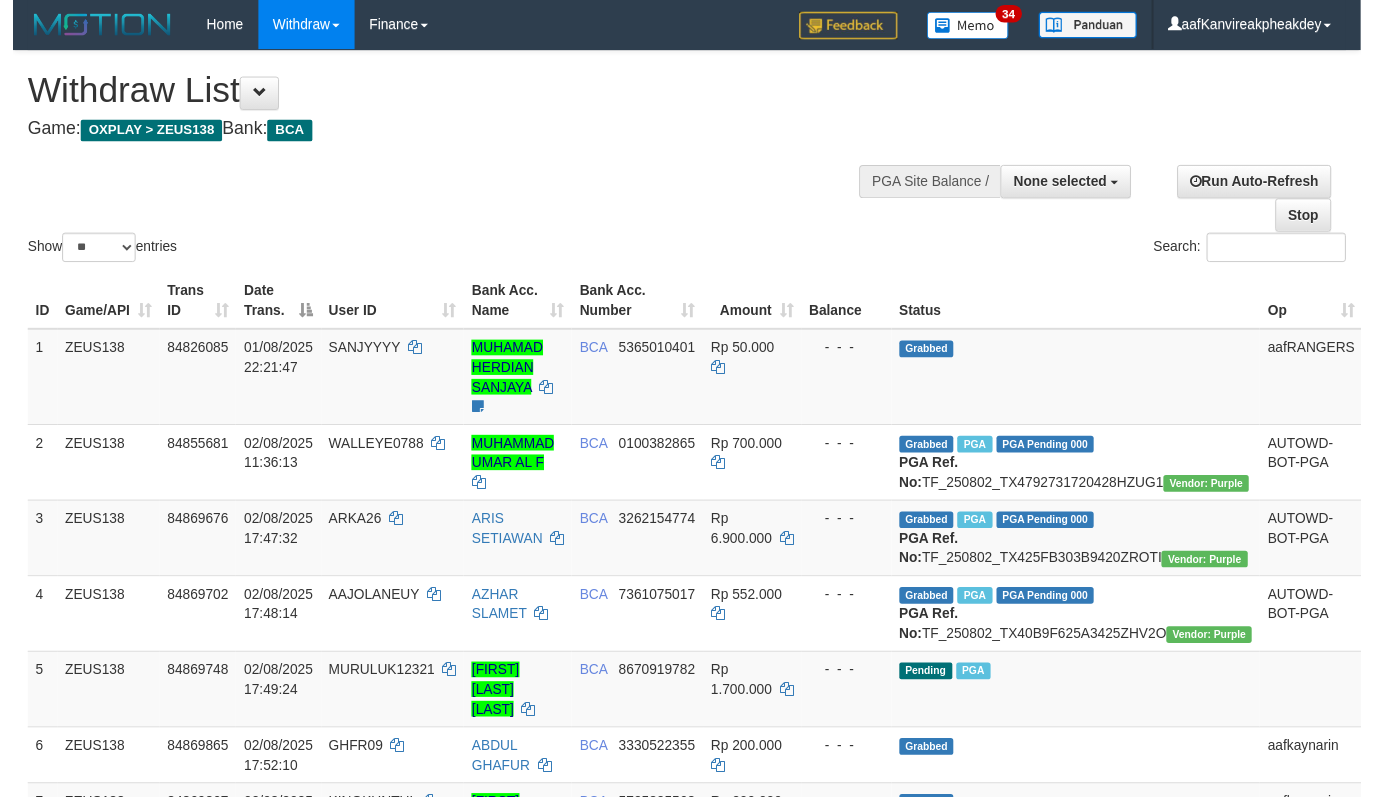 scroll, scrollTop: 478, scrollLeft: 0, axis: vertical 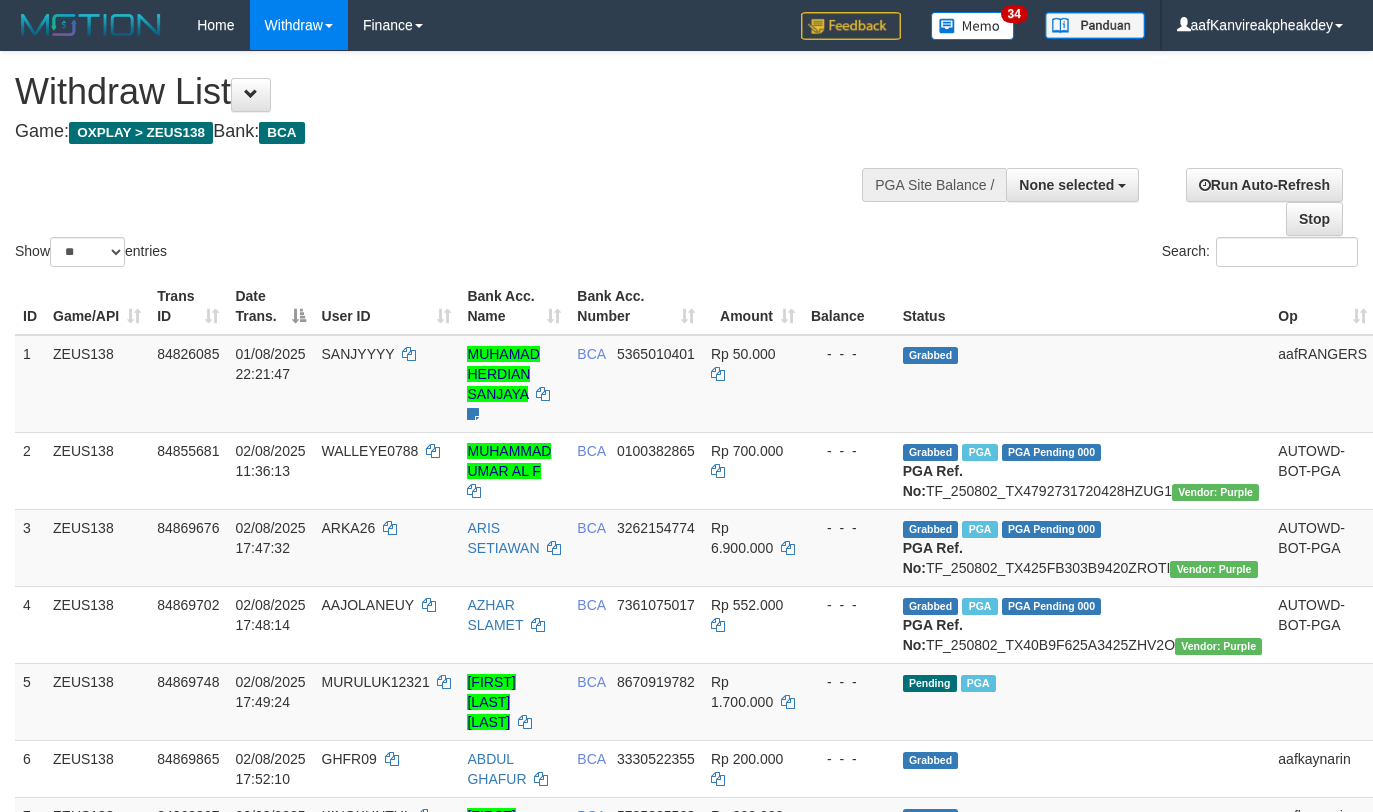 select 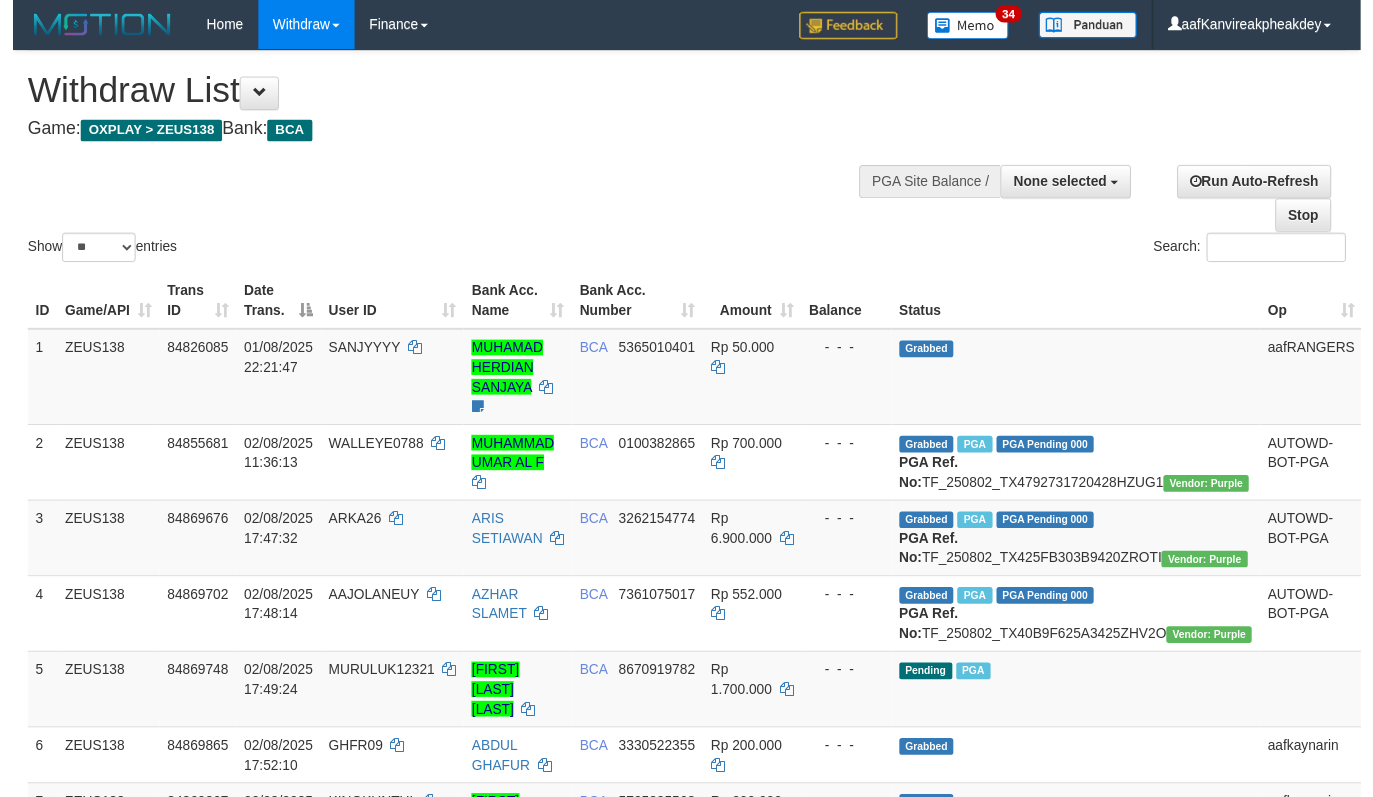 scroll, scrollTop: 478, scrollLeft: 0, axis: vertical 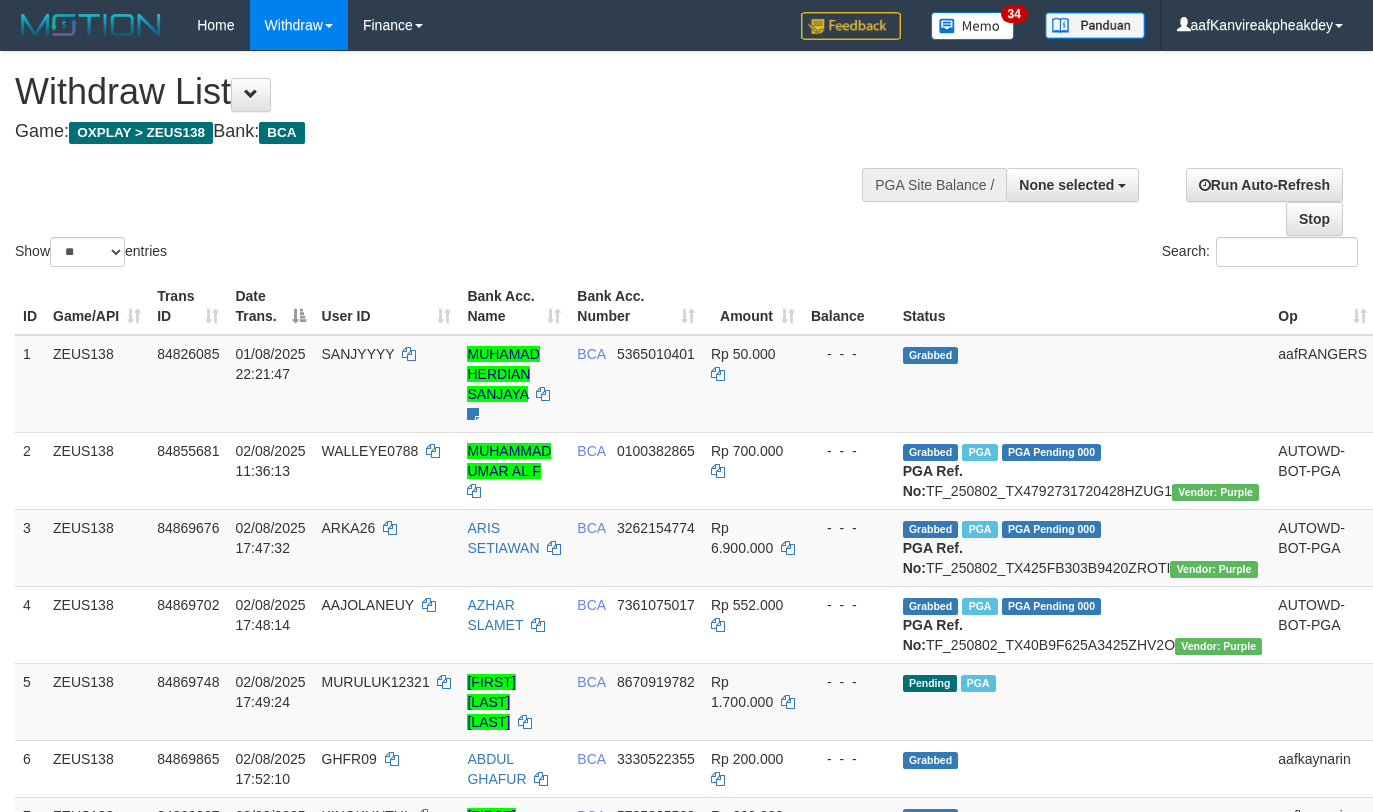 select 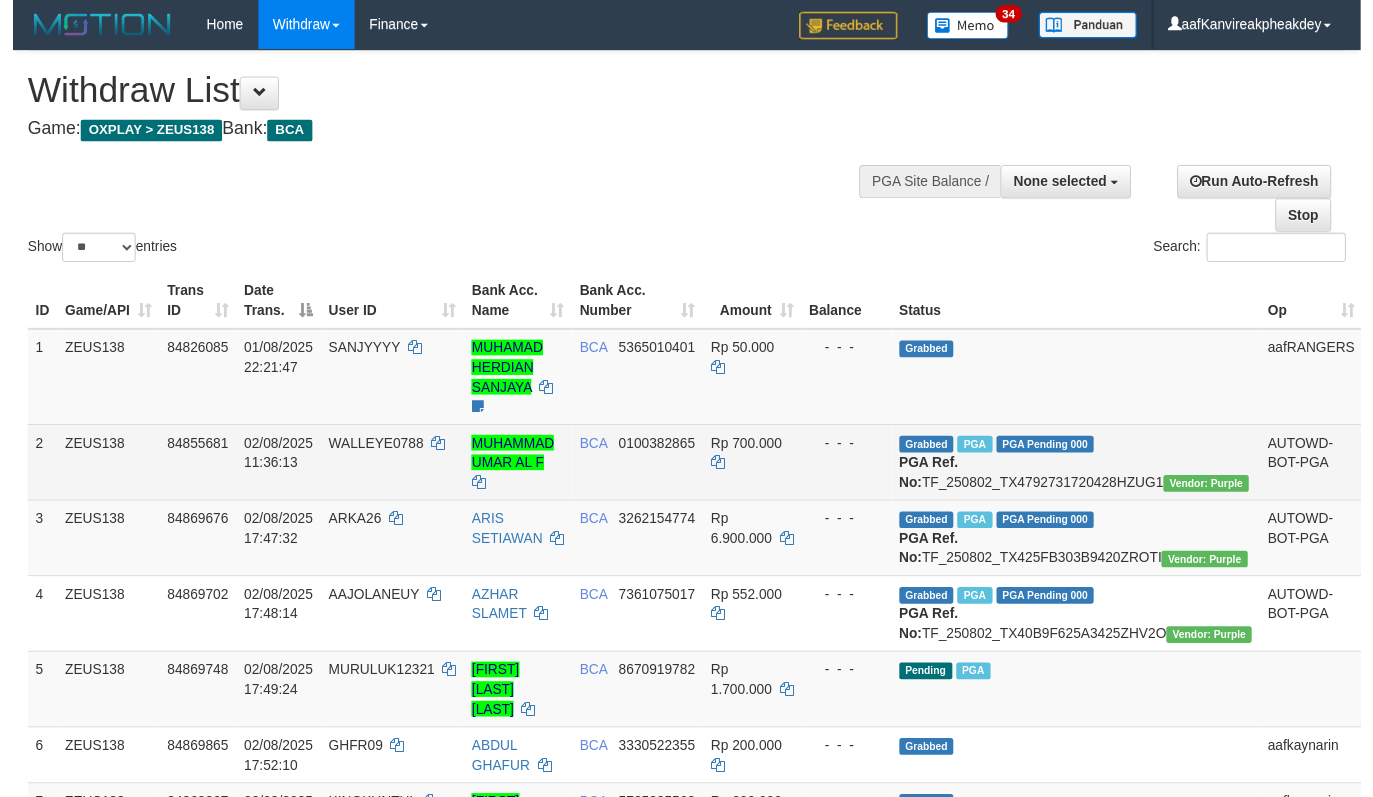 scroll, scrollTop: 478, scrollLeft: 0, axis: vertical 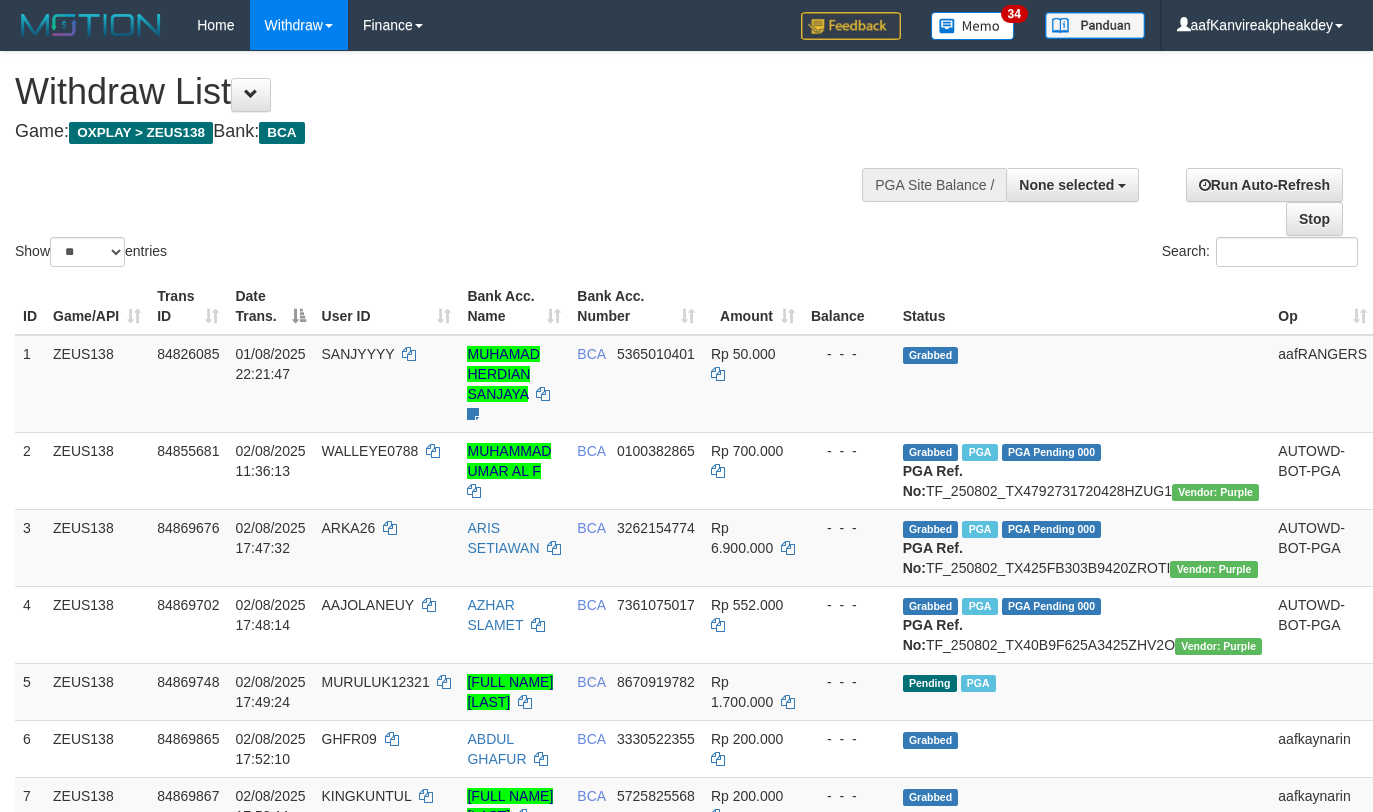 select 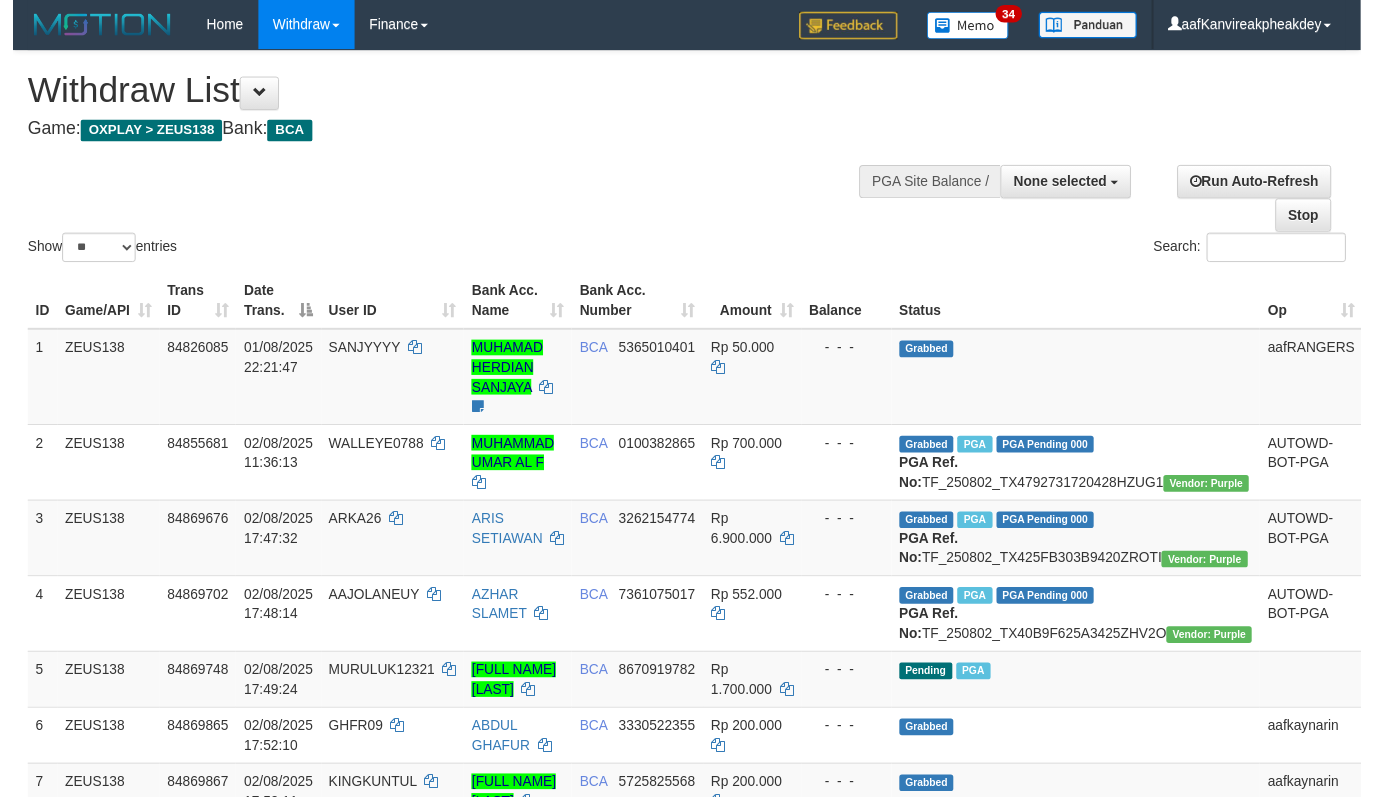scroll, scrollTop: 478, scrollLeft: 0, axis: vertical 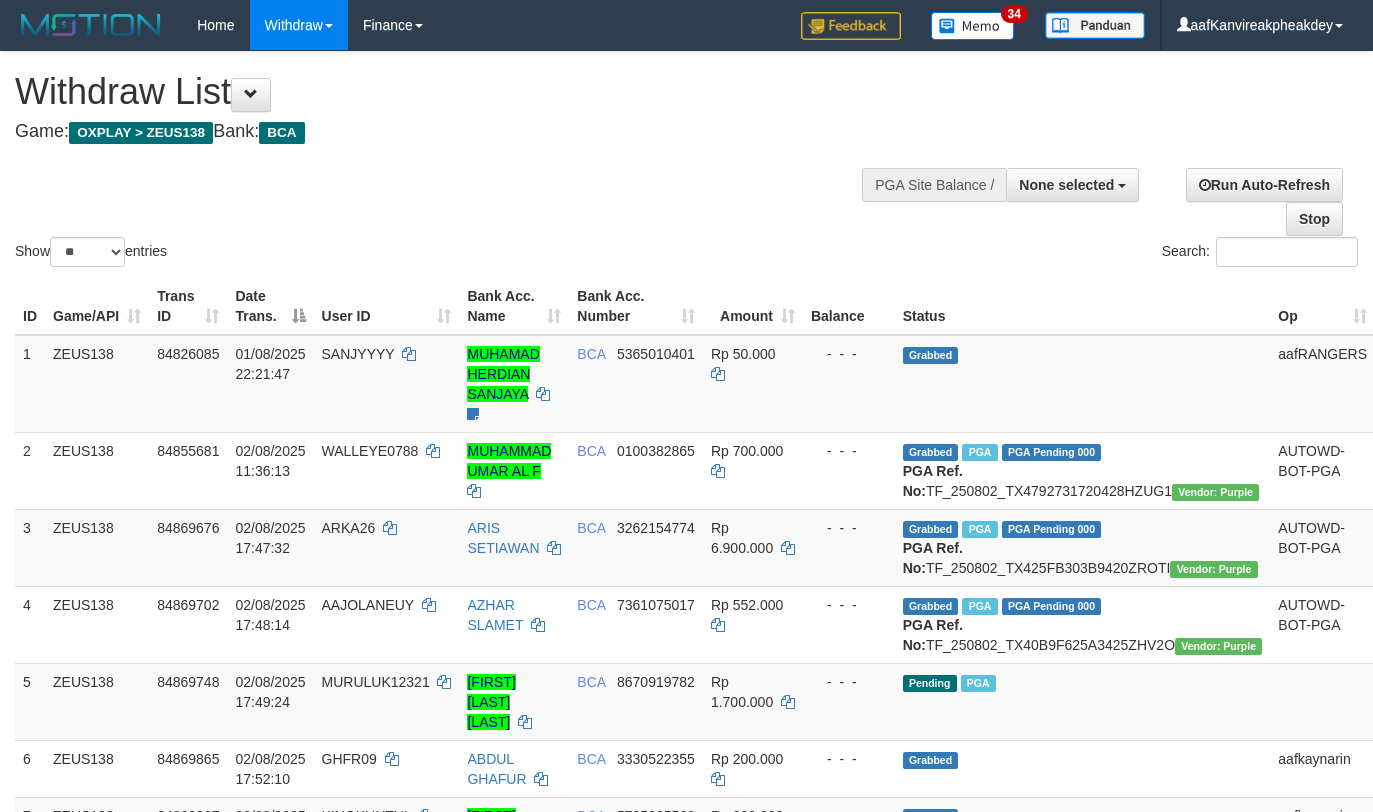 select 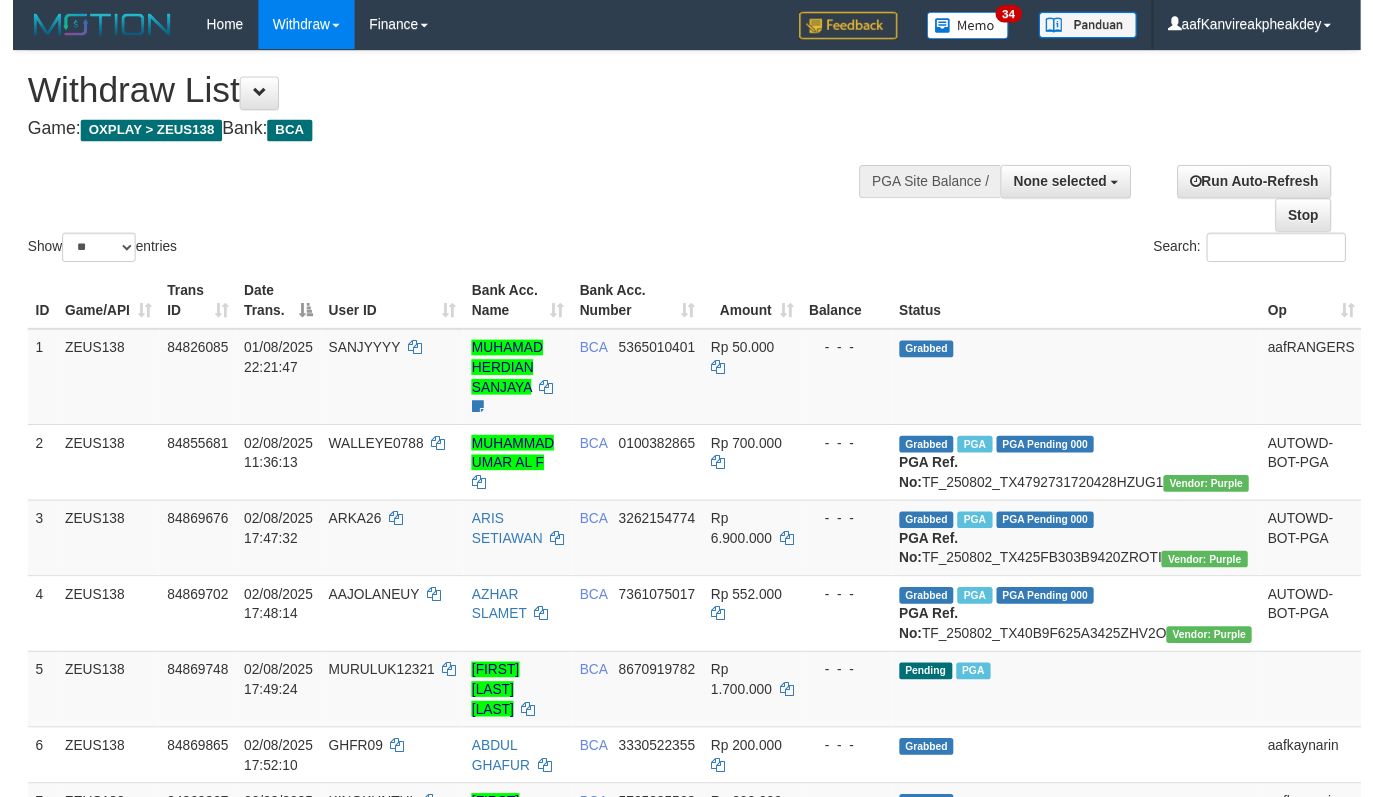 scroll, scrollTop: 478, scrollLeft: 0, axis: vertical 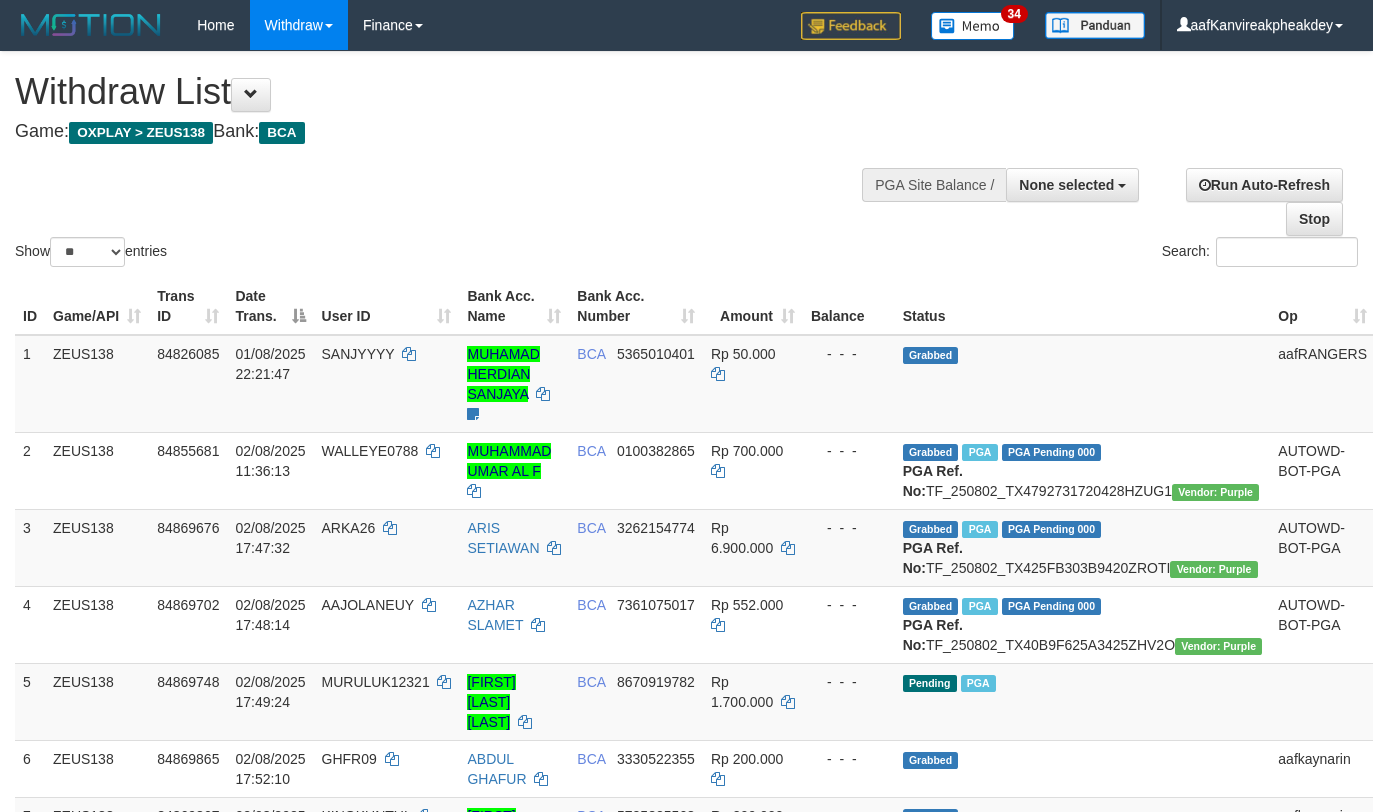 select 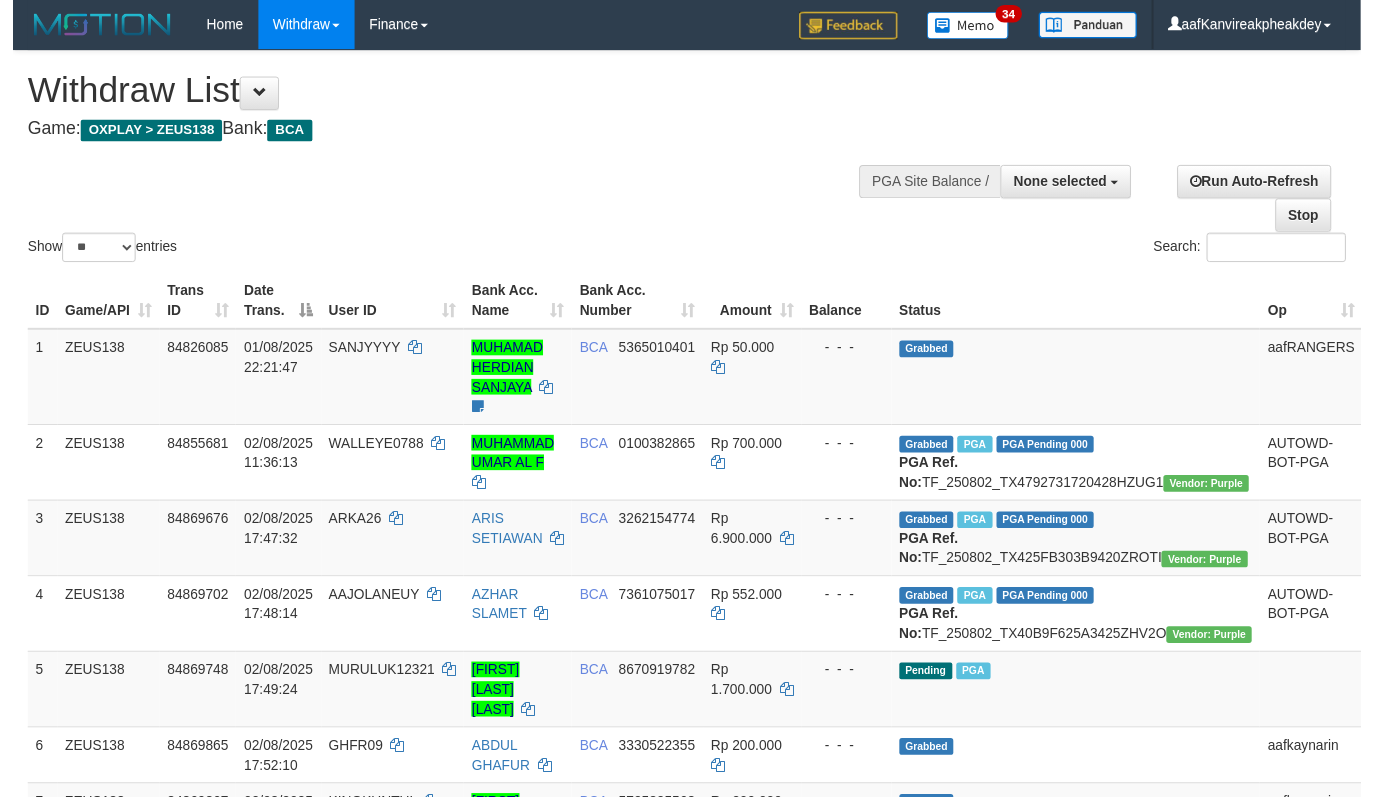 scroll, scrollTop: 478, scrollLeft: 0, axis: vertical 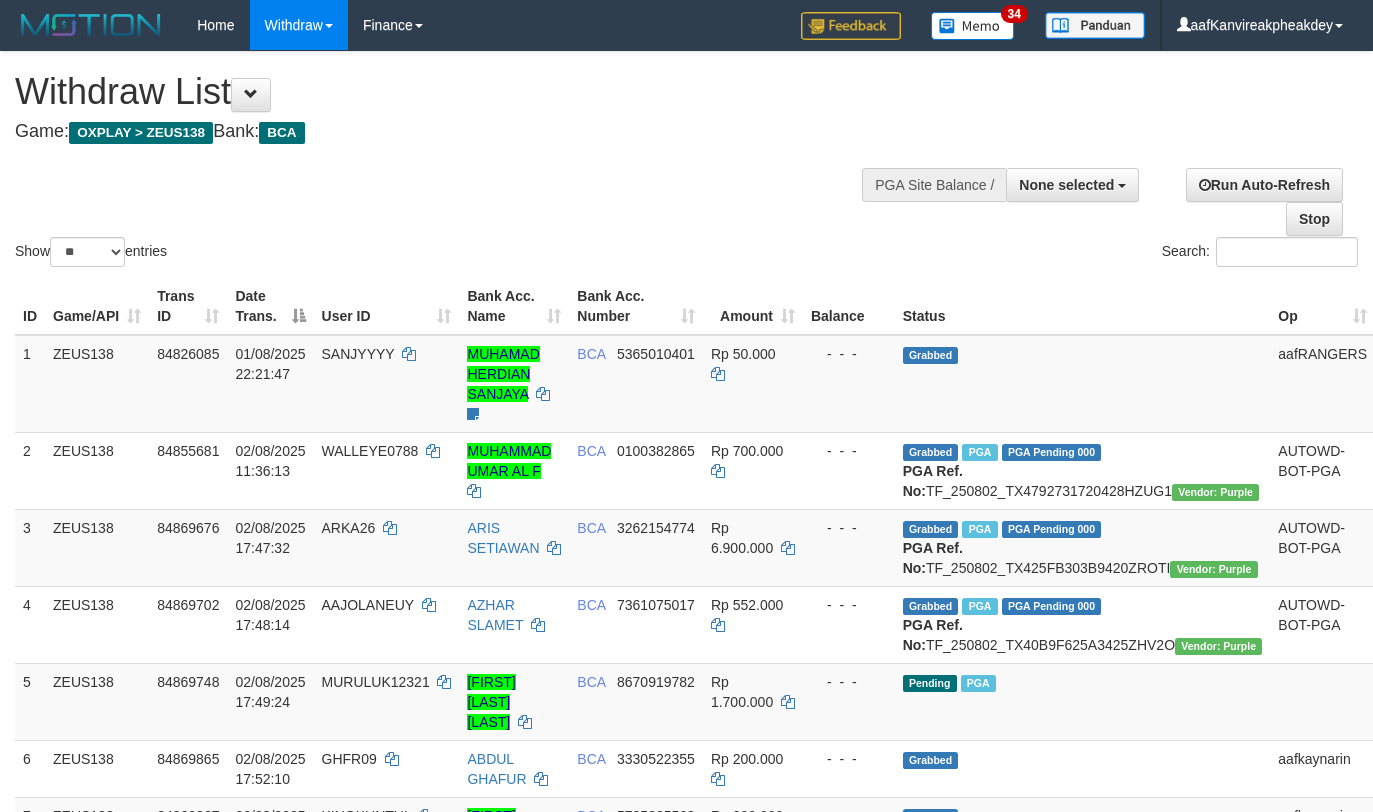 select 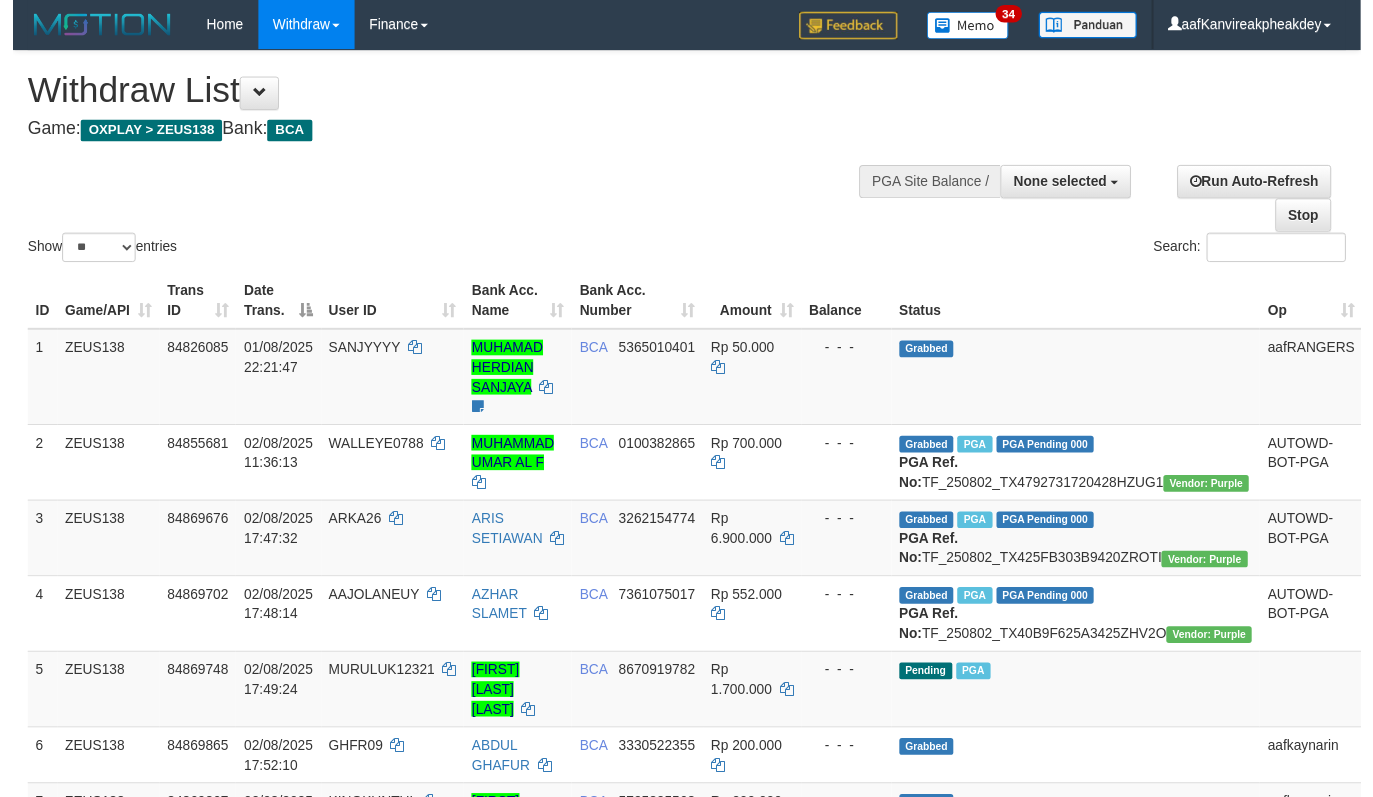 scroll, scrollTop: 478, scrollLeft: 0, axis: vertical 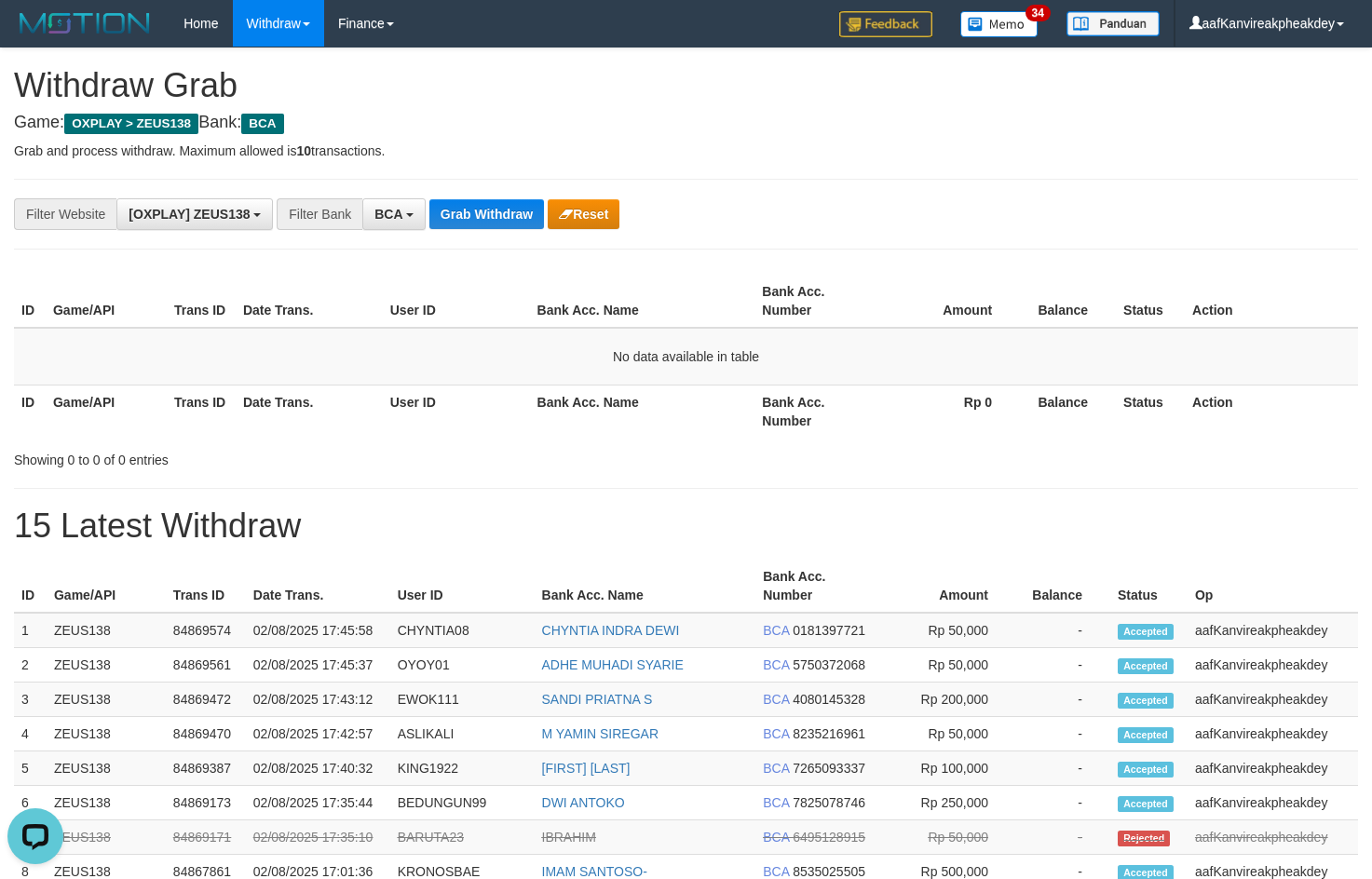click on "**********" at bounding box center (686, 804) 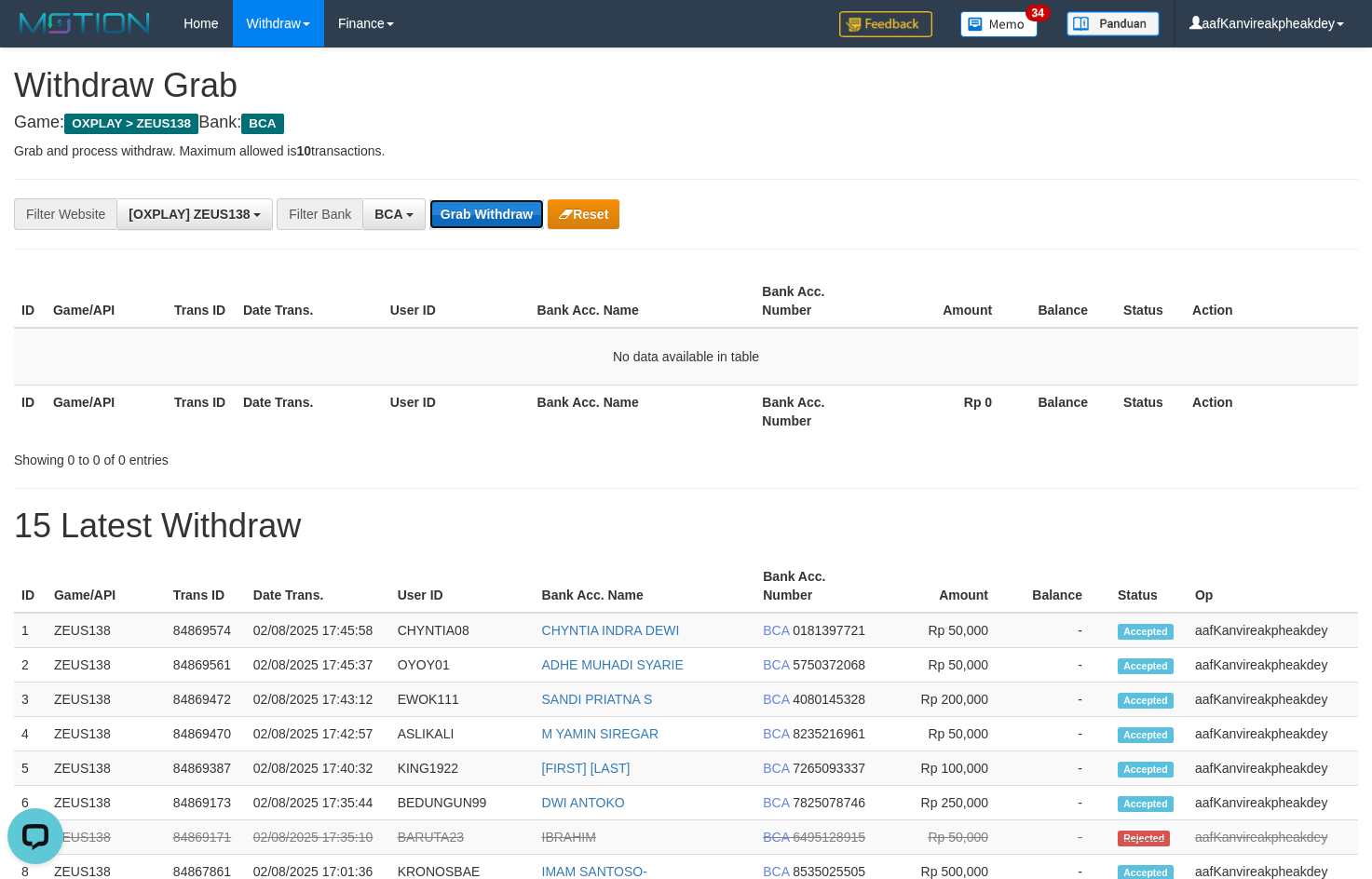 click on "Grab Withdraw" at bounding box center [486, 214] 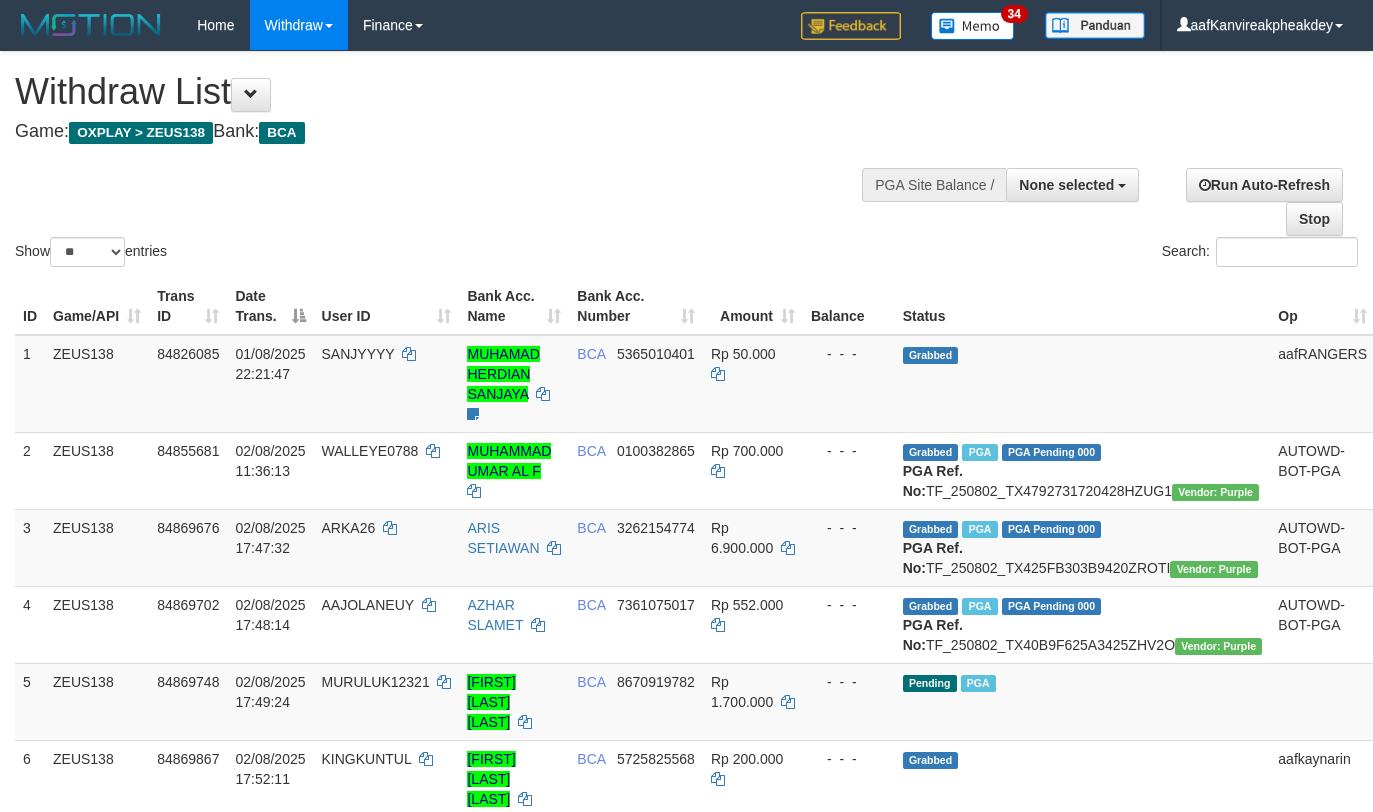 select 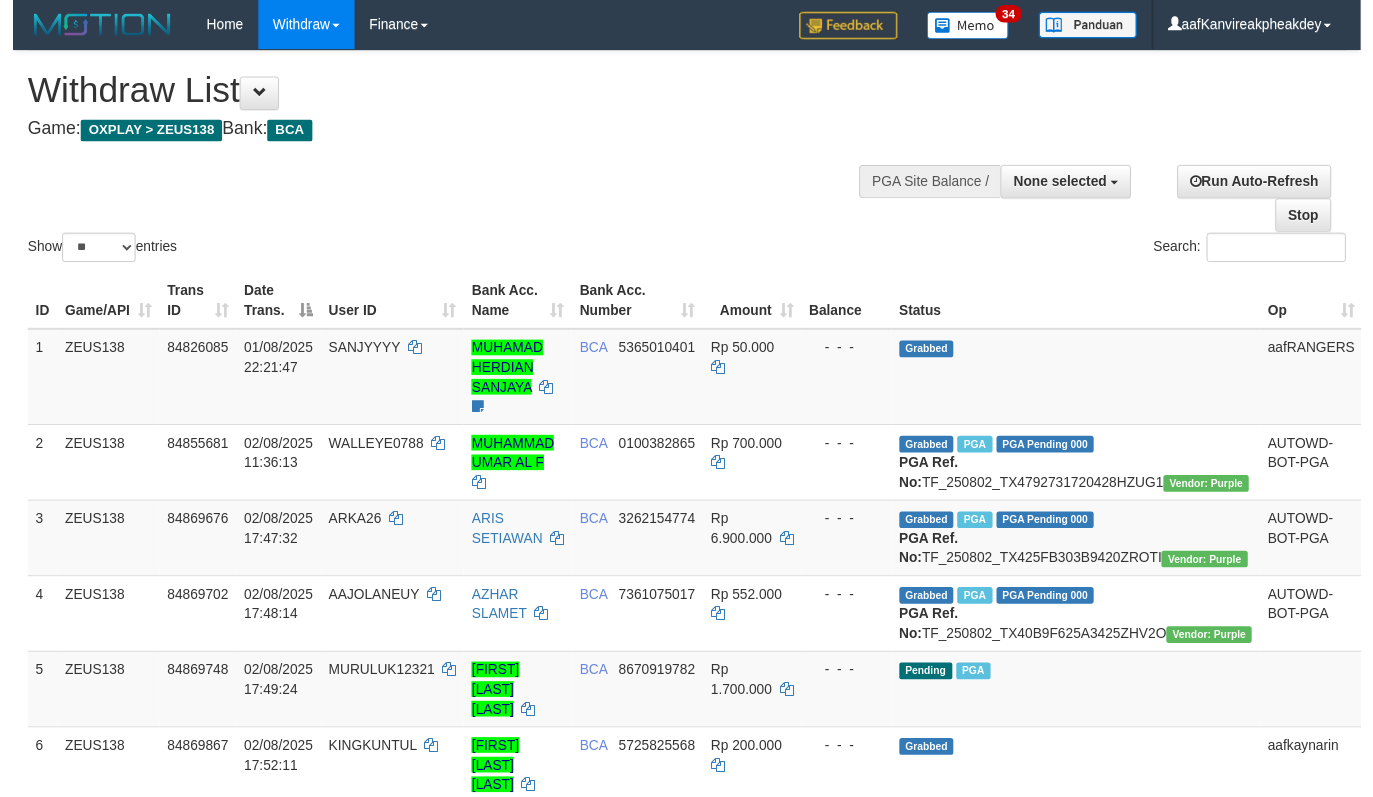 scroll, scrollTop: 478, scrollLeft: 0, axis: vertical 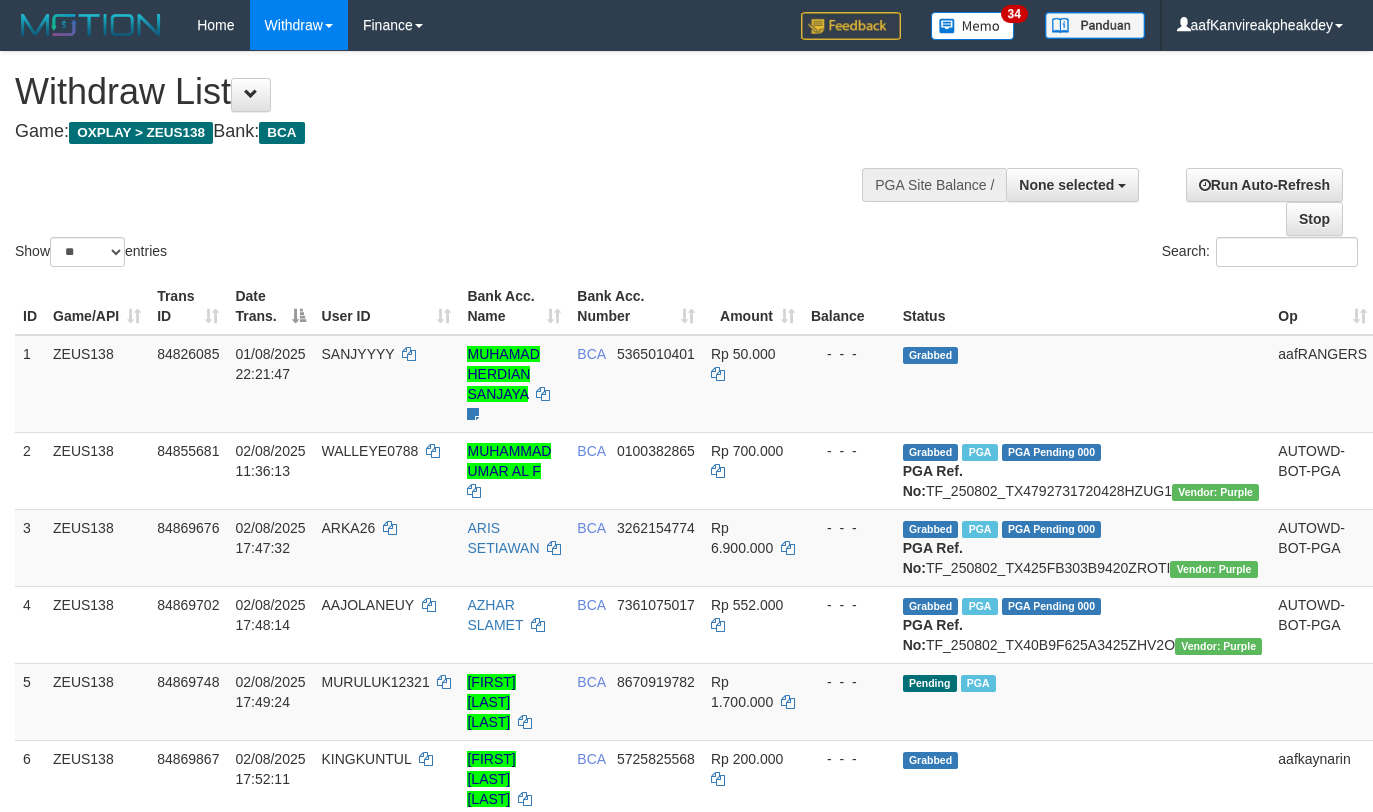 select 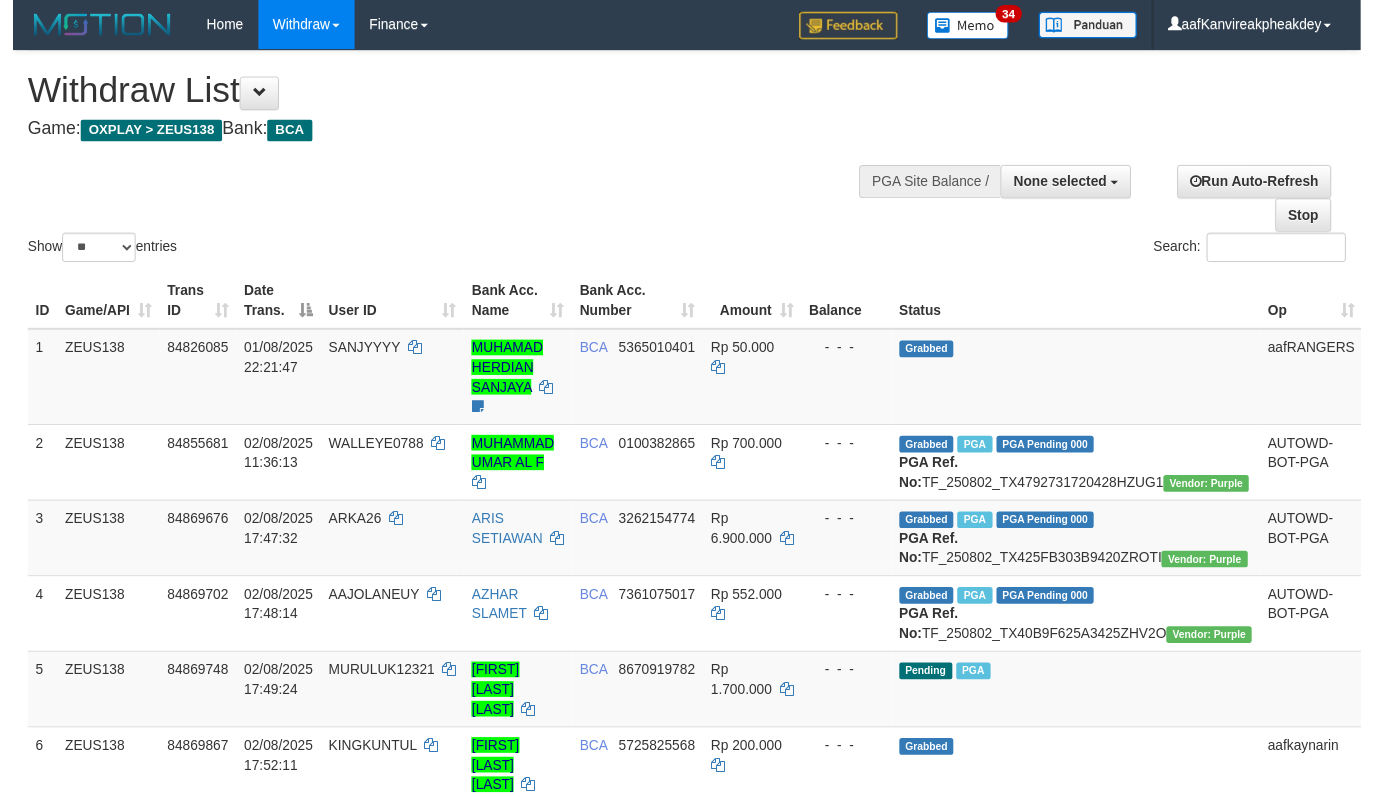 scroll, scrollTop: 478, scrollLeft: 0, axis: vertical 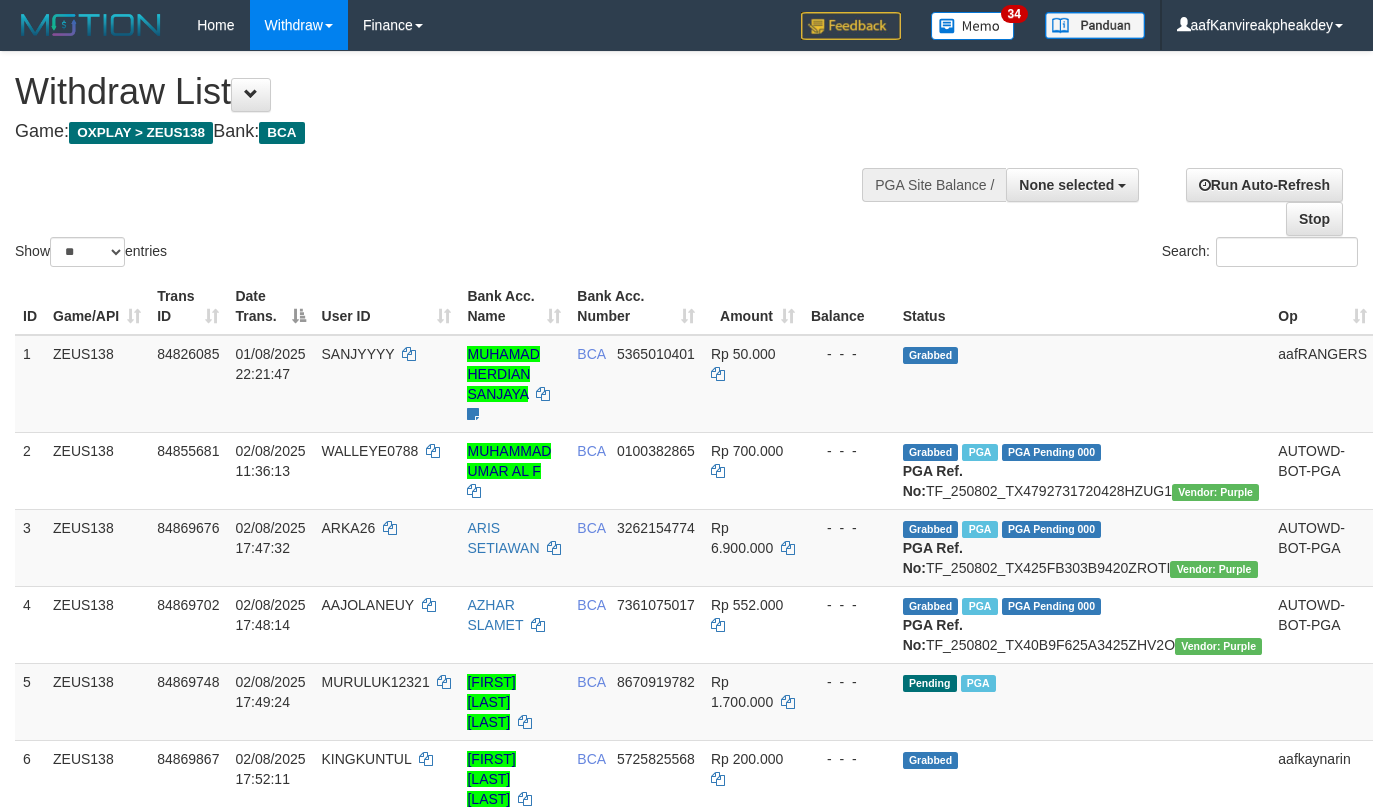 select 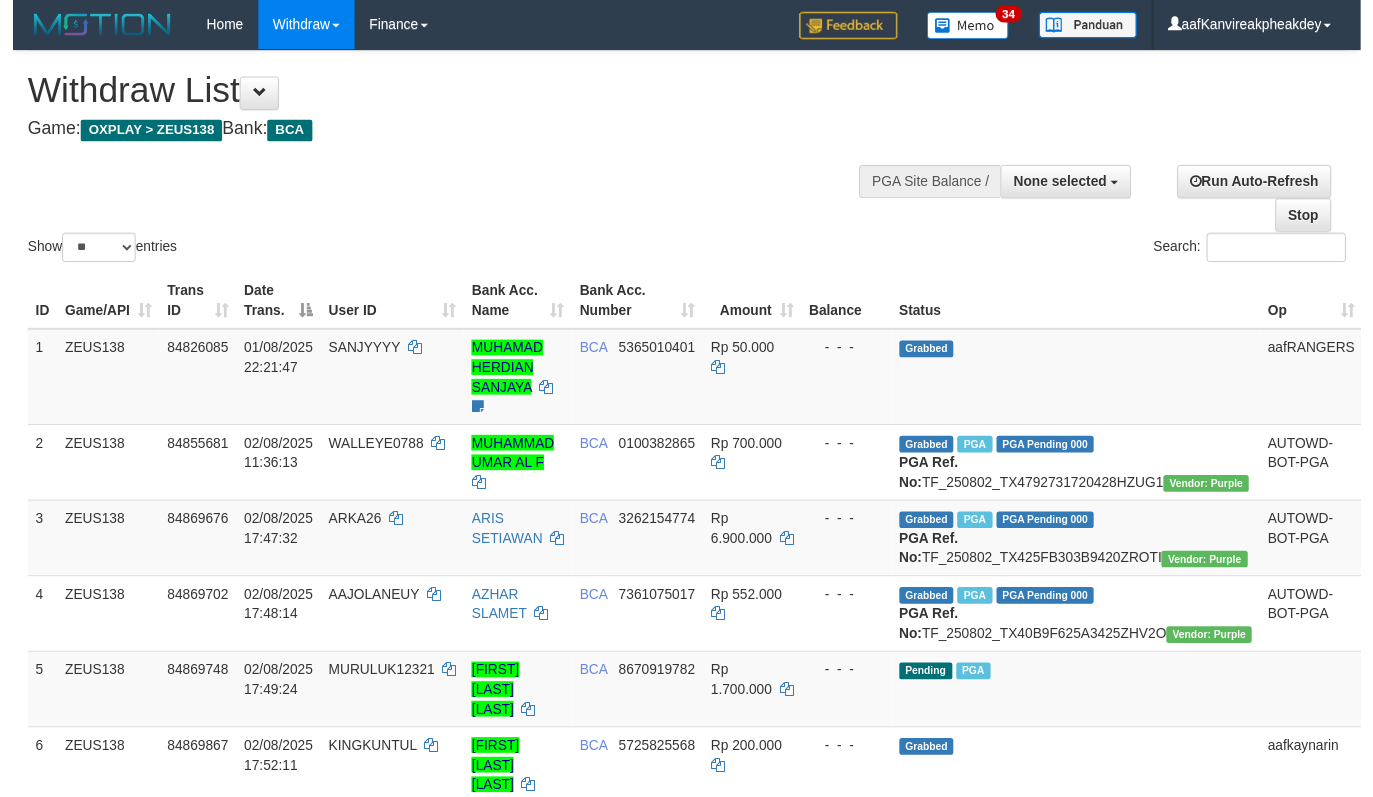 scroll, scrollTop: 478, scrollLeft: 0, axis: vertical 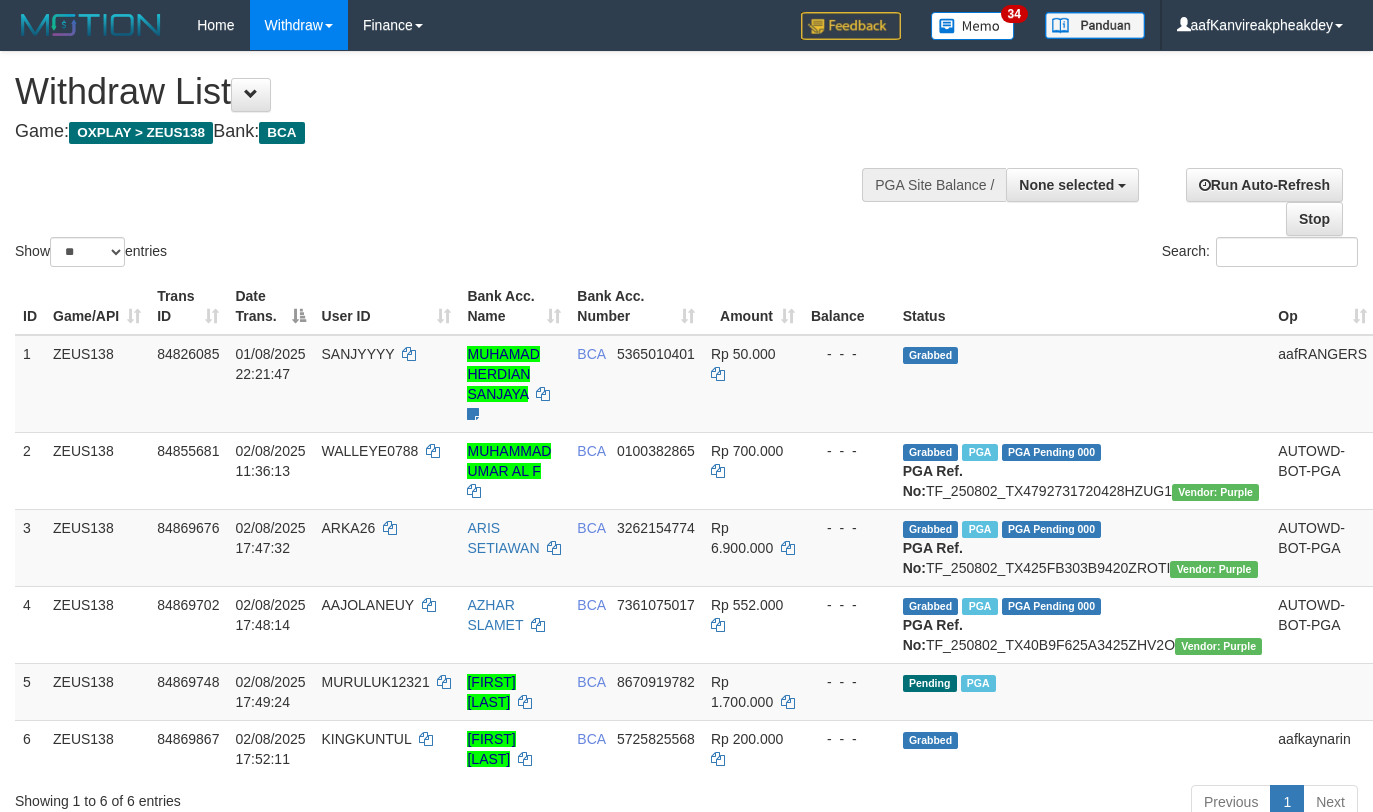 select 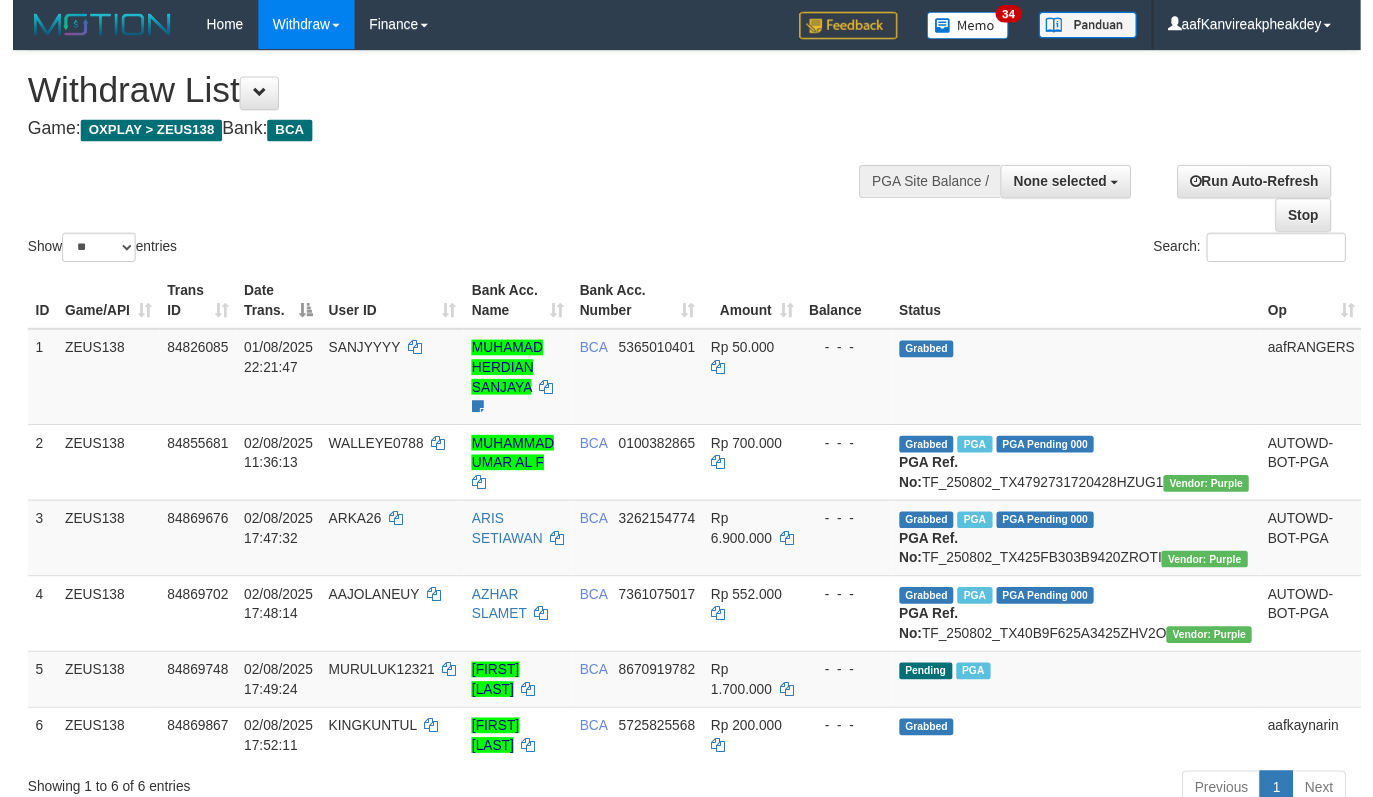 scroll, scrollTop: 478, scrollLeft: 0, axis: vertical 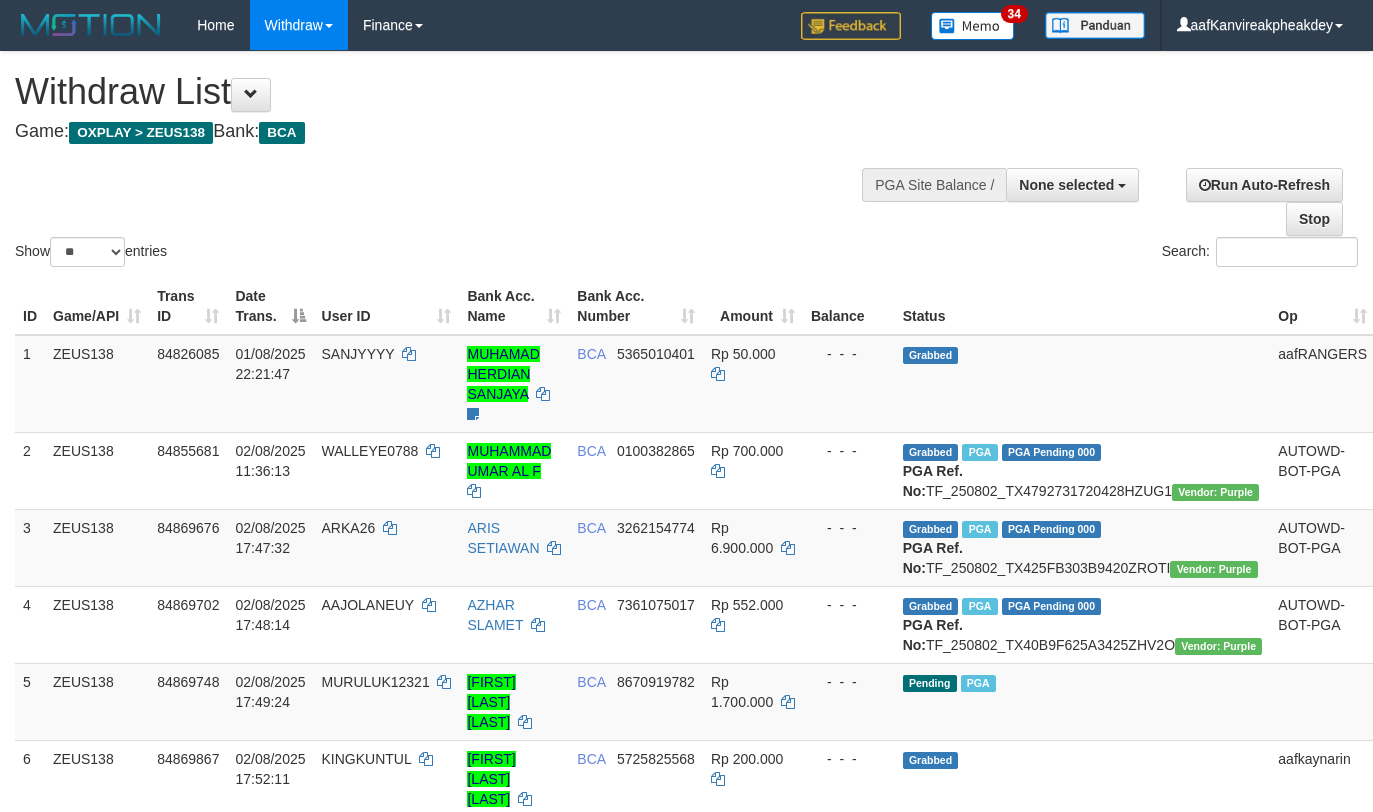 select 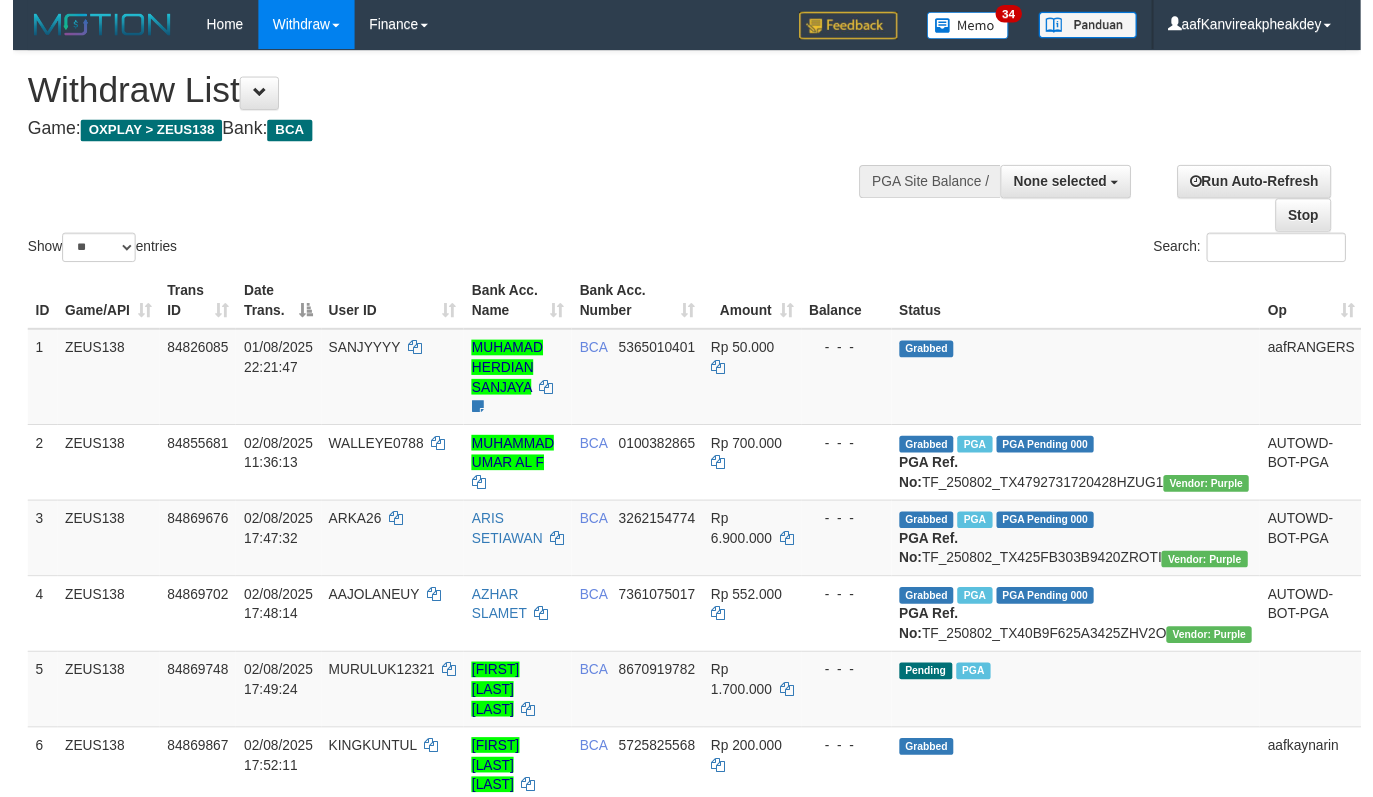 scroll, scrollTop: 478, scrollLeft: 0, axis: vertical 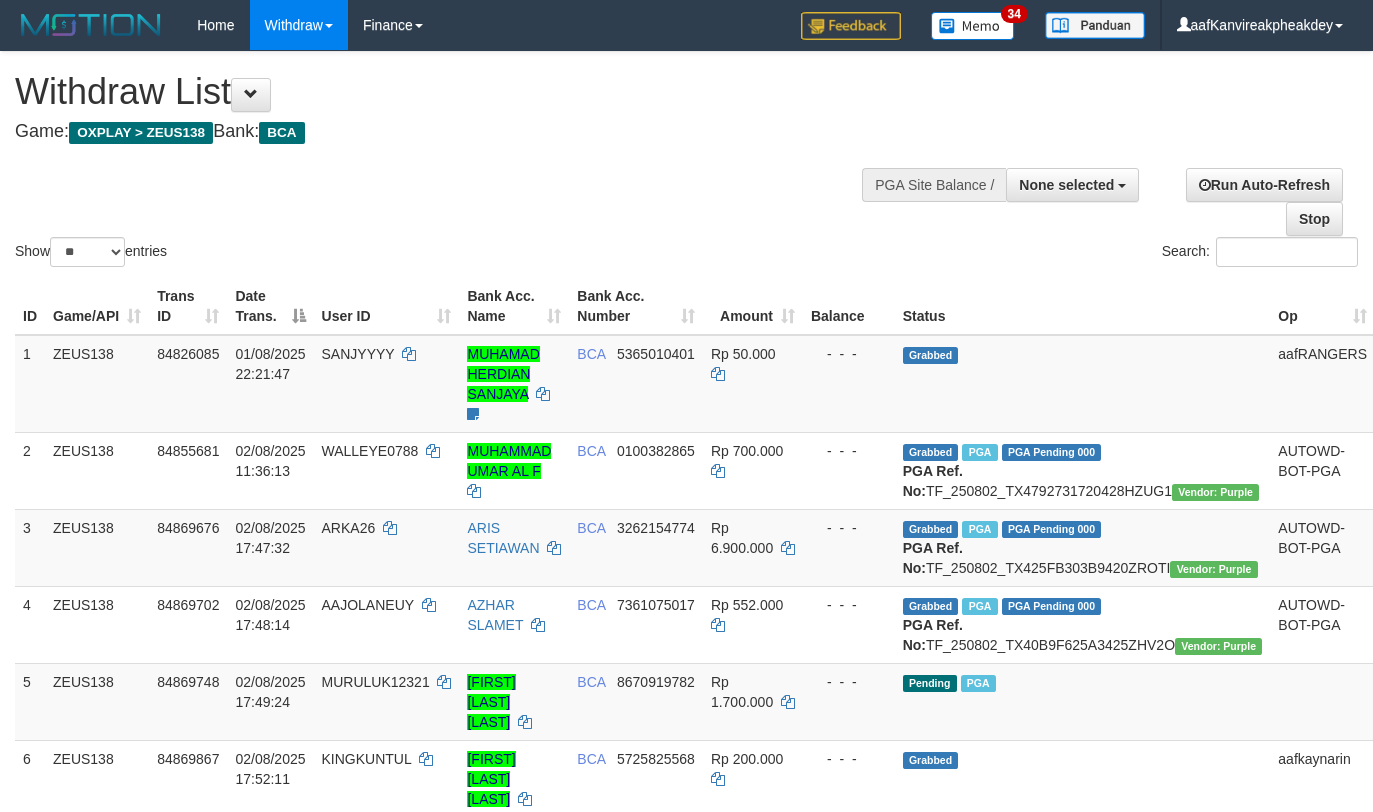 select 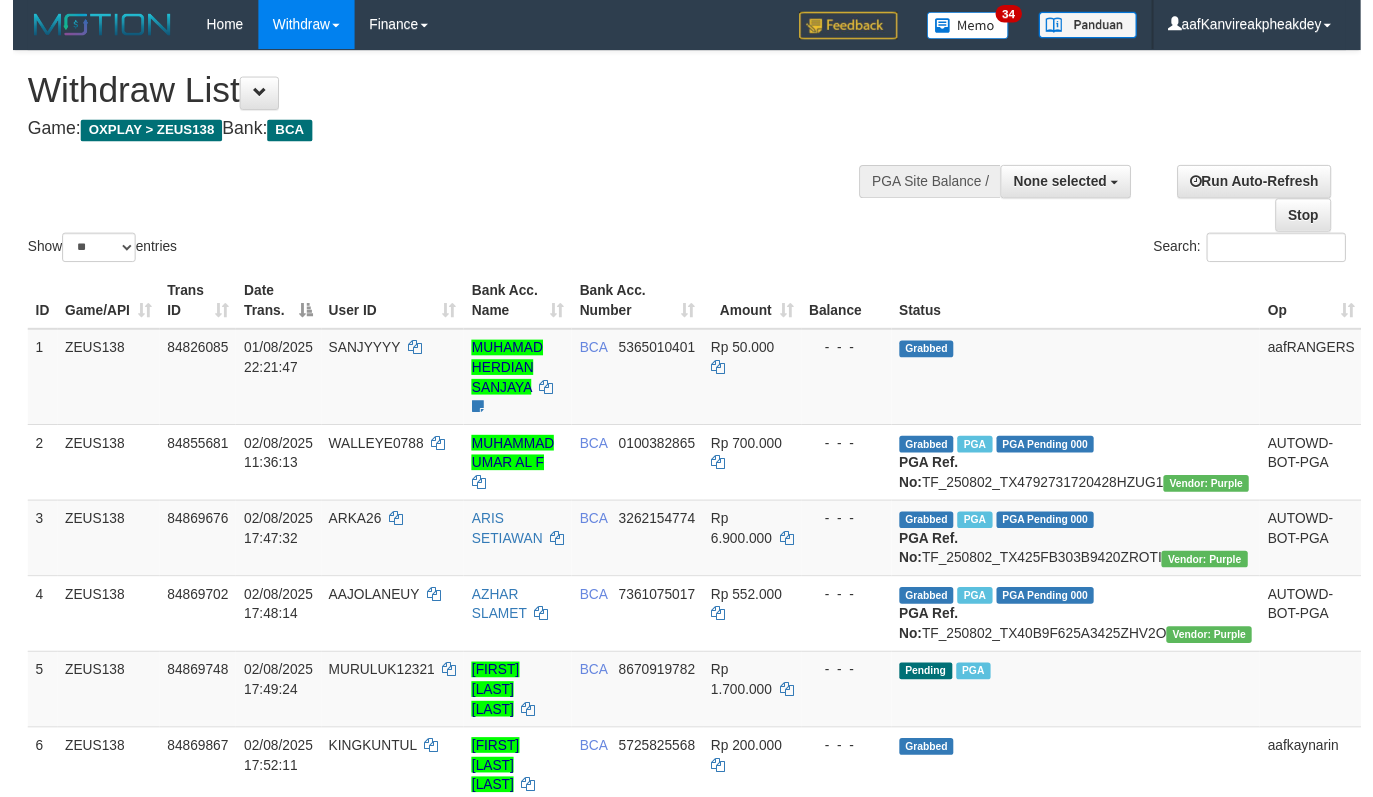 scroll, scrollTop: 478, scrollLeft: 0, axis: vertical 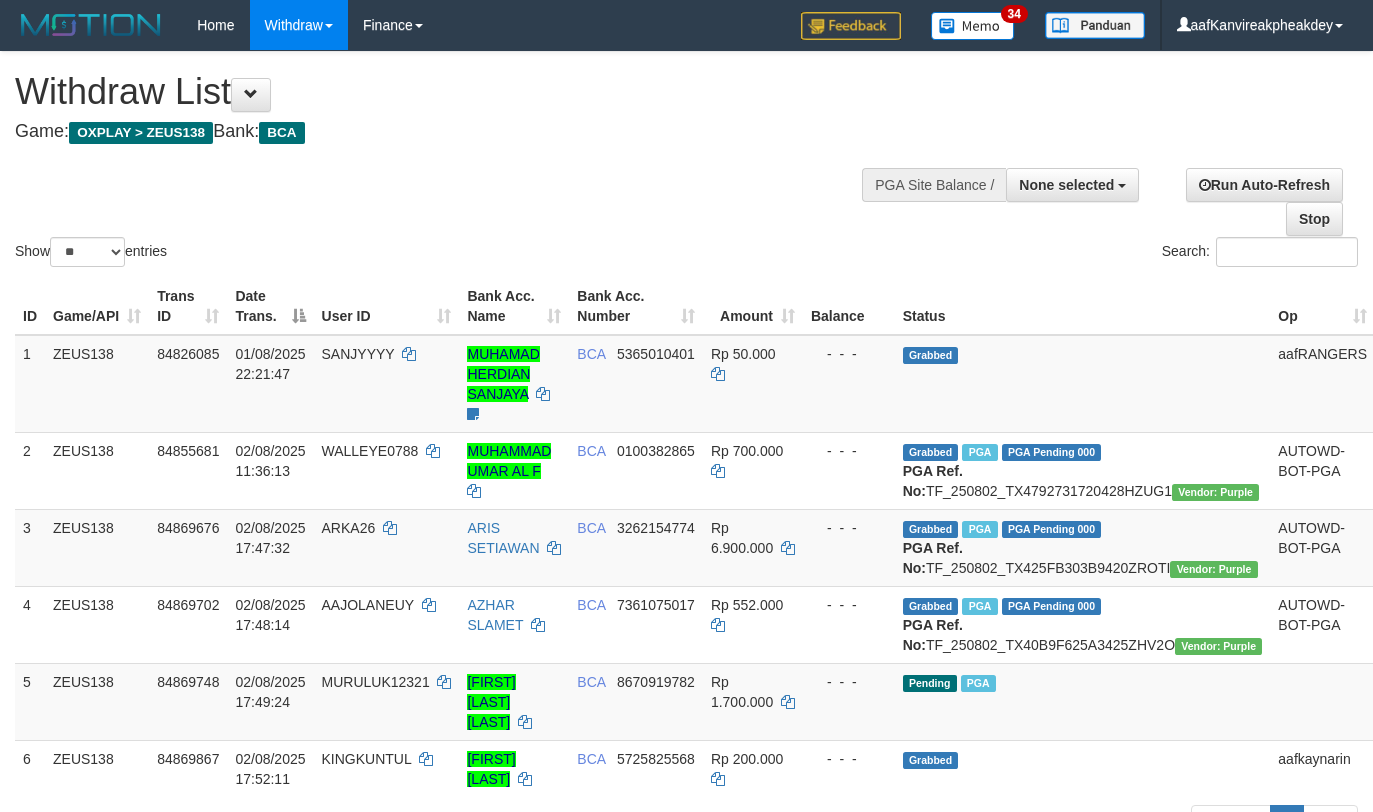 select 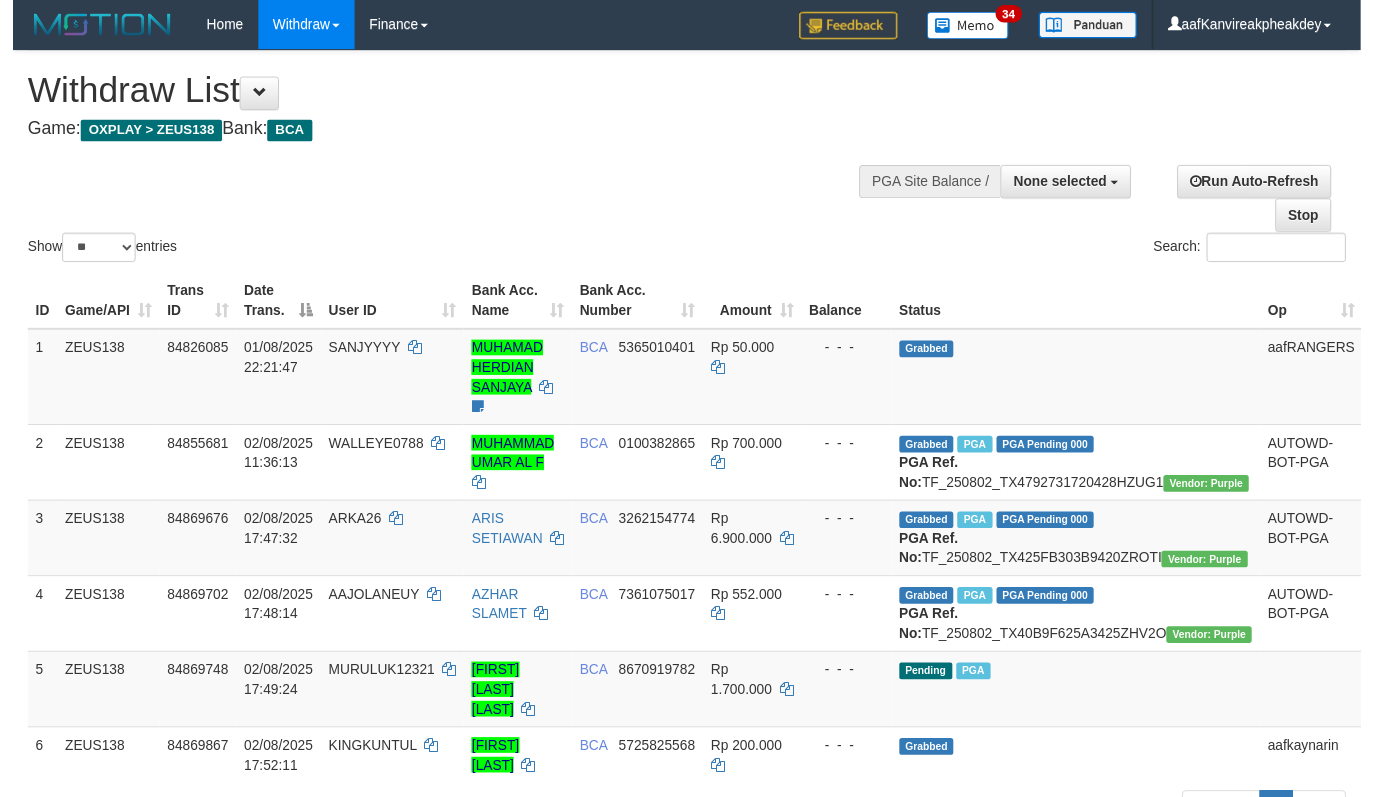 scroll, scrollTop: 478, scrollLeft: 0, axis: vertical 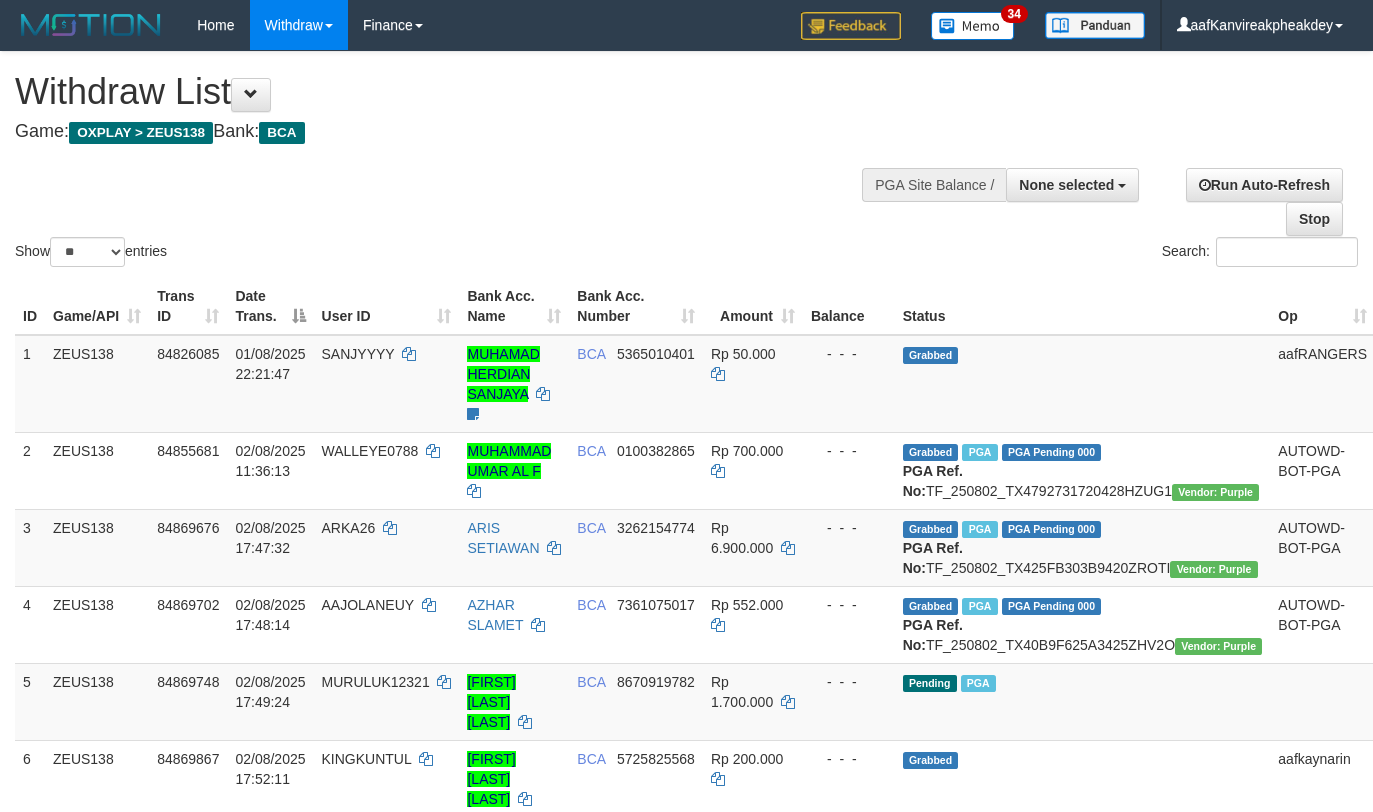 select 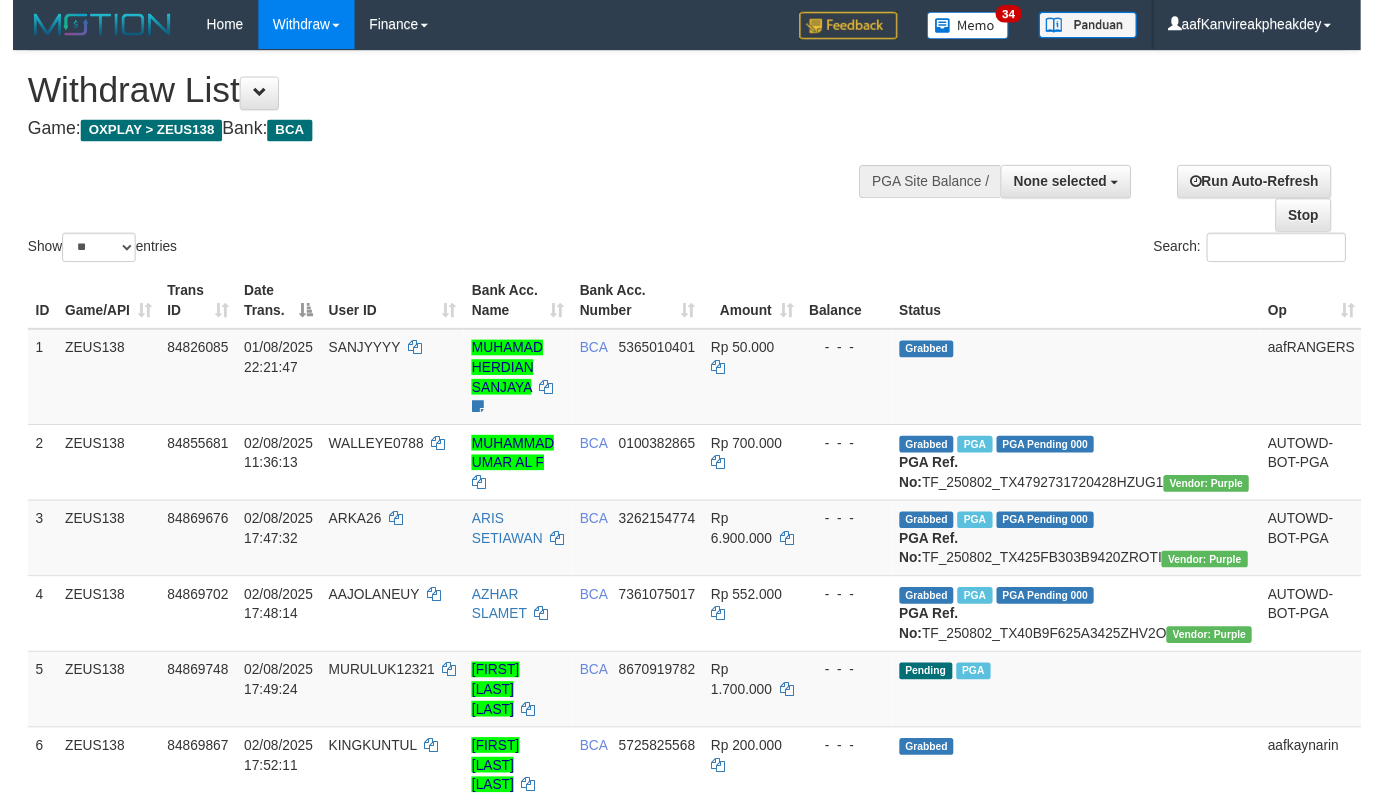 scroll, scrollTop: 478, scrollLeft: 0, axis: vertical 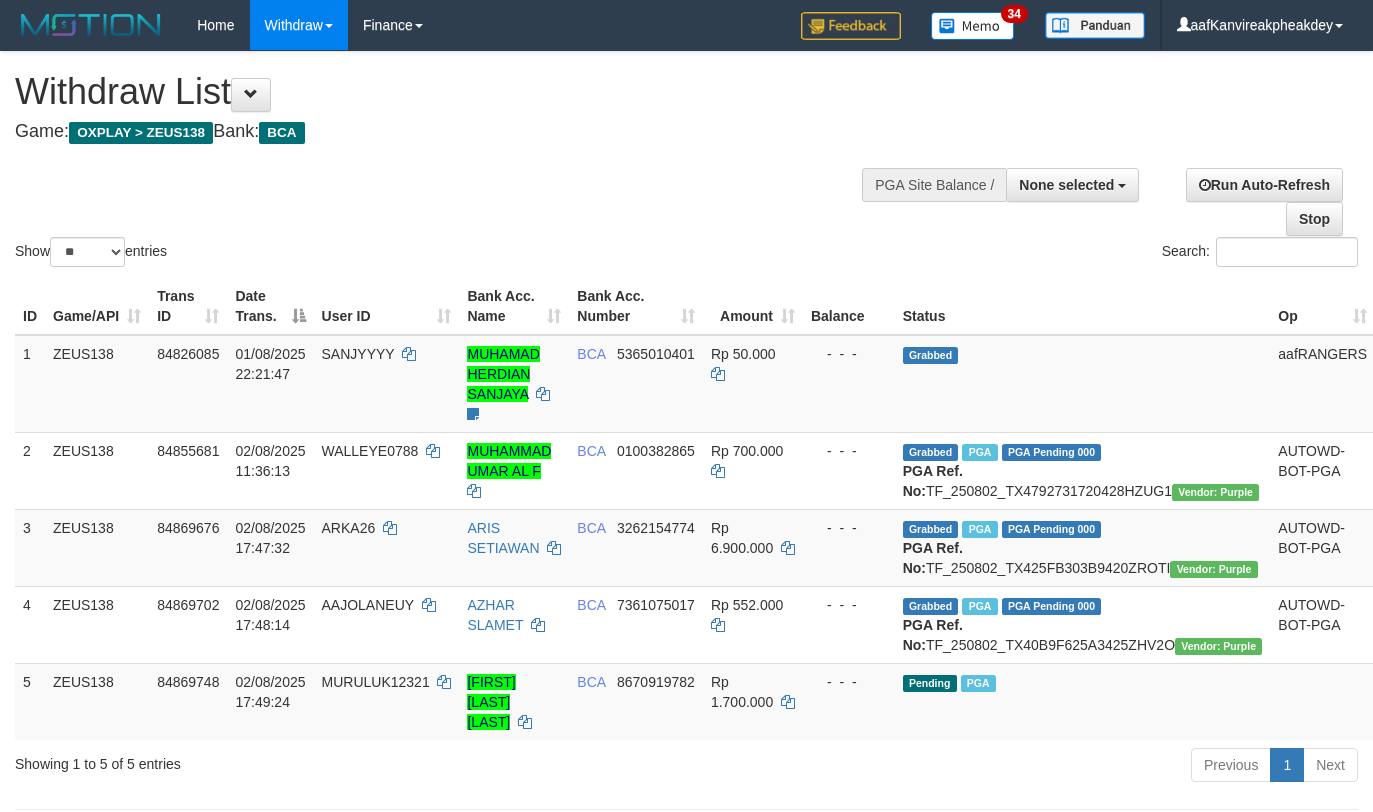 select 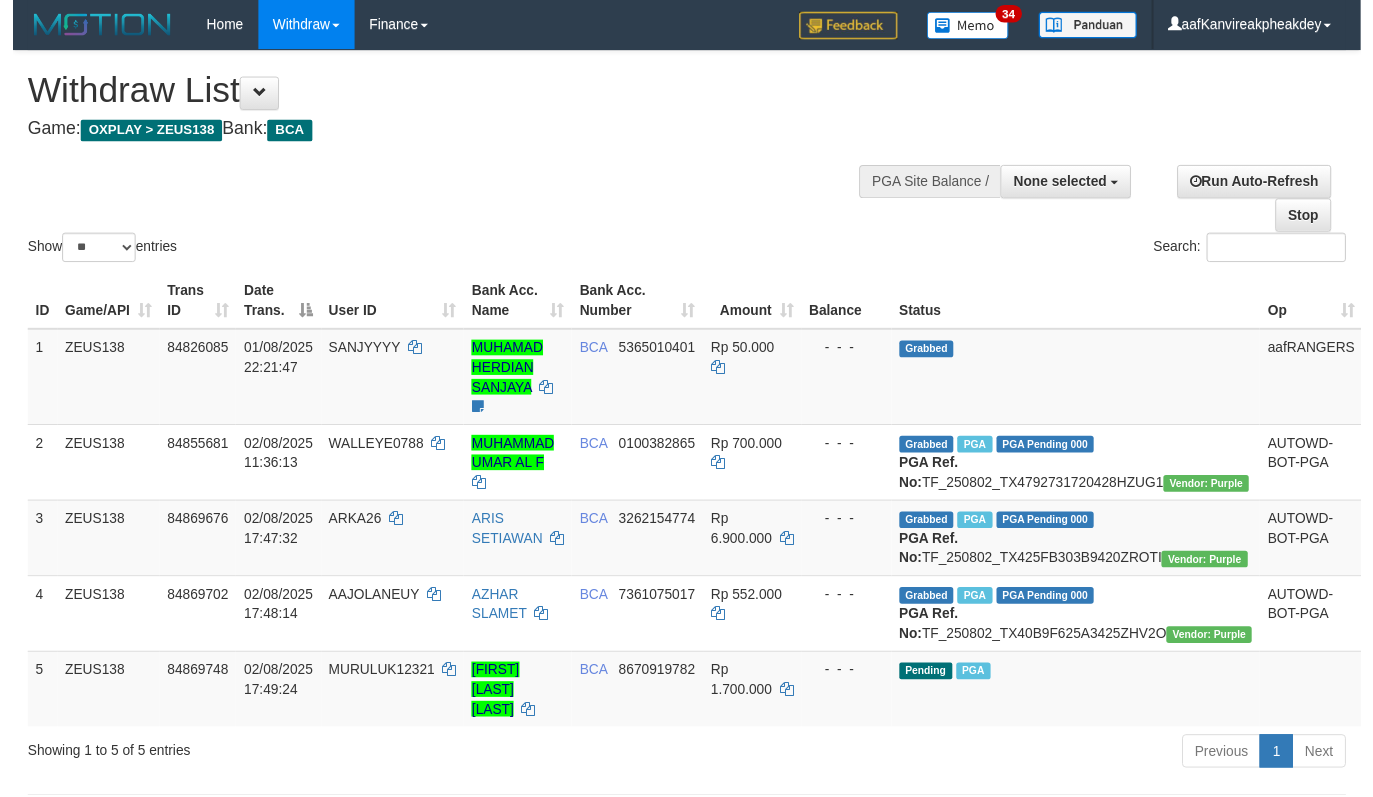 scroll, scrollTop: 478, scrollLeft: 0, axis: vertical 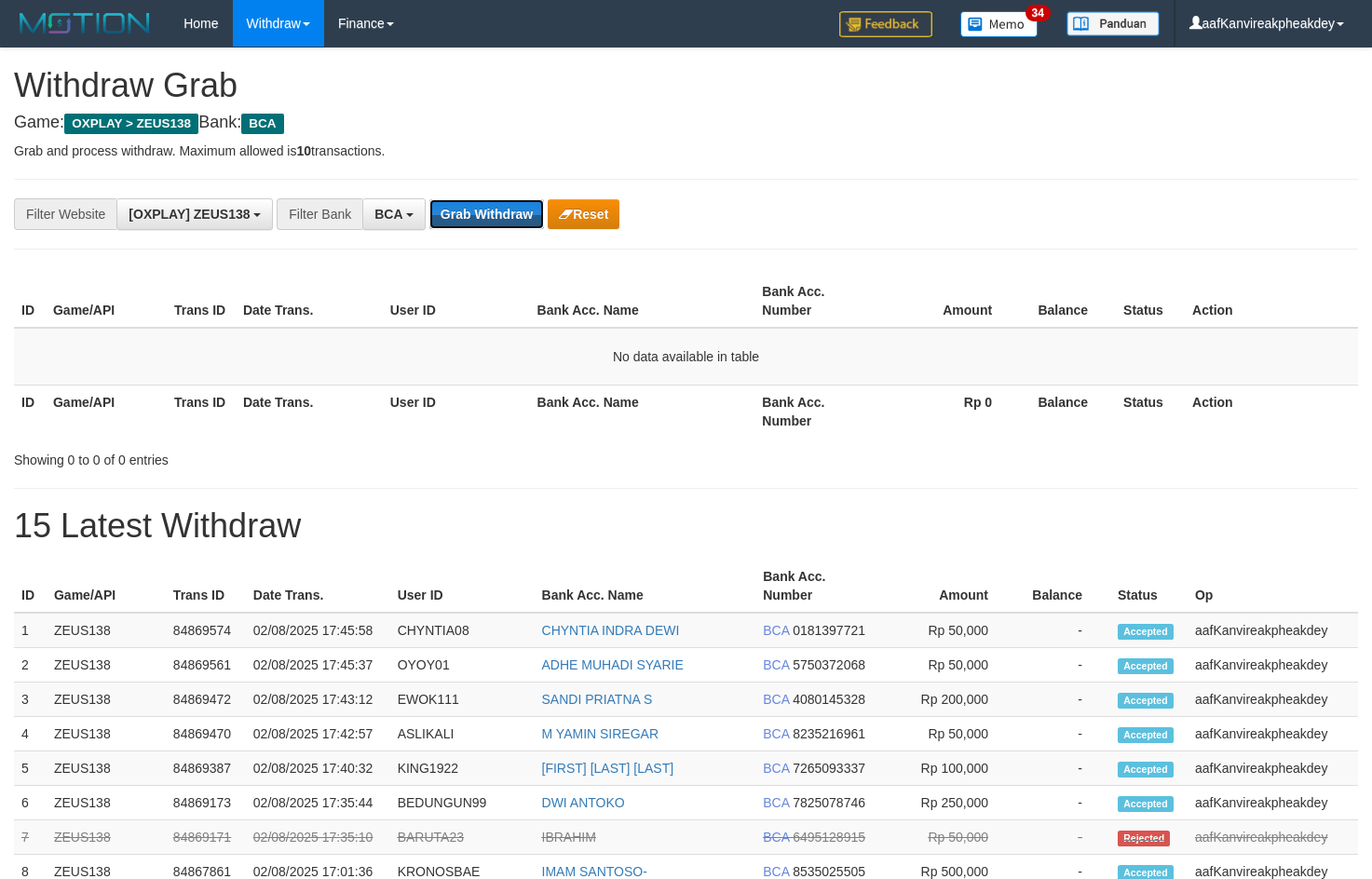 click on "Grab Withdraw" at bounding box center (486, 214) 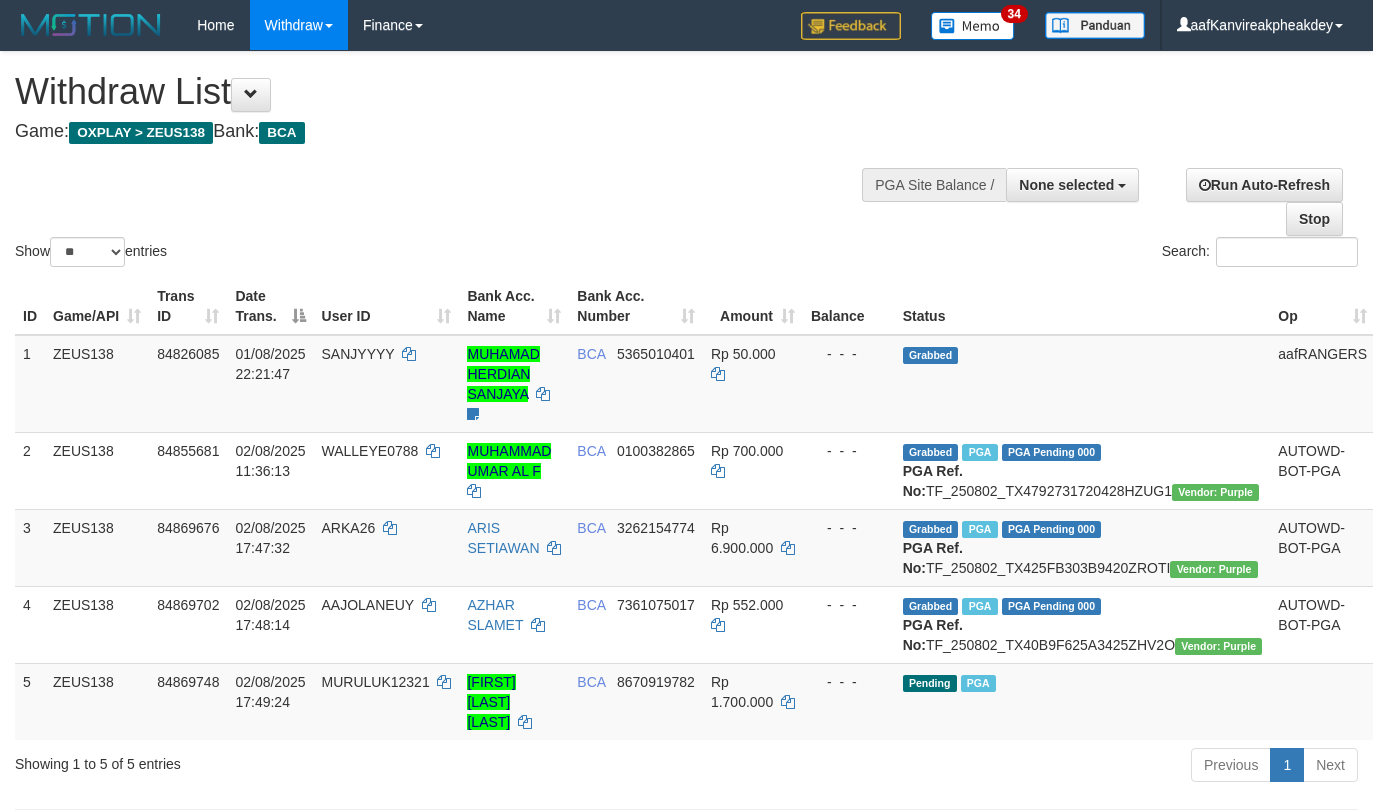 select 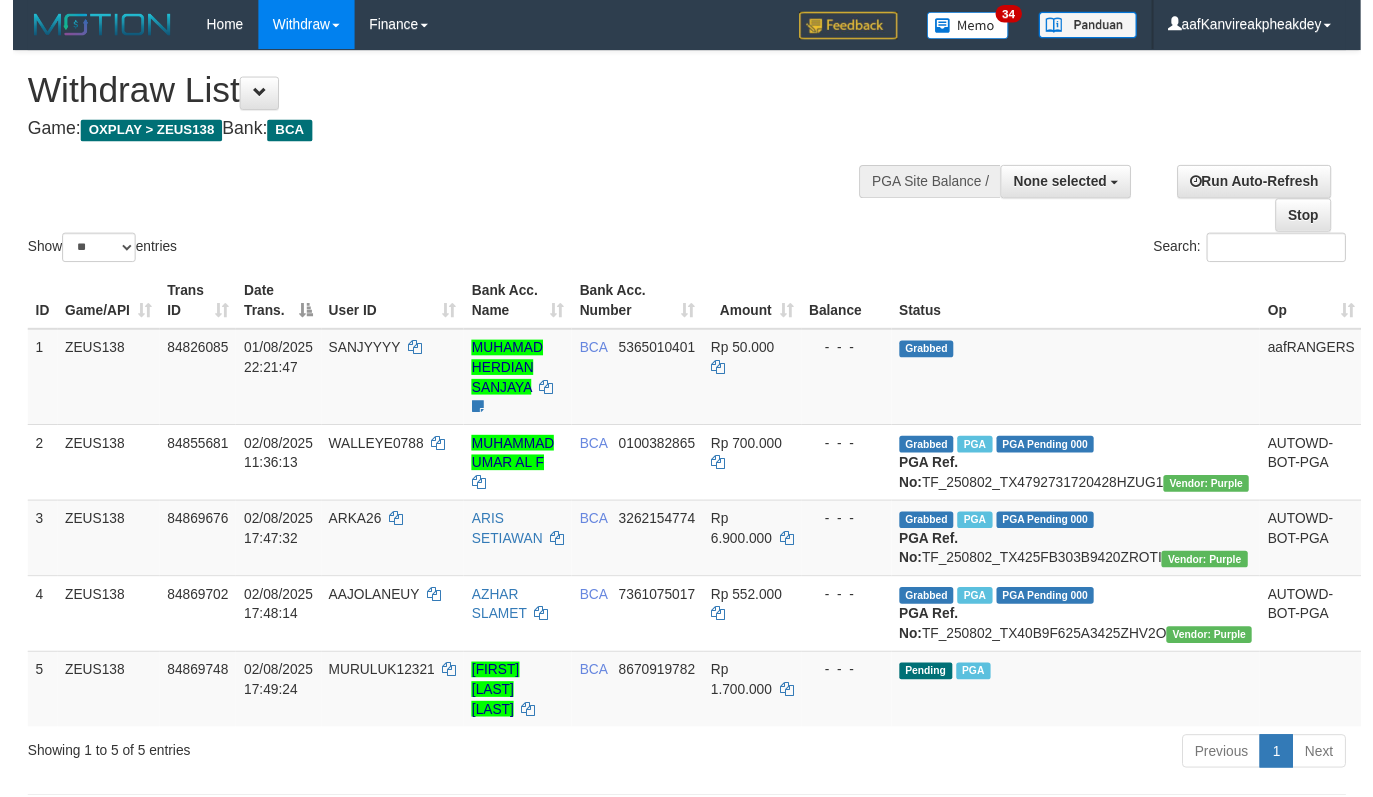scroll, scrollTop: 478, scrollLeft: 0, axis: vertical 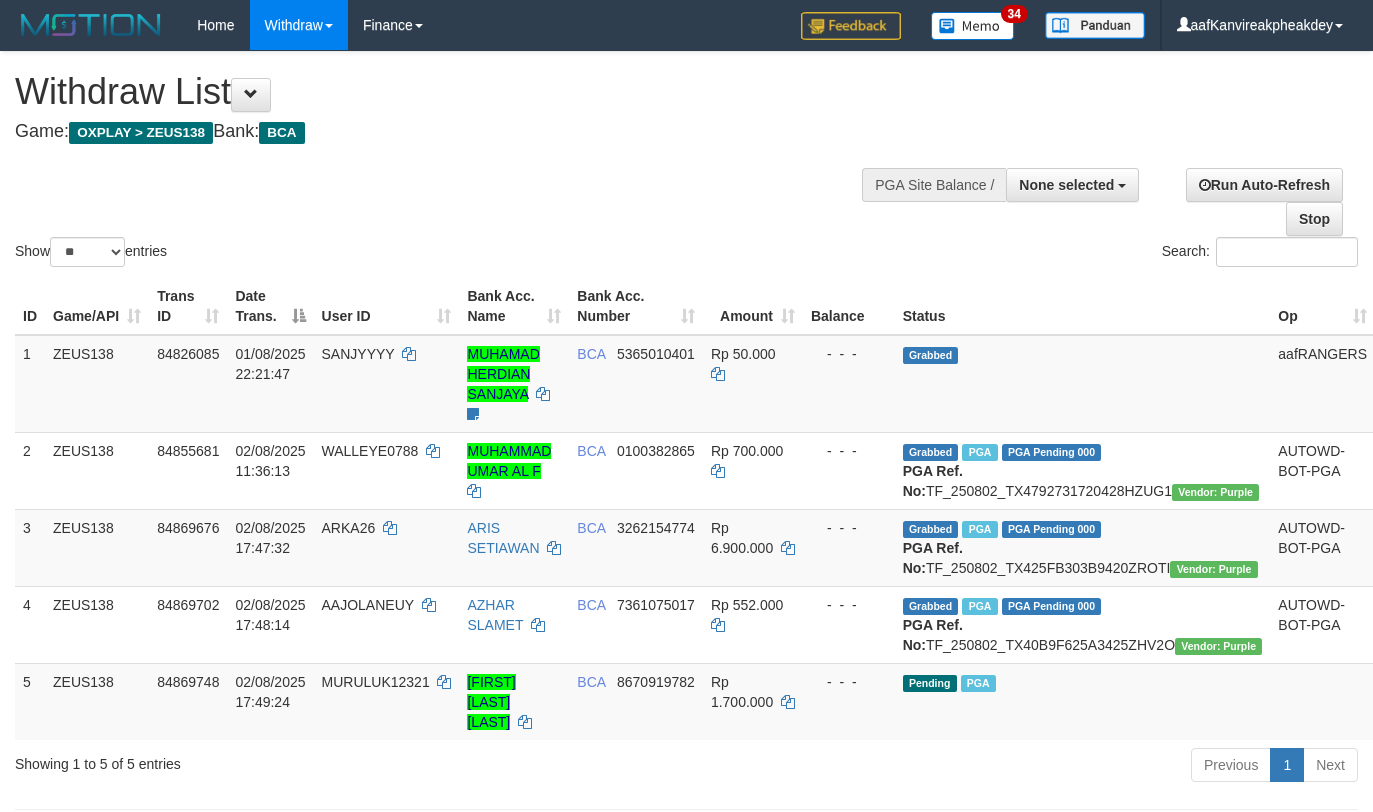 select 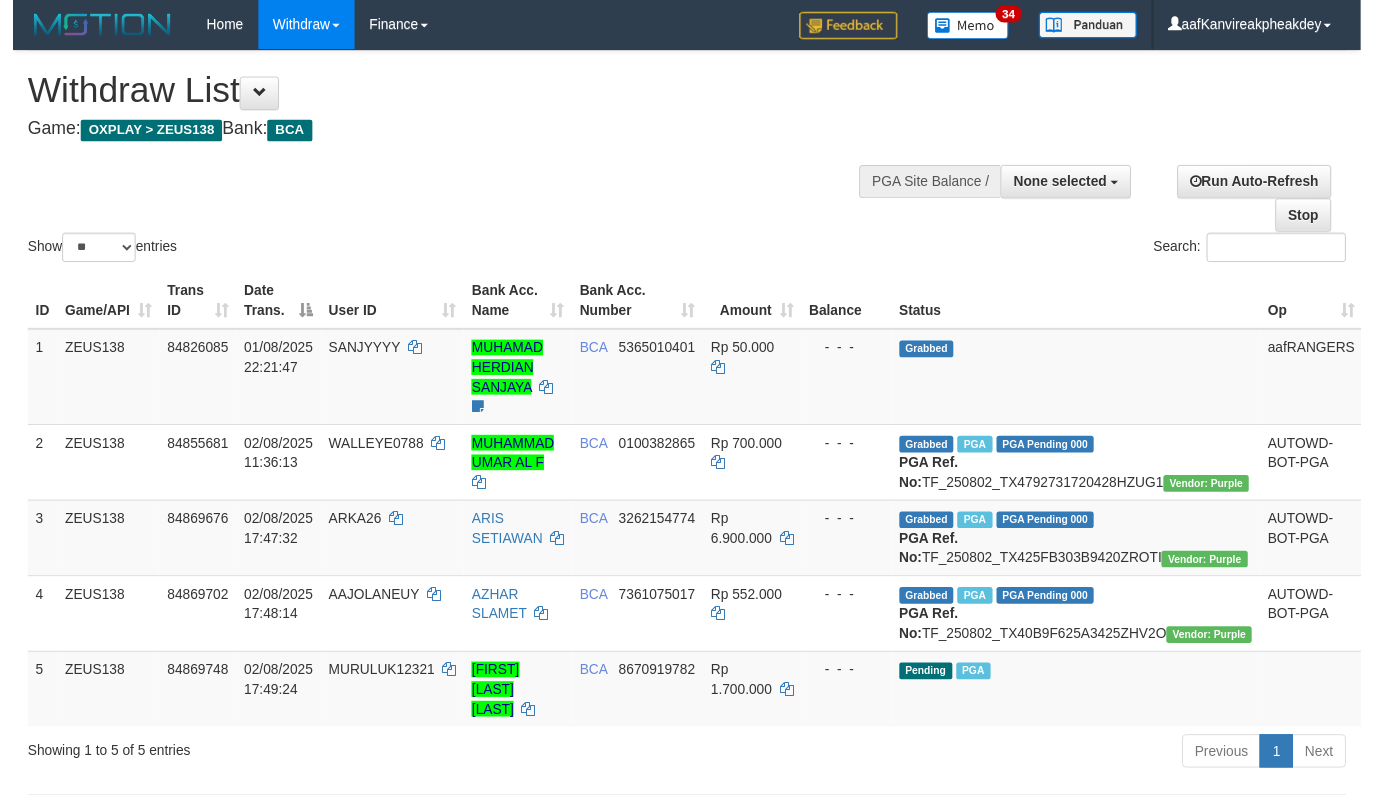 scroll, scrollTop: 478, scrollLeft: 0, axis: vertical 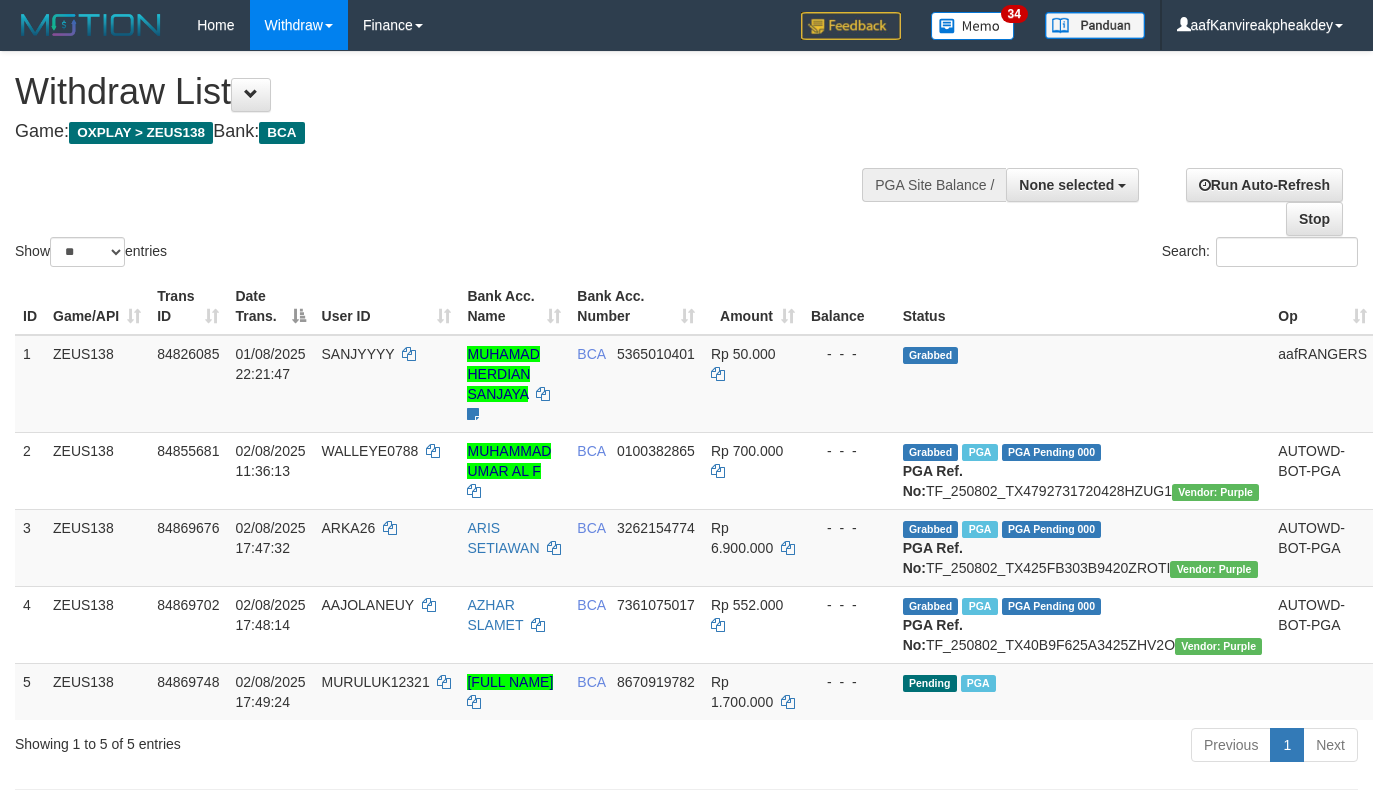 select 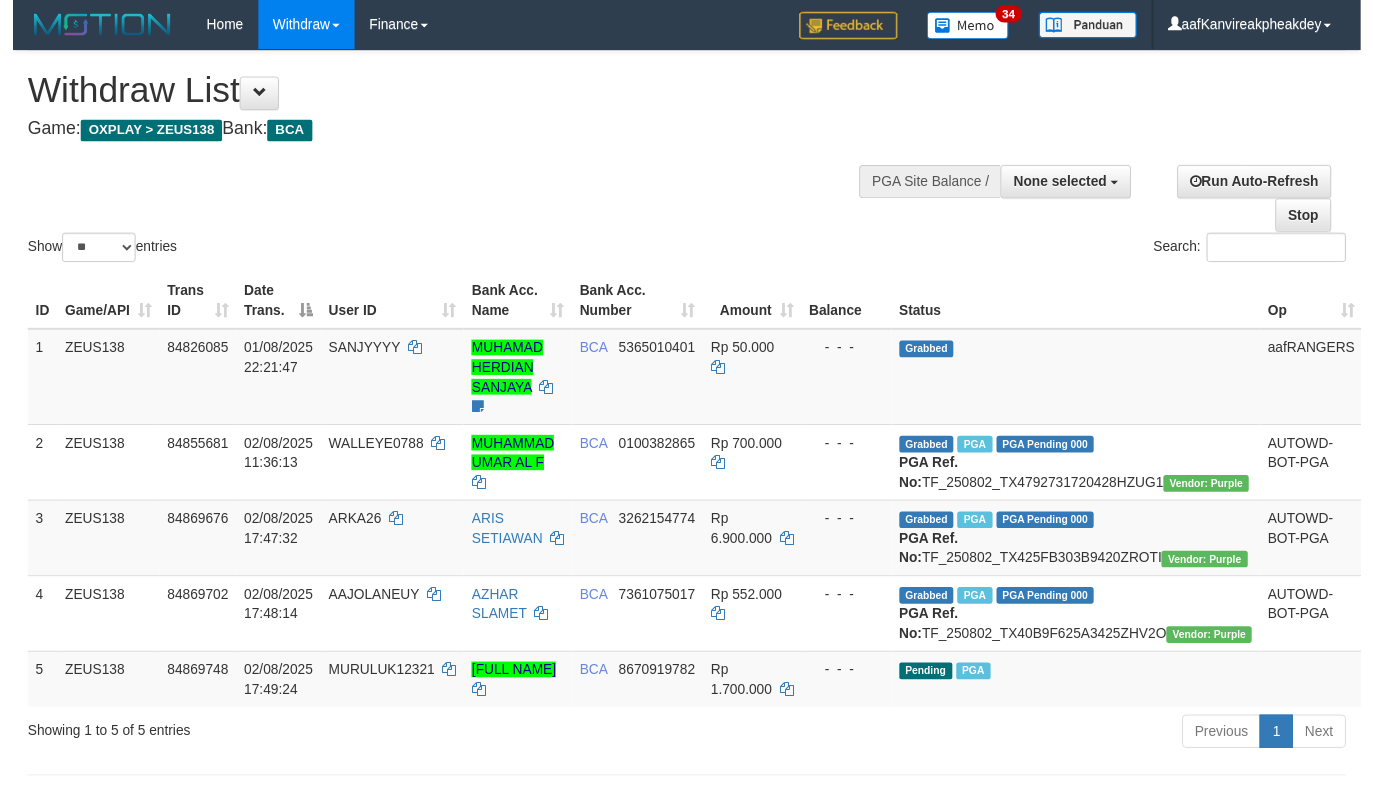 scroll, scrollTop: 478, scrollLeft: 0, axis: vertical 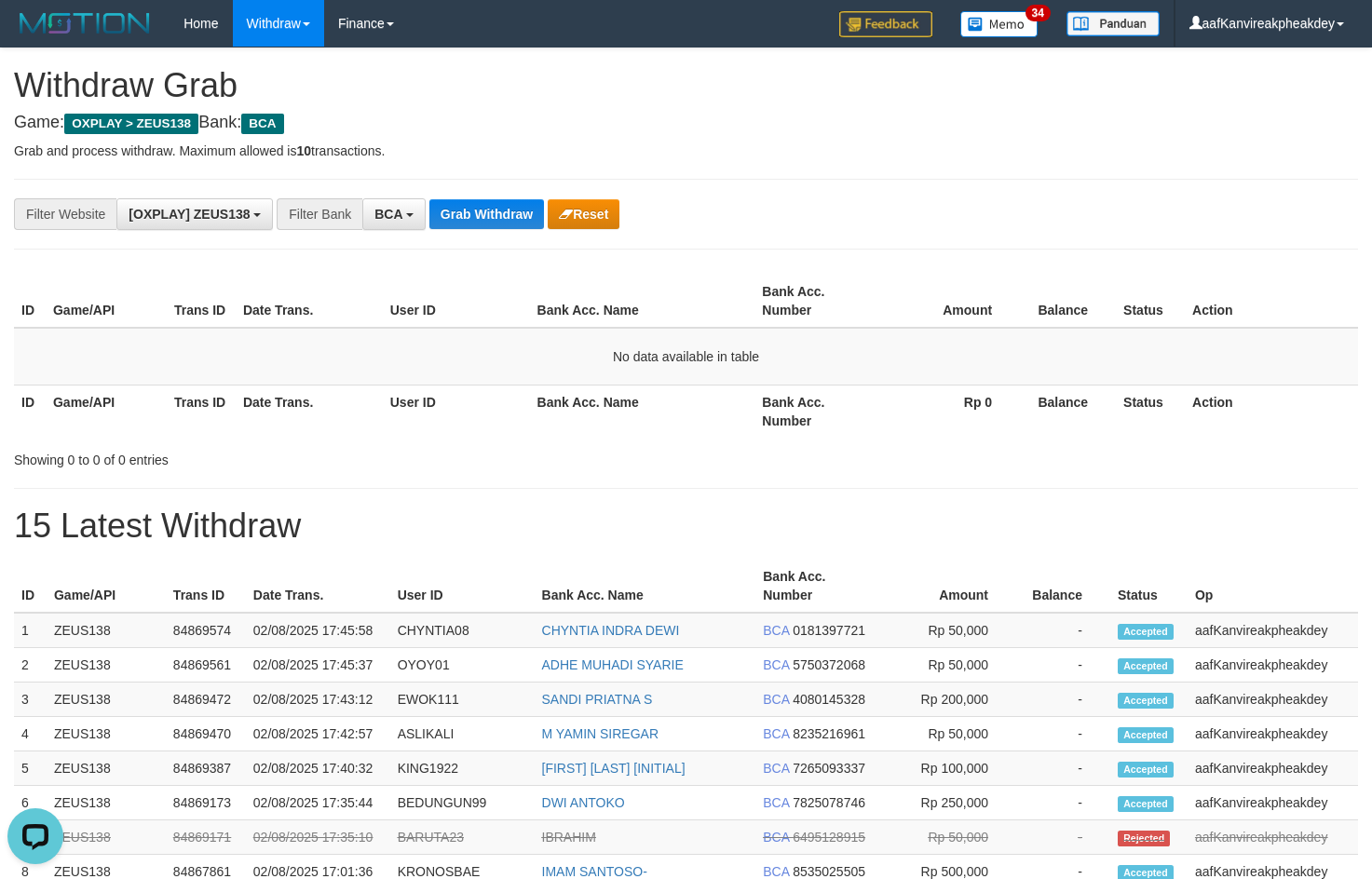 click on "**********" at bounding box center [686, 214] 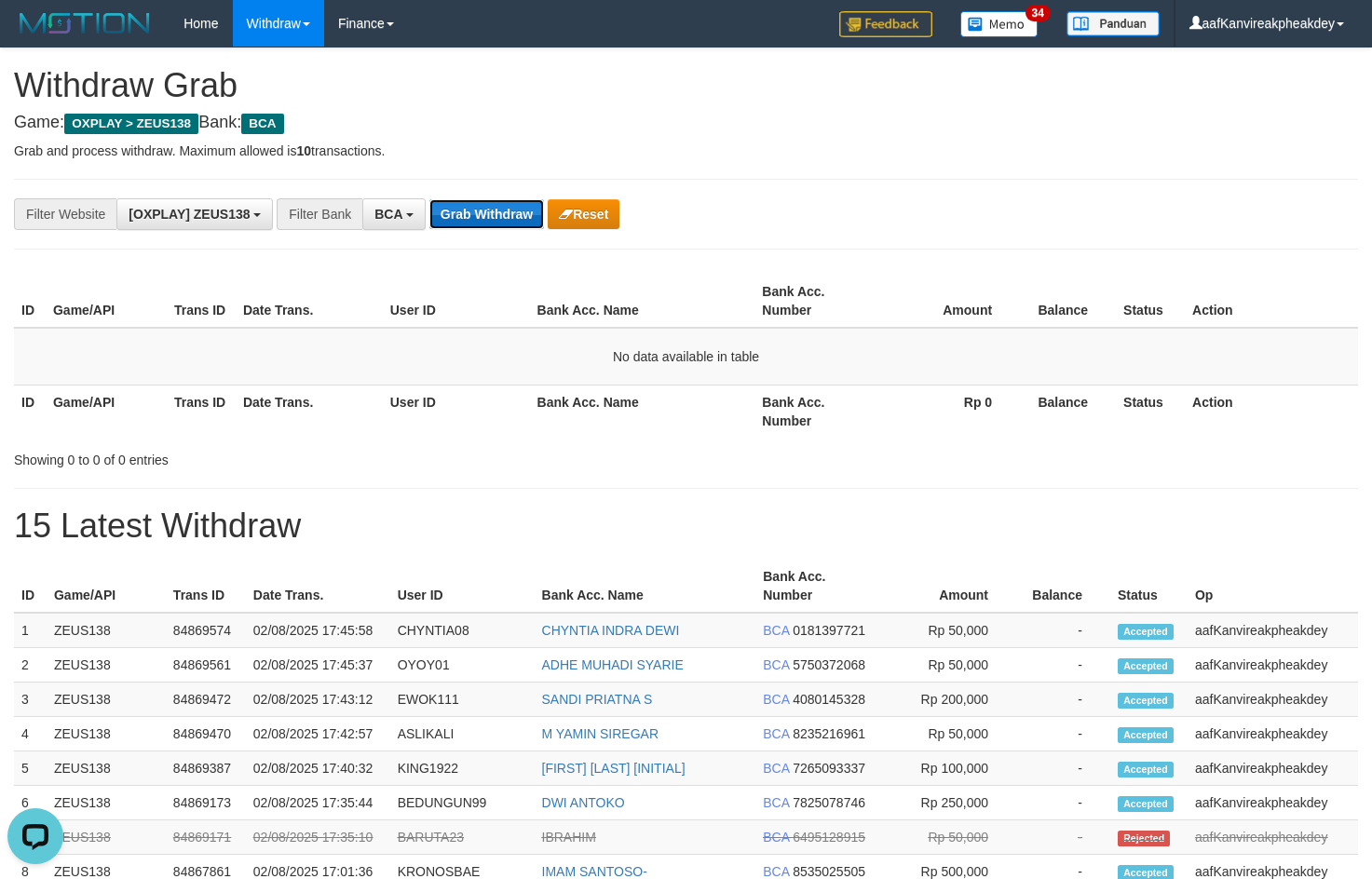 drag, startPoint x: 482, startPoint y: 215, endPoint x: 467, endPoint y: 222, distance: 16.552945 